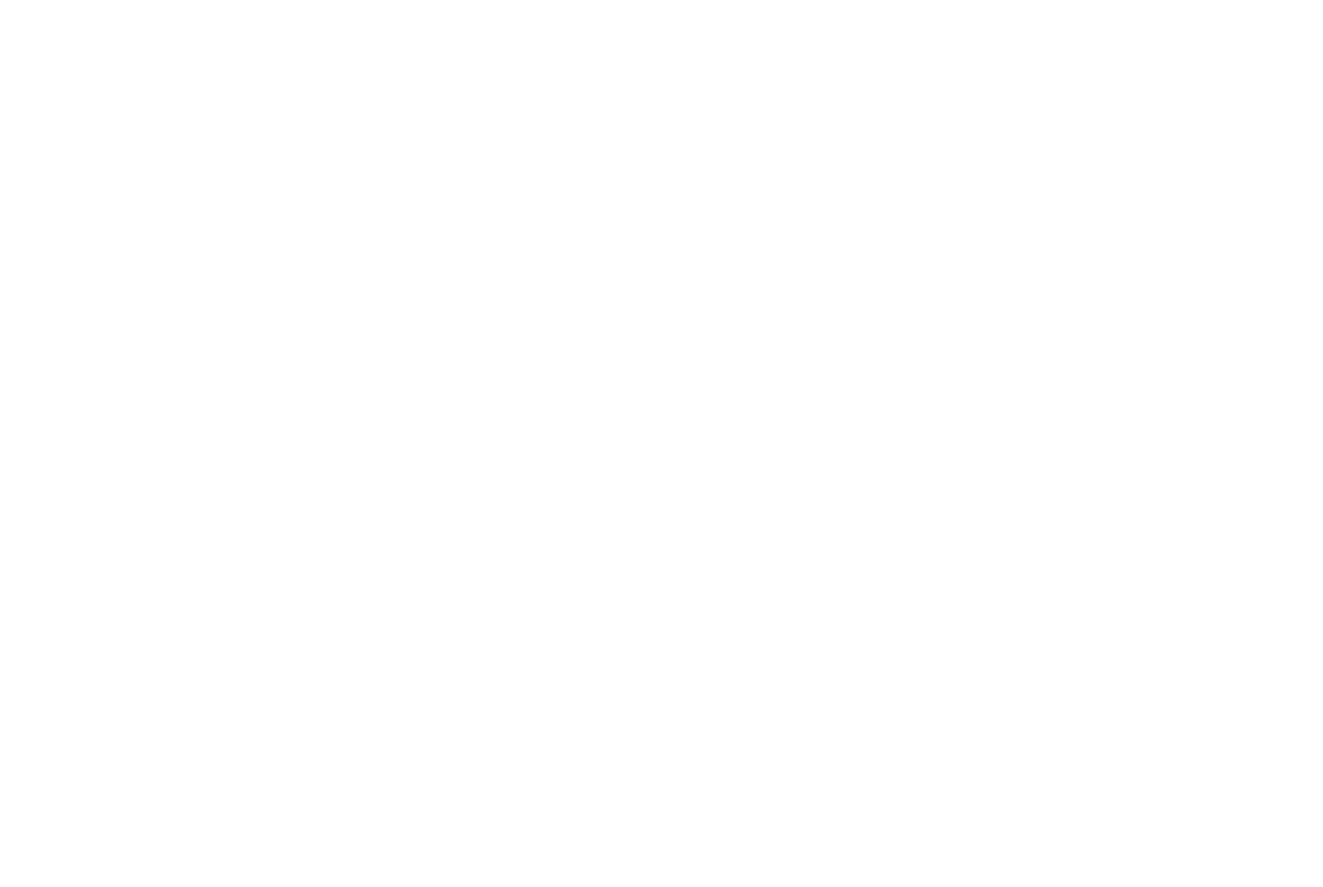 scroll, scrollTop: 0, scrollLeft: 0, axis: both 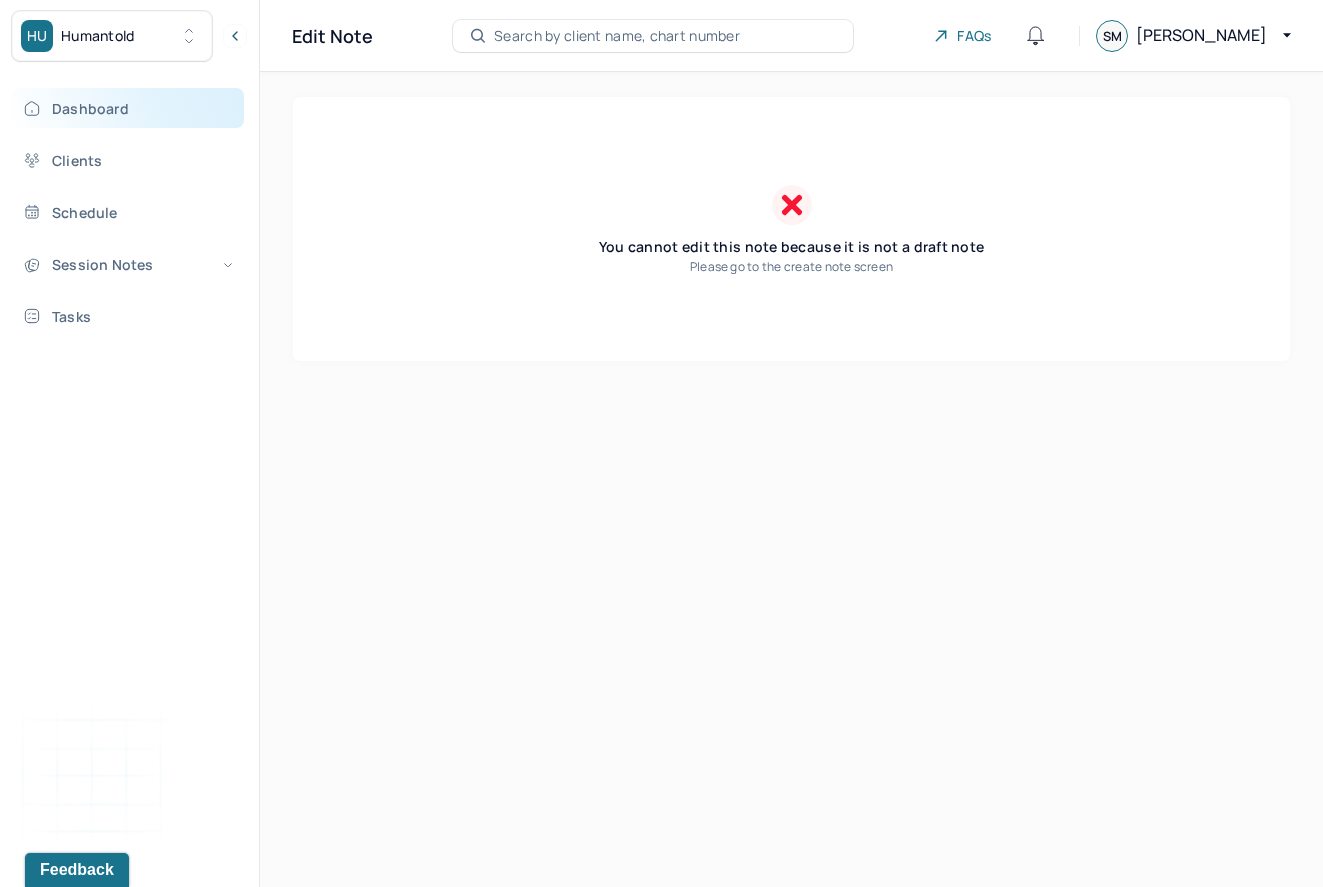 click on "Dashboard" at bounding box center [128, 108] 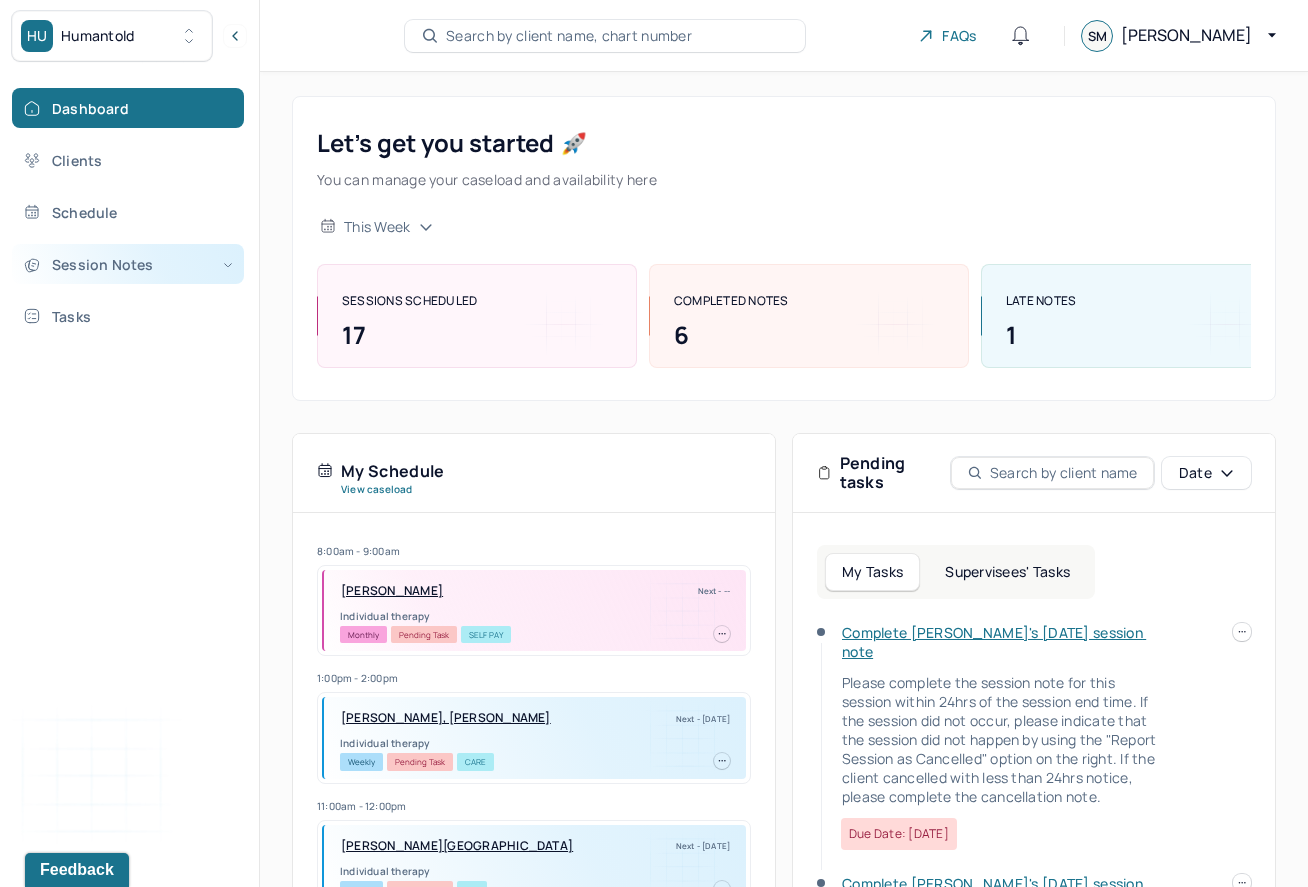 click on "Session Notes" at bounding box center (128, 264) 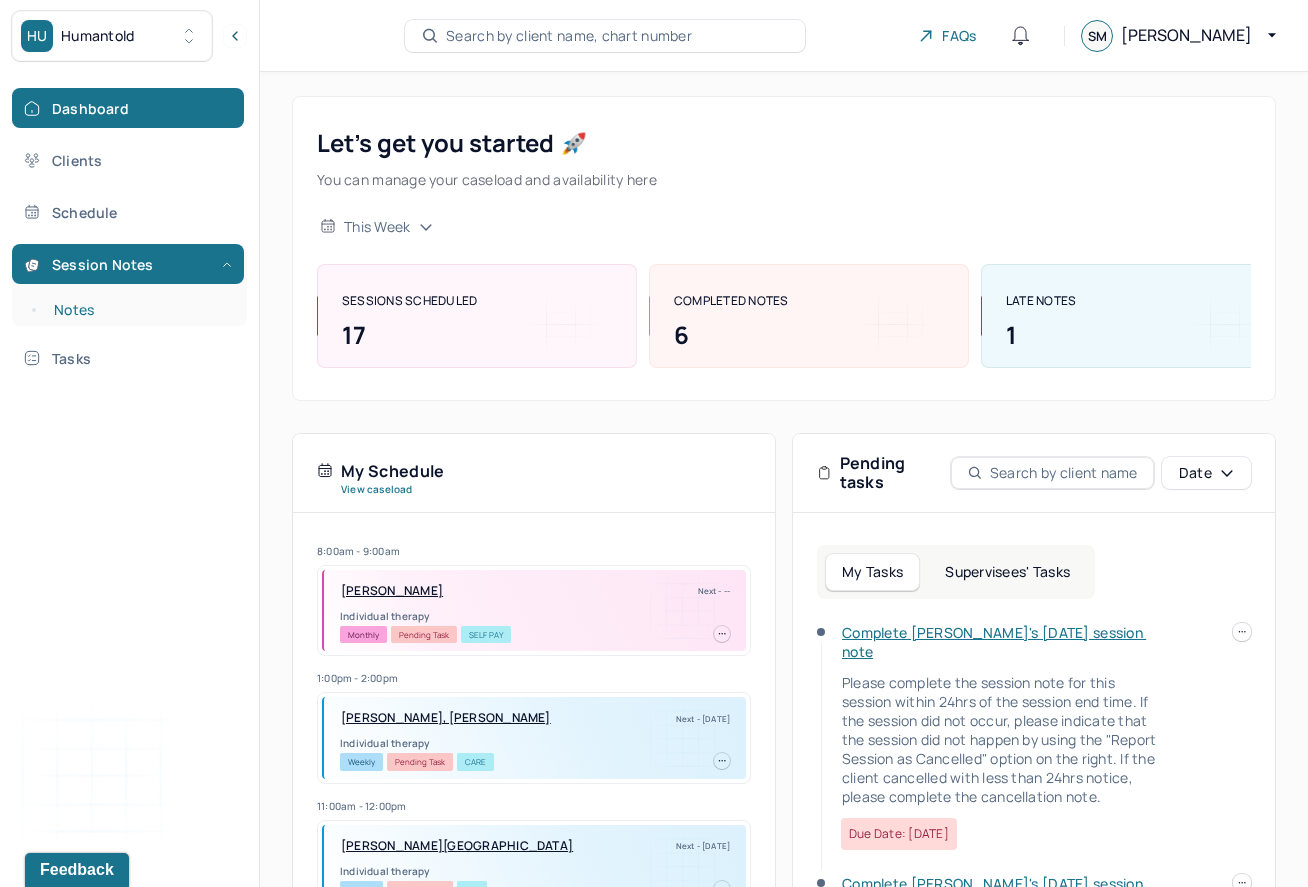 click on "Notes" at bounding box center [139, 310] 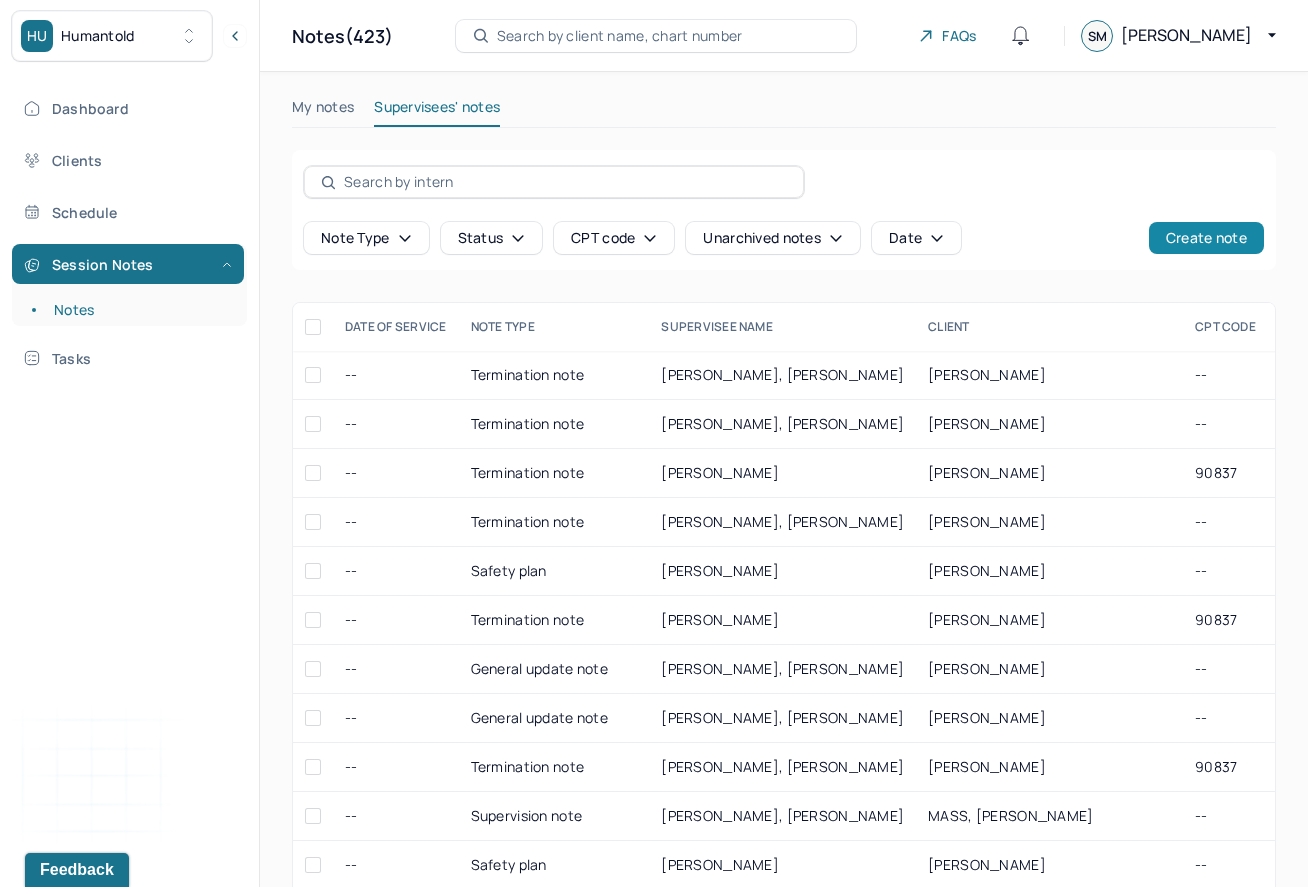 click on "Create note" at bounding box center (1206, 238) 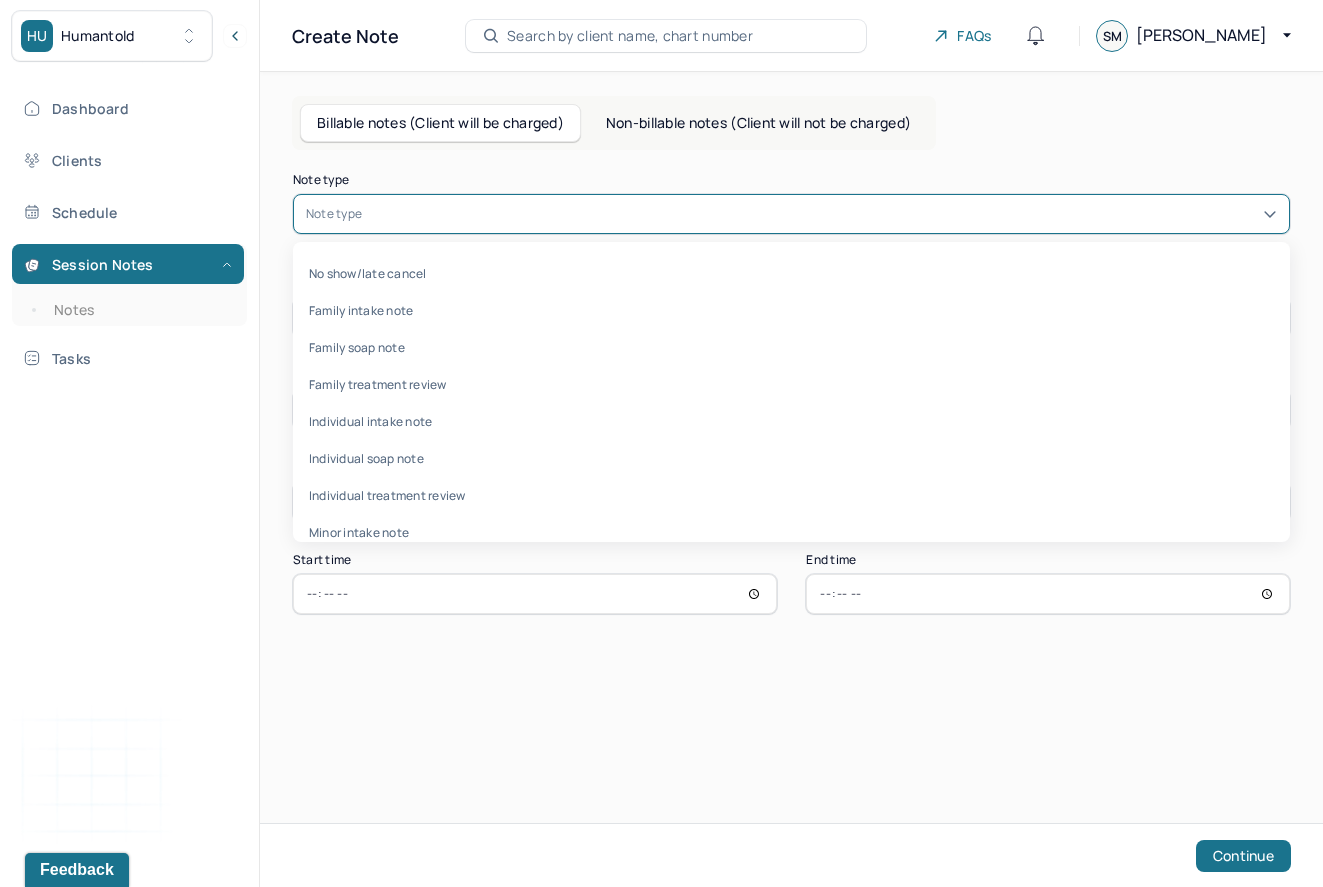 click at bounding box center [821, 214] 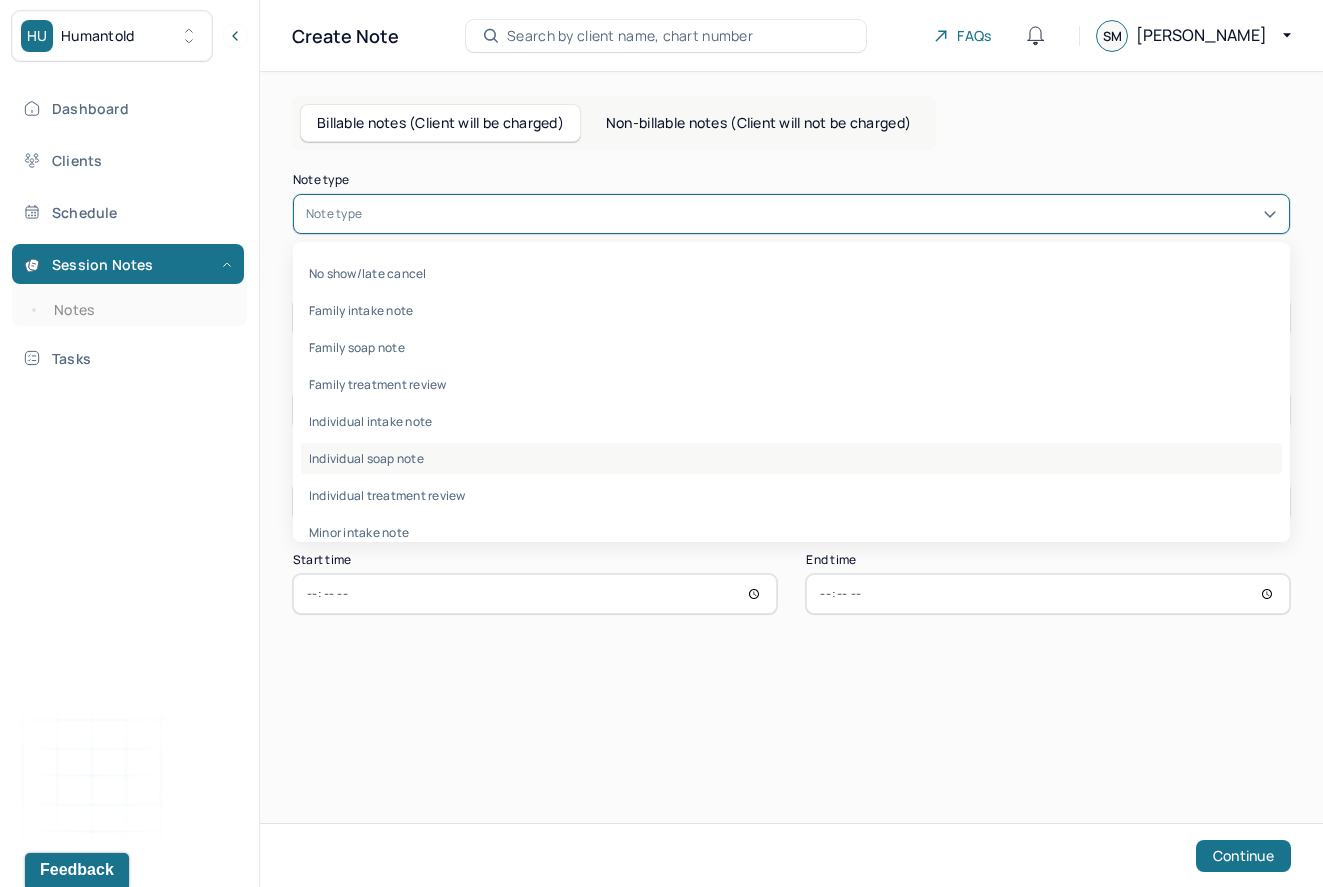 click on "Individual soap note" at bounding box center (791, 458) 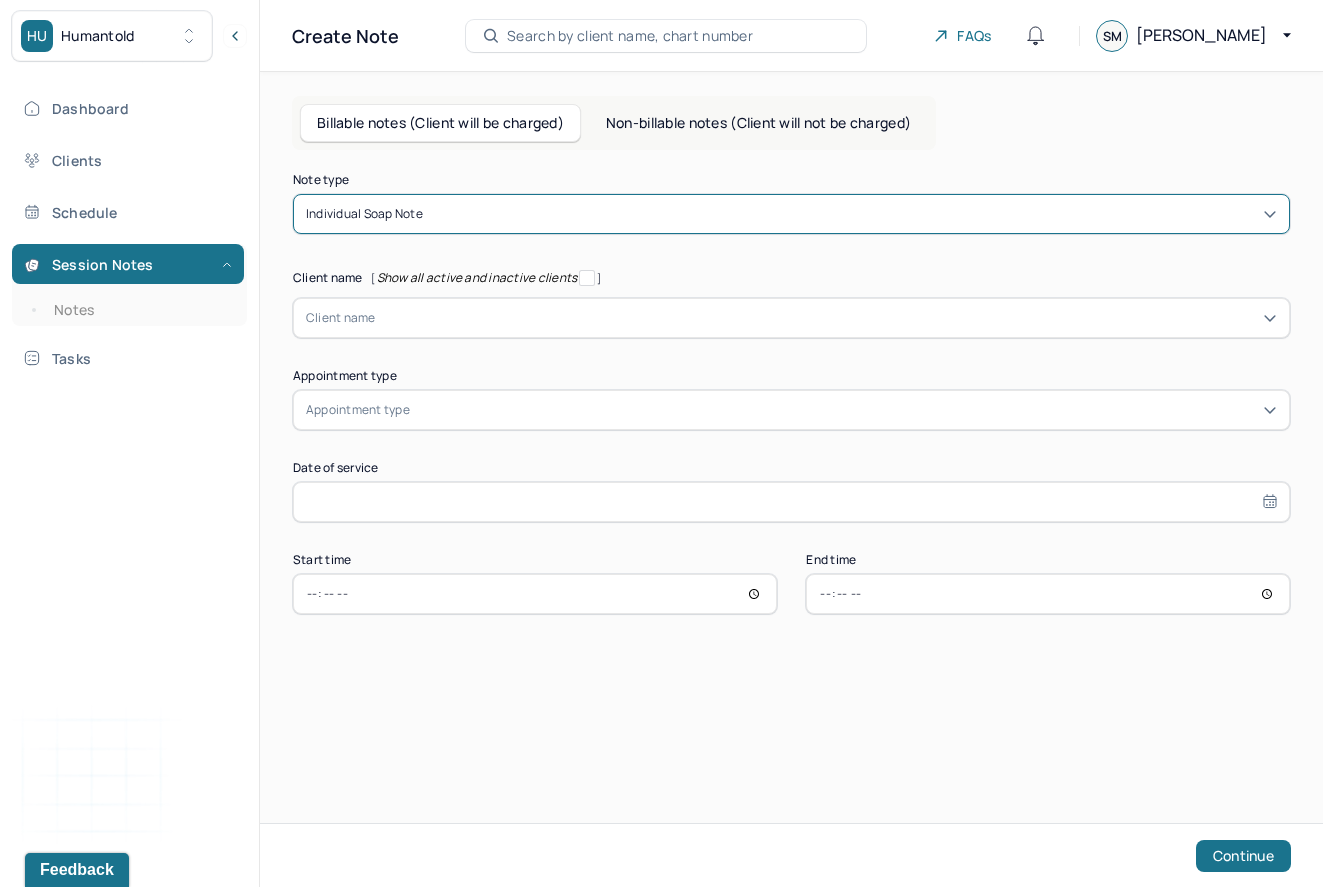 click on "Client name" at bounding box center [791, 318] 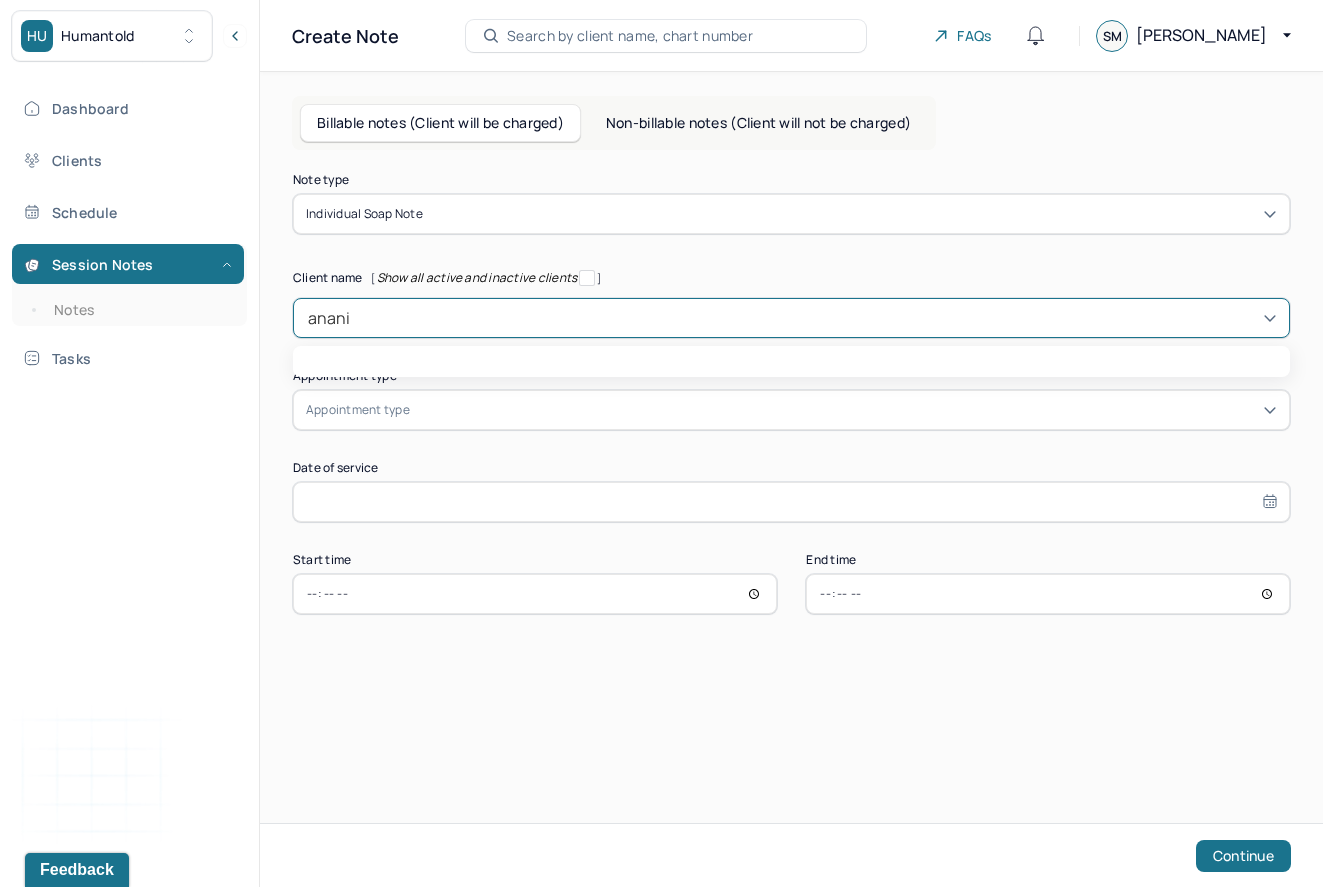 type on "anania" 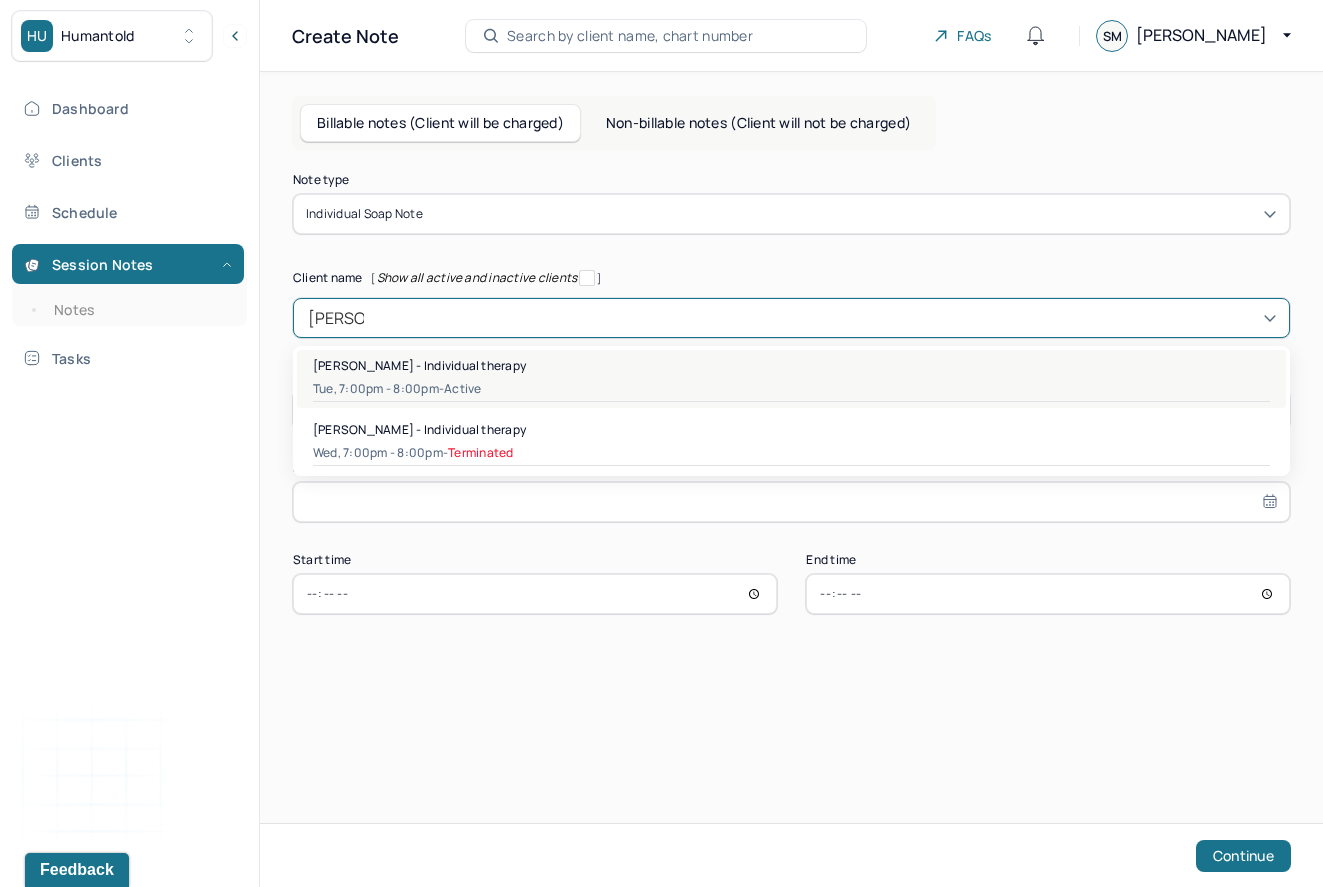 click on "Tue, 7:00pm - 8:00pm  -  active" at bounding box center [791, 389] 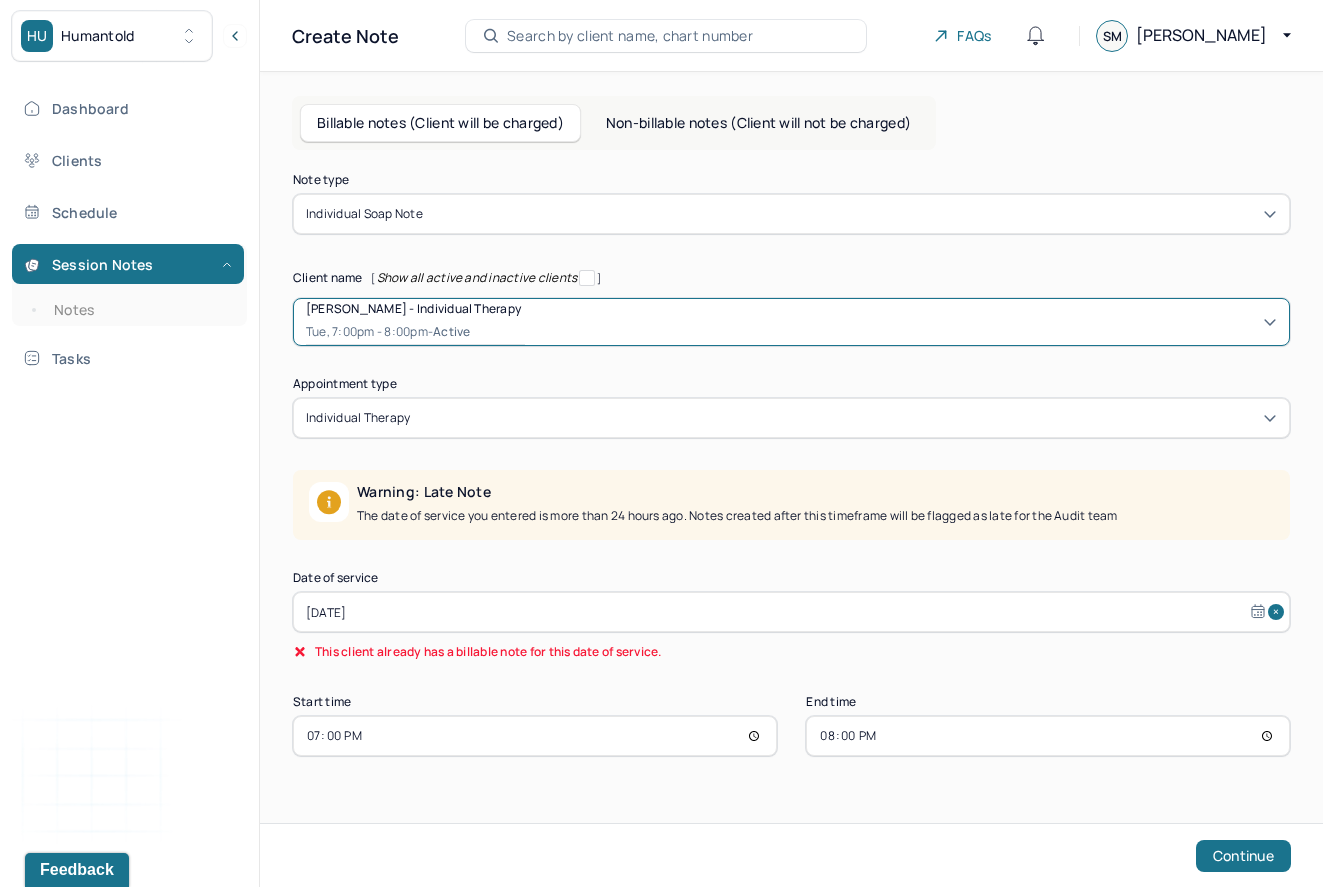 click on "Jun 24, 2025" at bounding box center [791, 612] 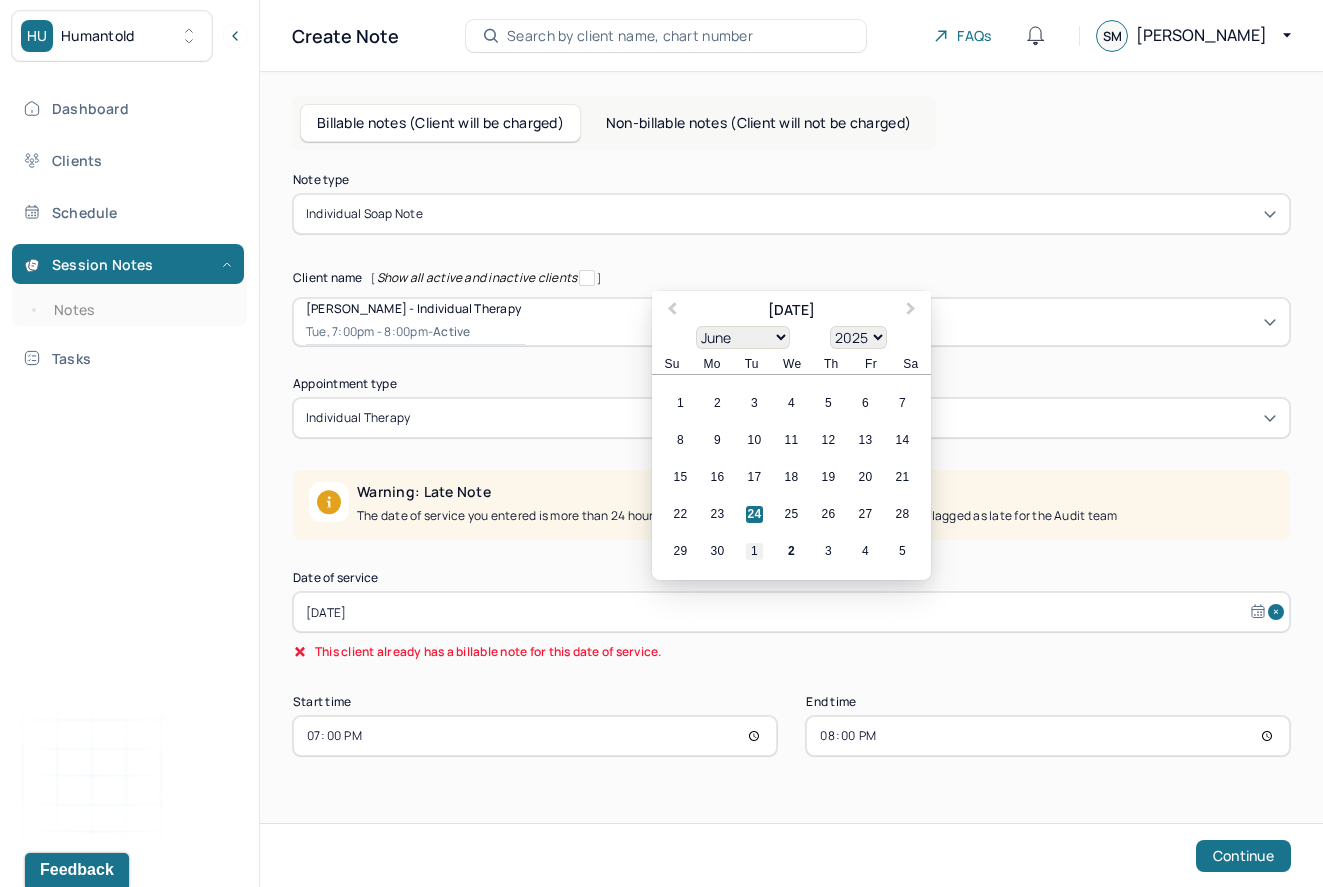 click on "1" at bounding box center [754, 551] 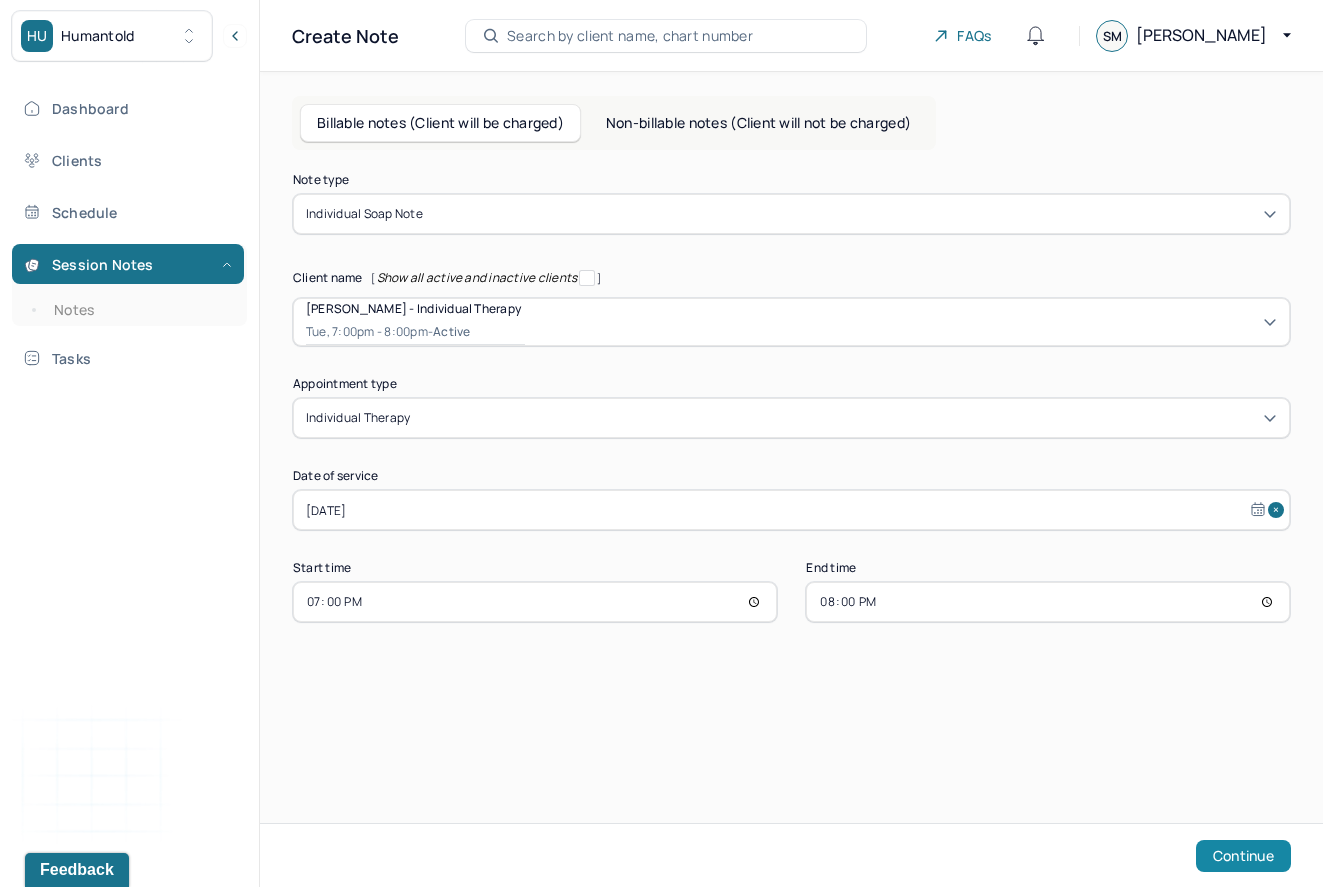 click on "Continue" at bounding box center [1243, 856] 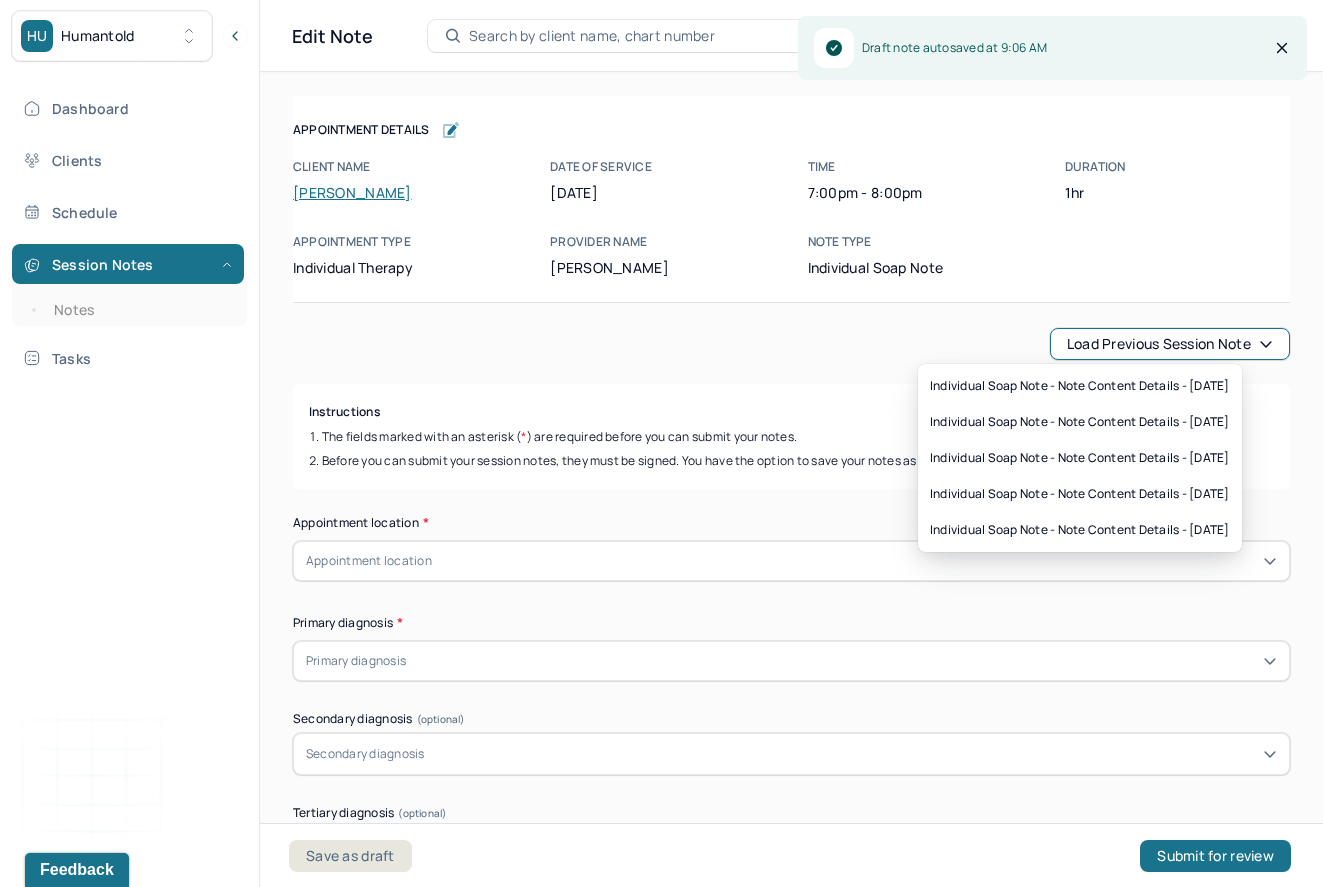 click on "Load previous session note" at bounding box center [1170, 344] 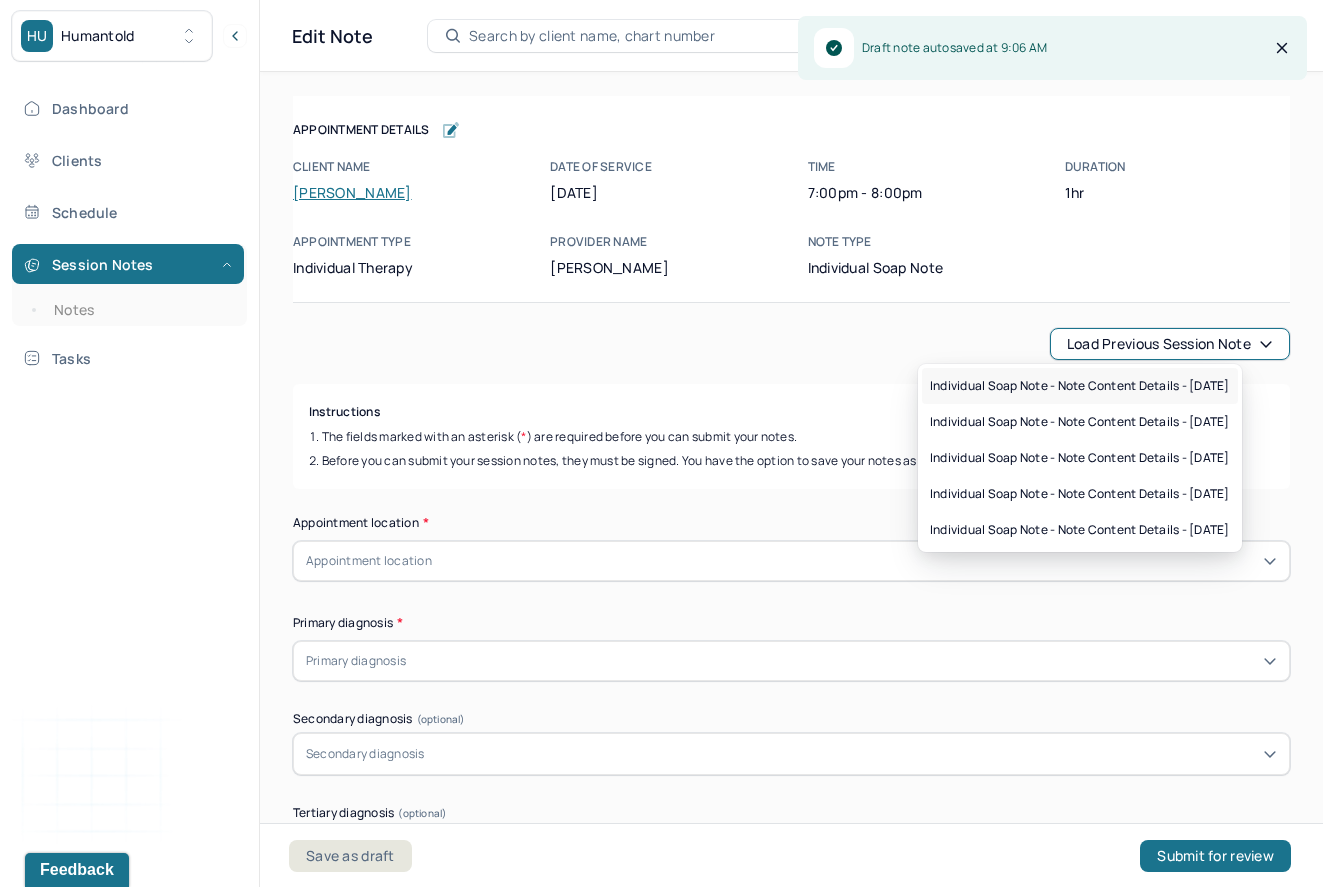 click on "Individual soap note   - Note content Details -   06/10/2025" at bounding box center [1080, 386] 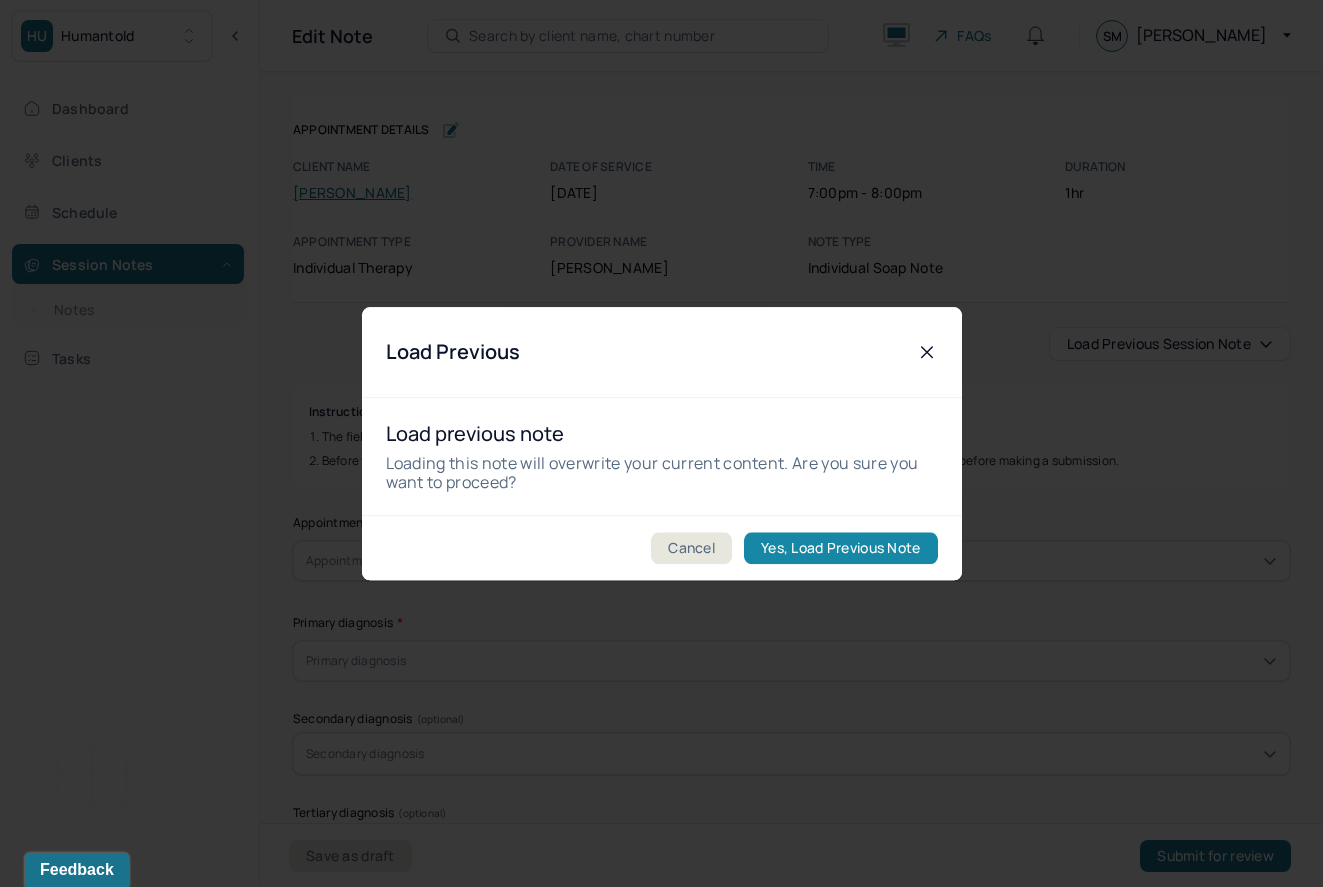 click on "Yes, Load Previous Note" at bounding box center [840, 548] 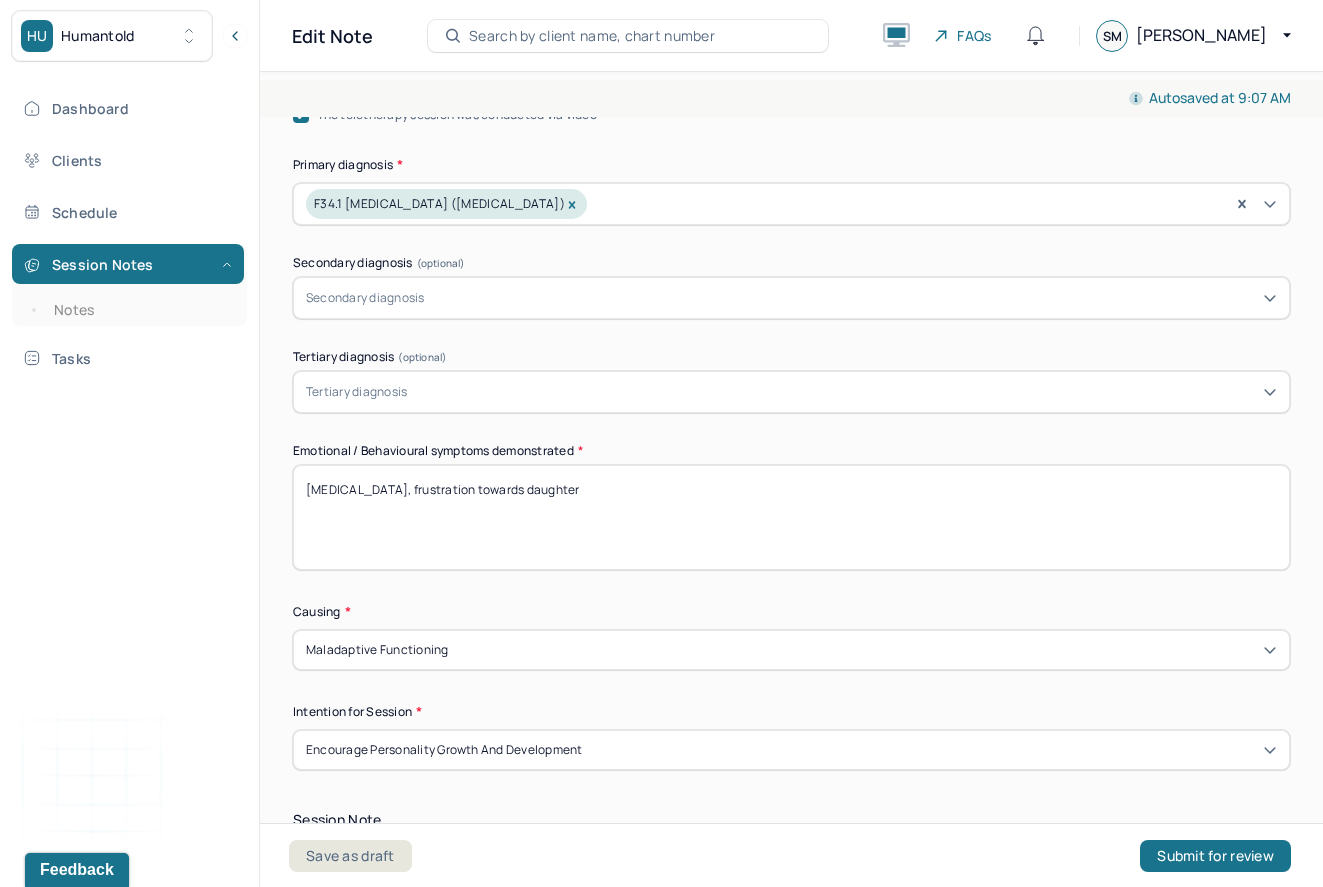 scroll, scrollTop: 899, scrollLeft: 0, axis: vertical 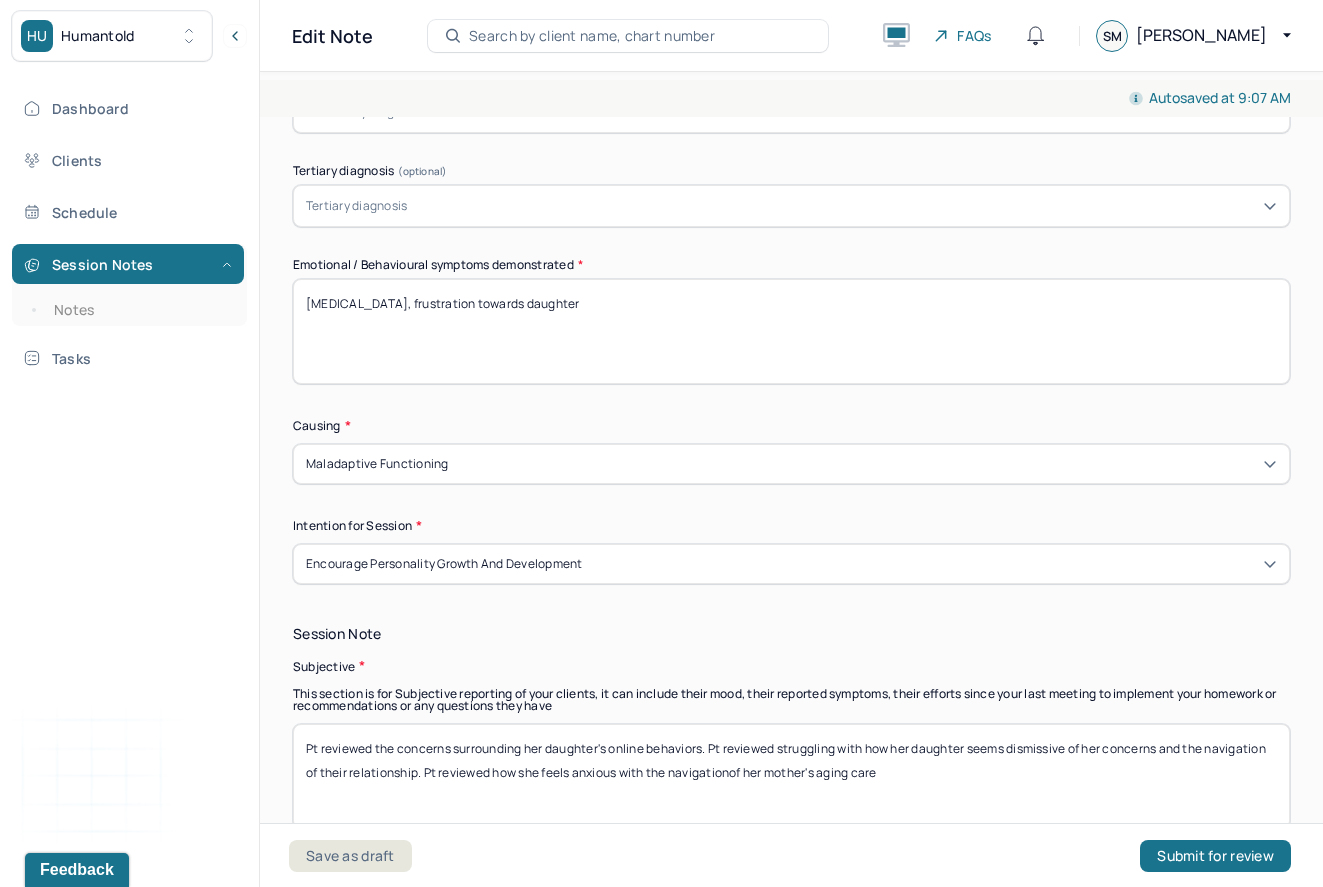 click on "agitation, frustration towards daughter" at bounding box center (791, 331) 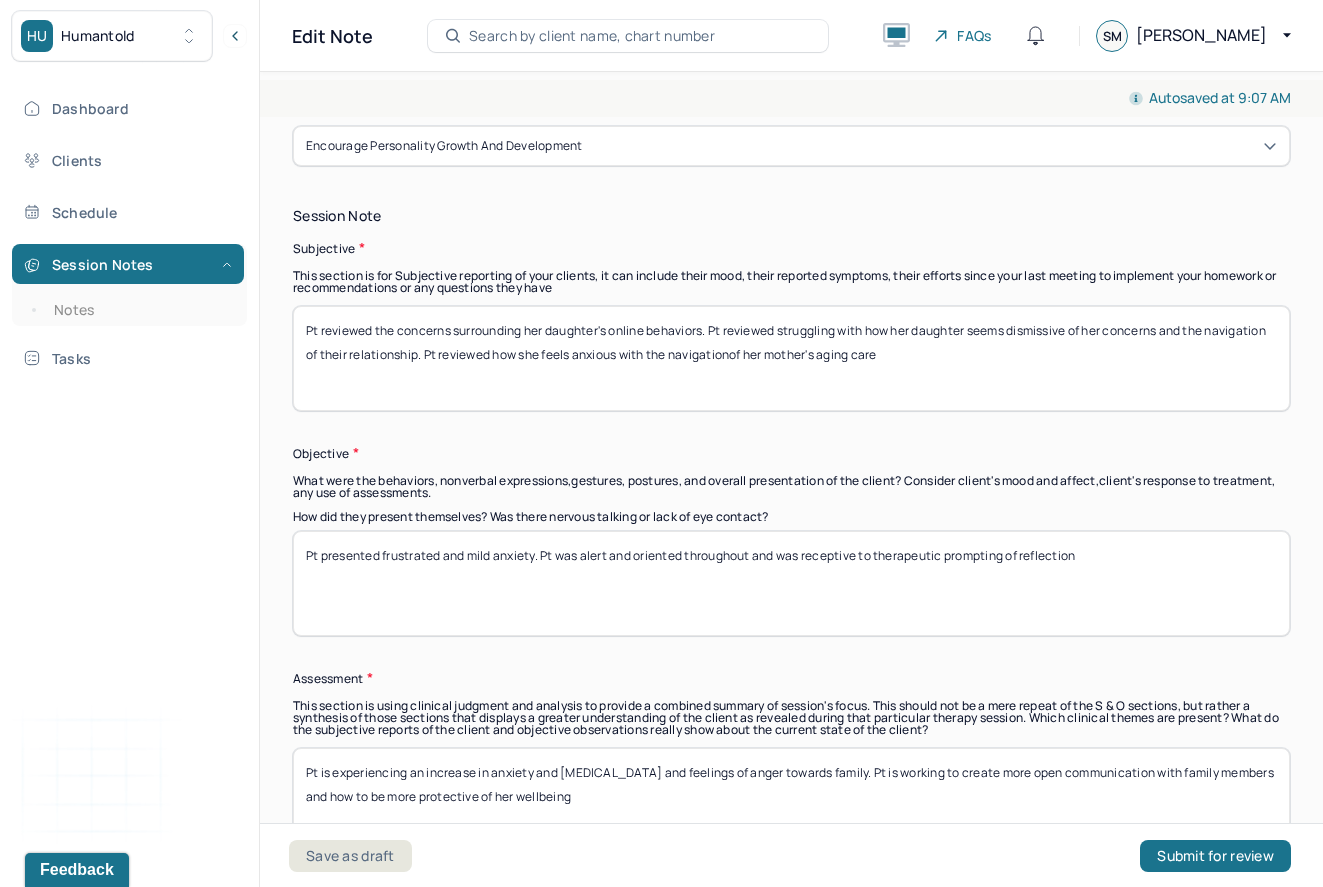 scroll, scrollTop: 1353, scrollLeft: 0, axis: vertical 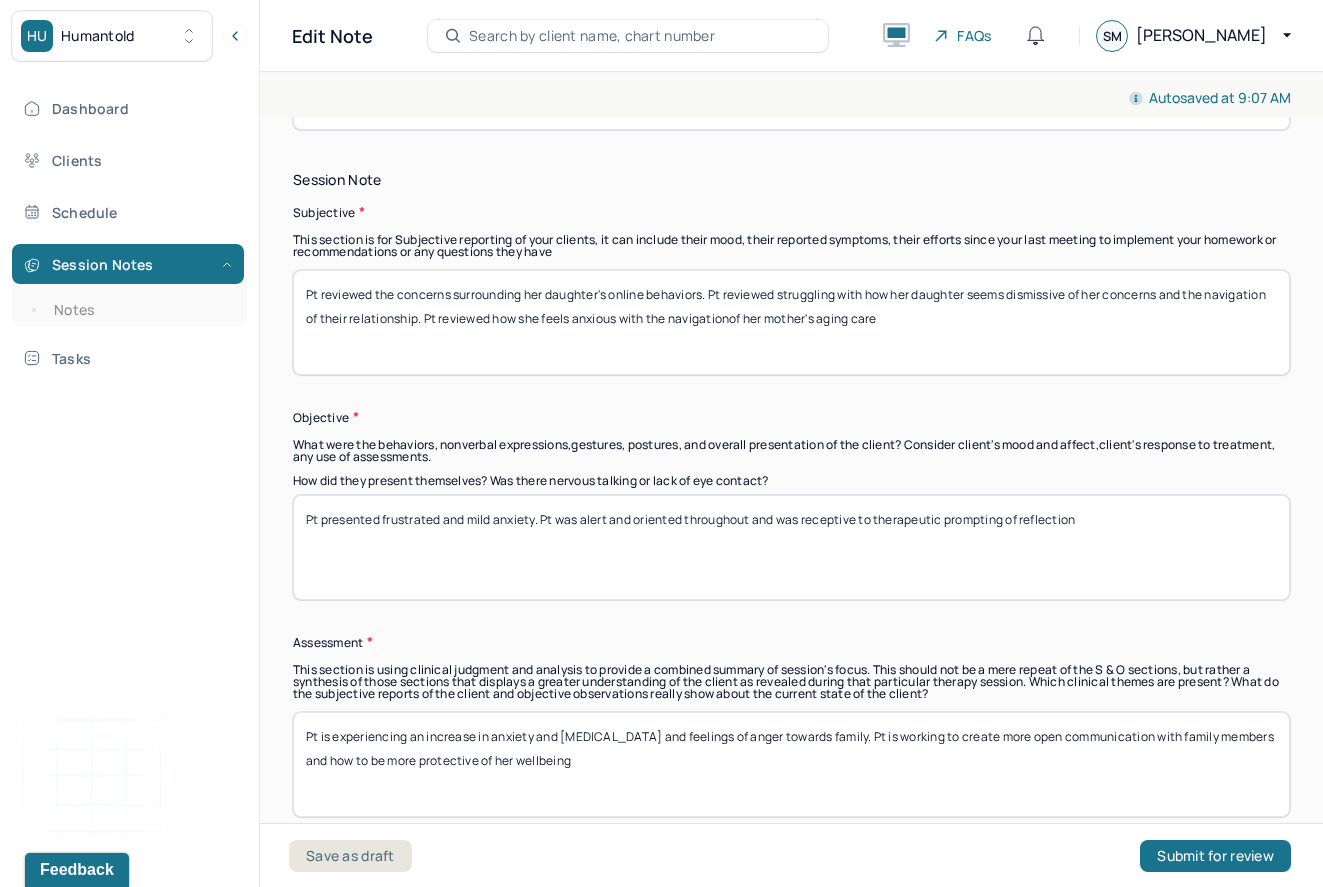 type on "increased anger, feeling agitated" 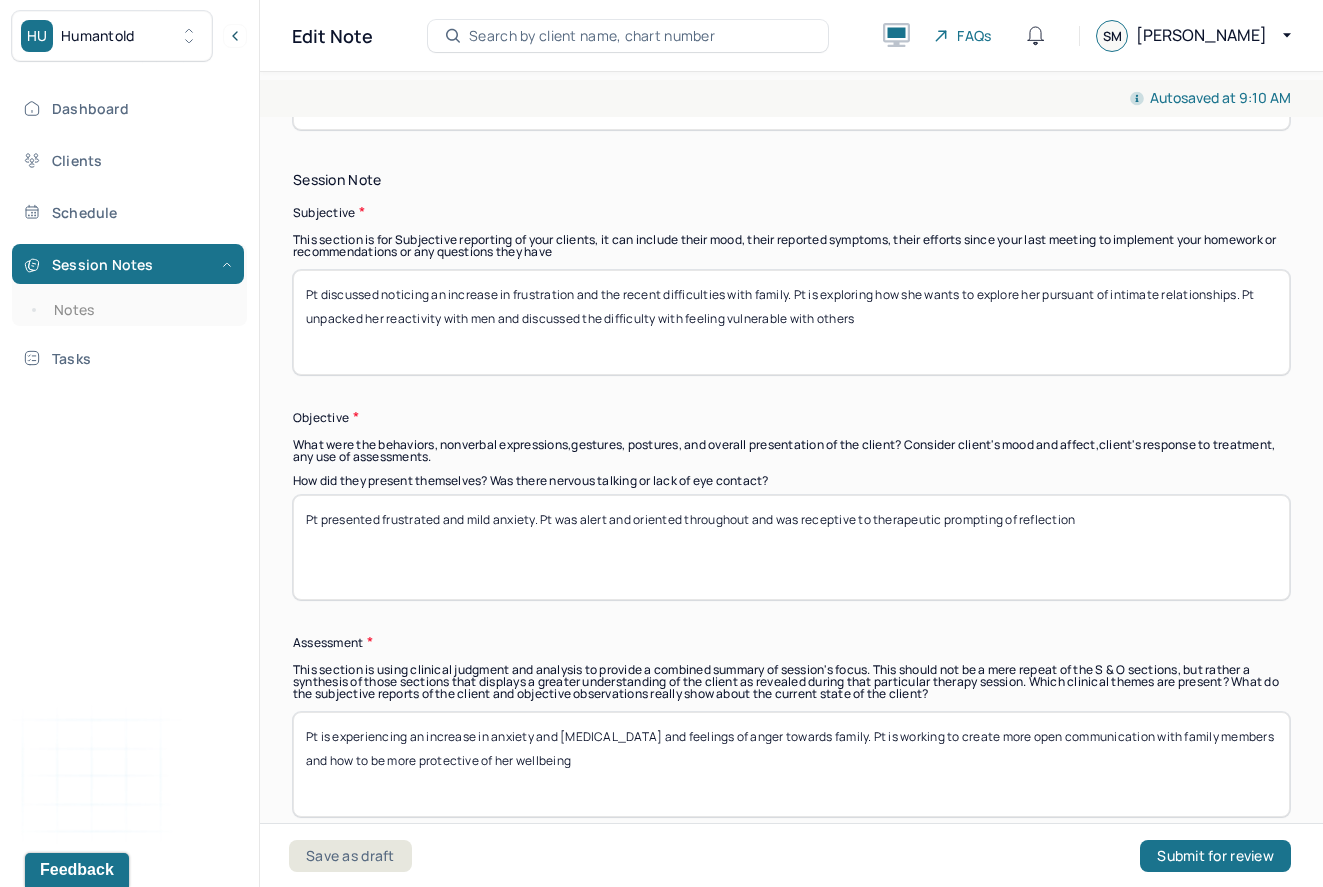 type on "Pt discussed noticing an increase in frustration and the recent difficulties with family. Pt is exploring how she wants to explore her pursuant of intimate relationships. Pt unpacked her reactivity with men and discussed the difficulty with feeling vulnerable with others" 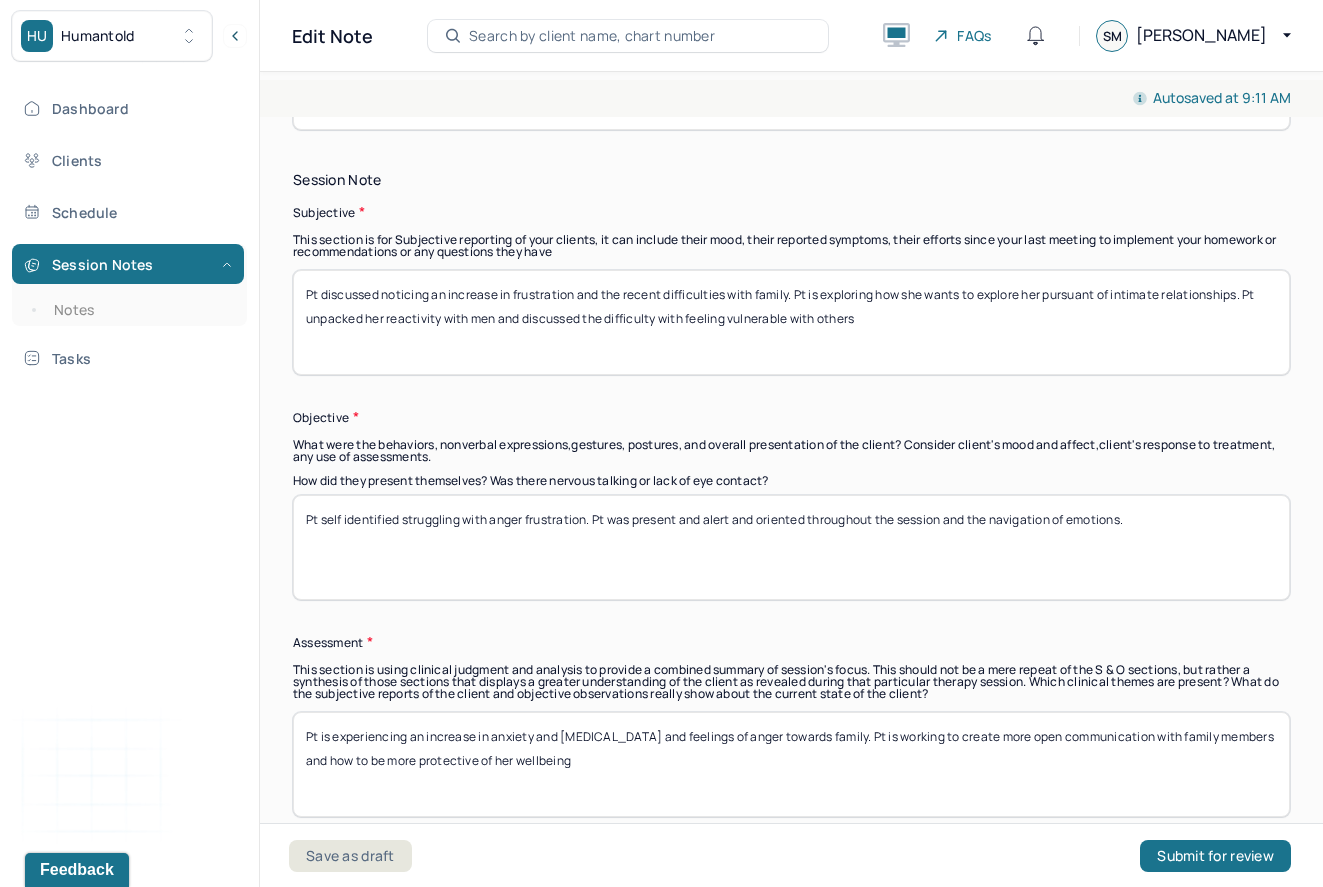 type on "Pt self identified struggling with anger frustration. Pt was present and alert and oriented throughout the session and the navigation of emotions." 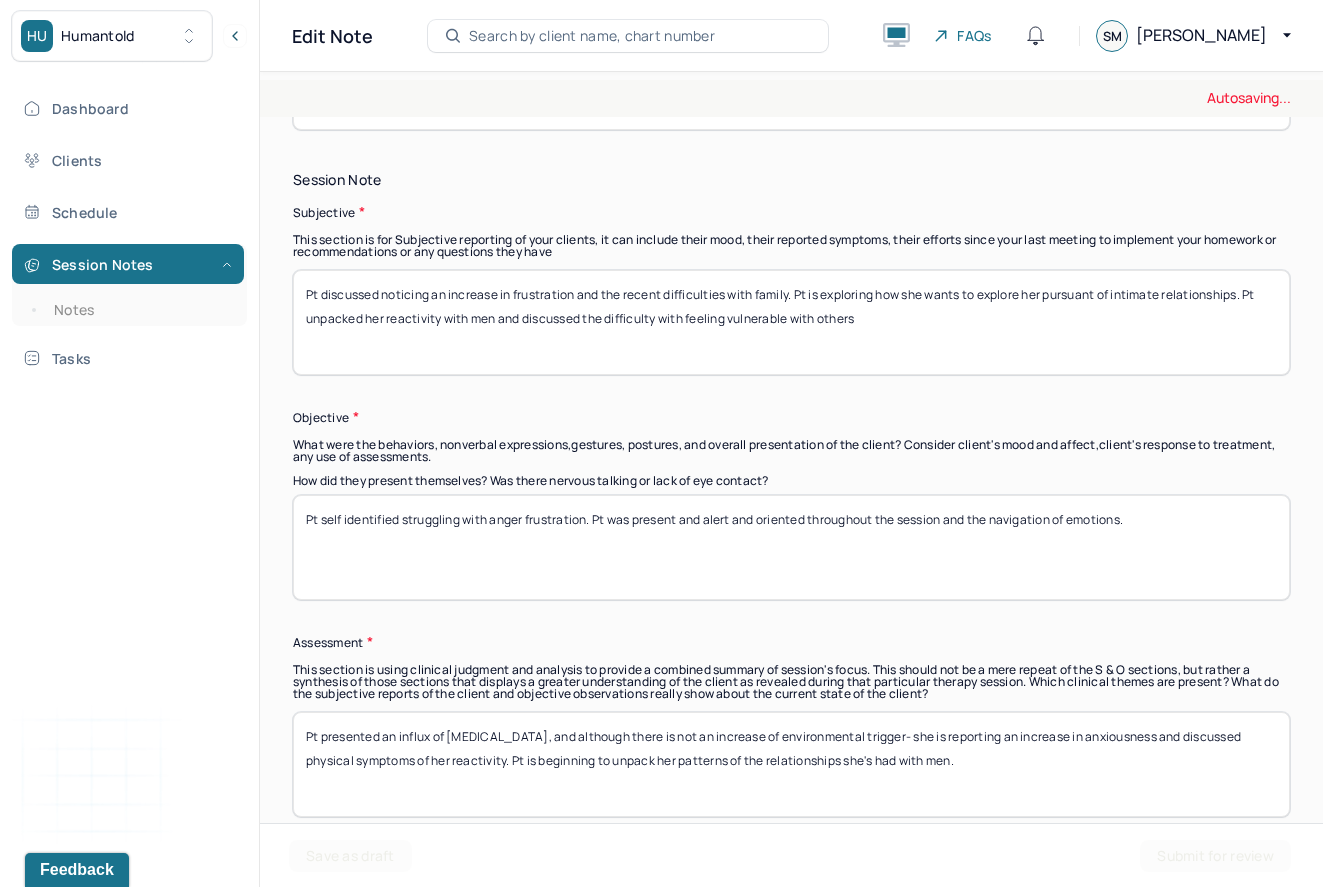 type on "Pt presented an influx of agitation, and although there is not an increase of environmental trigger- she is reporting an increase in anxiousness and discussed physical symptoms of her reactivity. Pt is beginning to unpack her patterns of the relationships she's had with men." 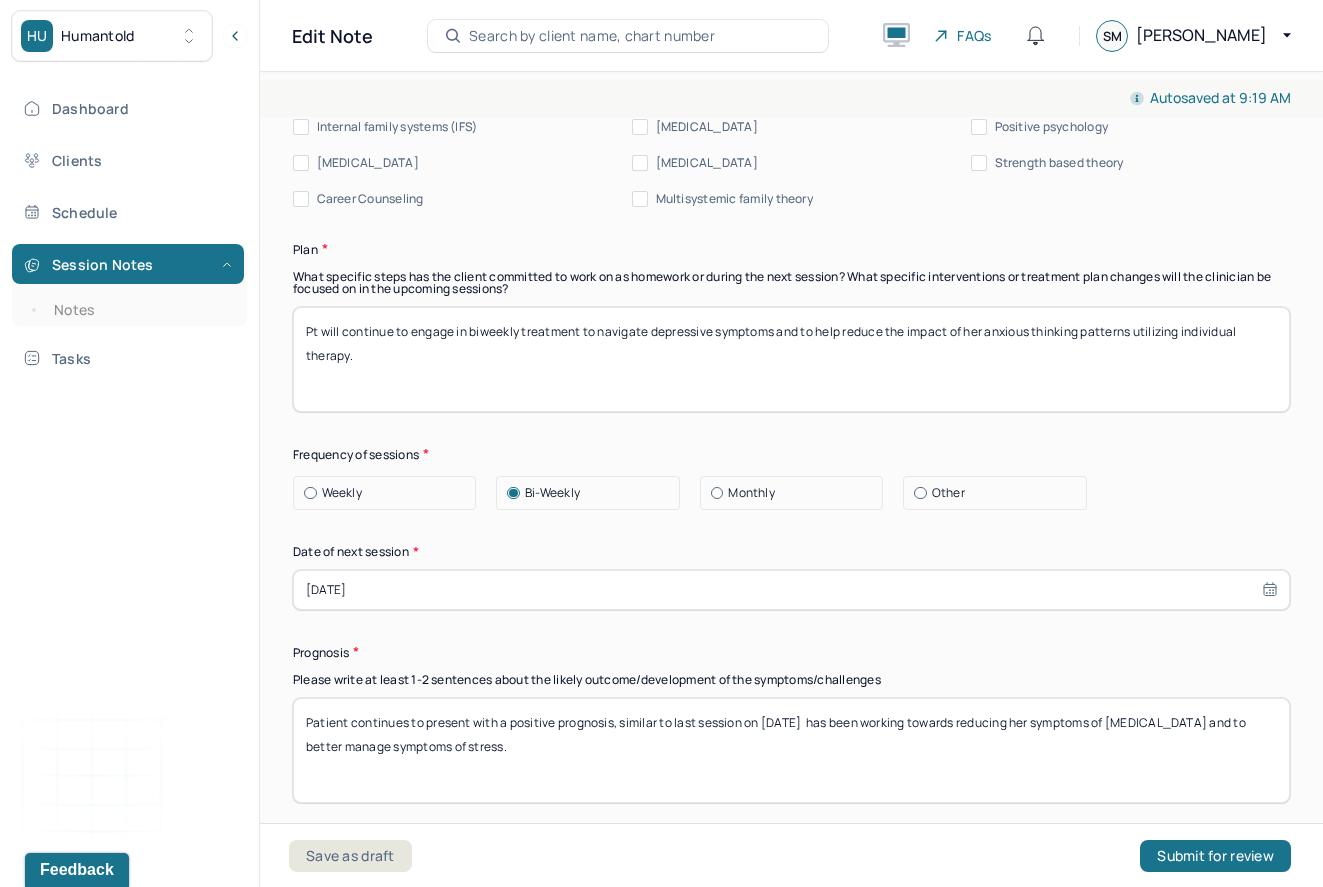 scroll, scrollTop: 2465, scrollLeft: 0, axis: vertical 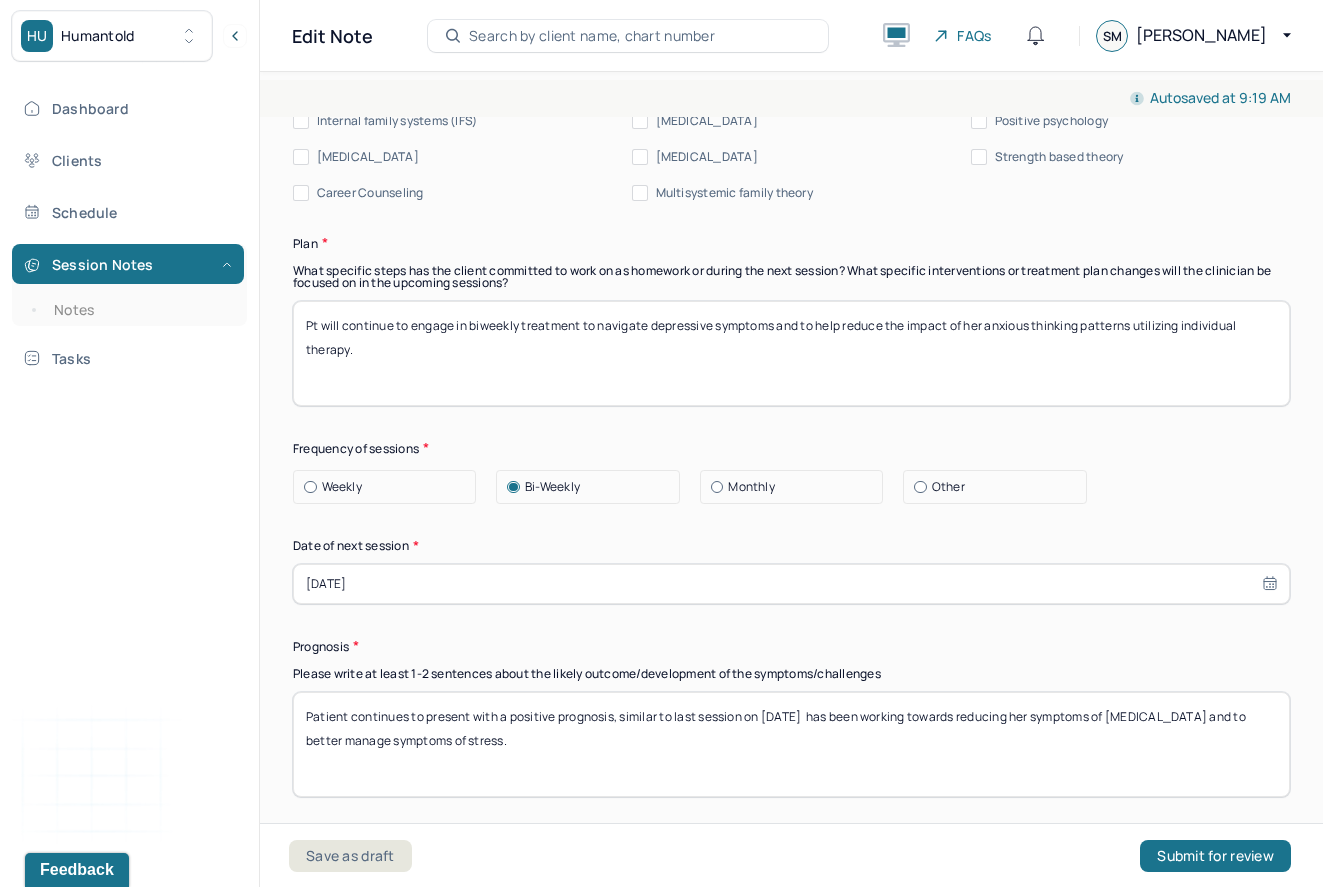 select on "6" 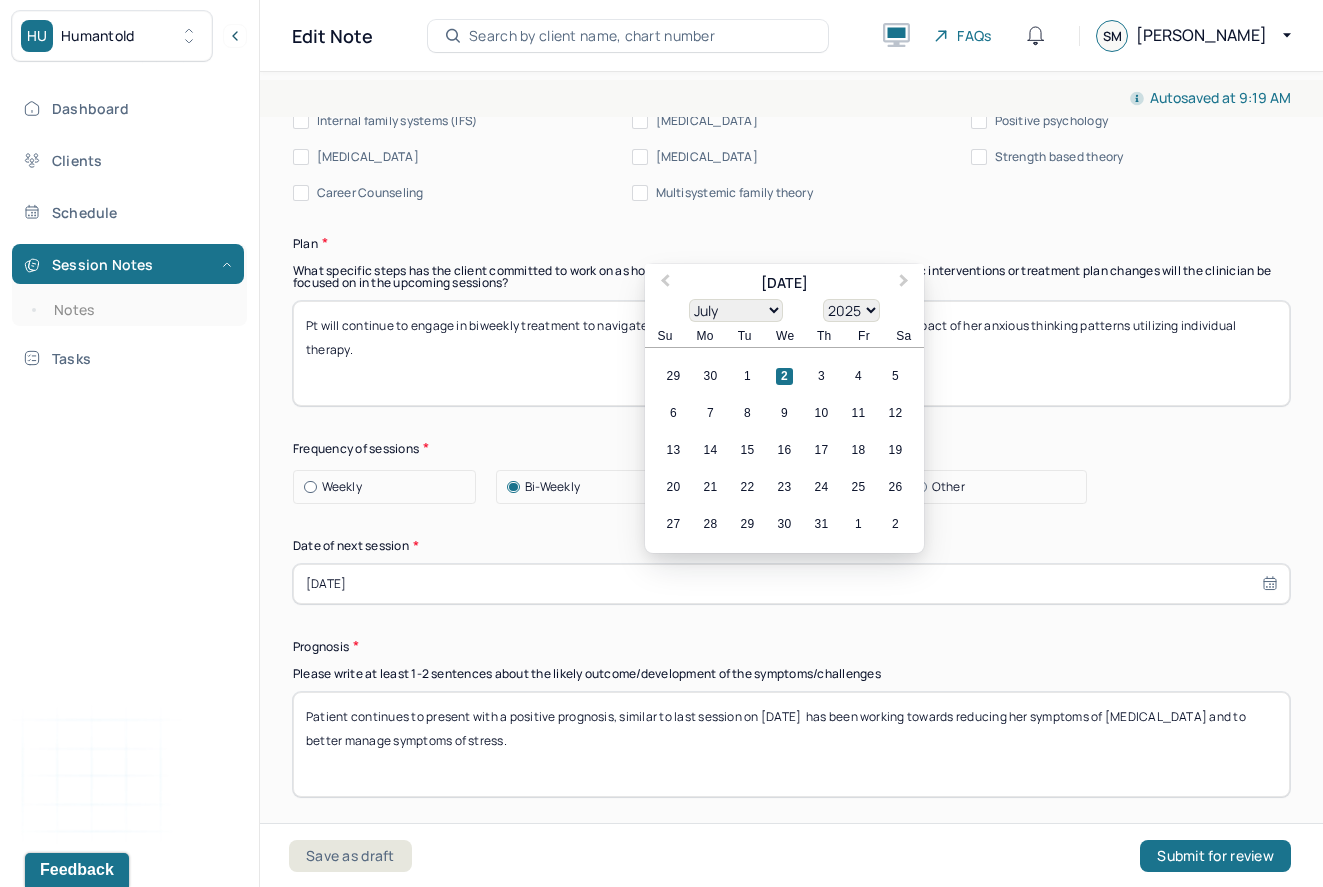 click on "[DATE]" at bounding box center [791, 584] 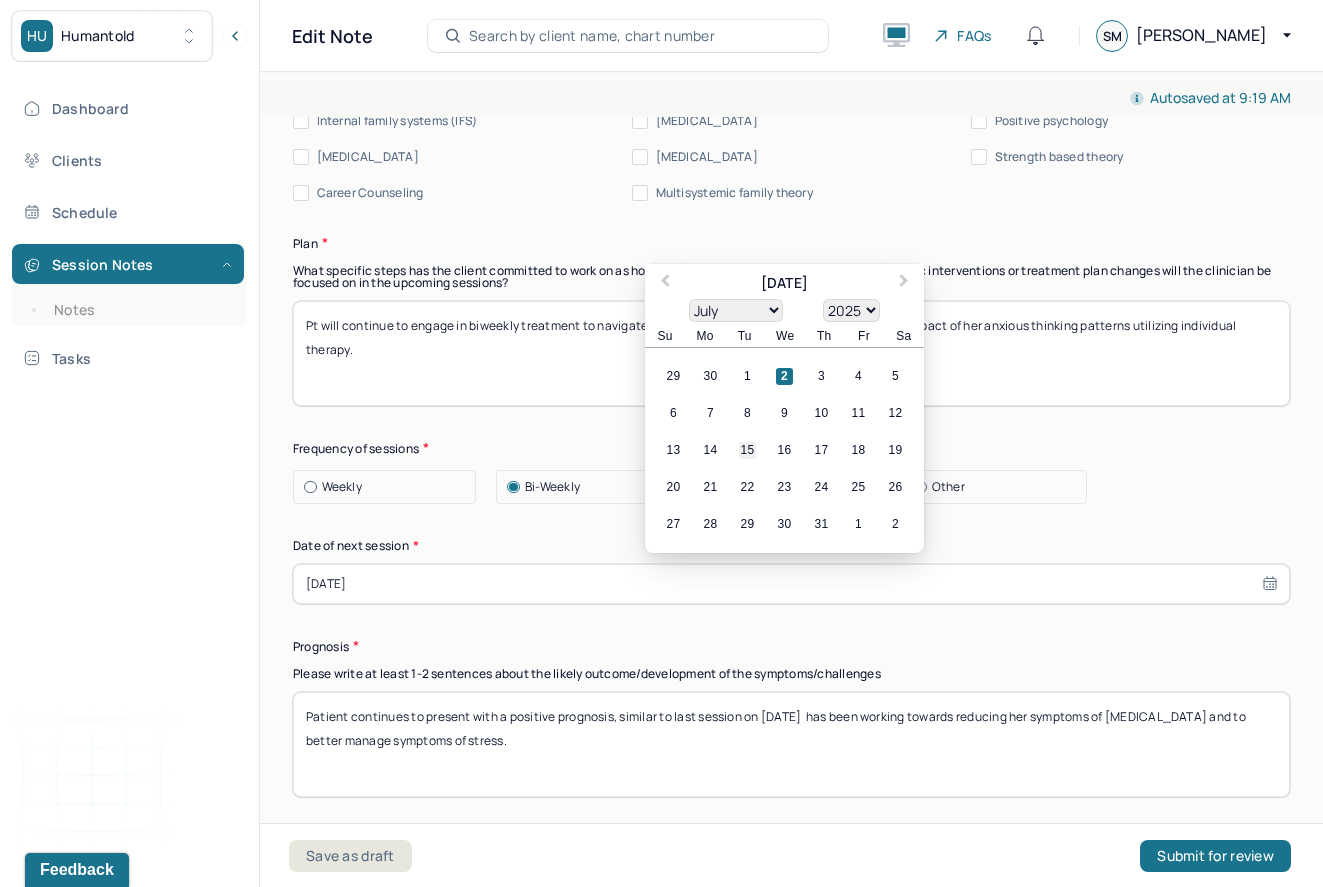 click on "15" at bounding box center [747, 450] 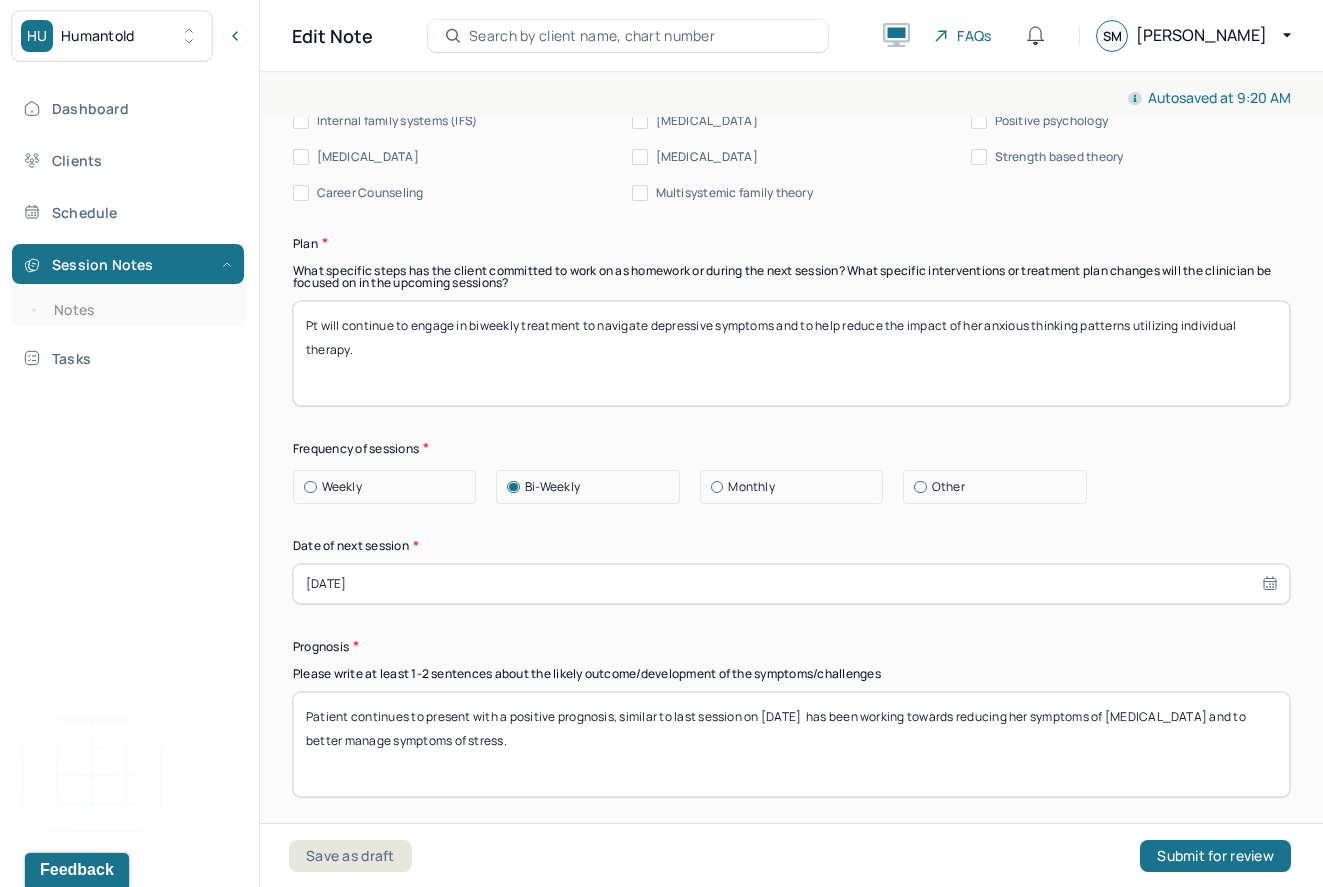 drag, startPoint x: 790, startPoint y: 713, endPoint x: 769, endPoint y: 710, distance: 21.213203 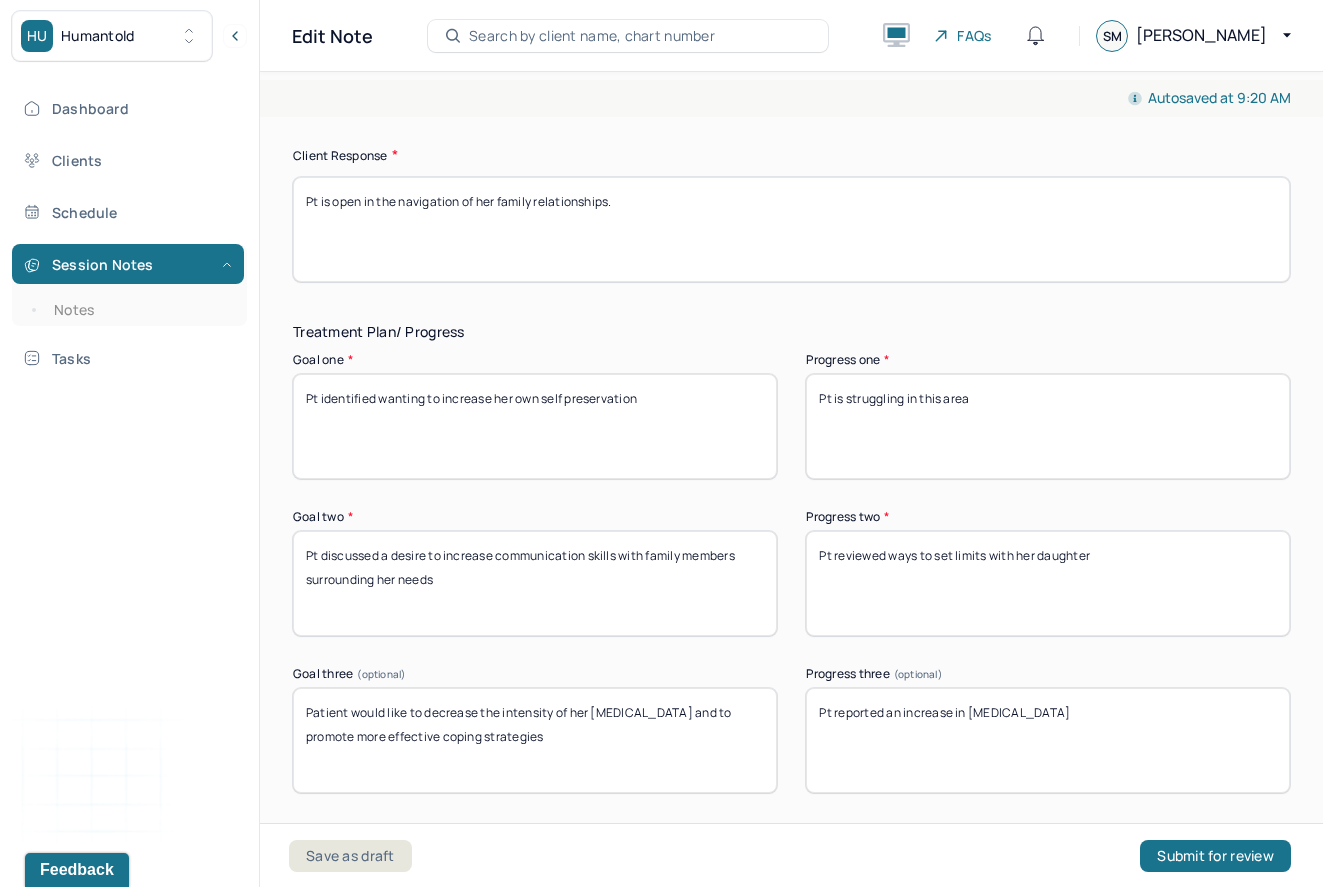 scroll, scrollTop: 3155, scrollLeft: 0, axis: vertical 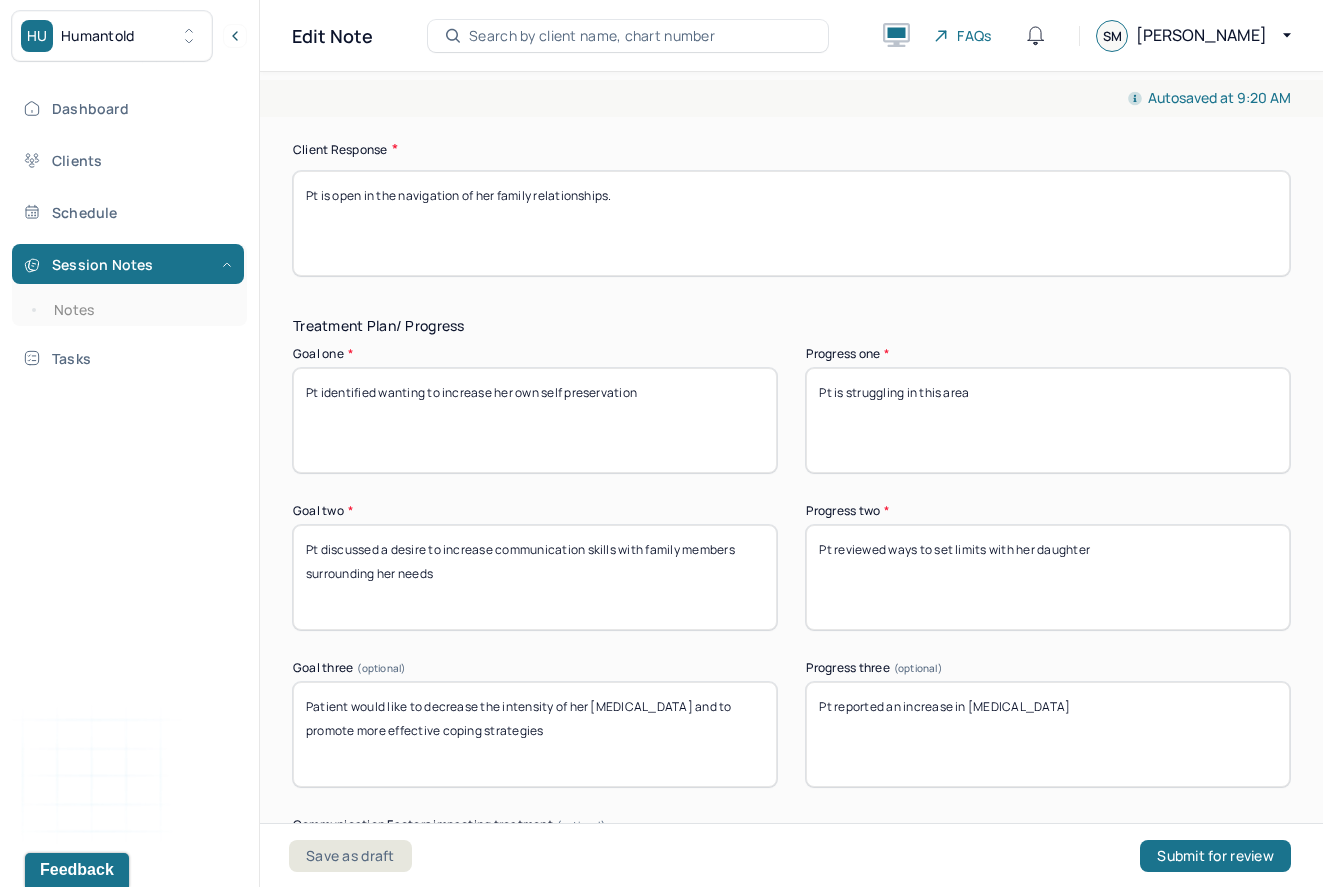 type on "Patient continues to present with a positive prognosis, similar to last session on 6/10/25  has been working towards reducing her symptoms of depression and to better manage symptoms of stress." 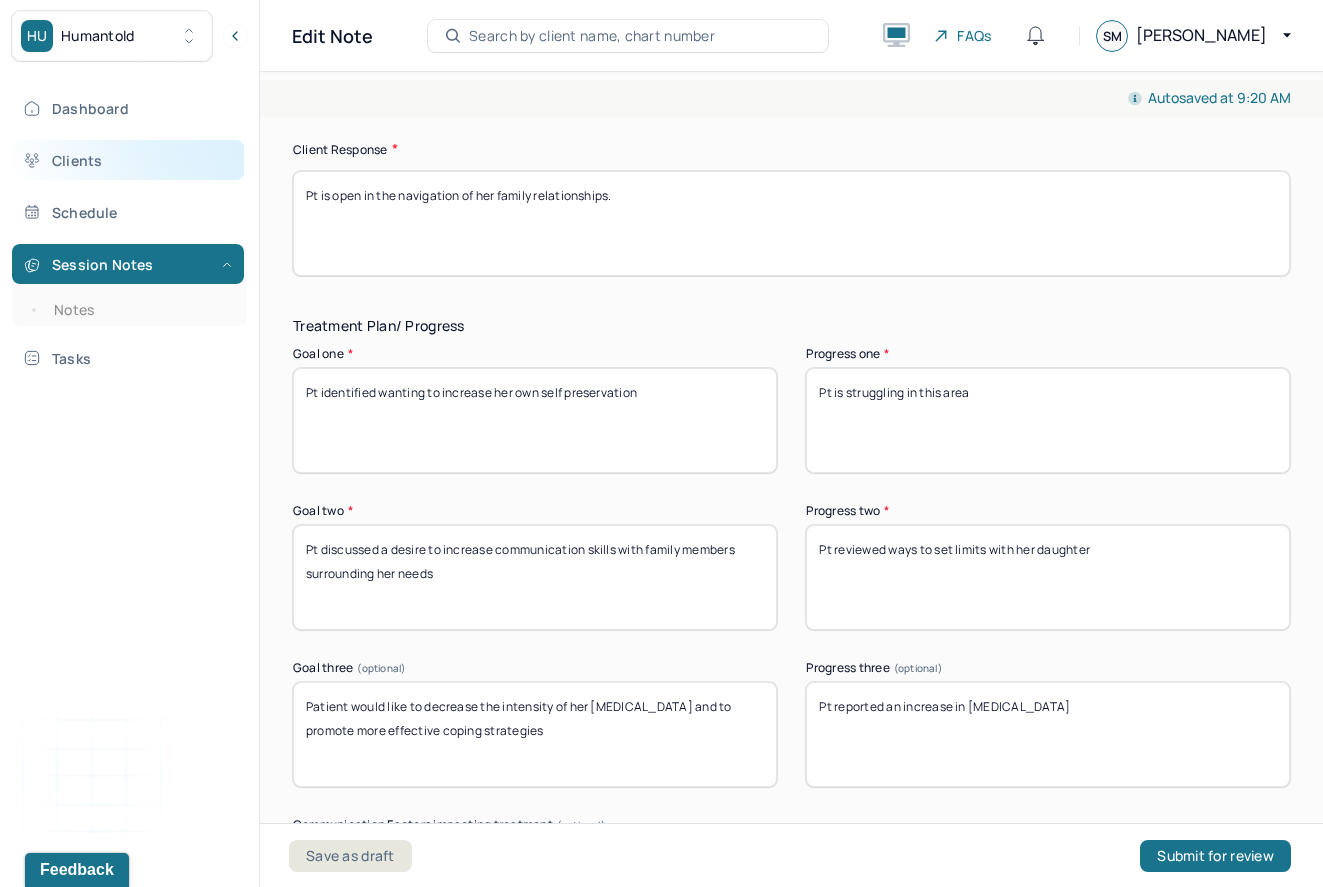 drag, startPoint x: 716, startPoint y: 238, endPoint x: 153, endPoint y: 147, distance: 570.30695 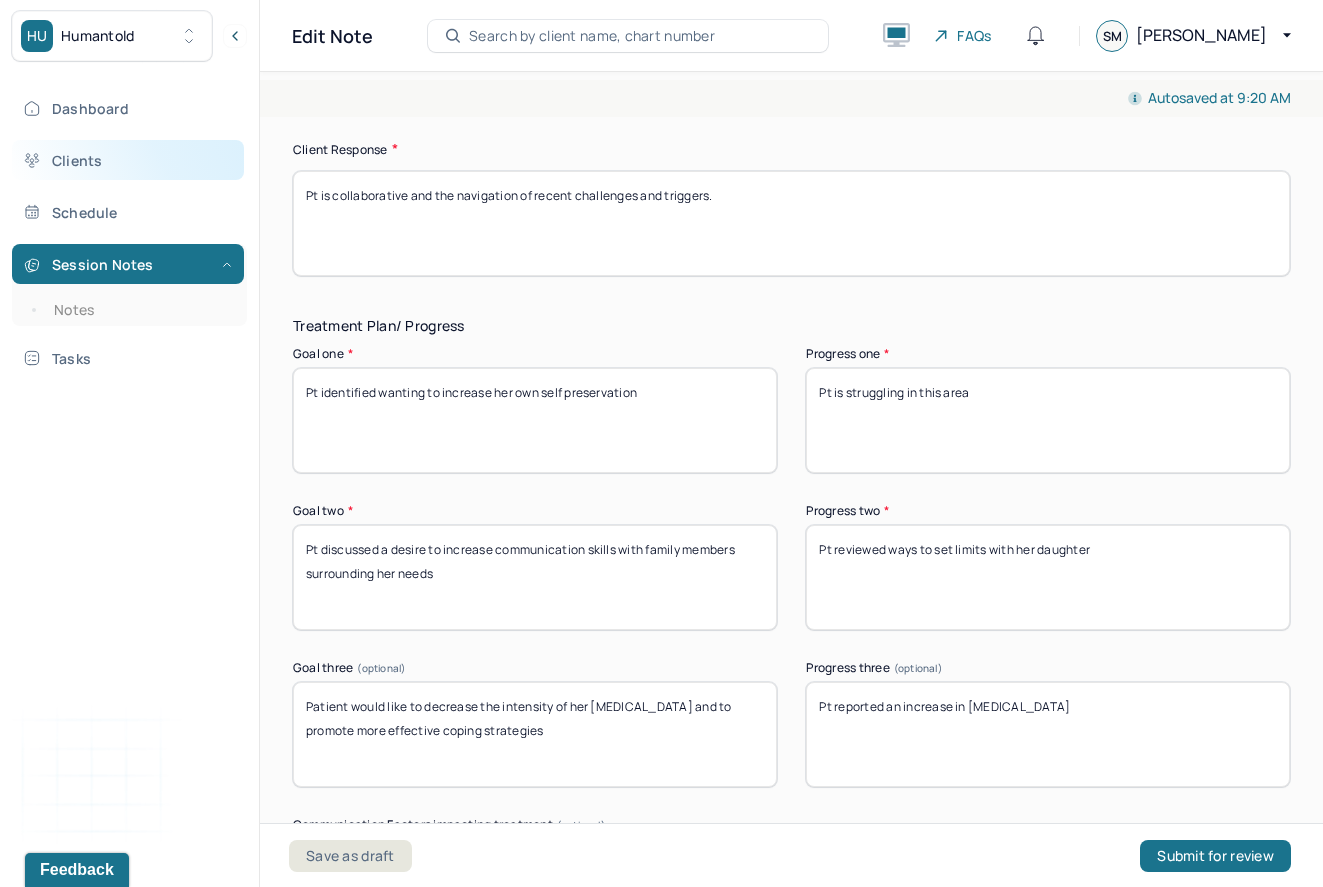 type on "Pt is collaborative and the navigation of recent challenges and triggers." 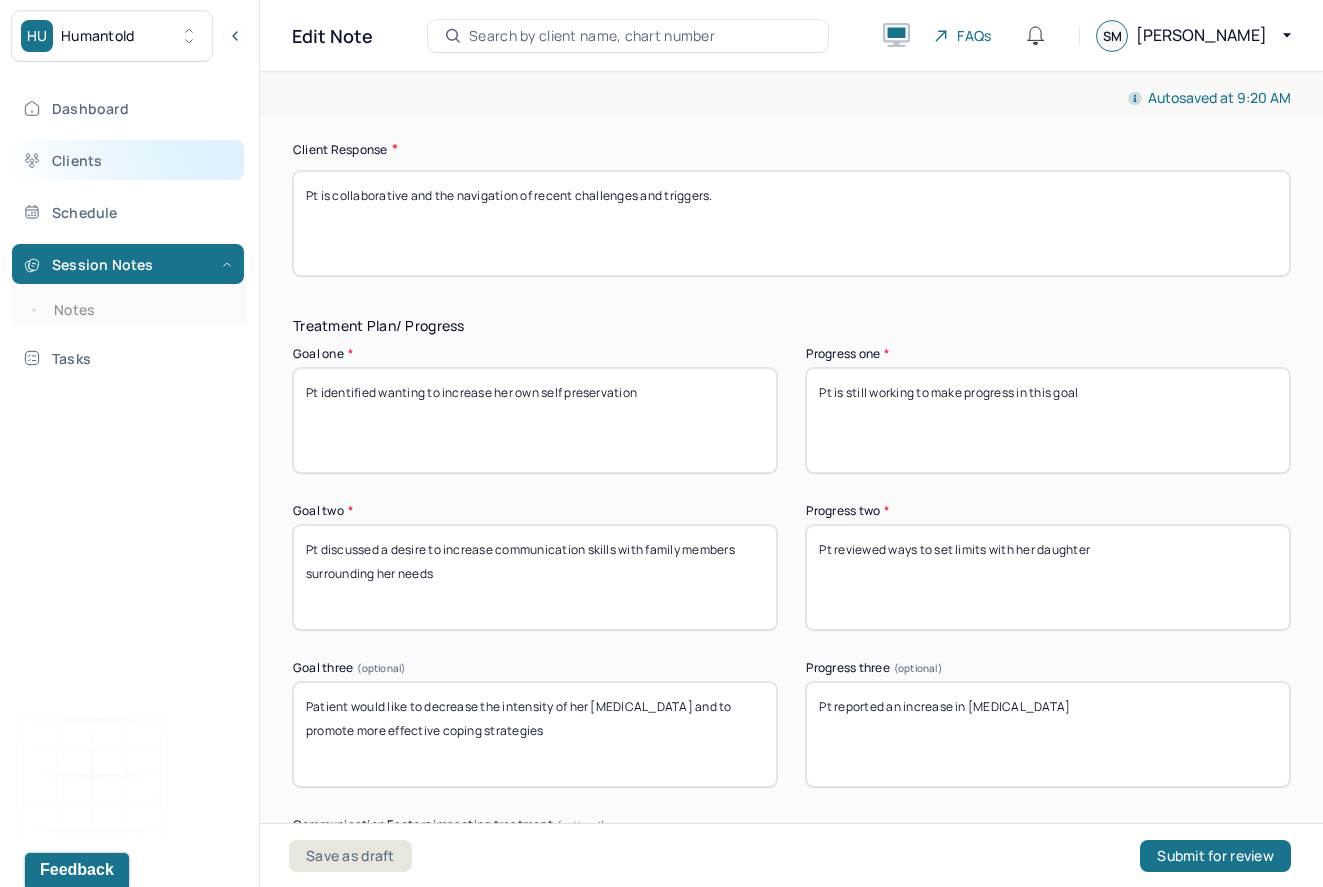type on "Pt is still working to make progress in this goal" 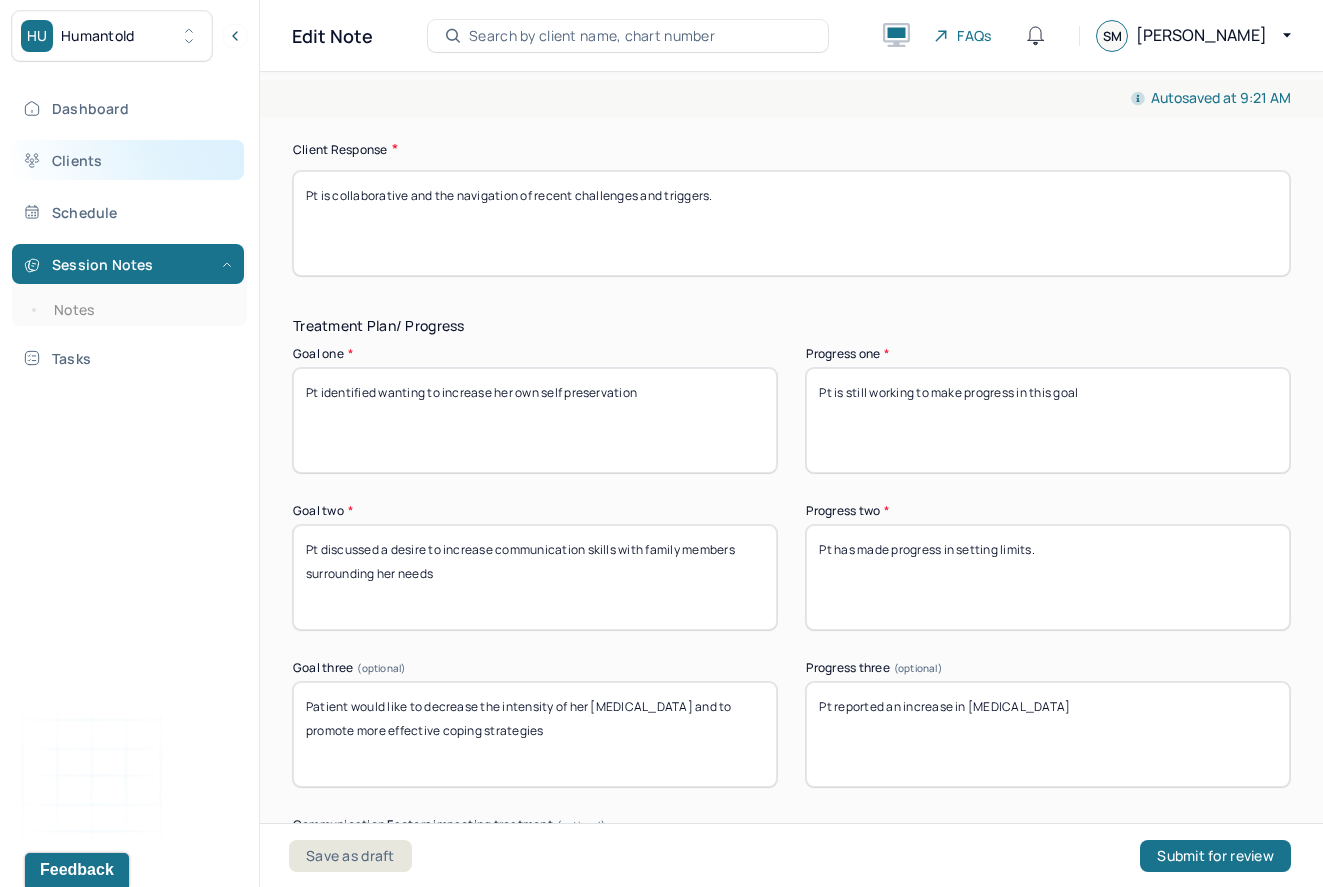type on "Pt has made progress in setting limits." 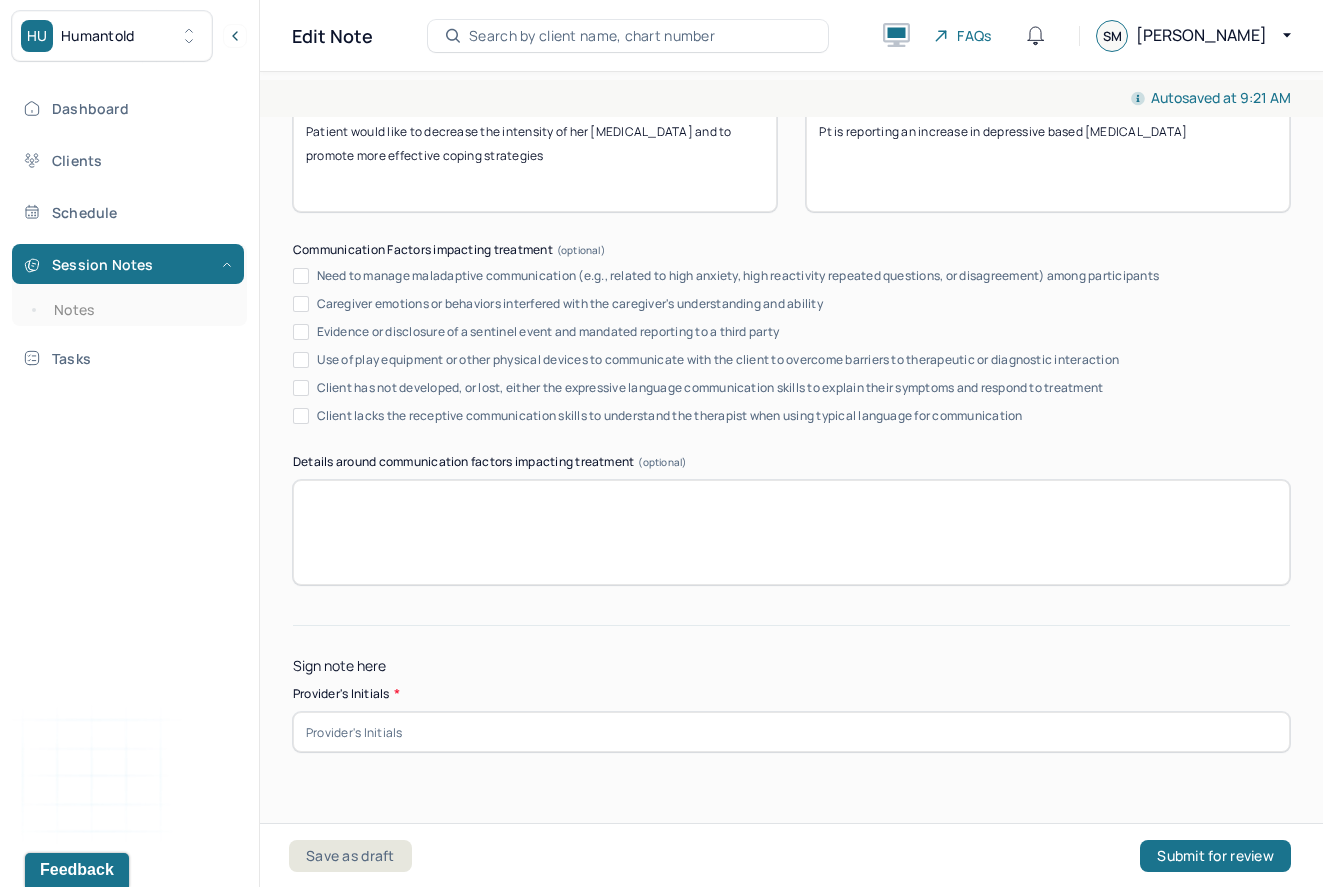 scroll, scrollTop: 3777, scrollLeft: 0, axis: vertical 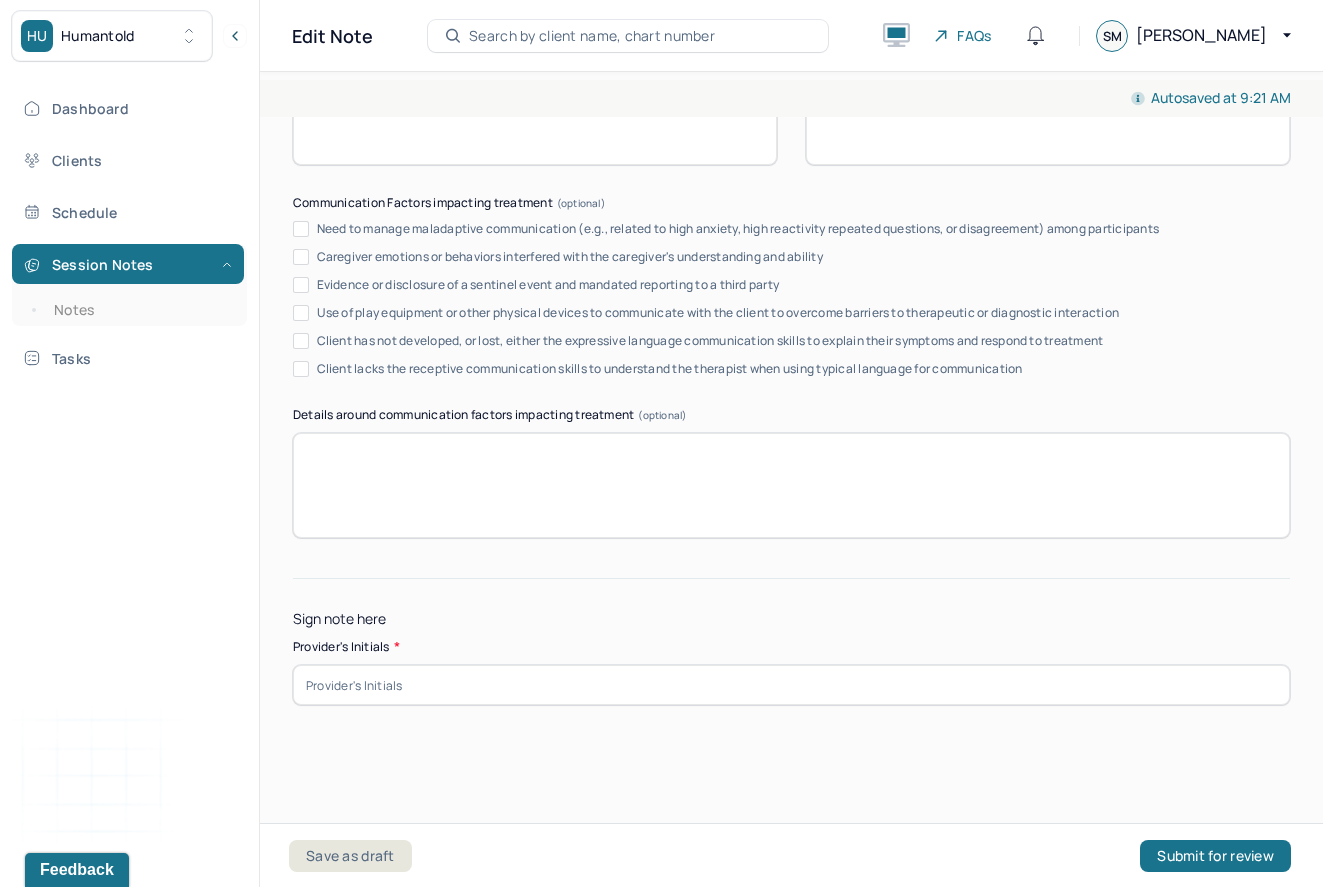 type on "Pt is reporting an increase in depressive based agitation" 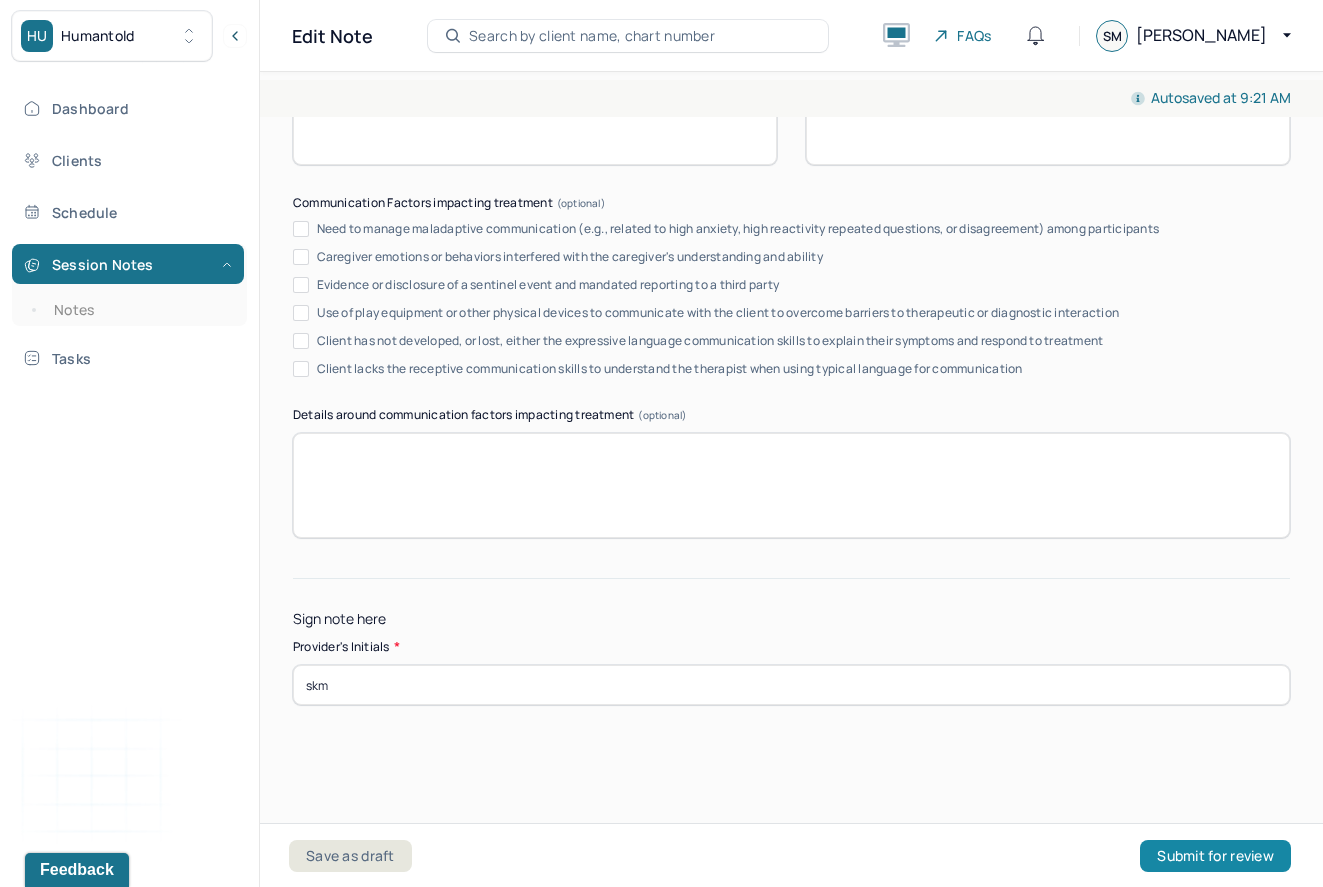 type on "skm" 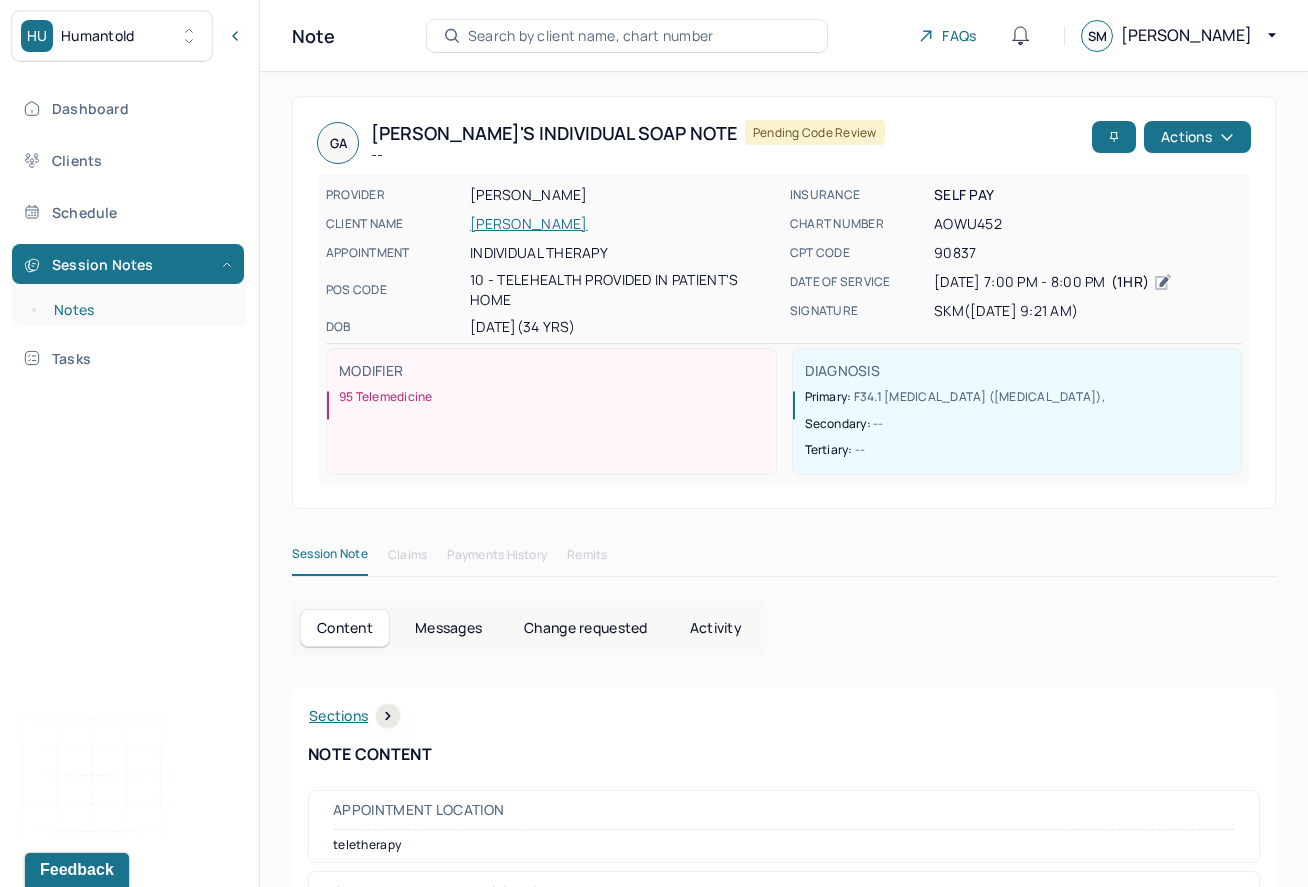 click on "Notes" at bounding box center (139, 310) 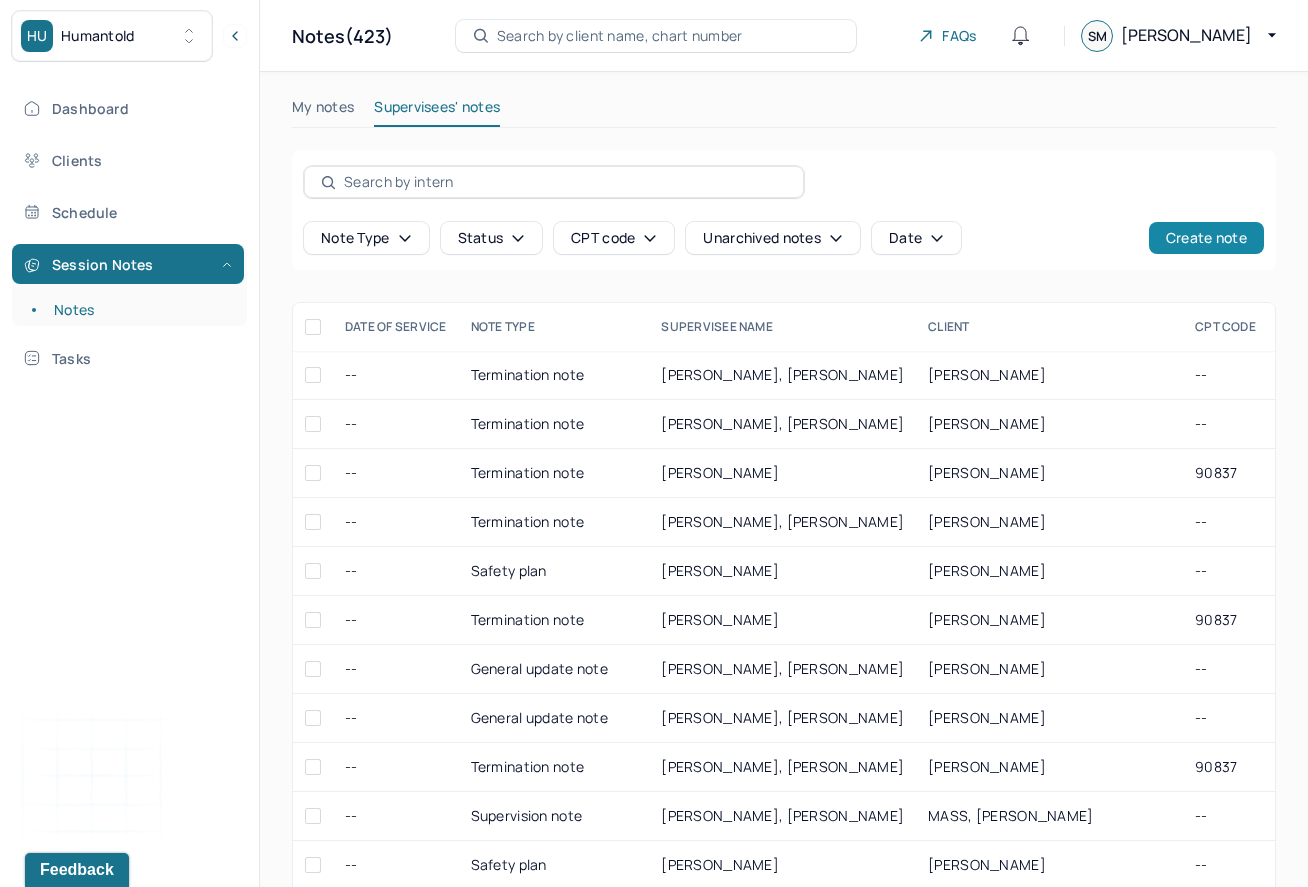 click on "Create note" at bounding box center [1206, 238] 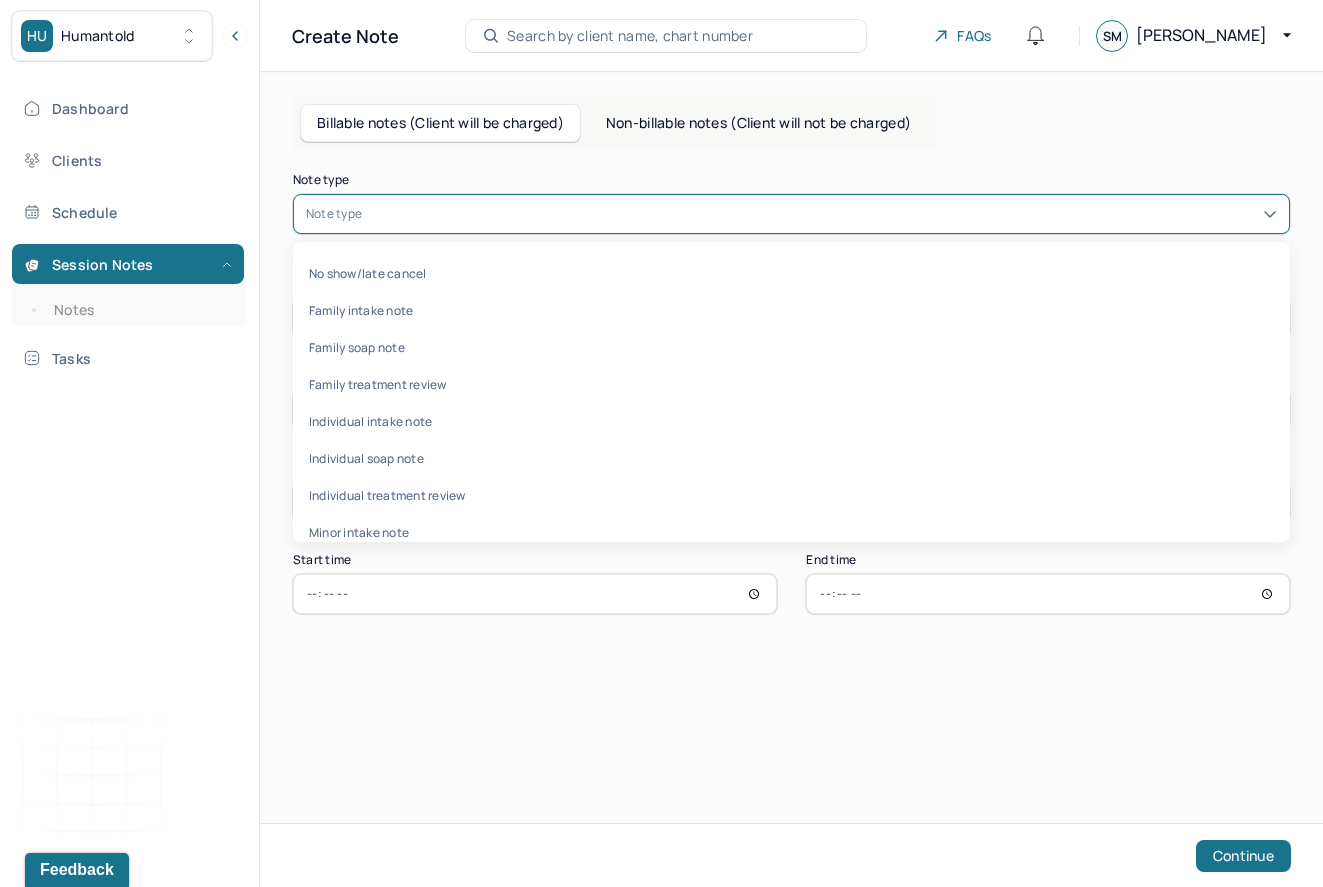 click at bounding box center (821, 214) 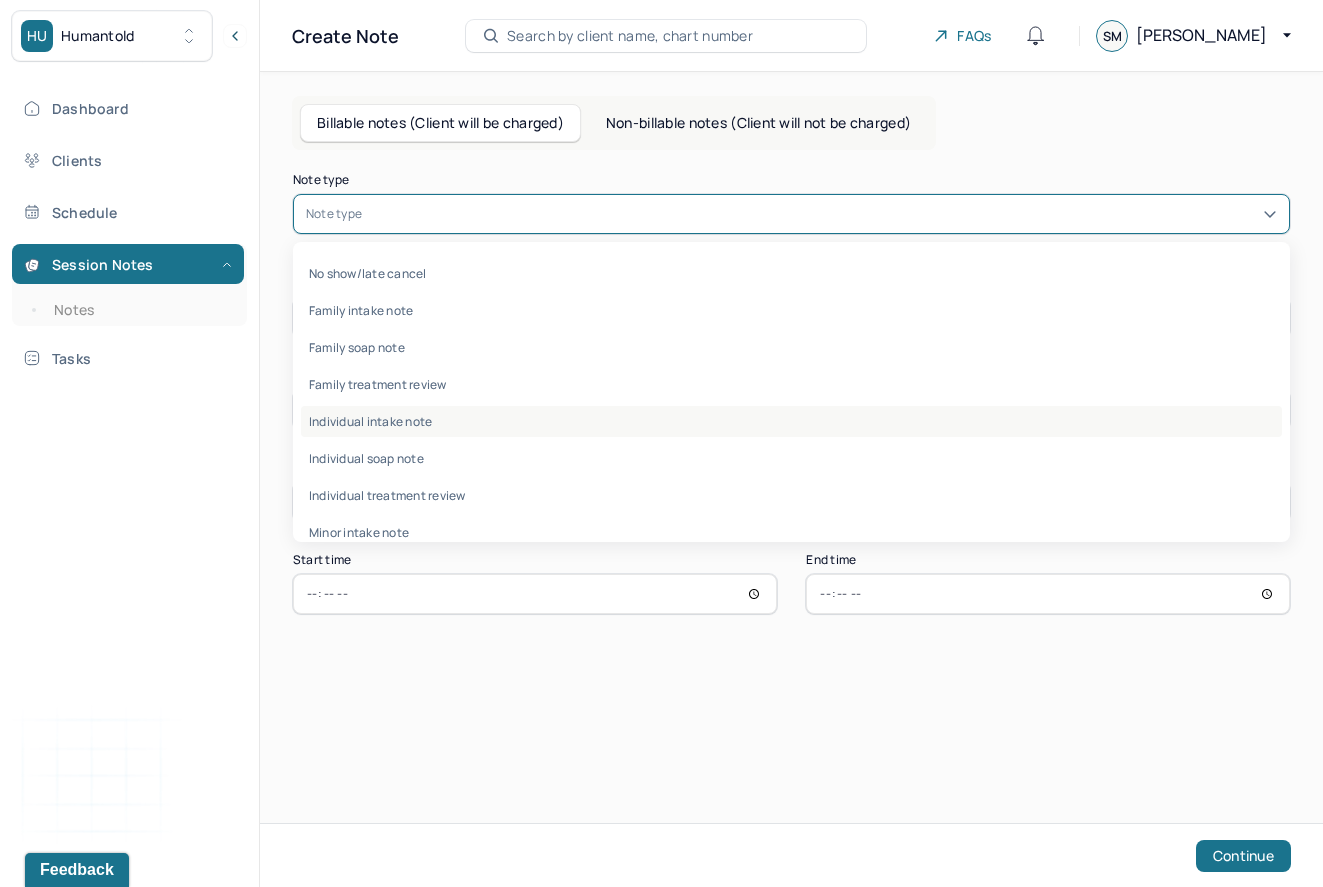 click on "Individual intake note" at bounding box center (791, 421) 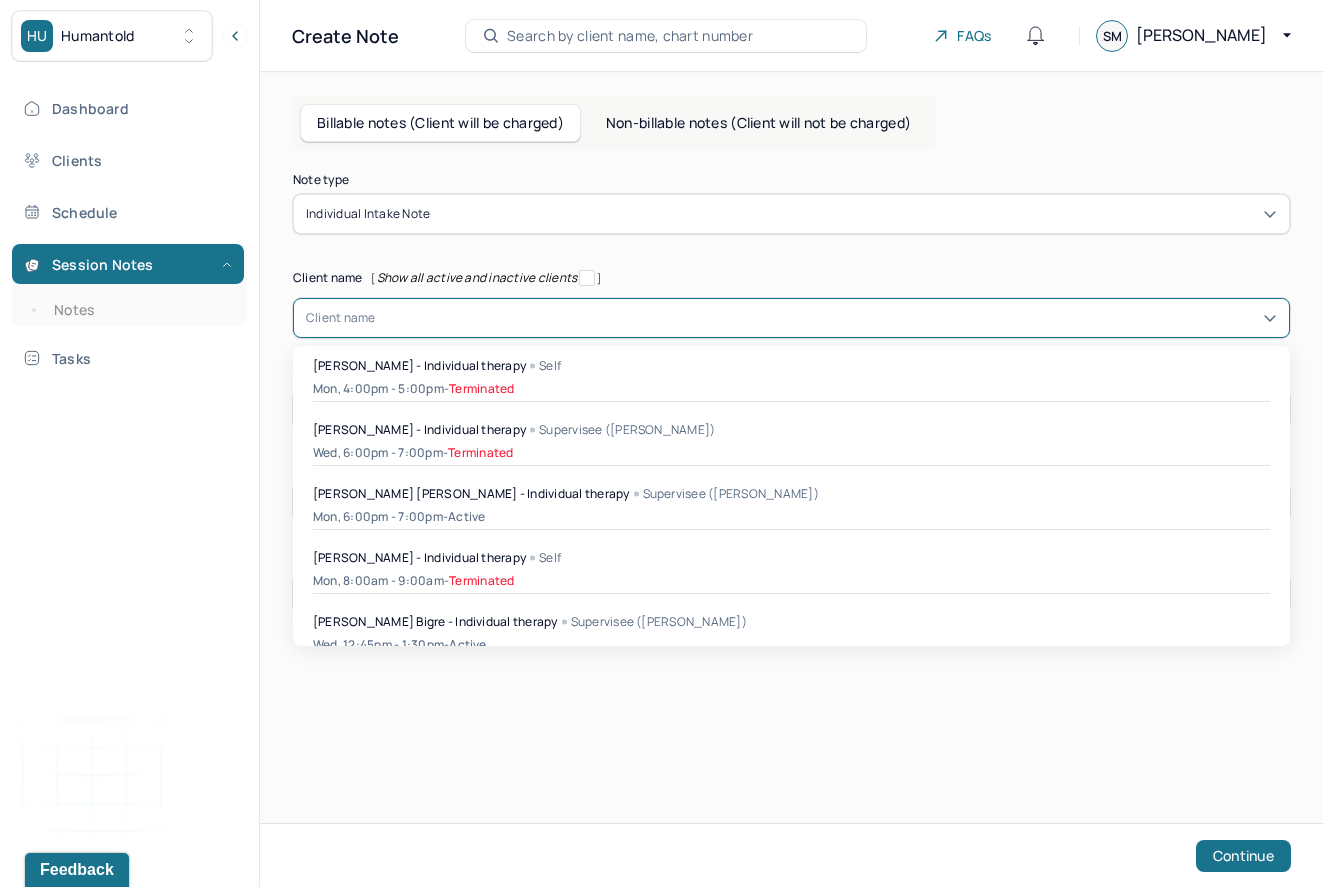 click at bounding box center [826, 318] 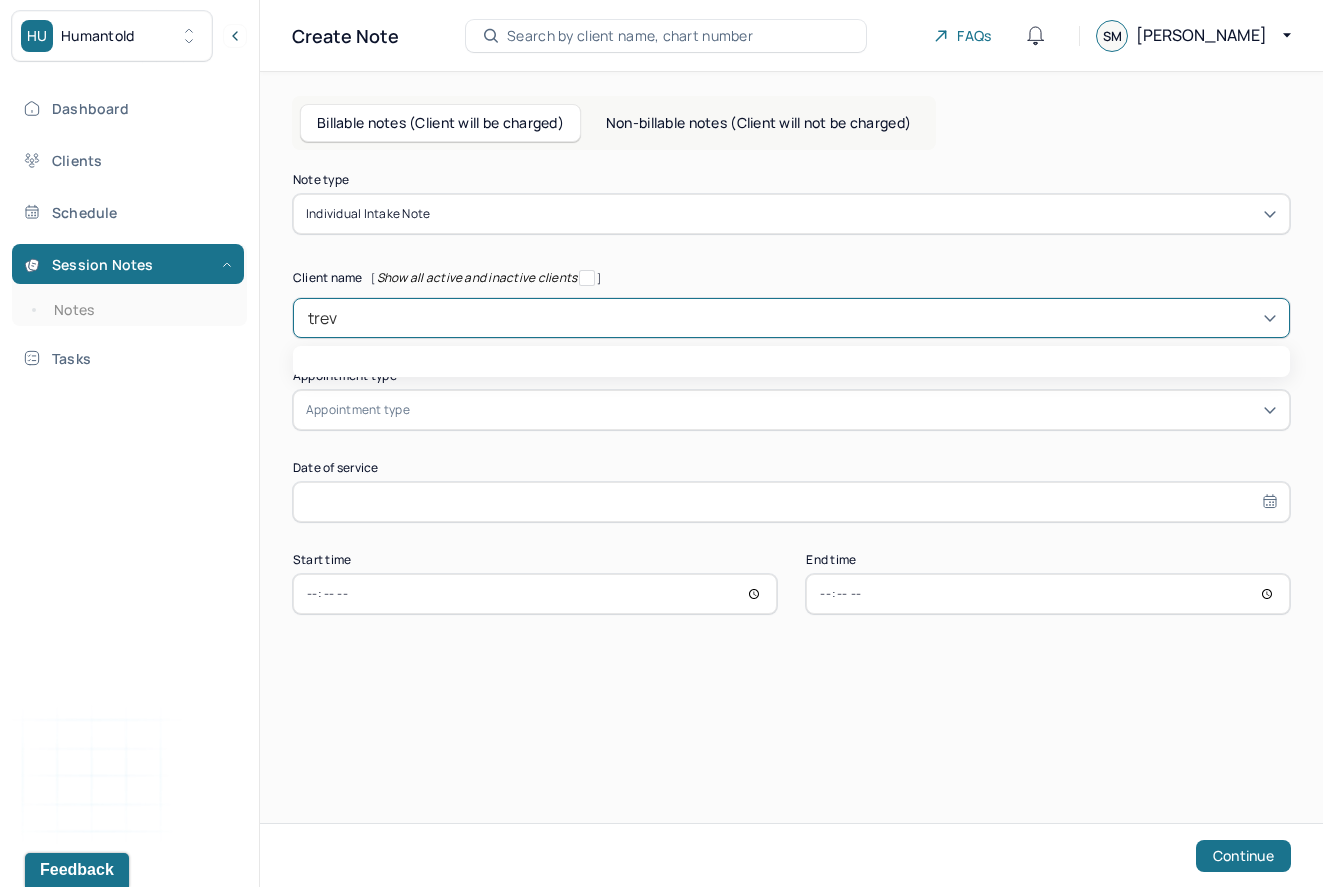 type on "trevo" 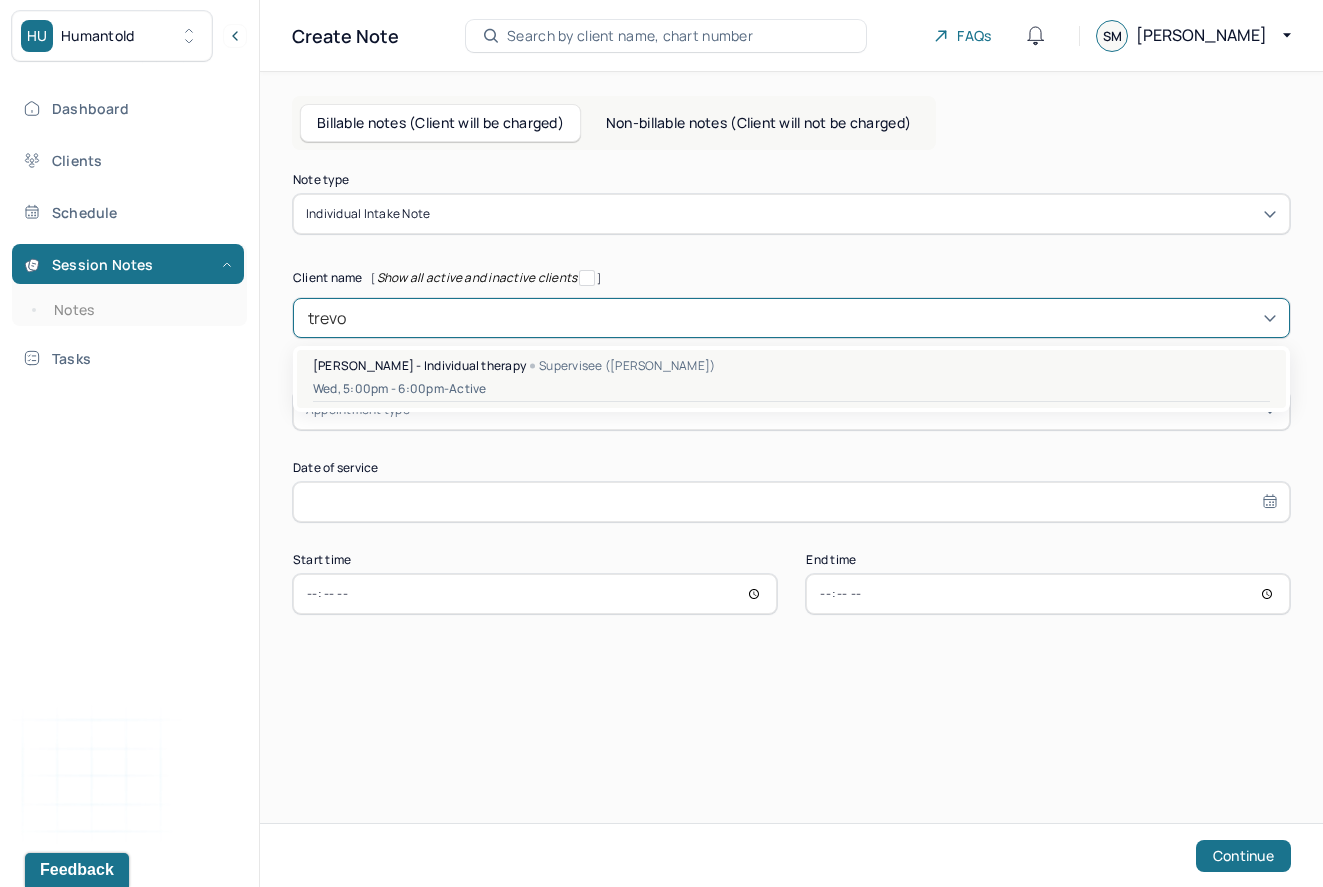 click on "Wed, 5:00pm - 6:00pm  -  active" at bounding box center (791, 389) 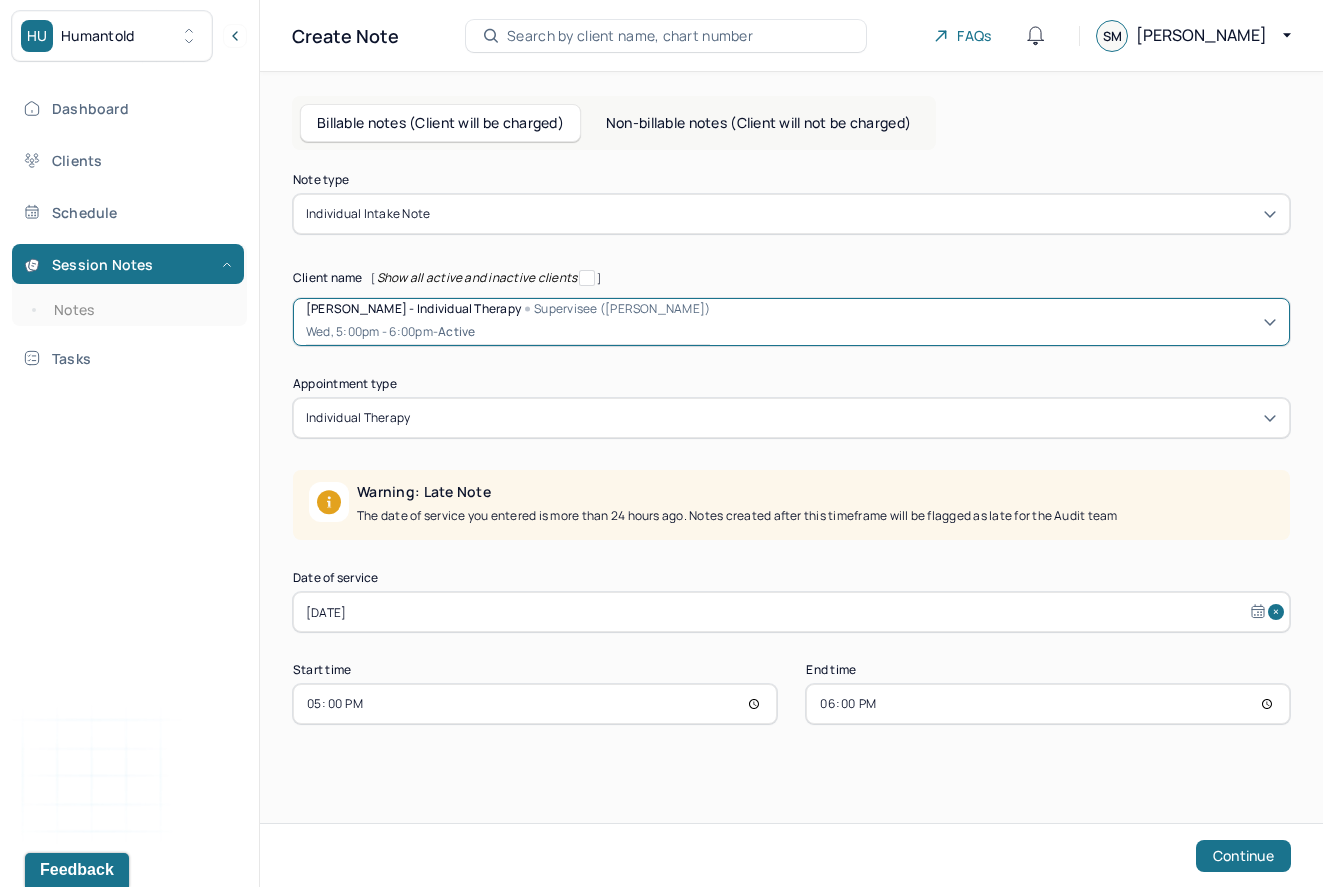 select on "5" 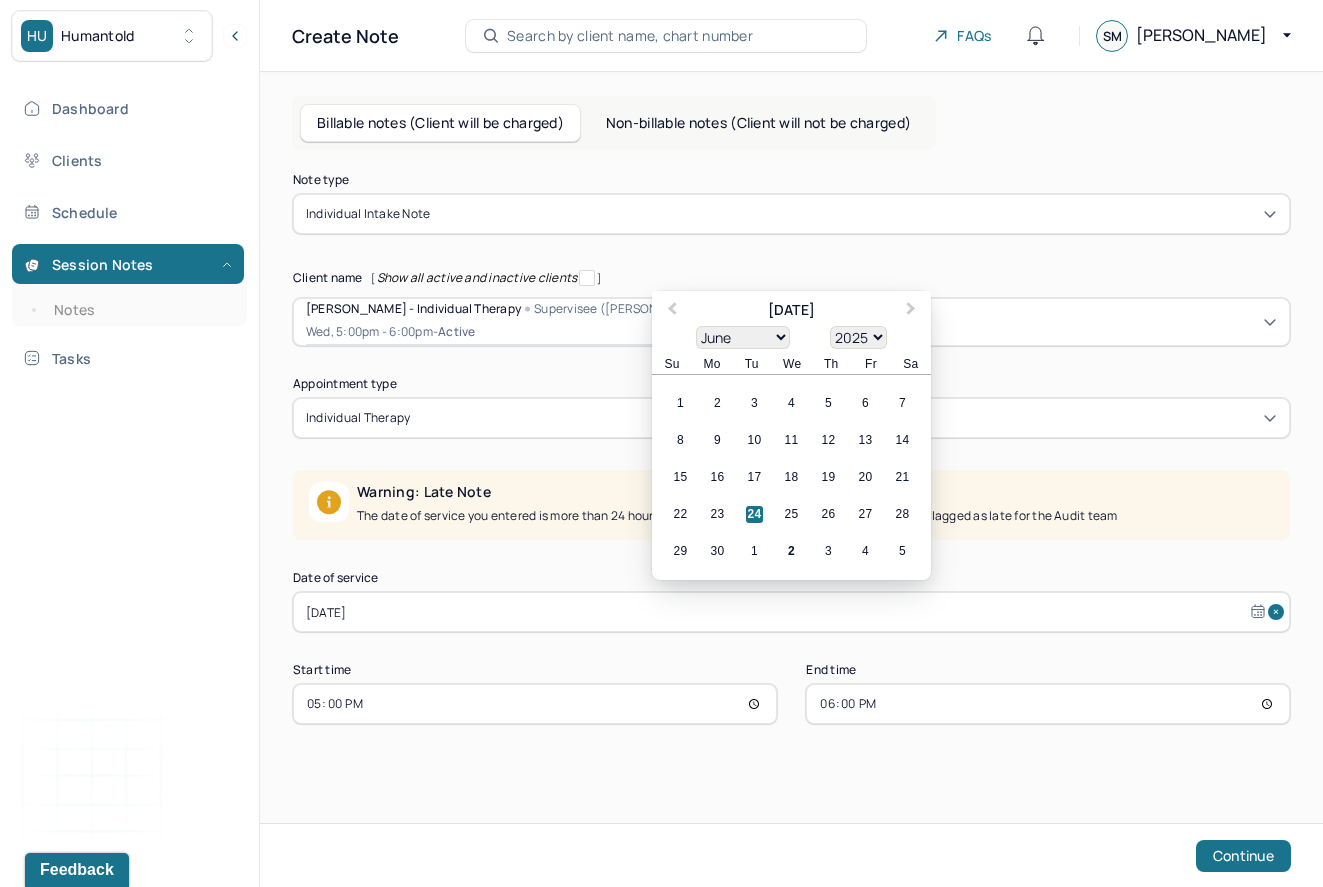 click on "Jun 24, 2025" at bounding box center (791, 612) 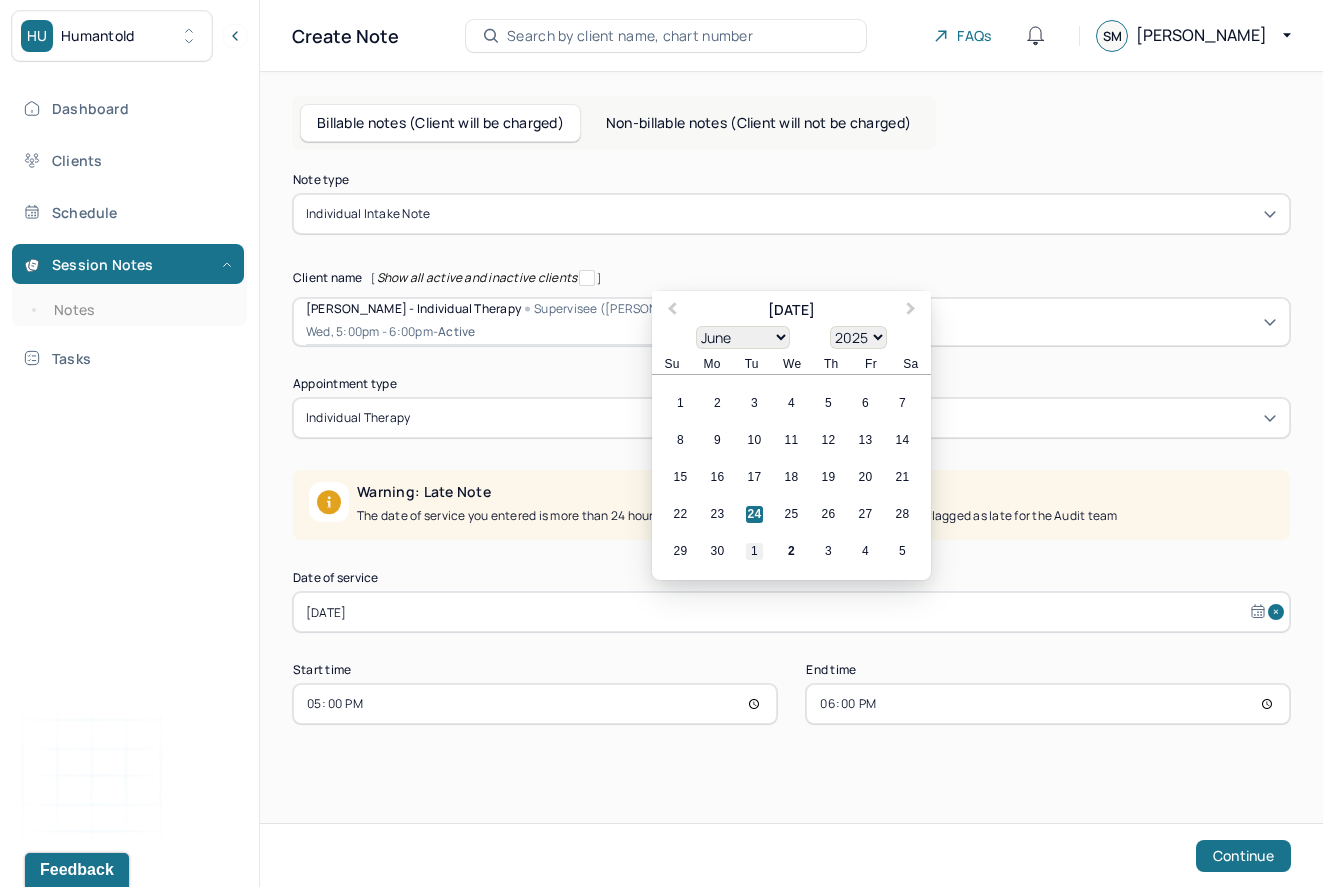 click on "1" at bounding box center (754, 551) 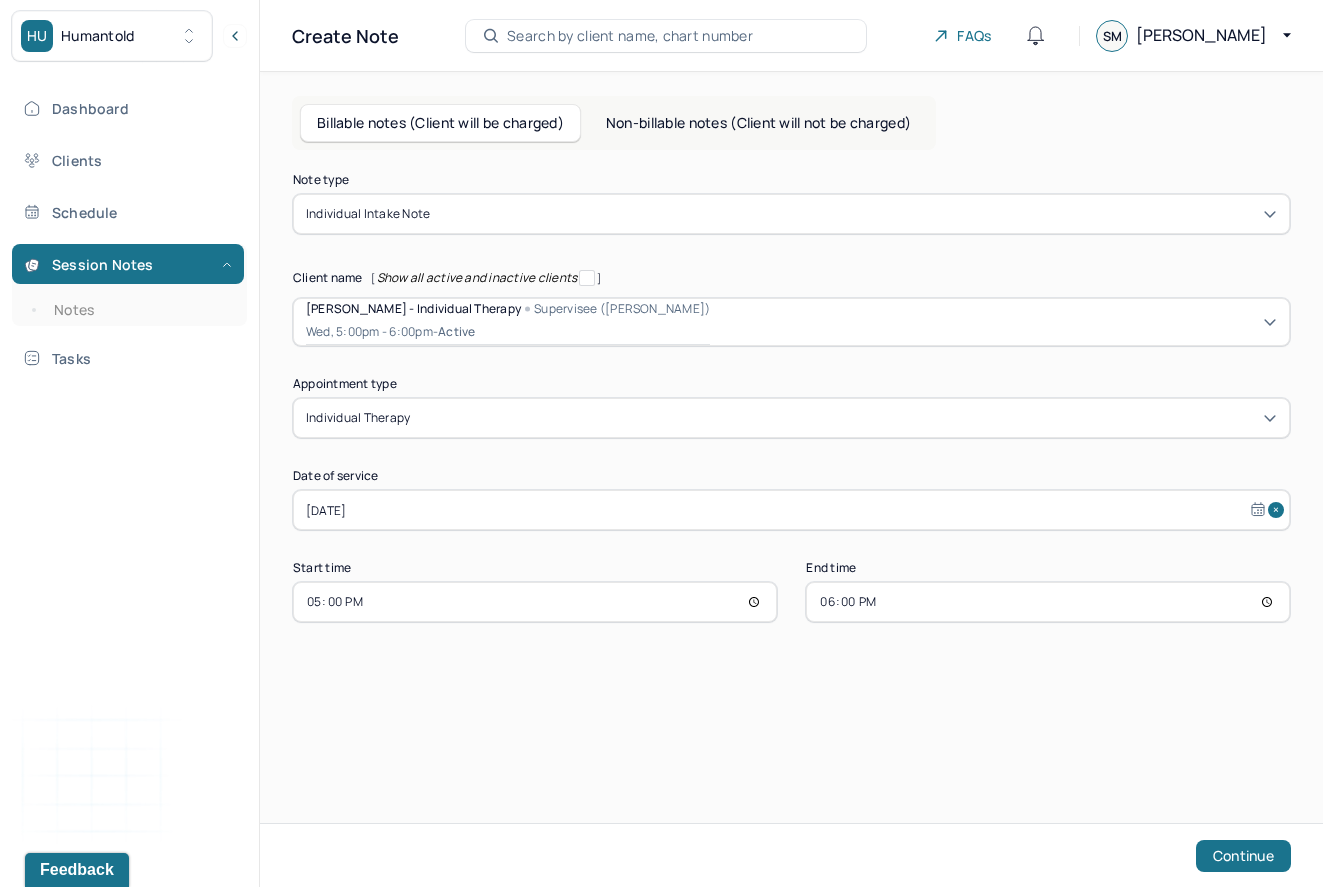 click on "17:00" at bounding box center (535, 602) 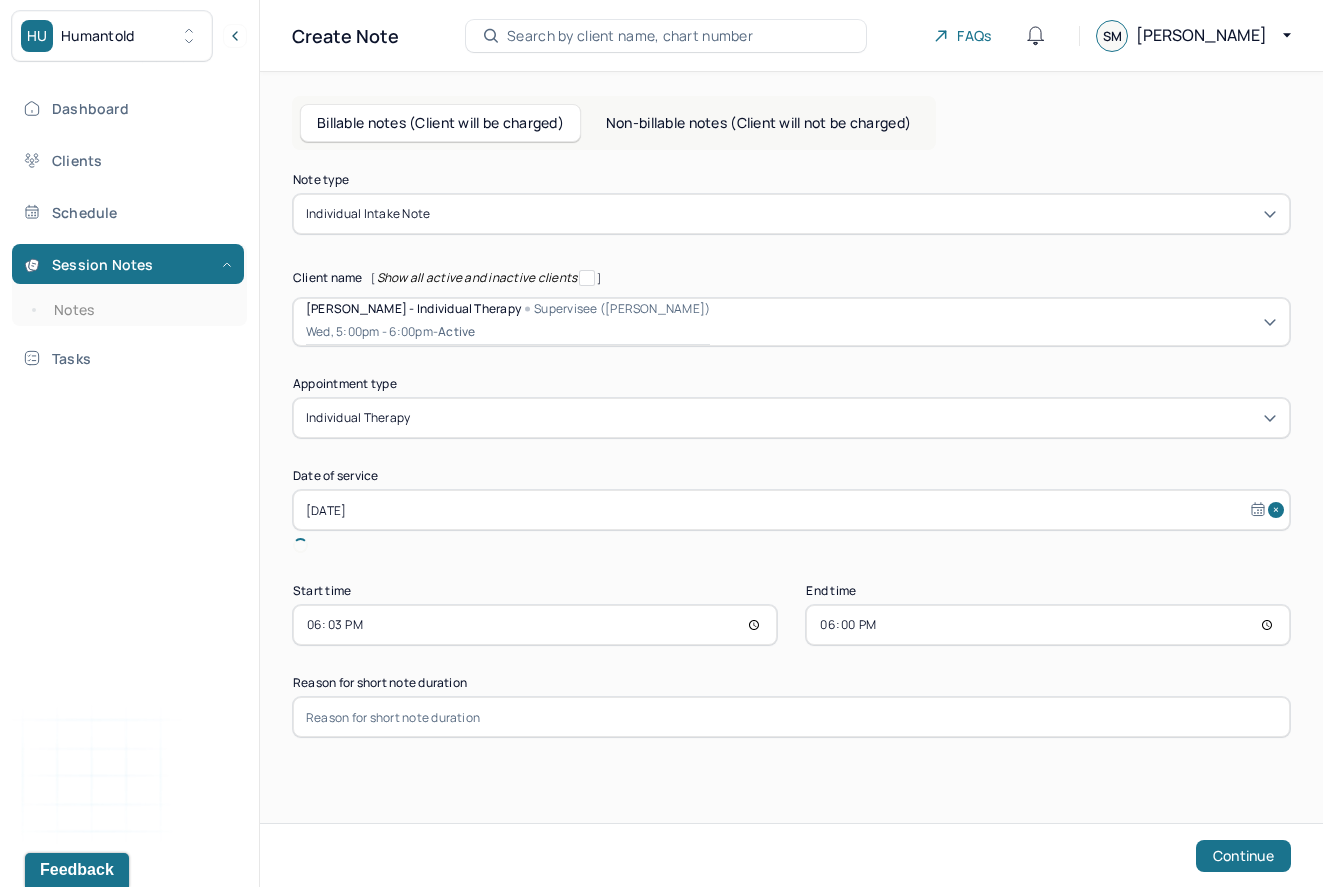 type on "18:30" 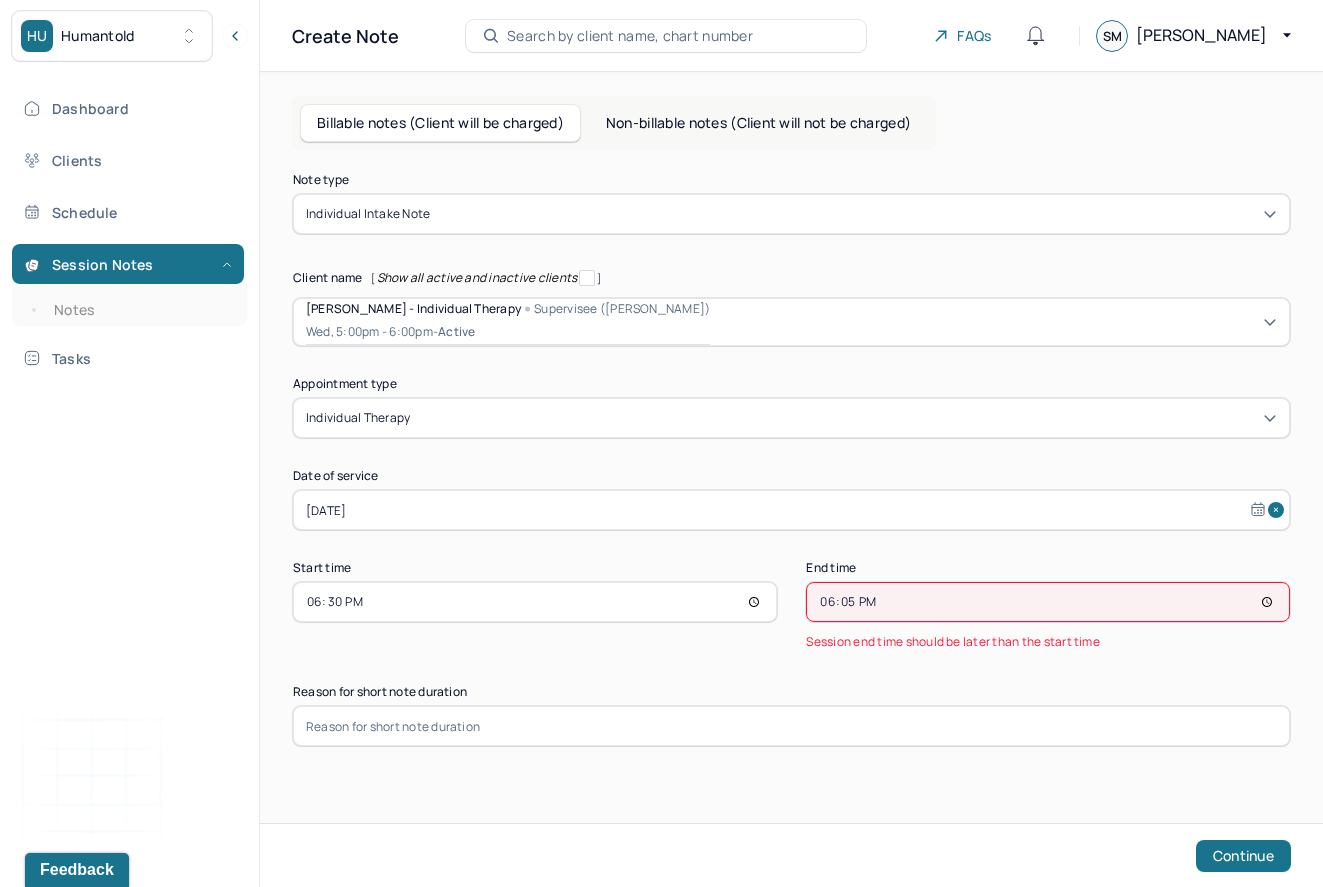 type on "18:52" 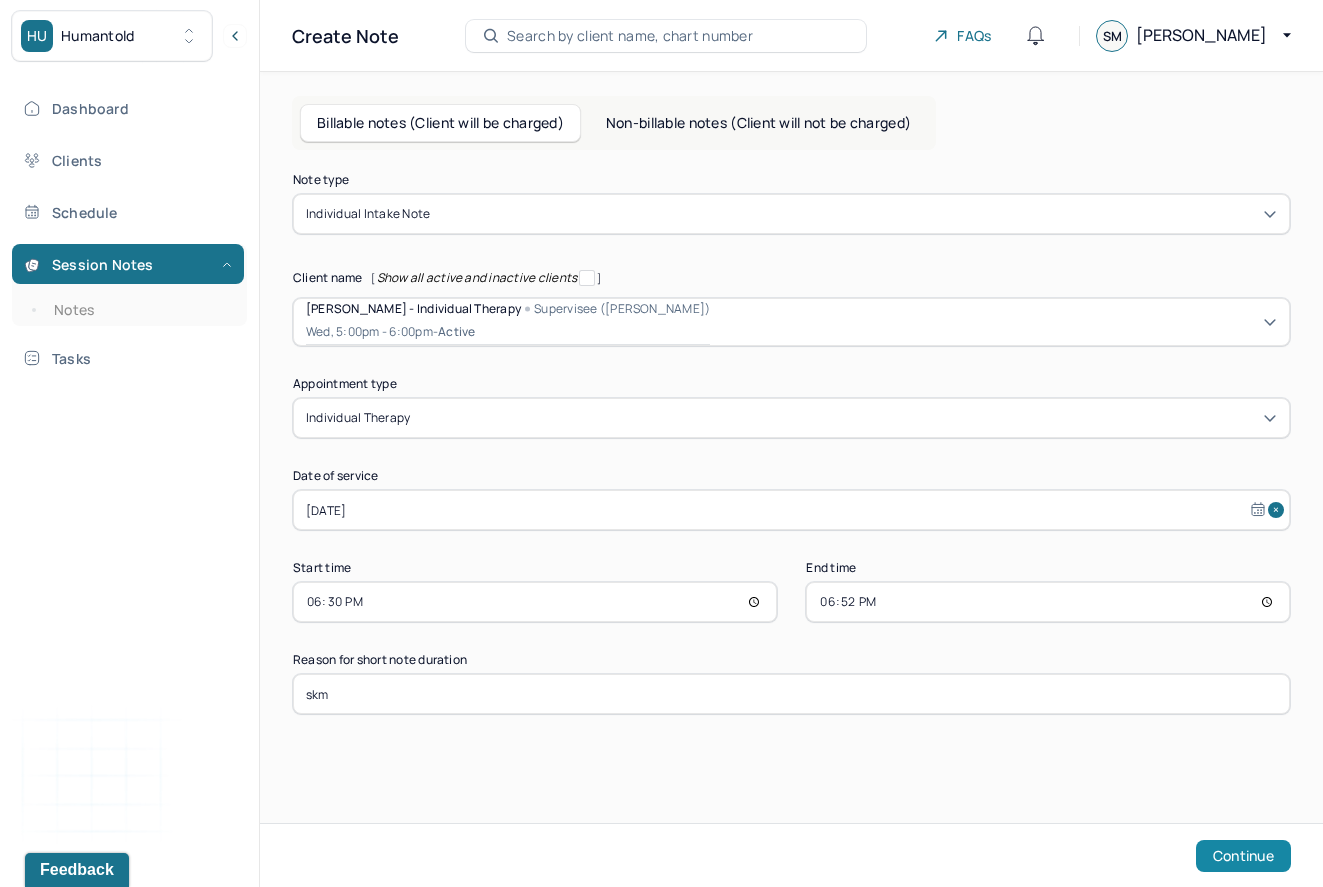 type on "skm" 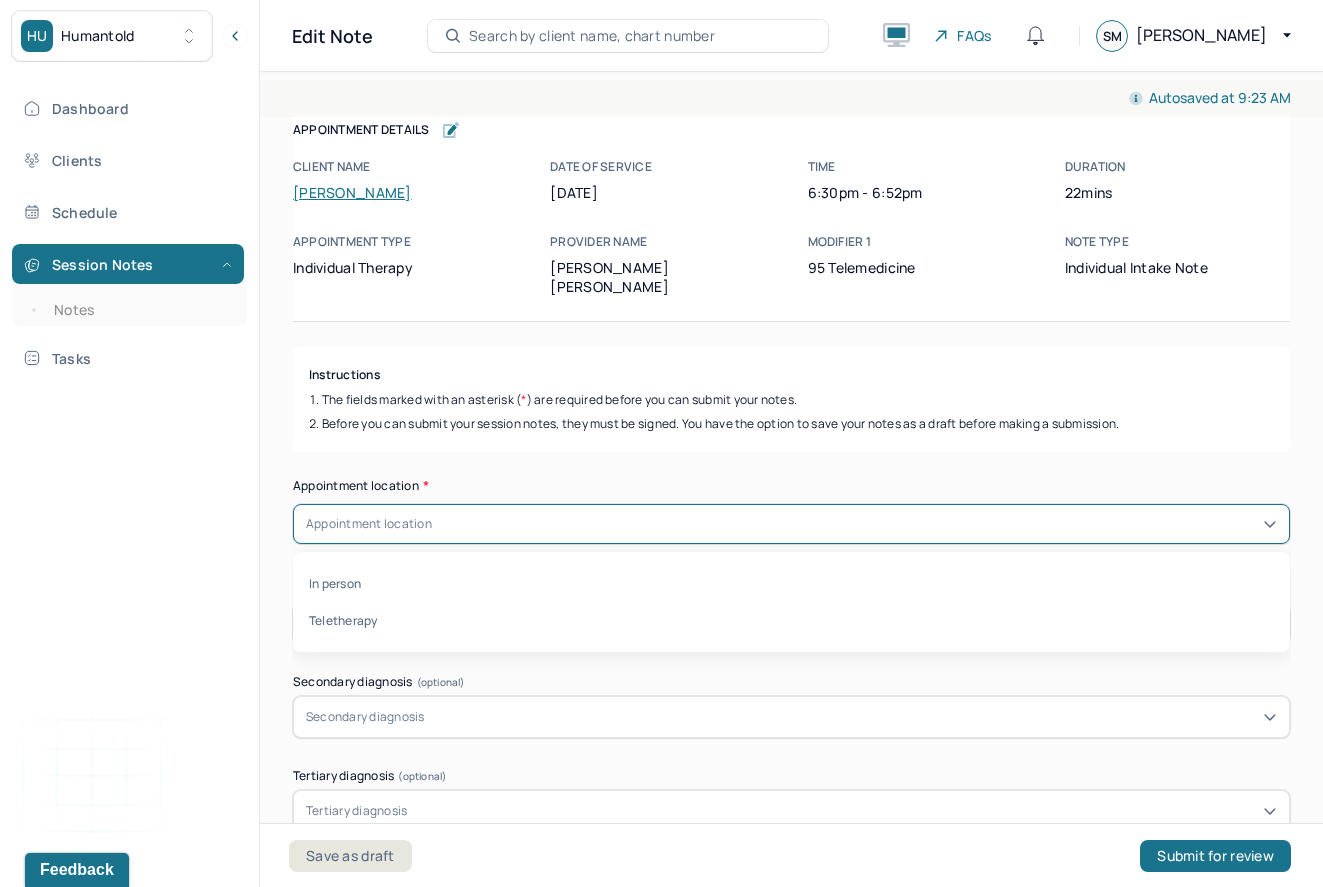 click on "Appointment location" at bounding box center [791, 524] 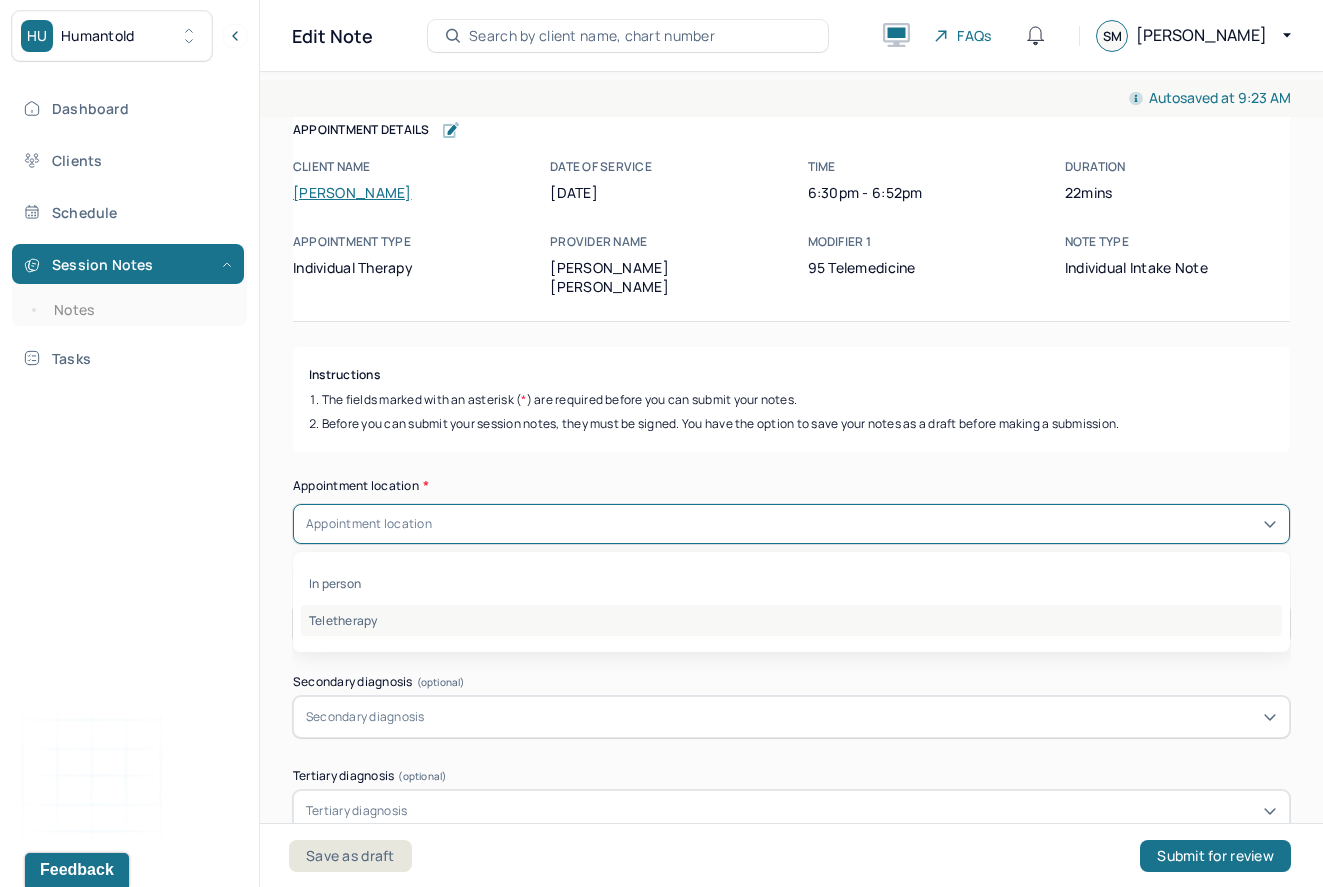 click on "Teletherapy" at bounding box center (791, 620) 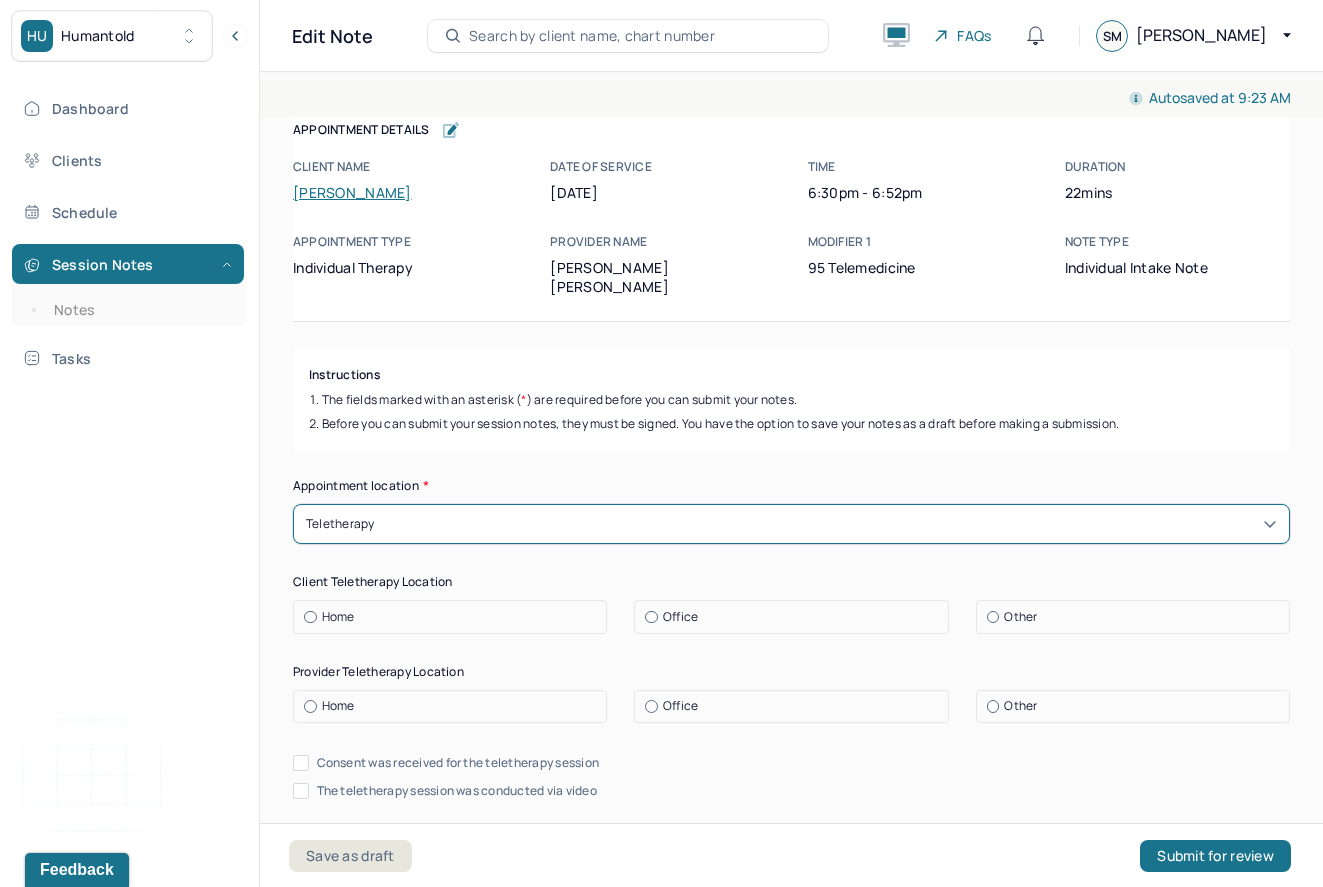 click on "Home" at bounding box center (455, 617) 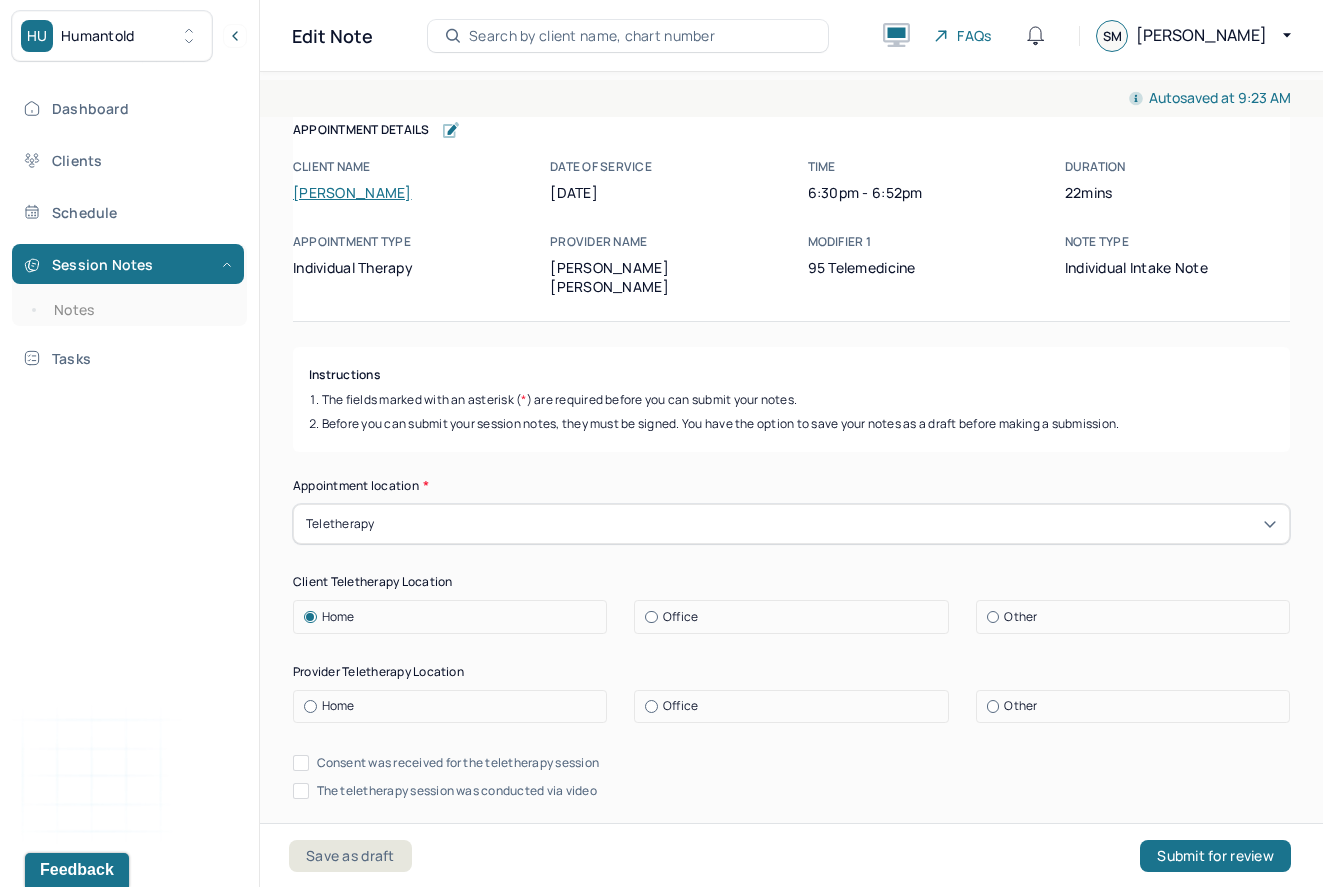 click on "Home" at bounding box center [455, 706] 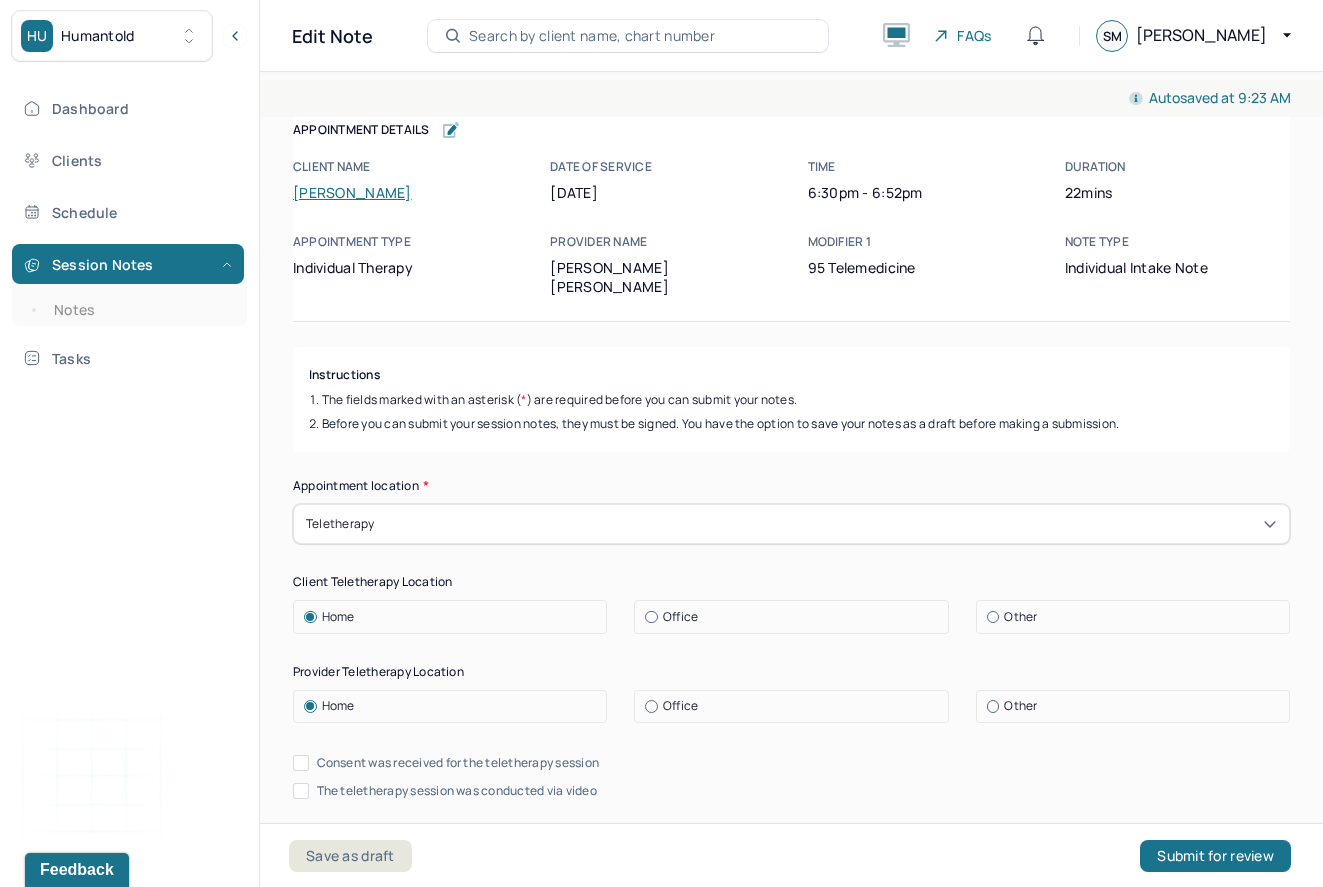click on "Consent was received for the teletherapy session" at bounding box center [458, 763] 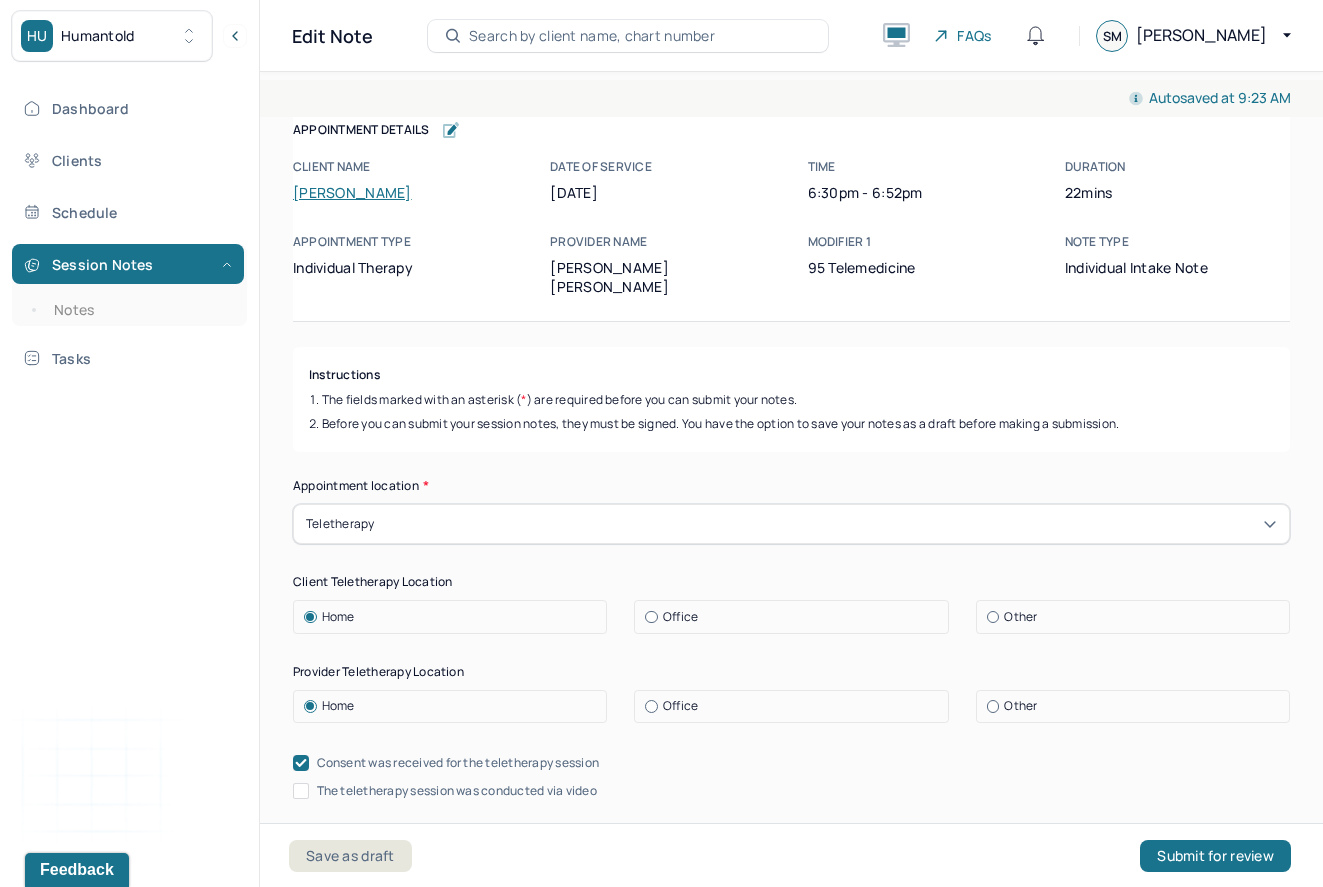 click on "The teletherapy session was conducted via video" at bounding box center (457, 791) 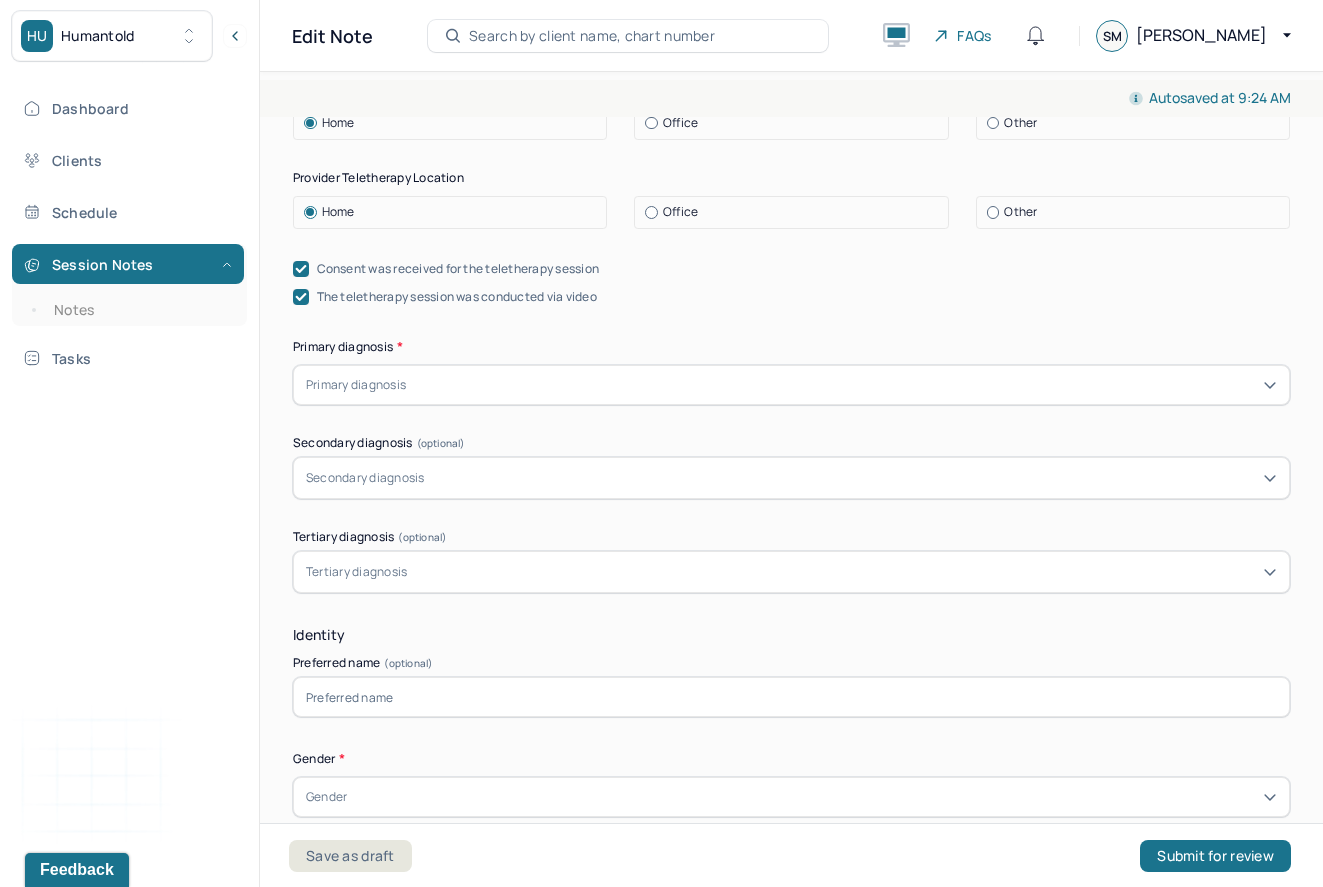 scroll, scrollTop: 555, scrollLeft: 0, axis: vertical 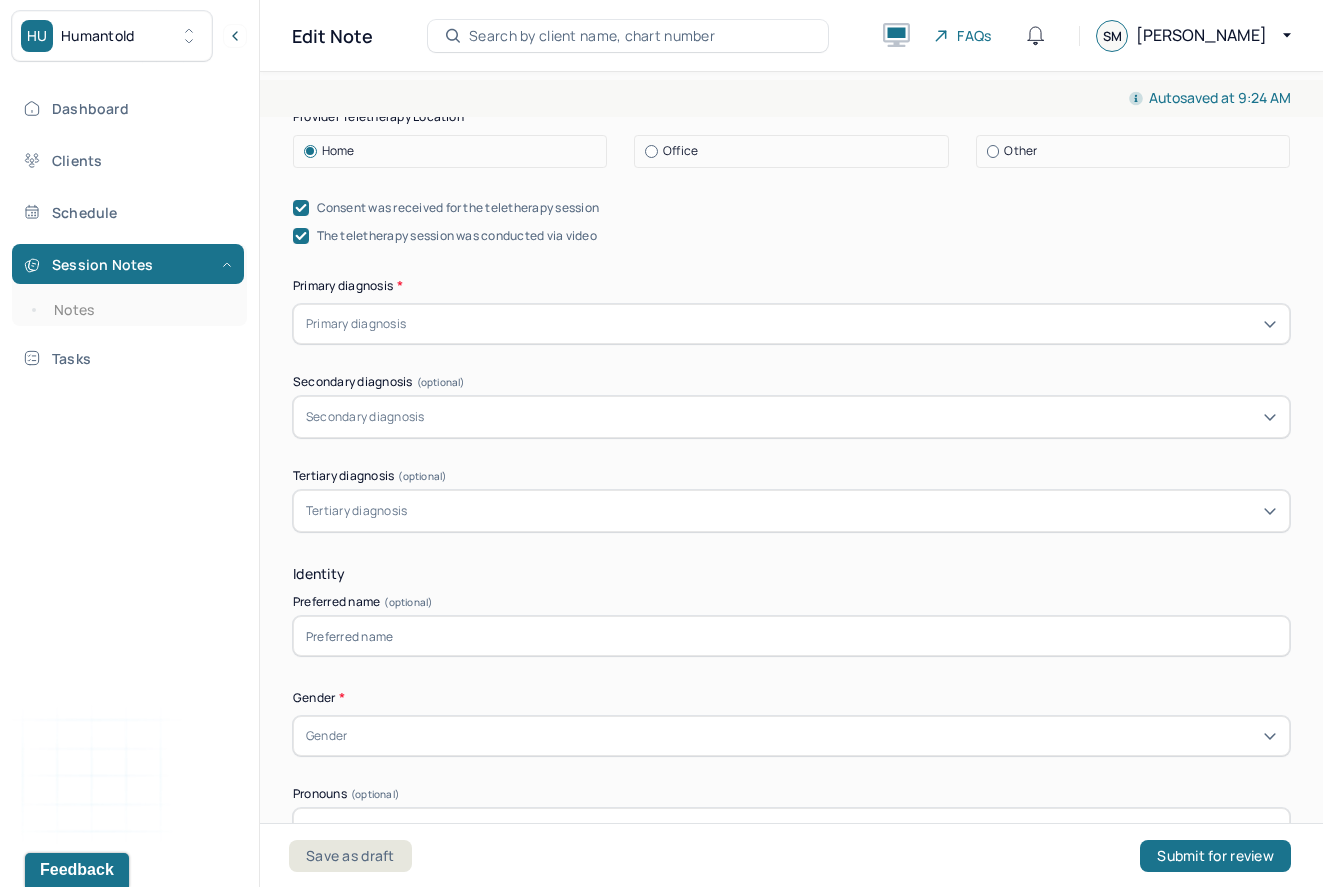 click at bounding box center (843, 324) 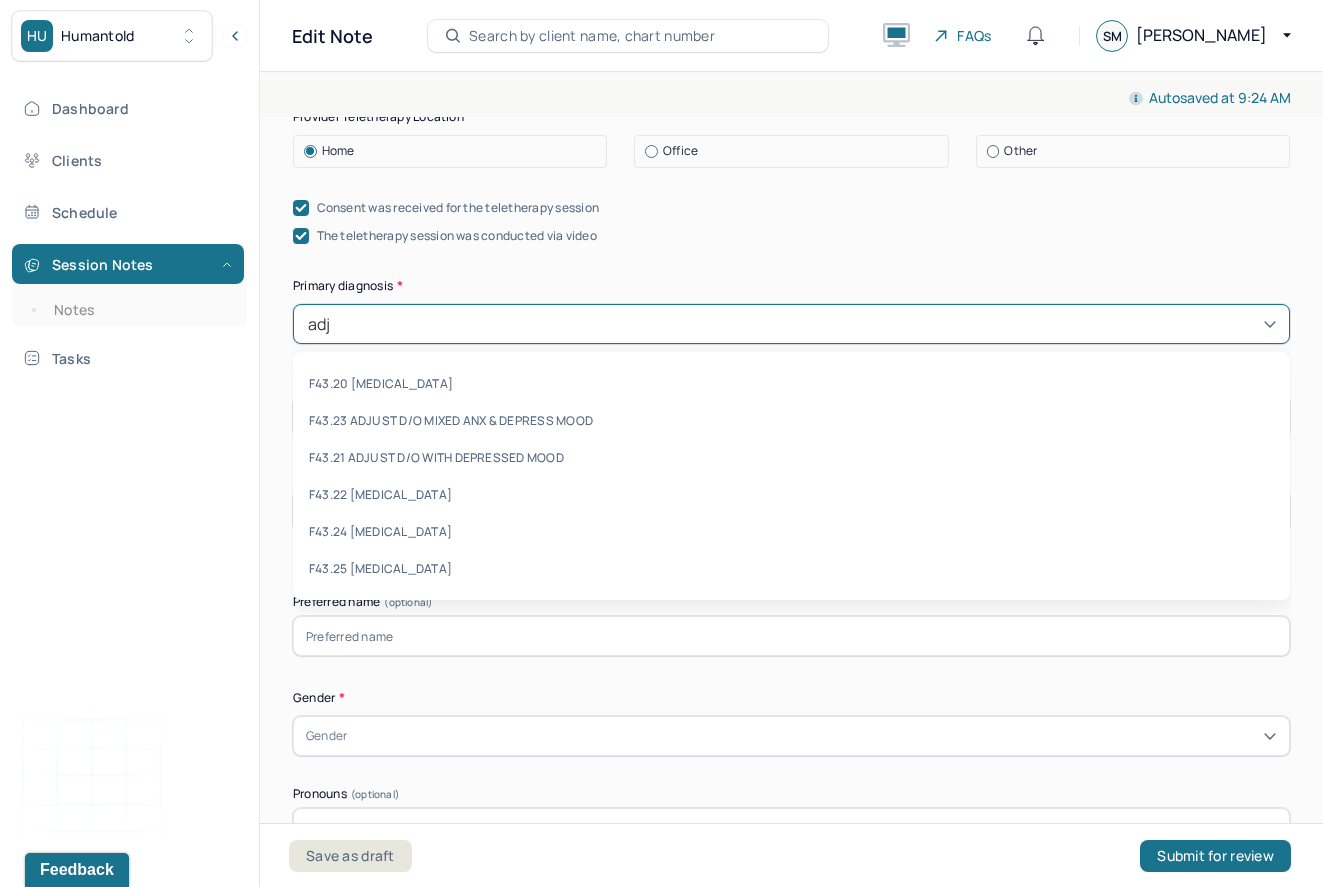 type on "adju" 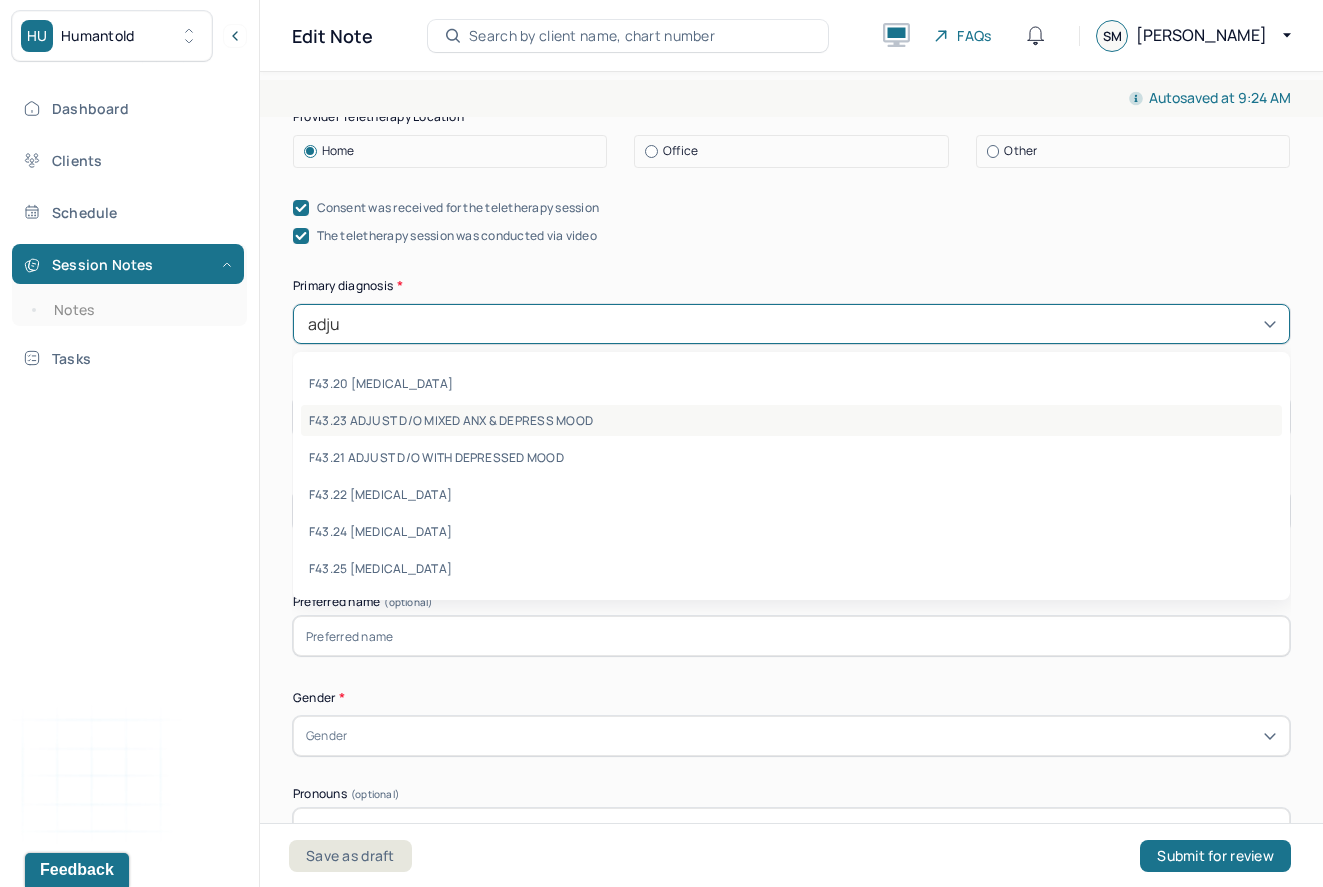 click on "F43.23 ADJUST D/O MIXED ANX & DEPRESS MOOD" at bounding box center [791, 420] 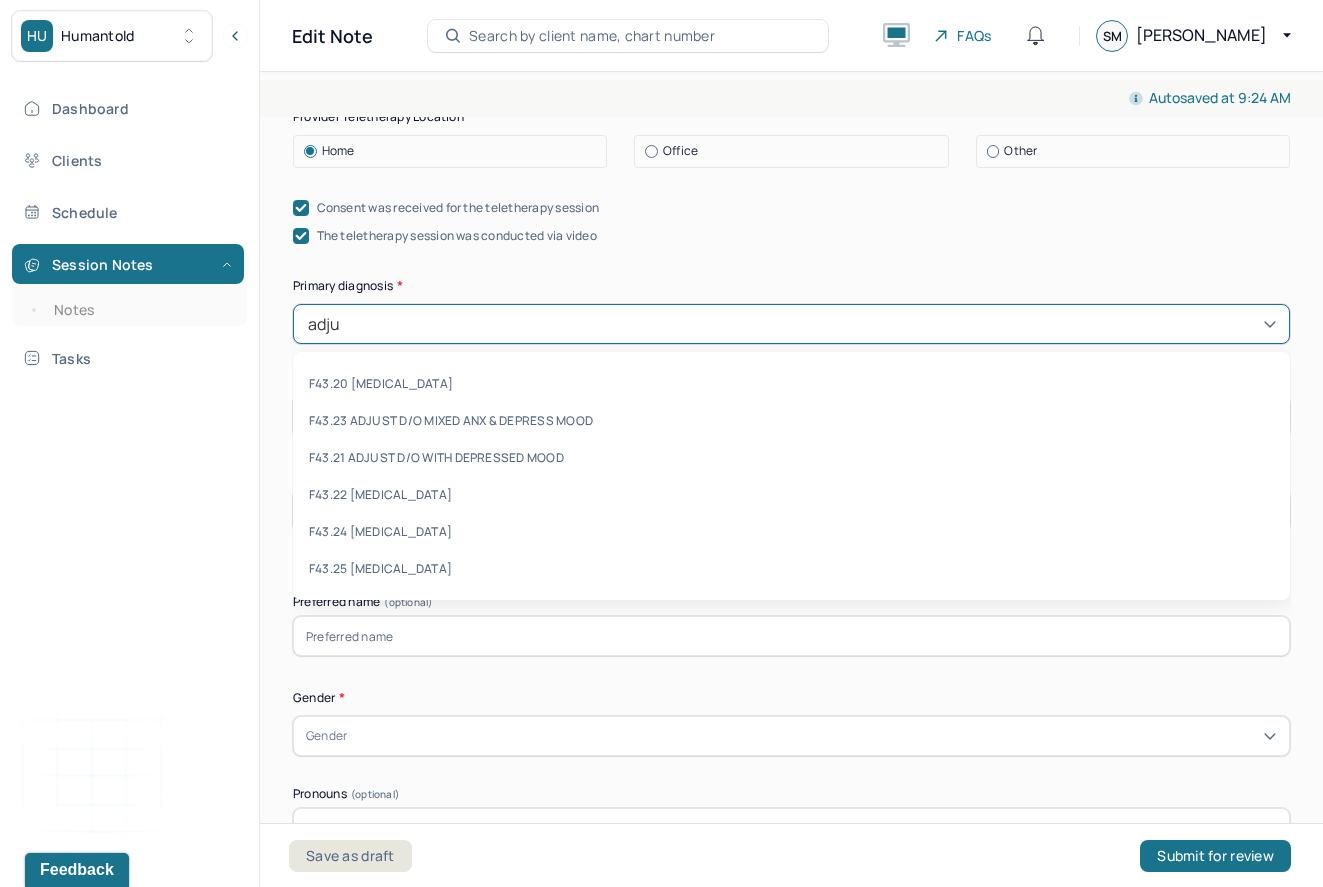 type 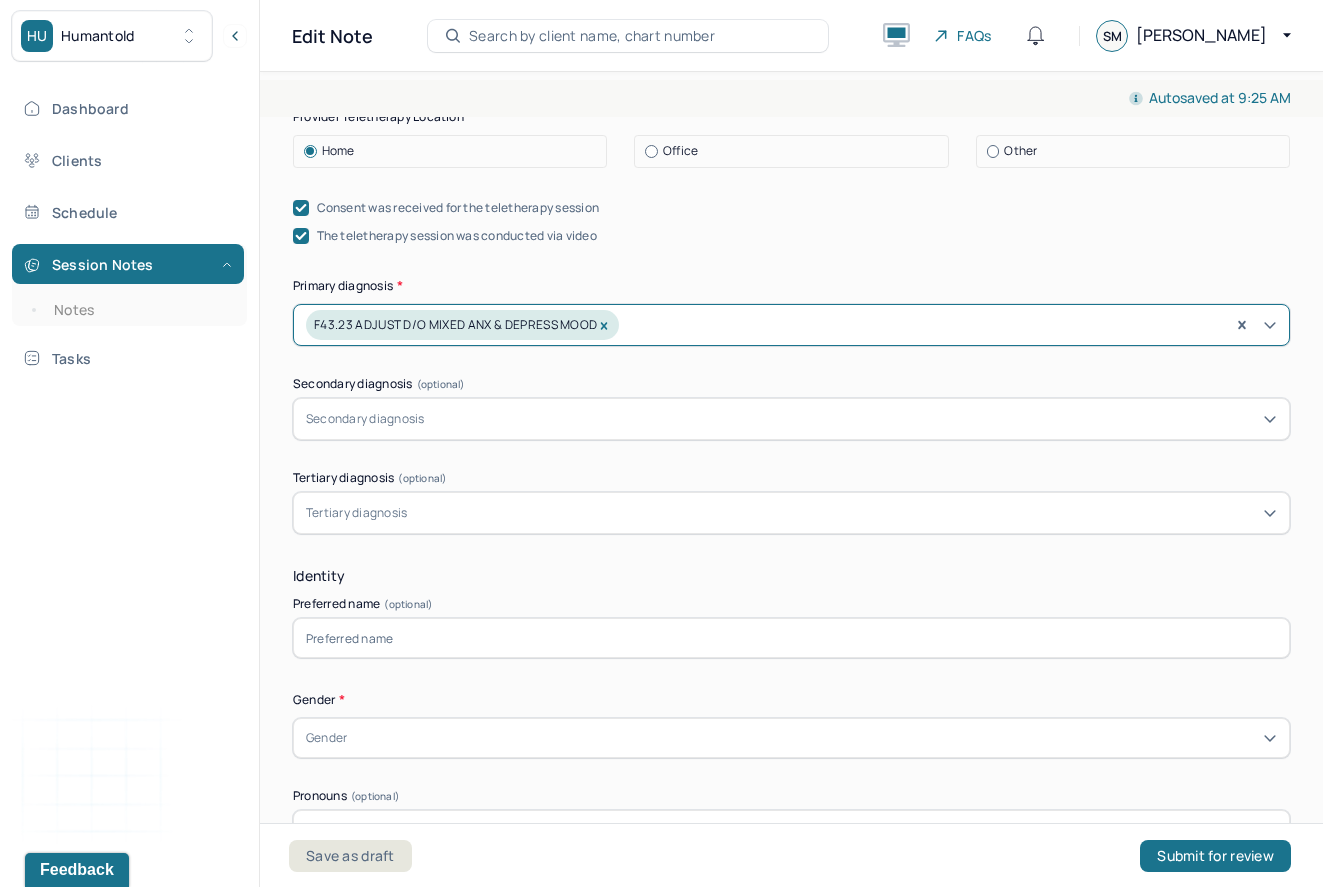 click on "Gender" at bounding box center [791, 738] 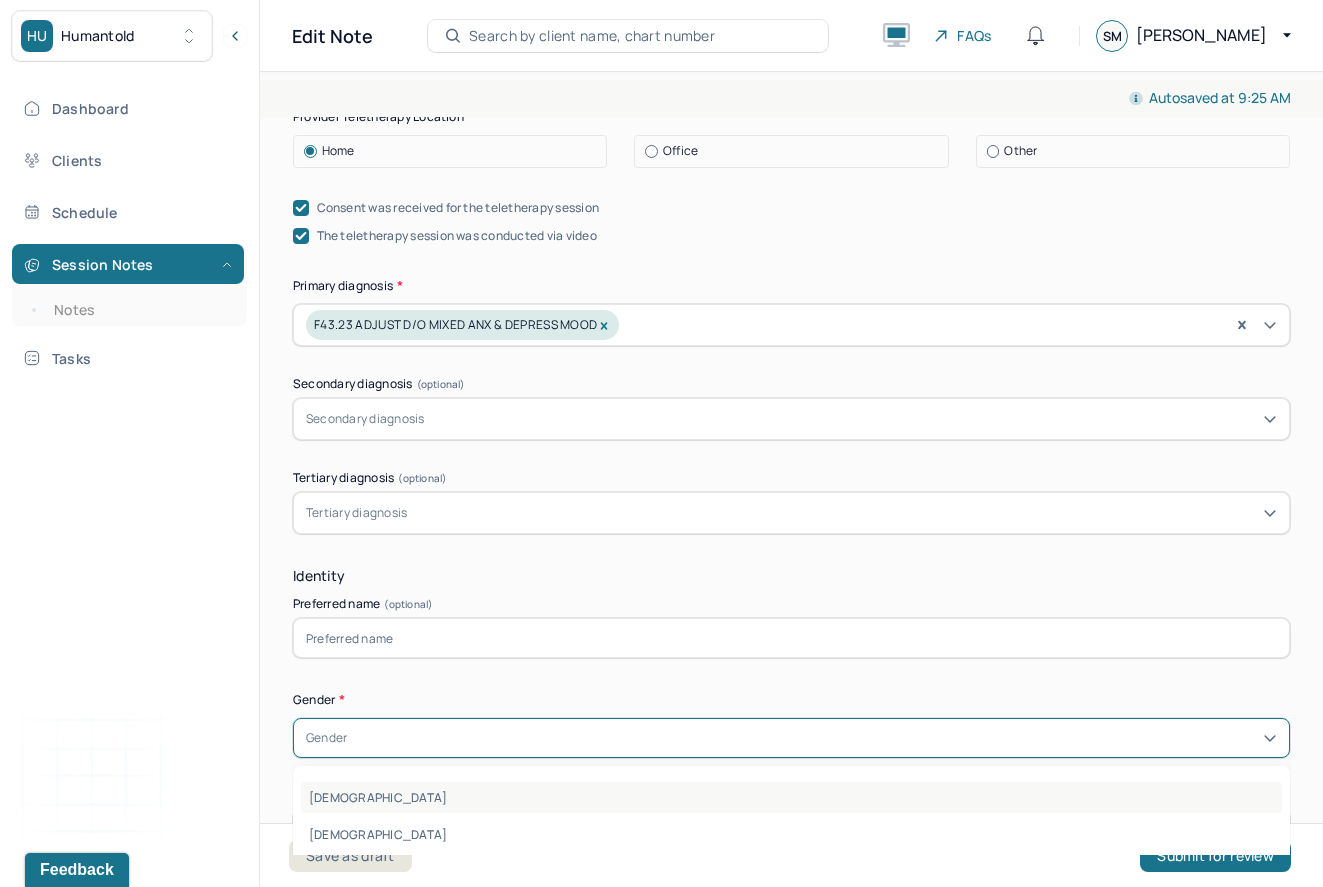 click on "Male" at bounding box center (791, 797) 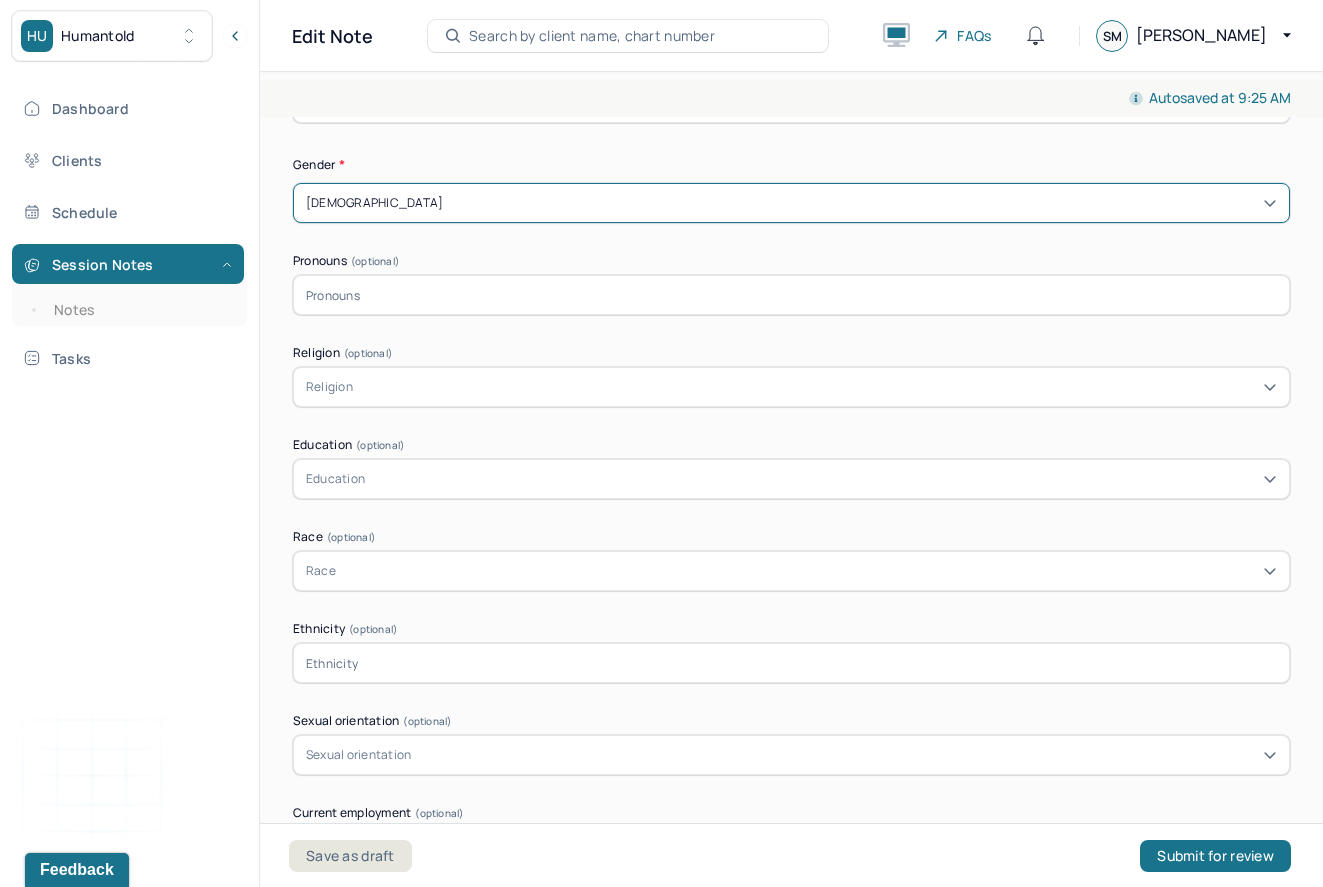 scroll, scrollTop: 1136, scrollLeft: 0, axis: vertical 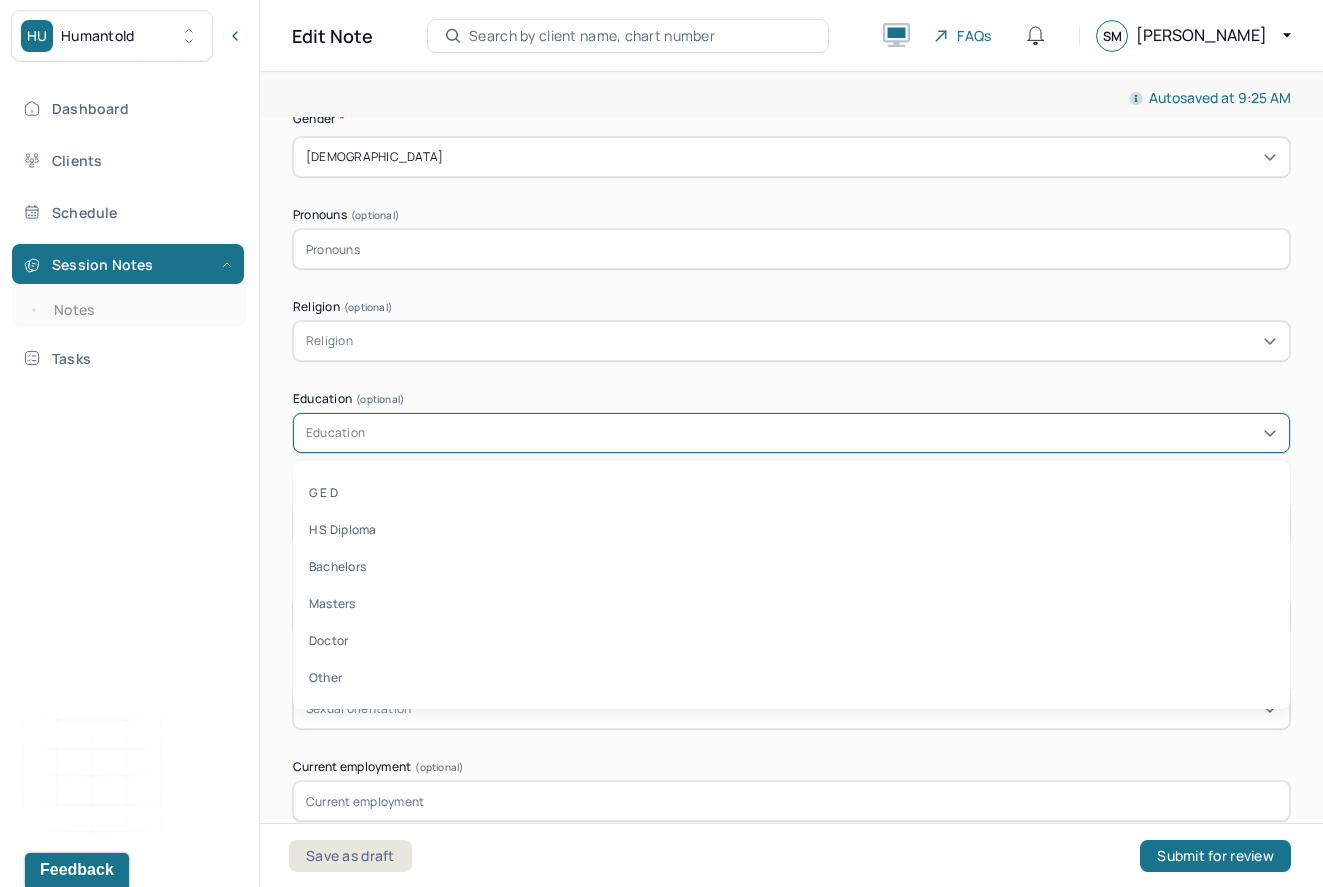 click on "Education" at bounding box center [791, 433] 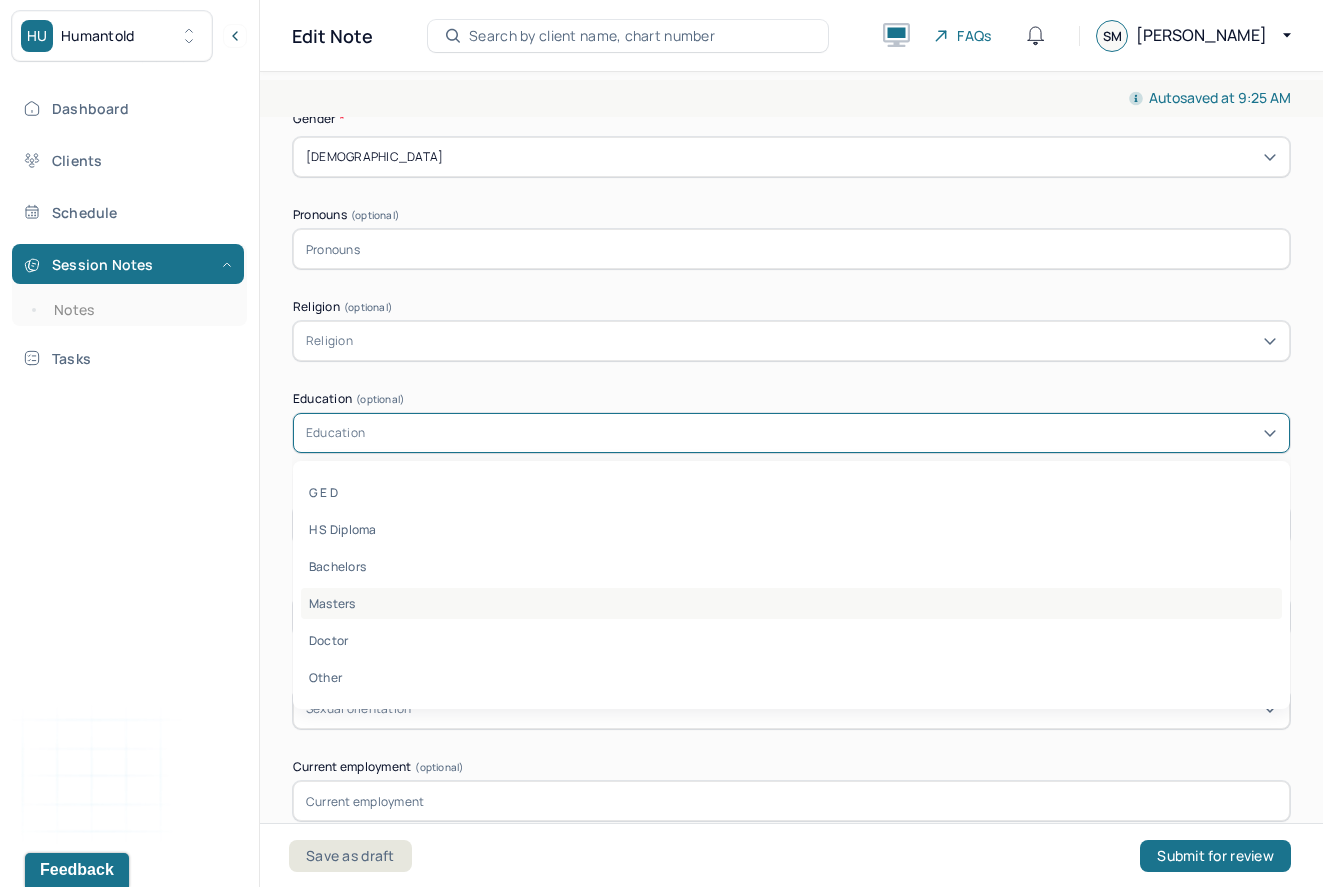 click on "Masters" at bounding box center [791, 603] 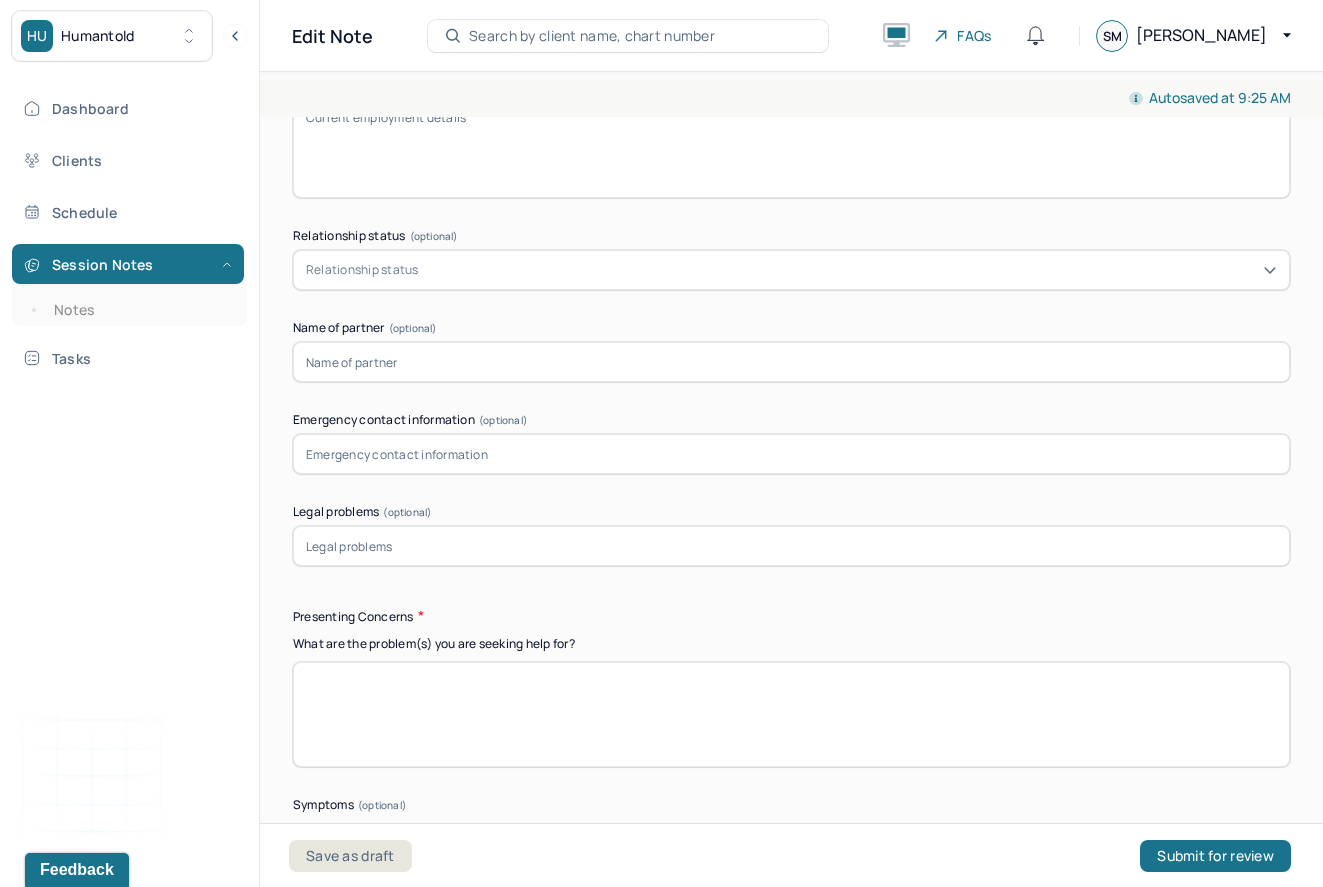 scroll, scrollTop: 1947, scrollLeft: 0, axis: vertical 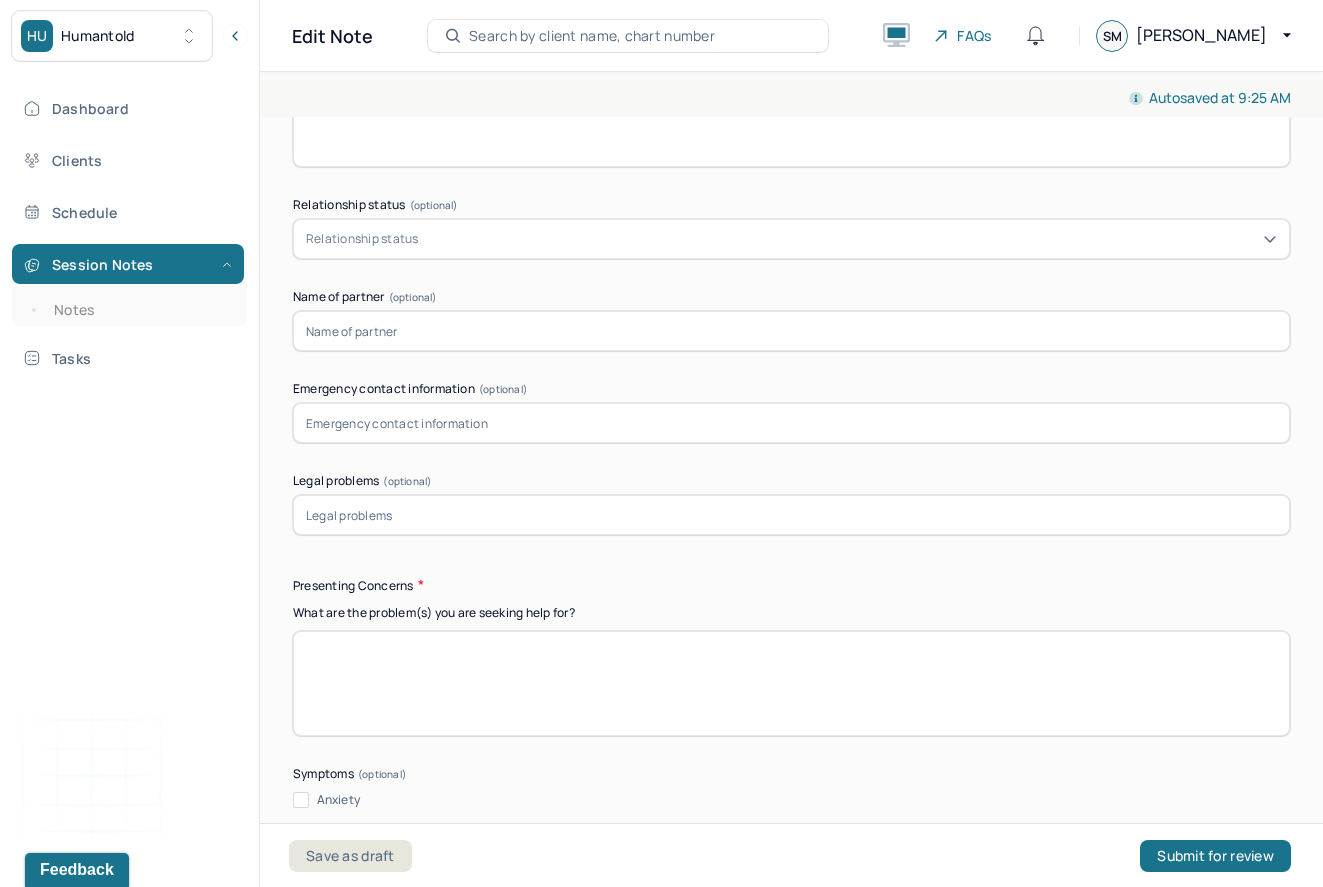 click at bounding box center (791, 683) 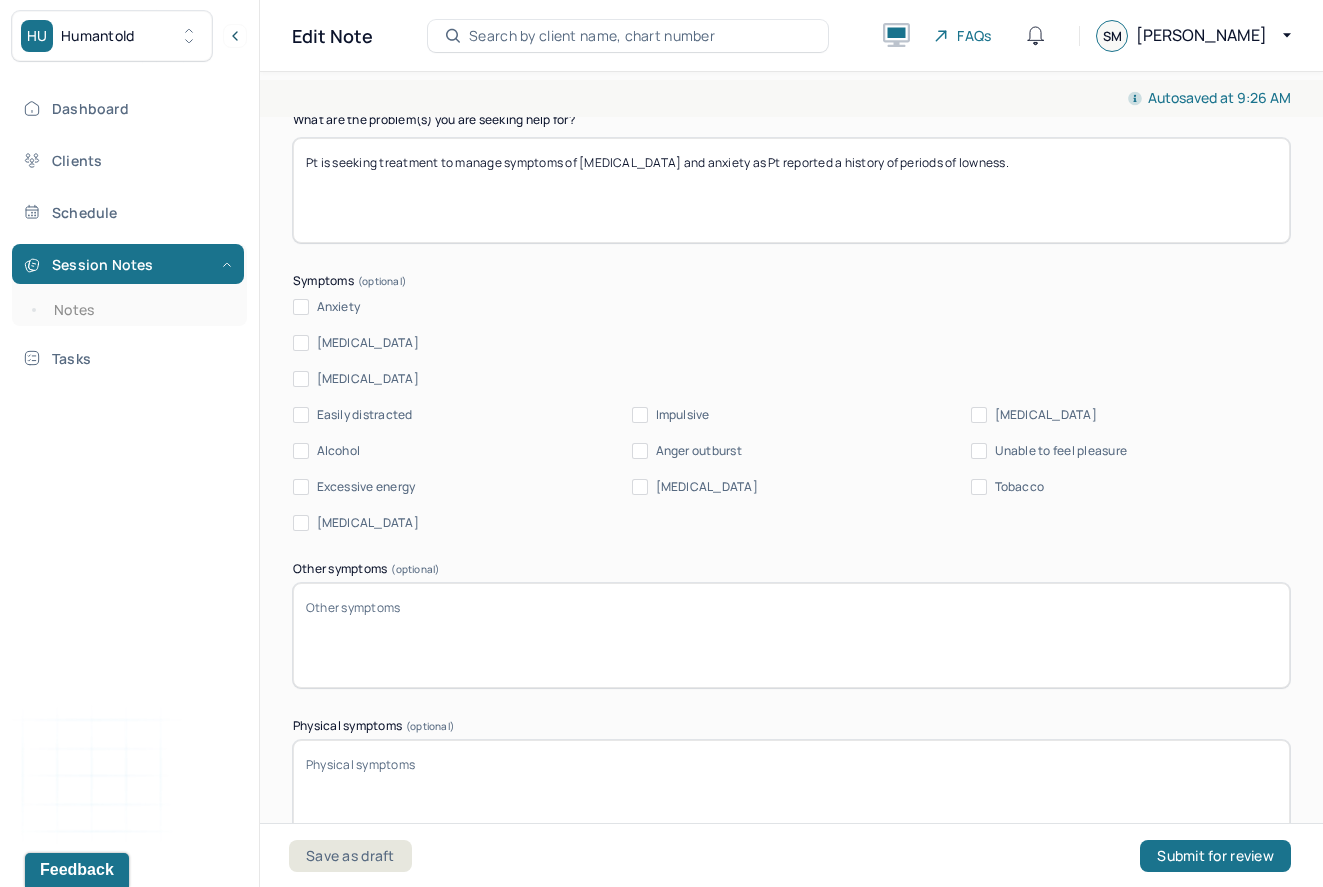 scroll, scrollTop: 2455, scrollLeft: 0, axis: vertical 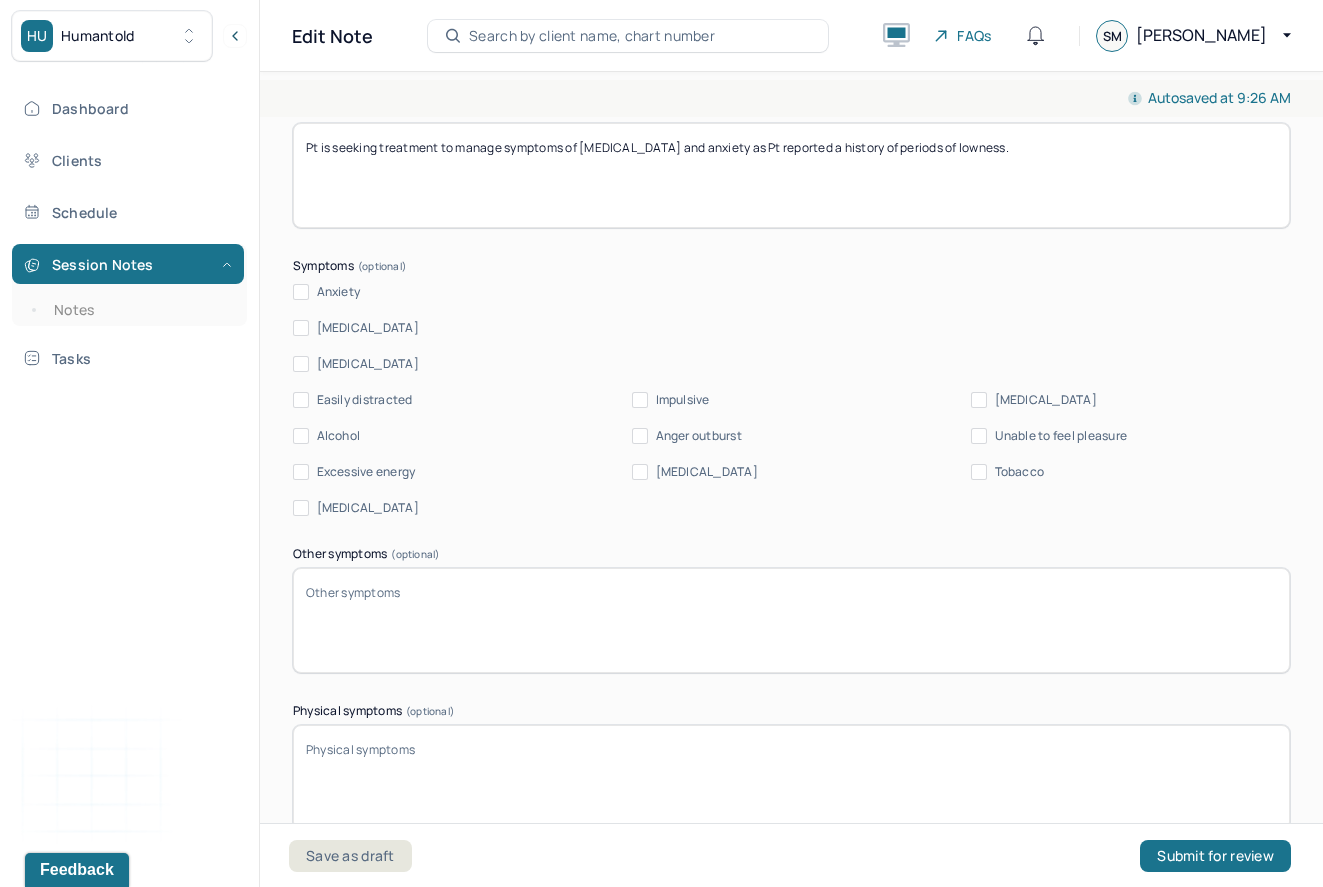 type on "Pt is seeking treatment to manage symptoms of depression and anxiety as Pt reported a history of periods of lowness." 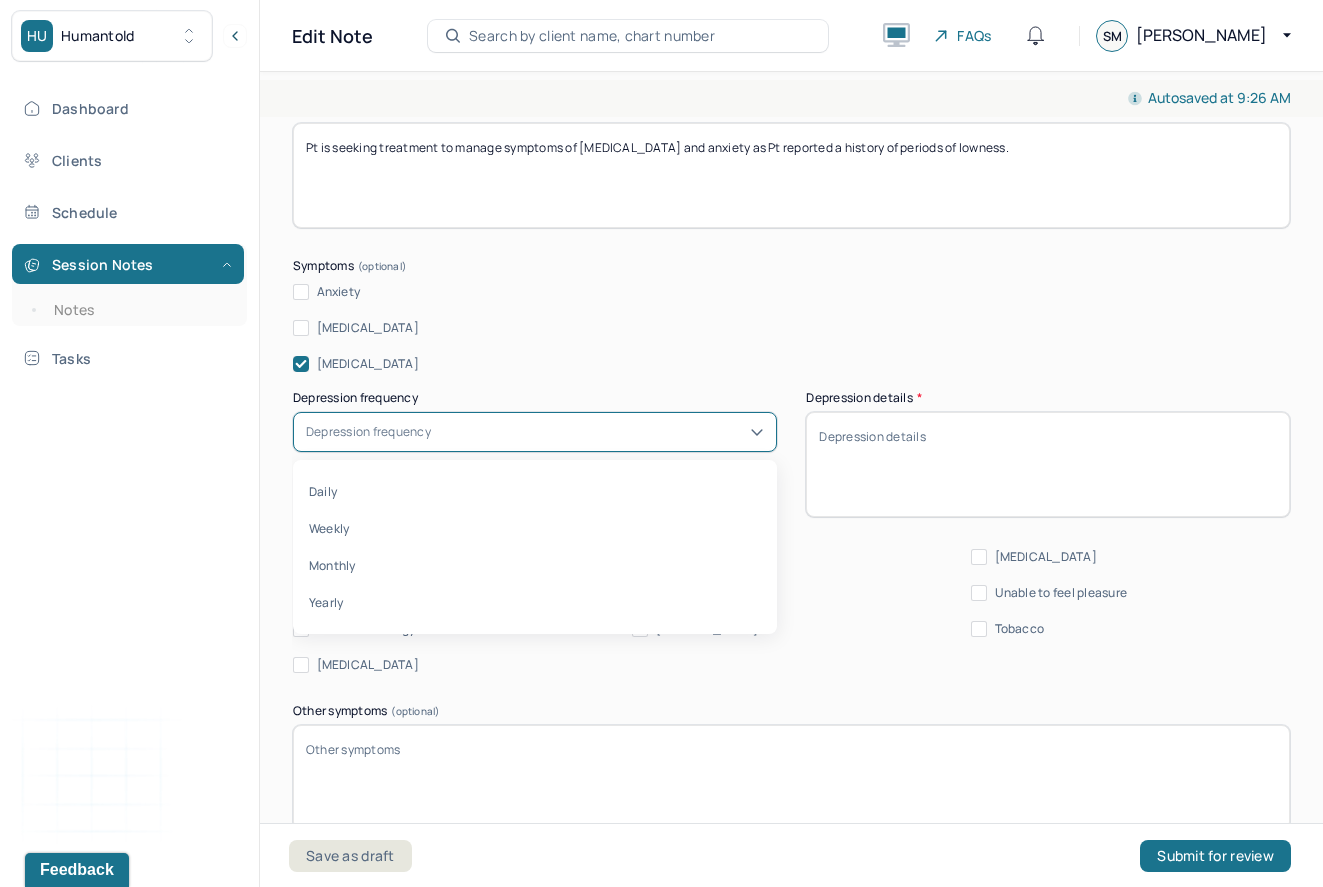 click on "Depression frequency" at bounding box center [368, 432] 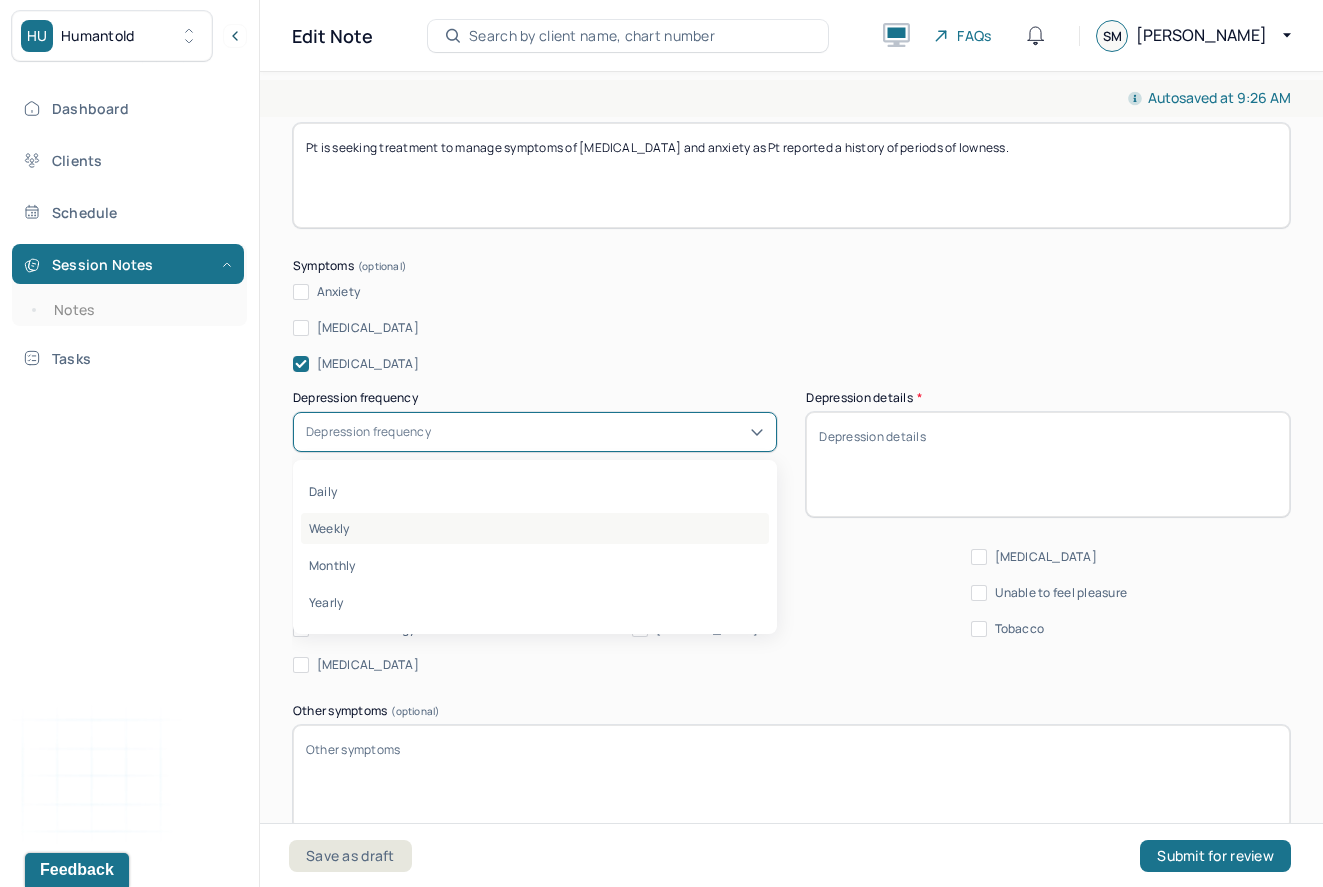 click on "Weekly" at bounding box center (535, 528) 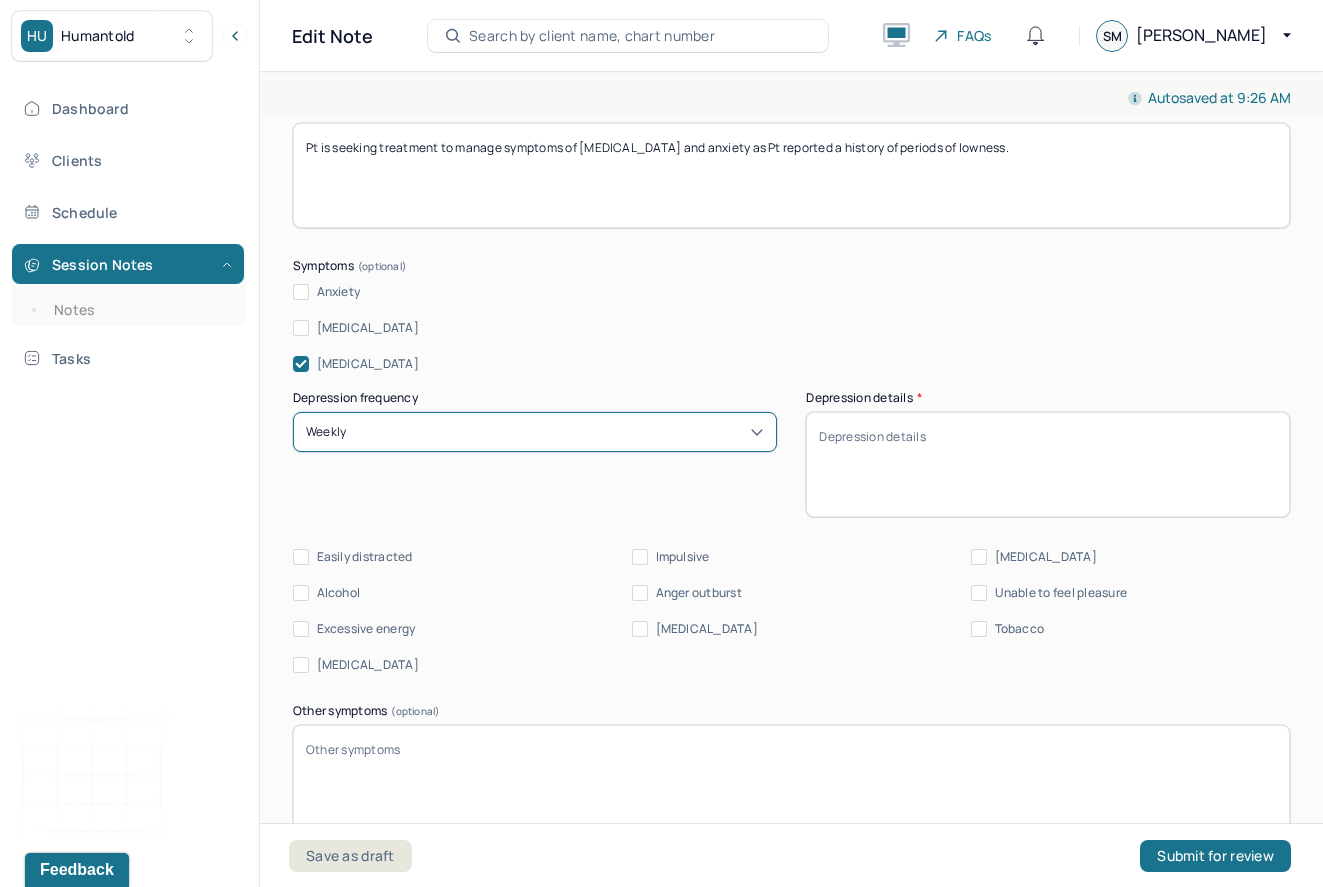 click on "Depression details *" at bounding box center (1048, 464) 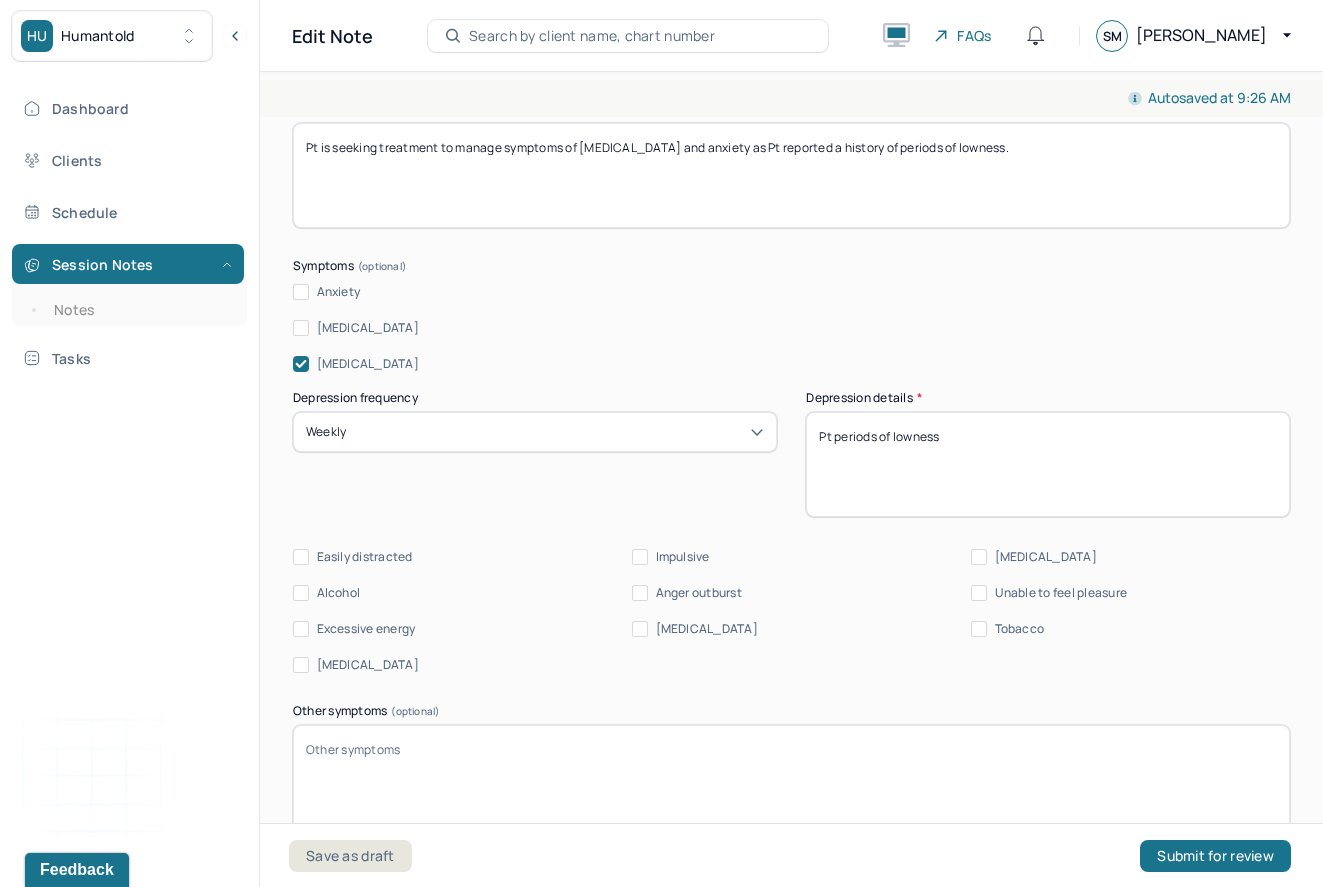 click on "Pt periods of lowness" at bounding box center [1048, 464] 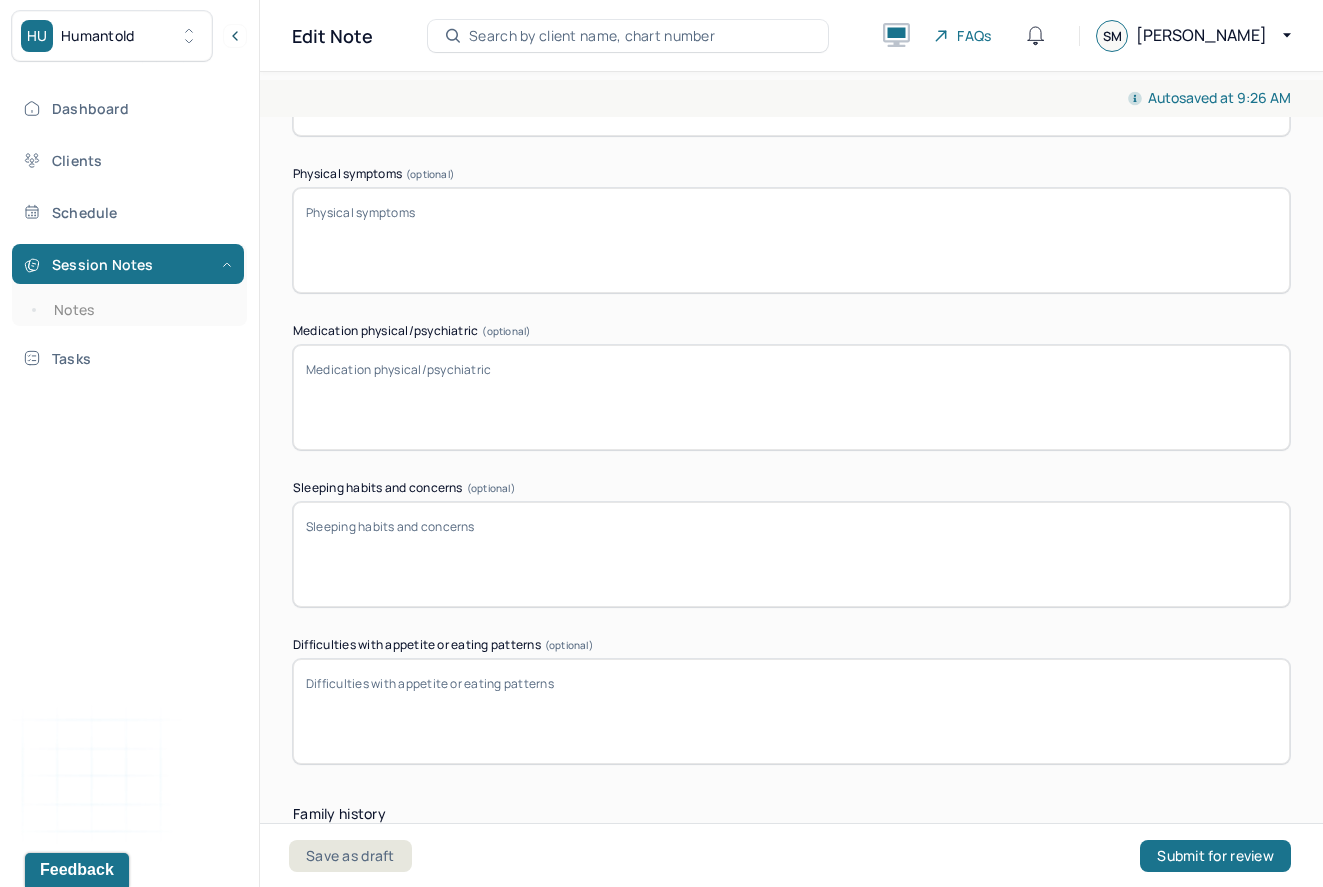 scroll, scrollTop: 3164, scrollLeft: 0, axis: vertical 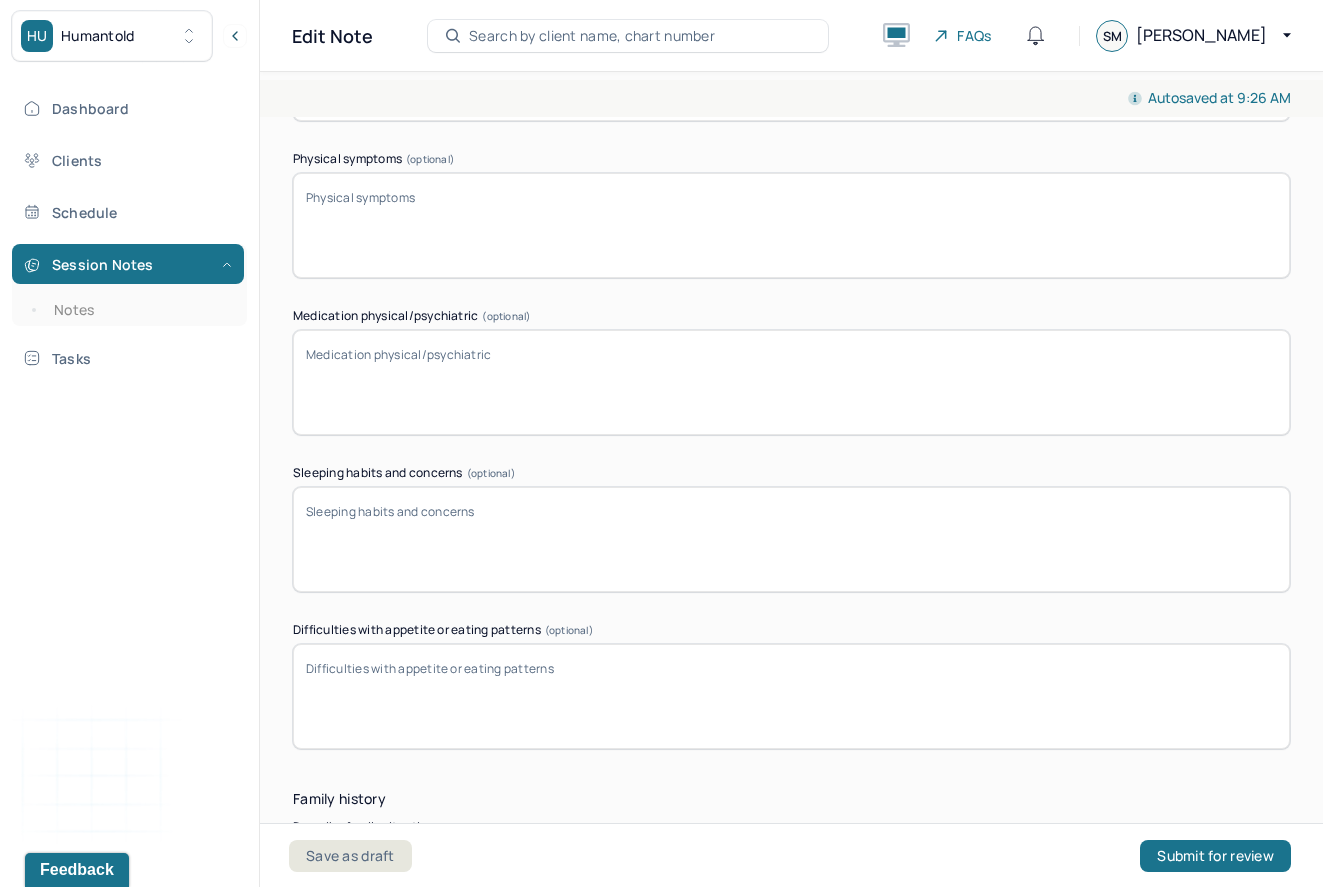 type on "Pt reports periods of lowness" 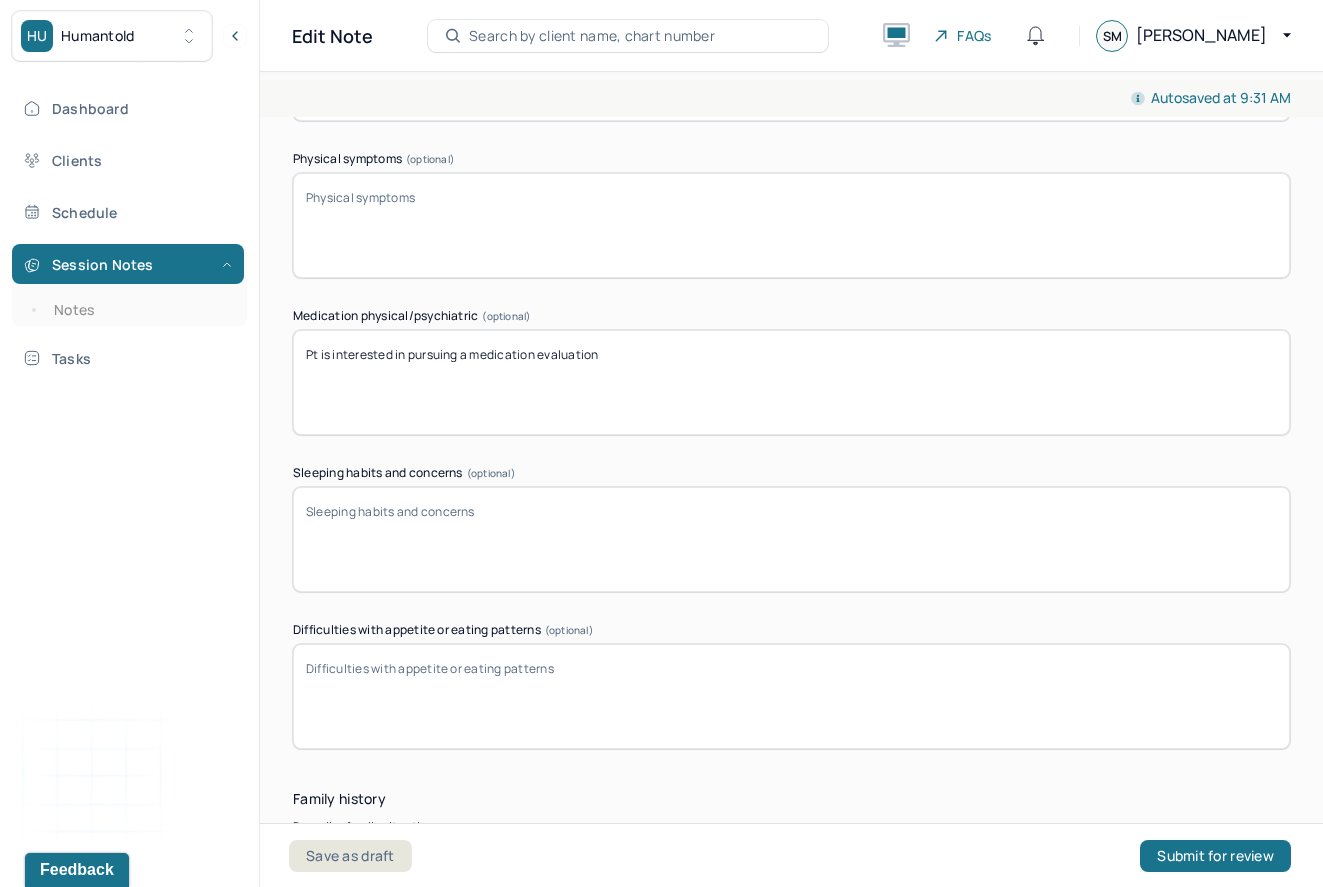 type on "Pt is interested in pursuing a medication evaluation" 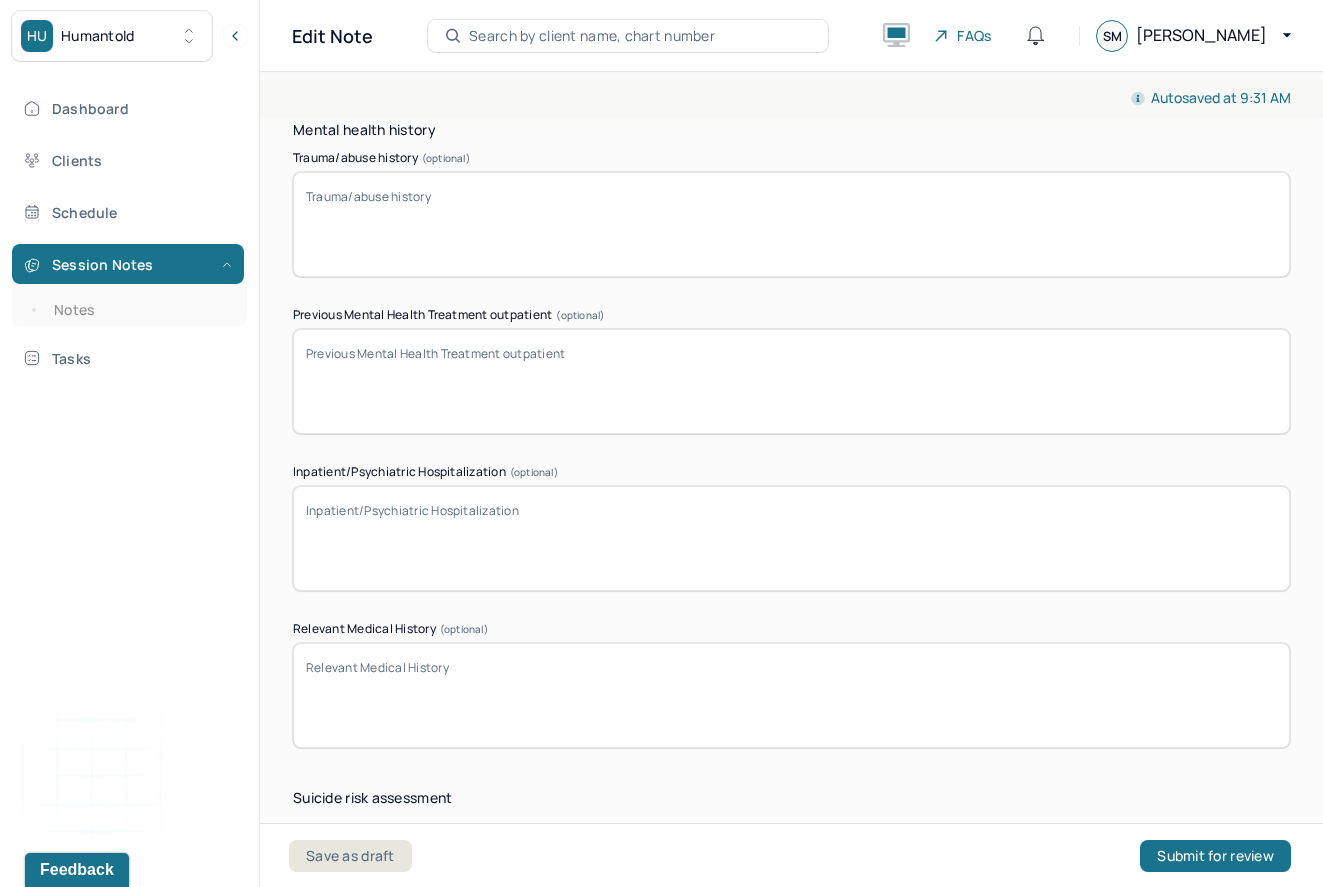 scroll, scrollTop: 5869, scrollLeft: 0, axis: vertical 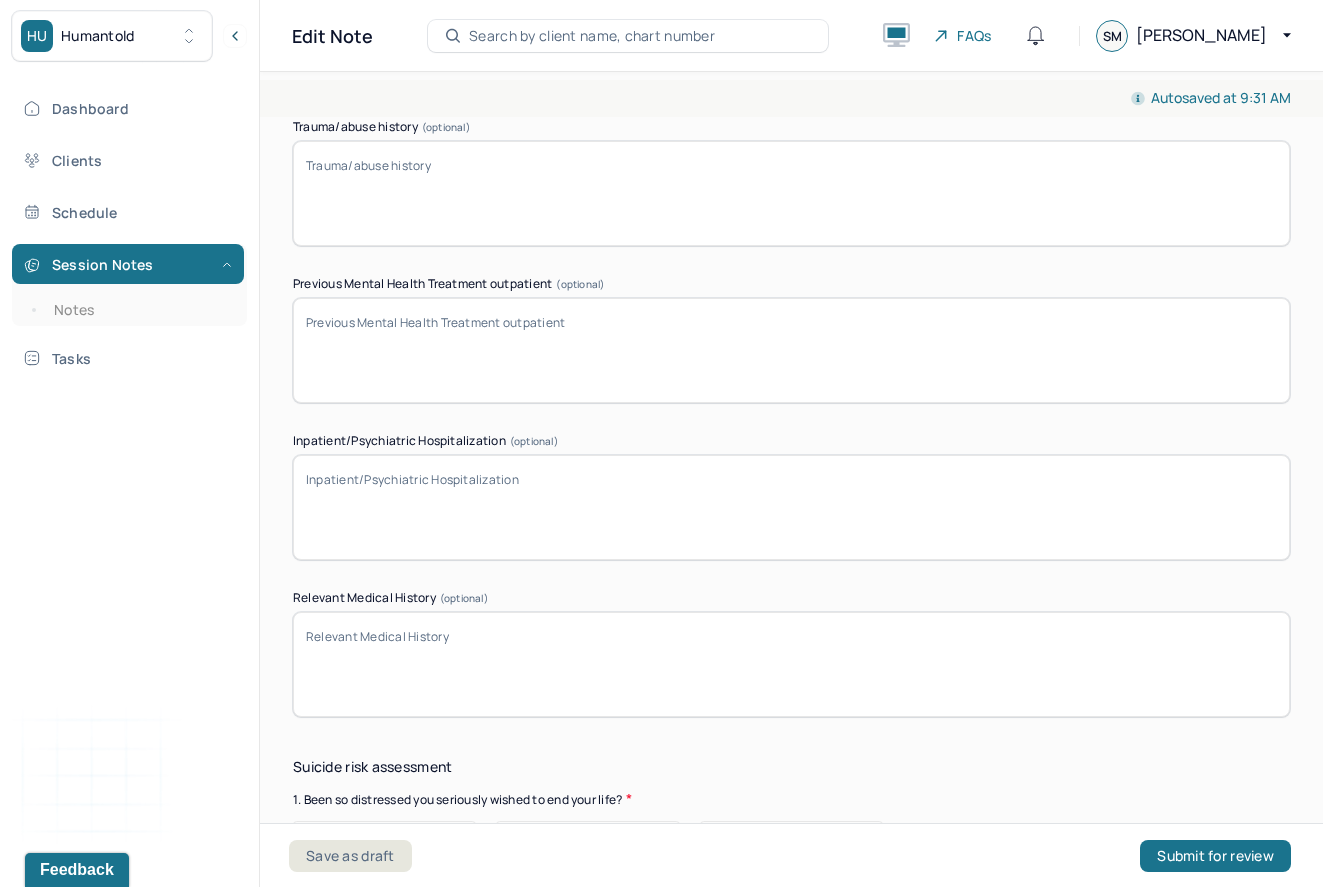 click on "Previous Mental Health Treatment outpatient (optional)" at bounding box center [791, 350] 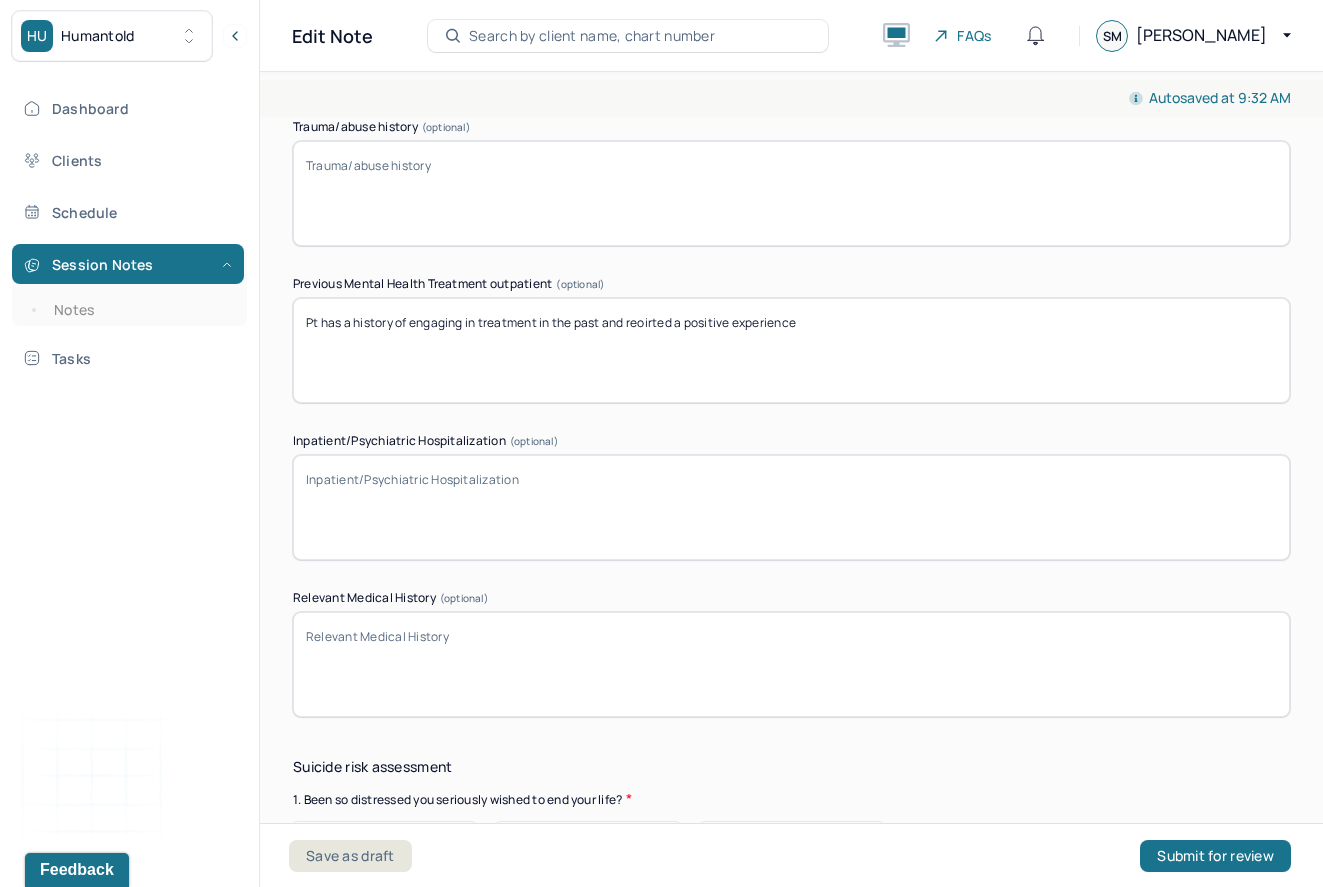 click on "Pt has a history of engaging in treatment in the past and reoirted a positive experience" at bounding box center [791, 350] 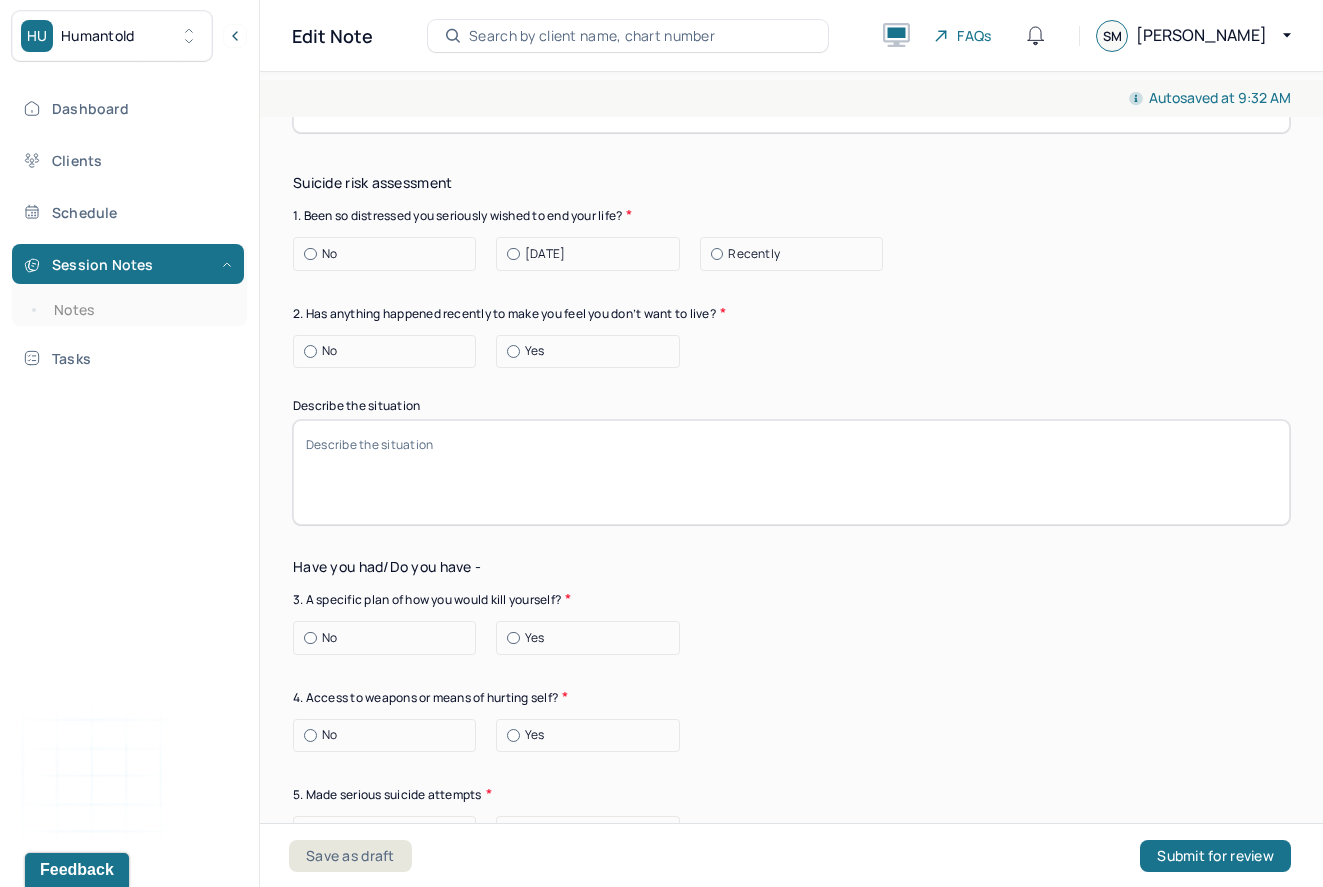 scroll, scrollTop: 6484, scrollLeft: 0, axis: vertical 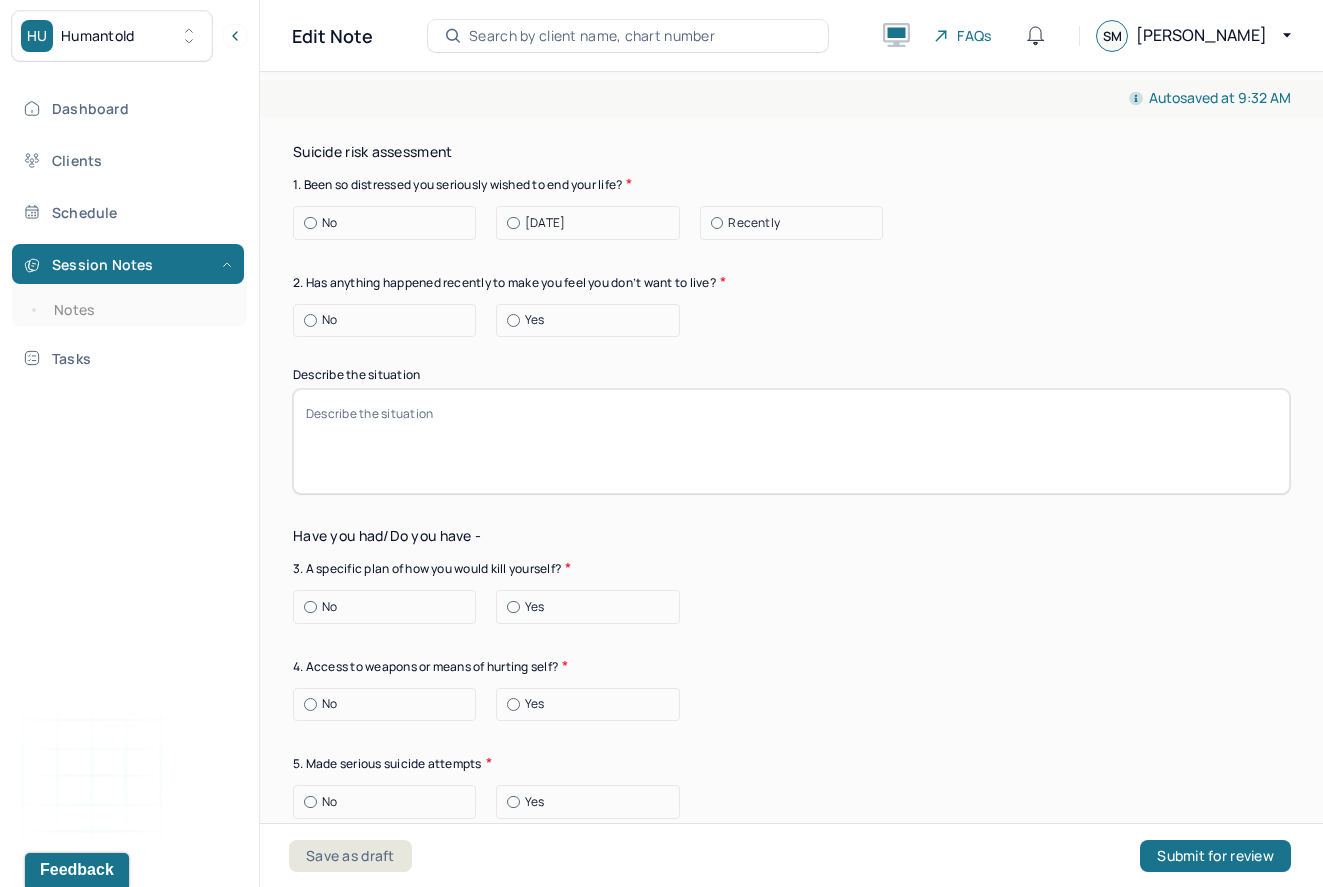 type on "Pt has a history of engaging in treatment in the past and reported a positive experience" 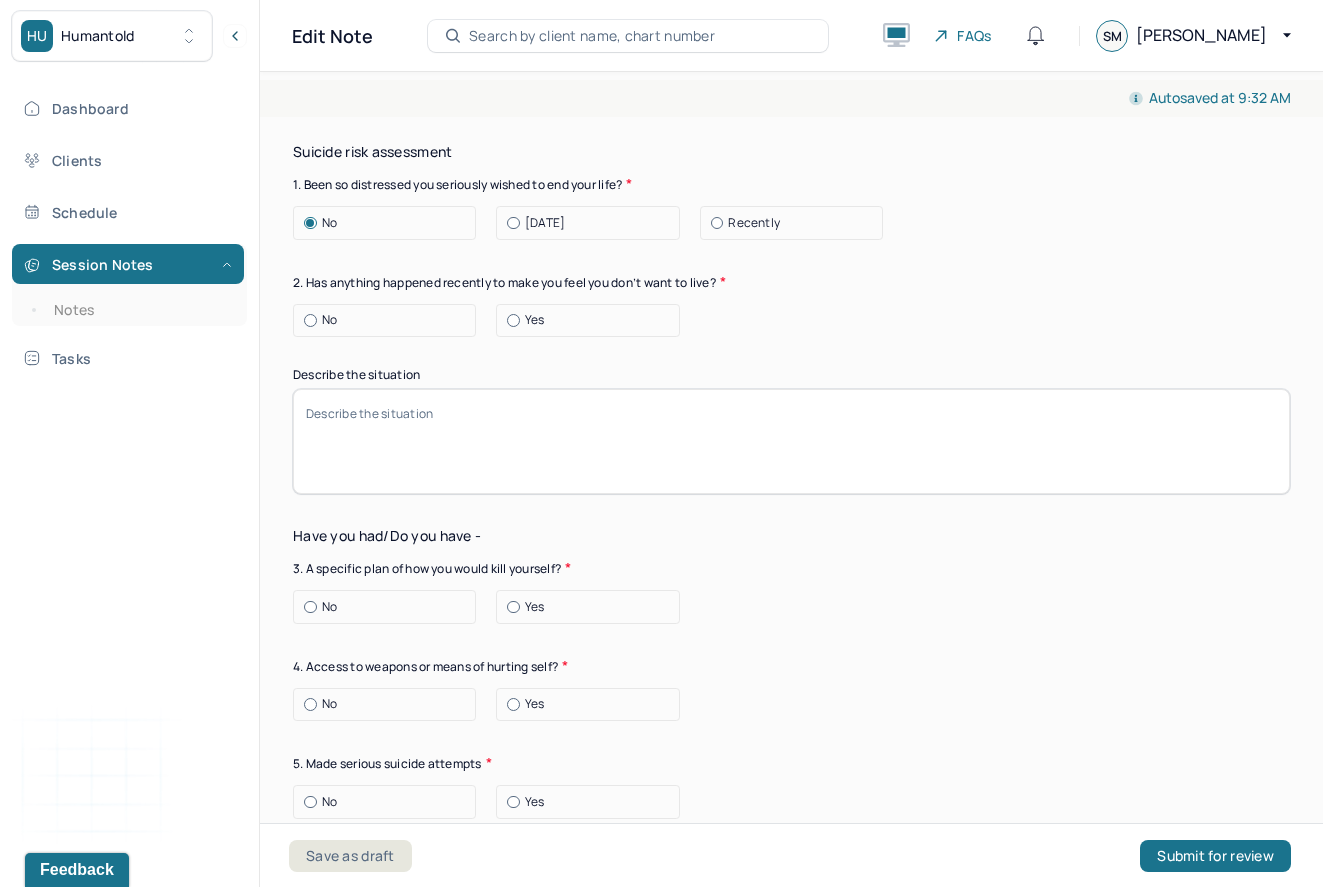 click on "No" at bounding box center [389, 320] 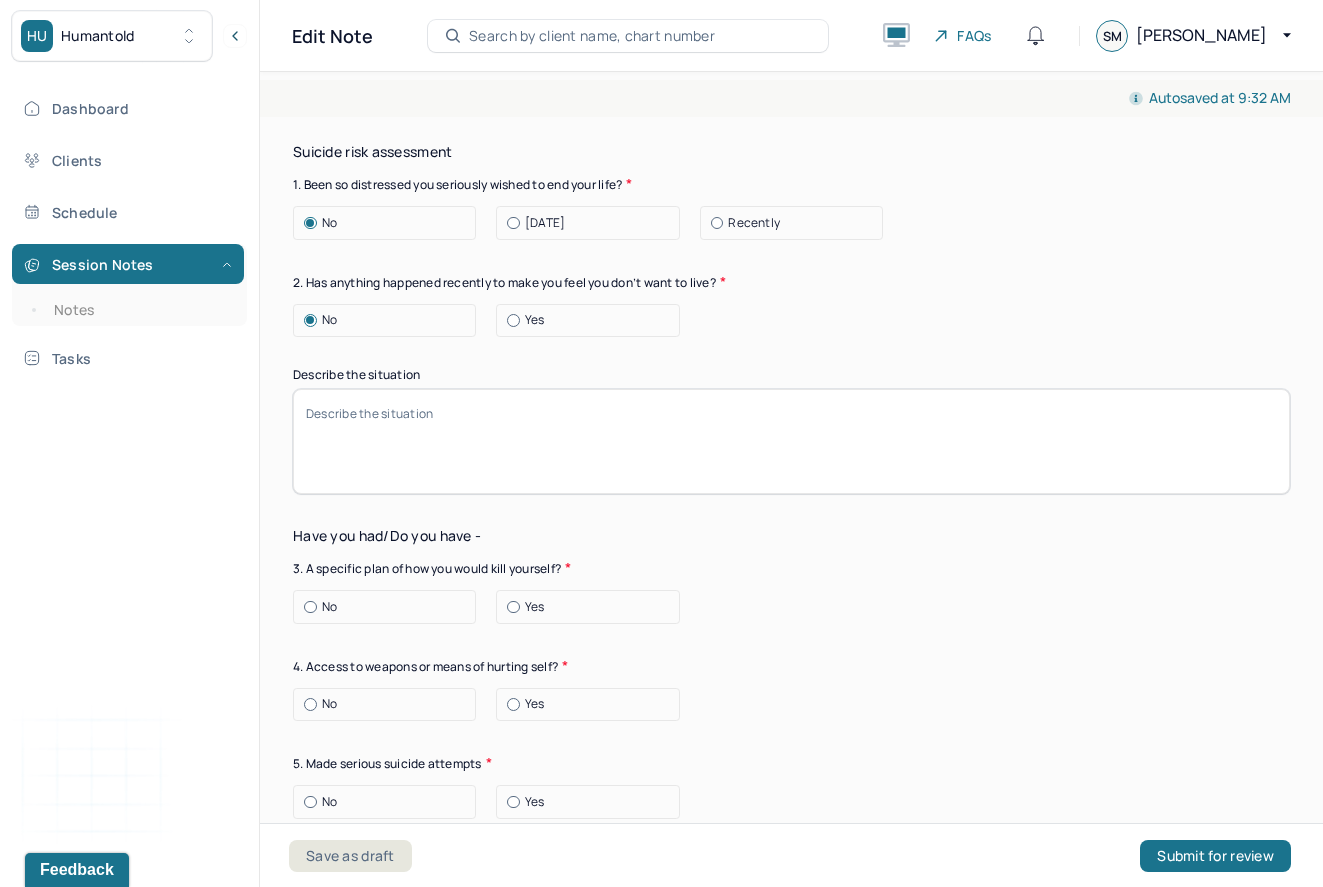 click on "No" at bounding box center [329, 607] 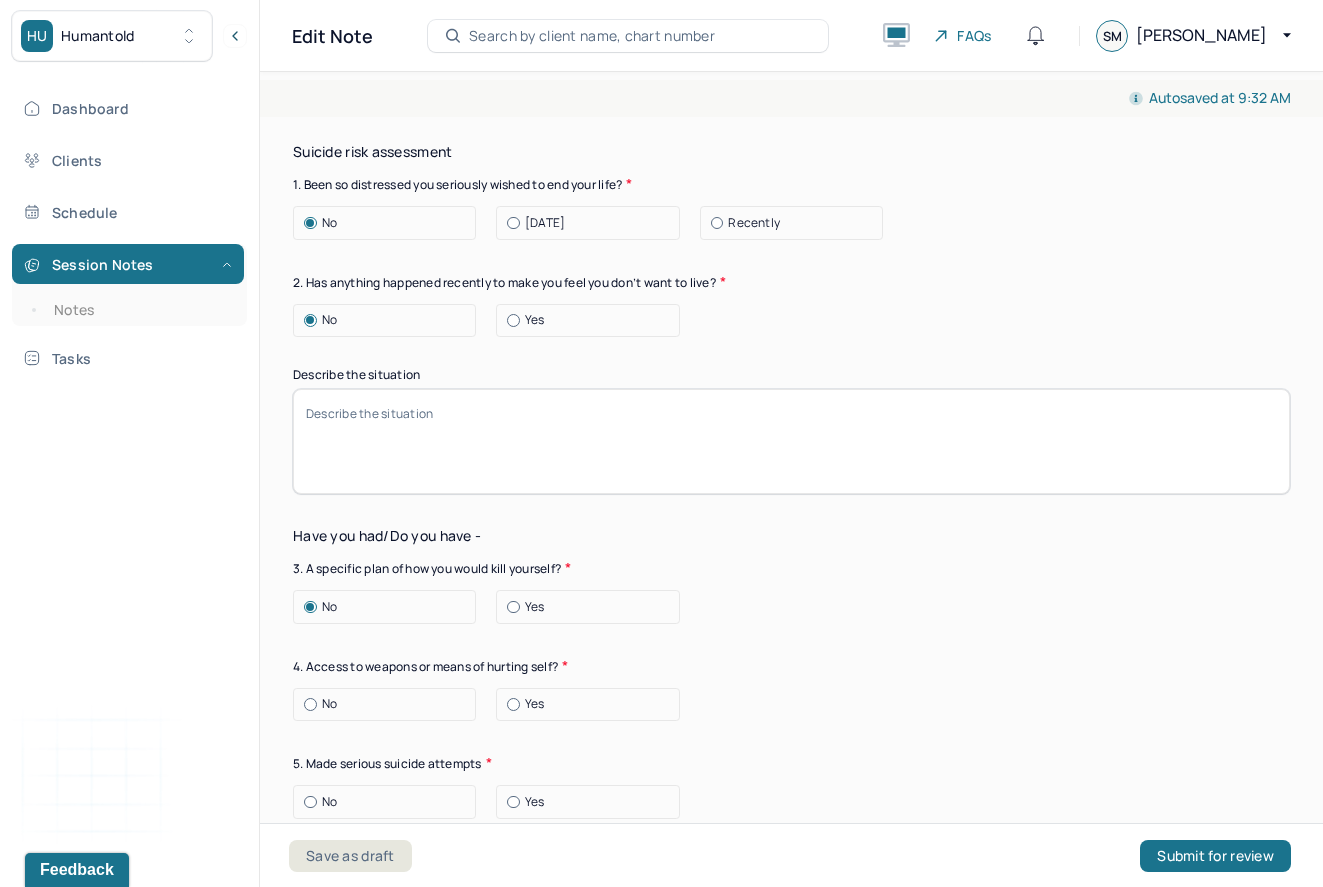 click on "No" at bounding box center (329, 704) 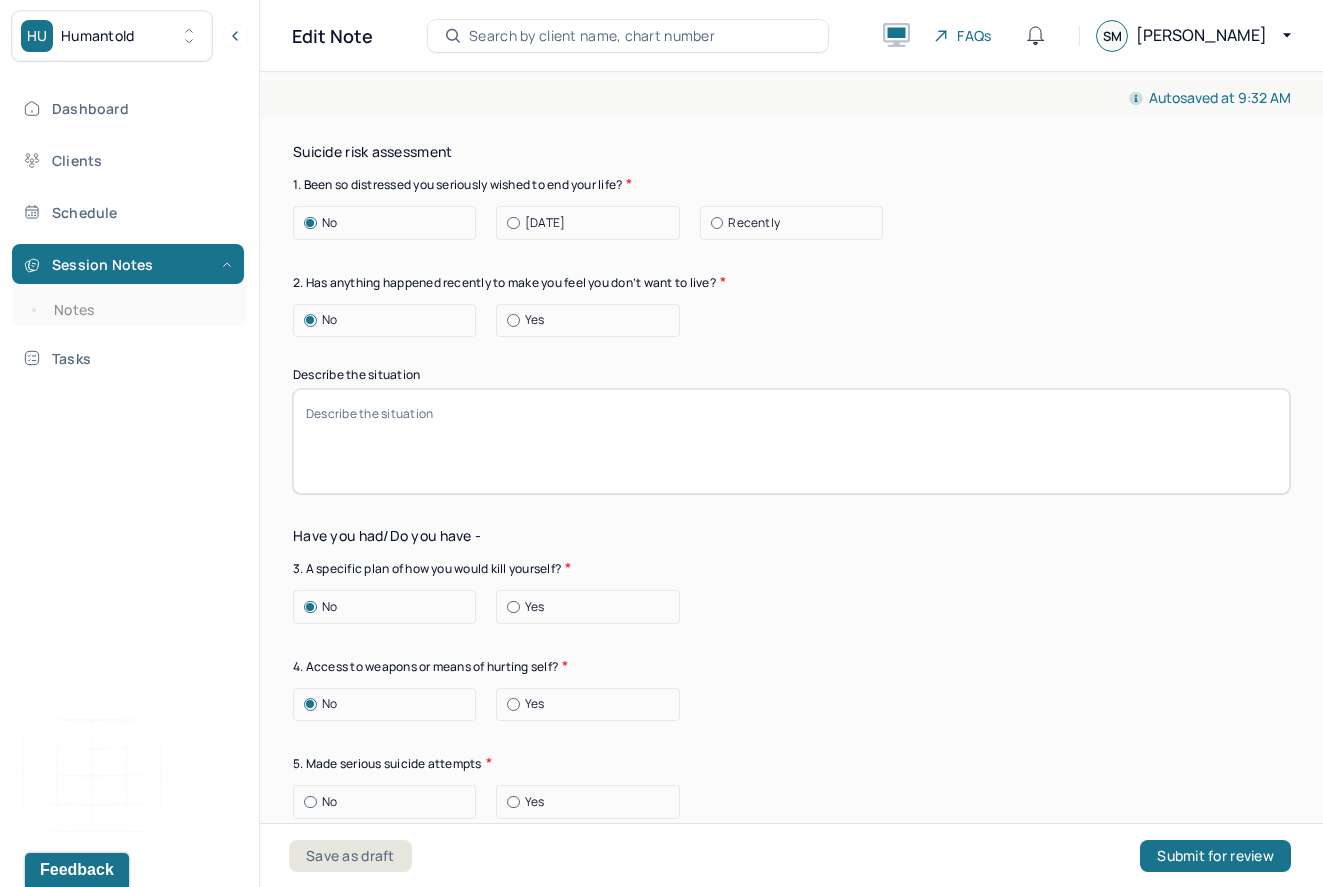 click on "No" at bounding box center (389, 802) 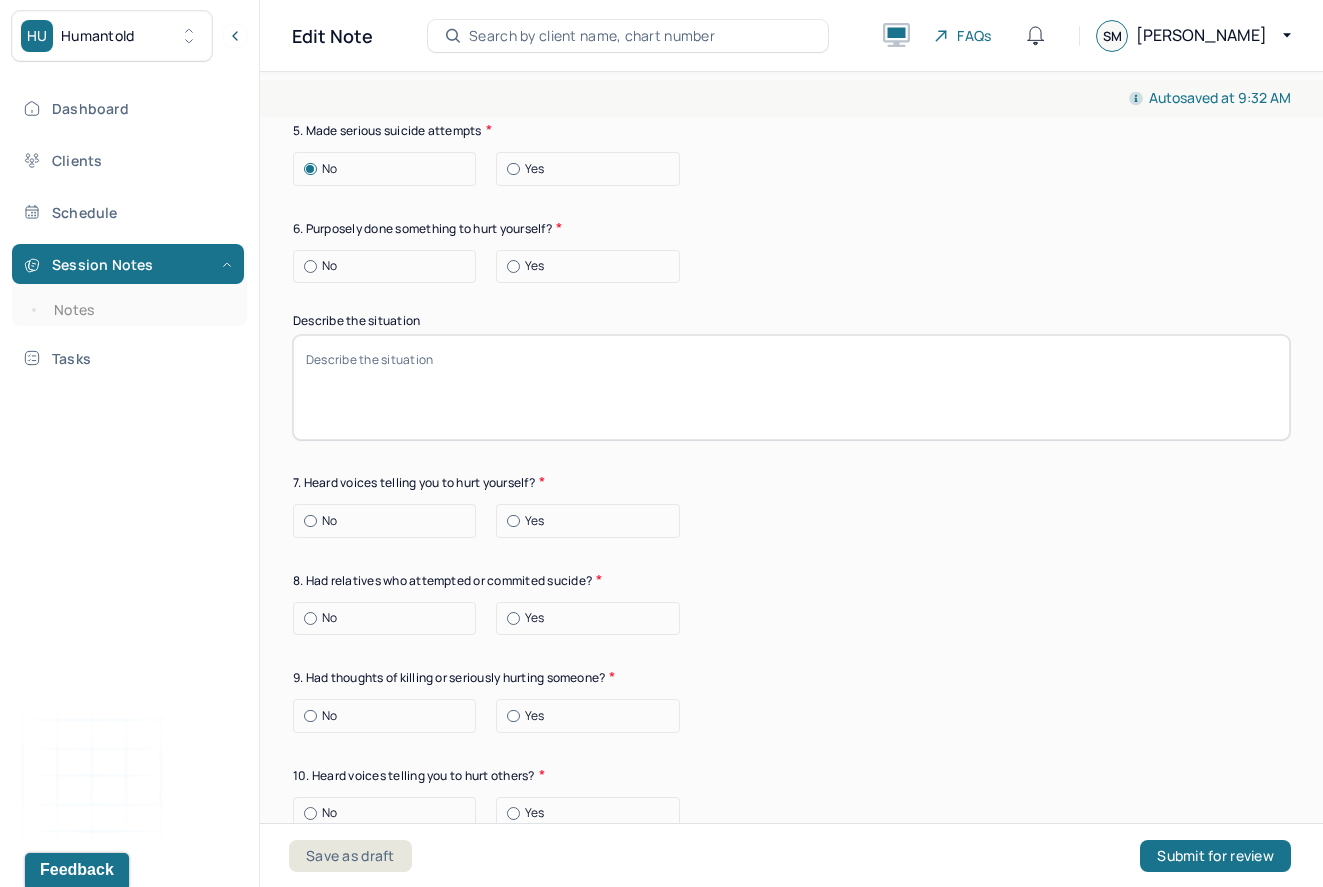 scroll, scrollTop: 7163, scrollLeft: 0, axis: vertical 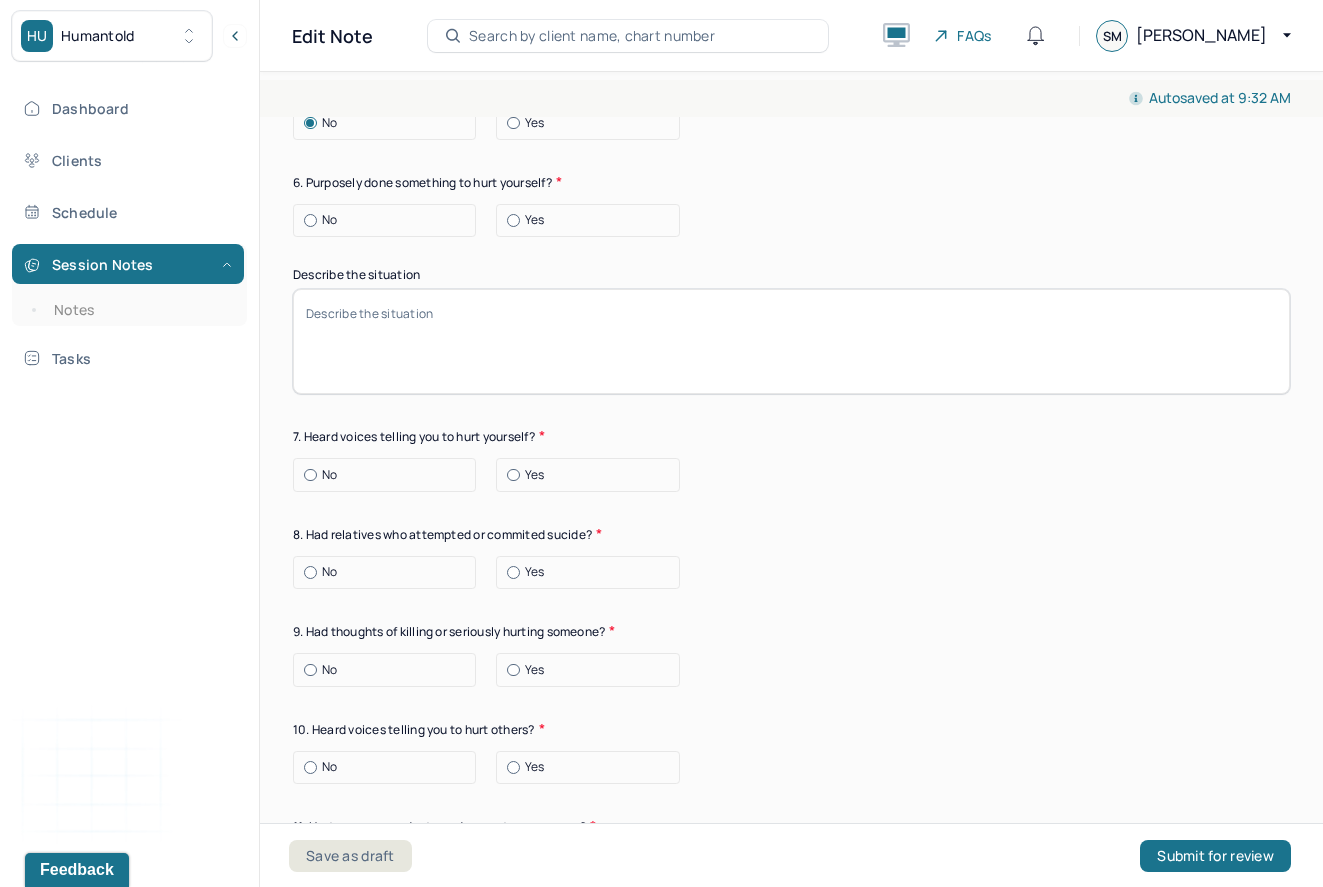 click on "No" at bounding box center (389, 220) 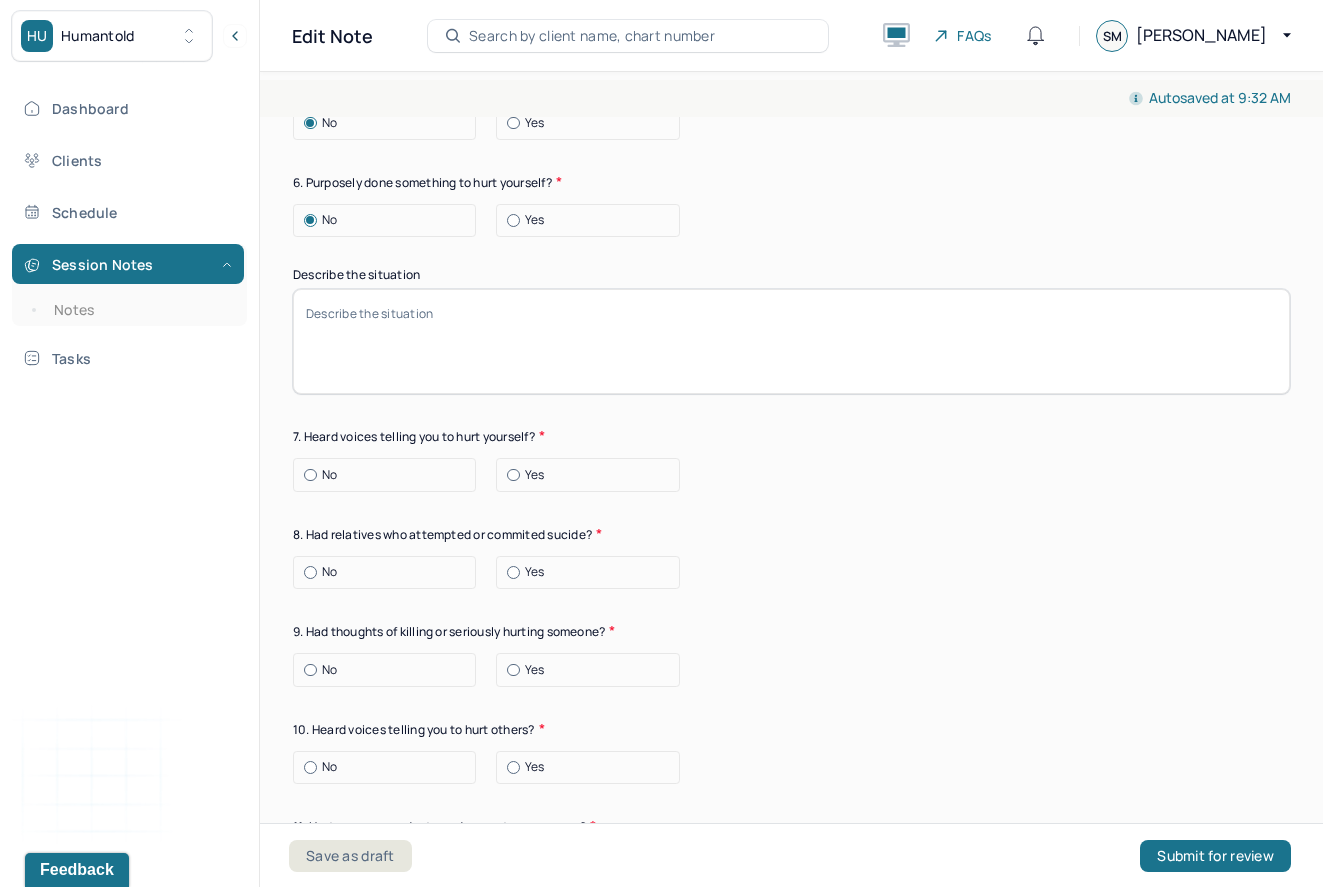 click on "No" at bounding box center [389, 475] 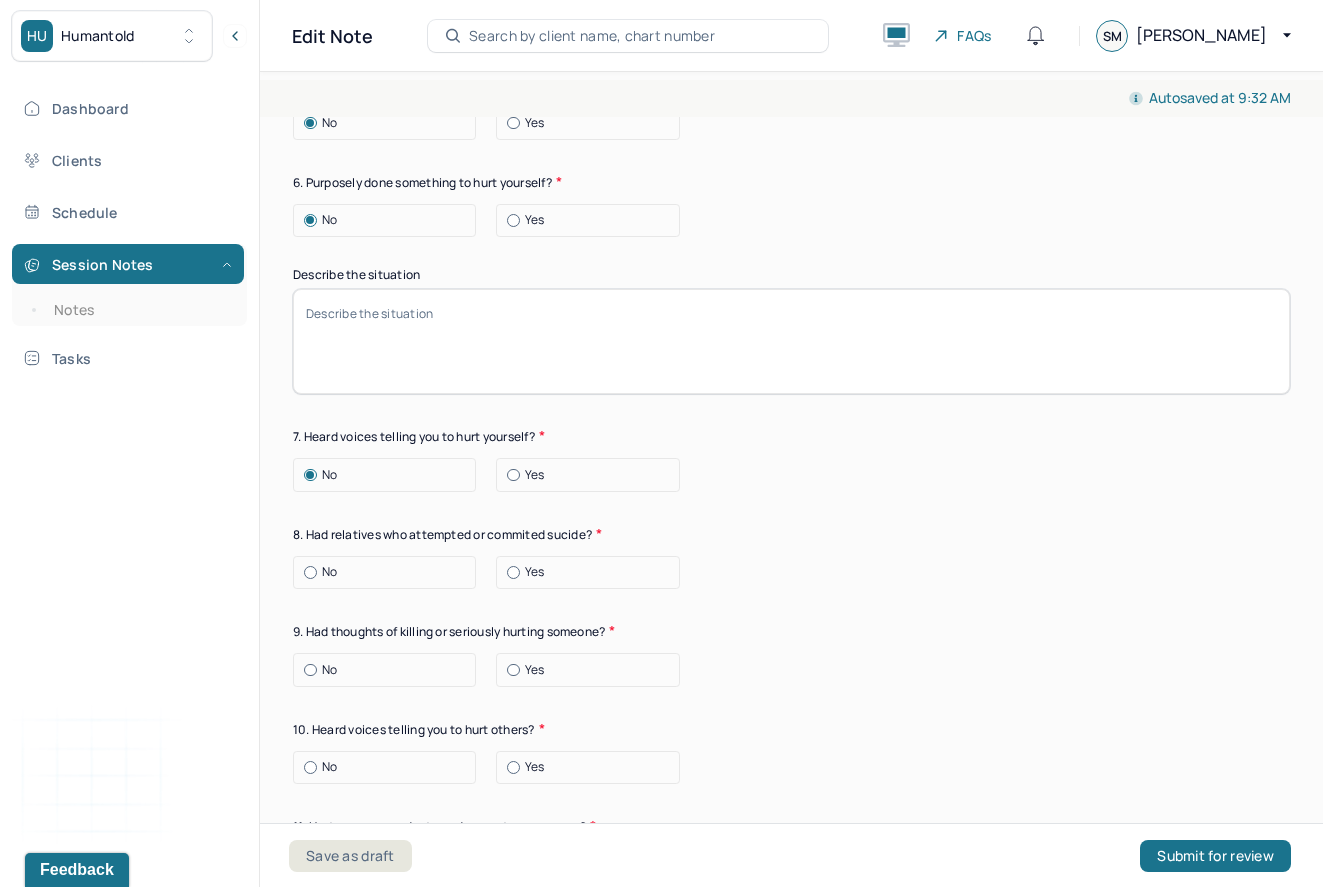click on "No" at bounding box center (329, 572) 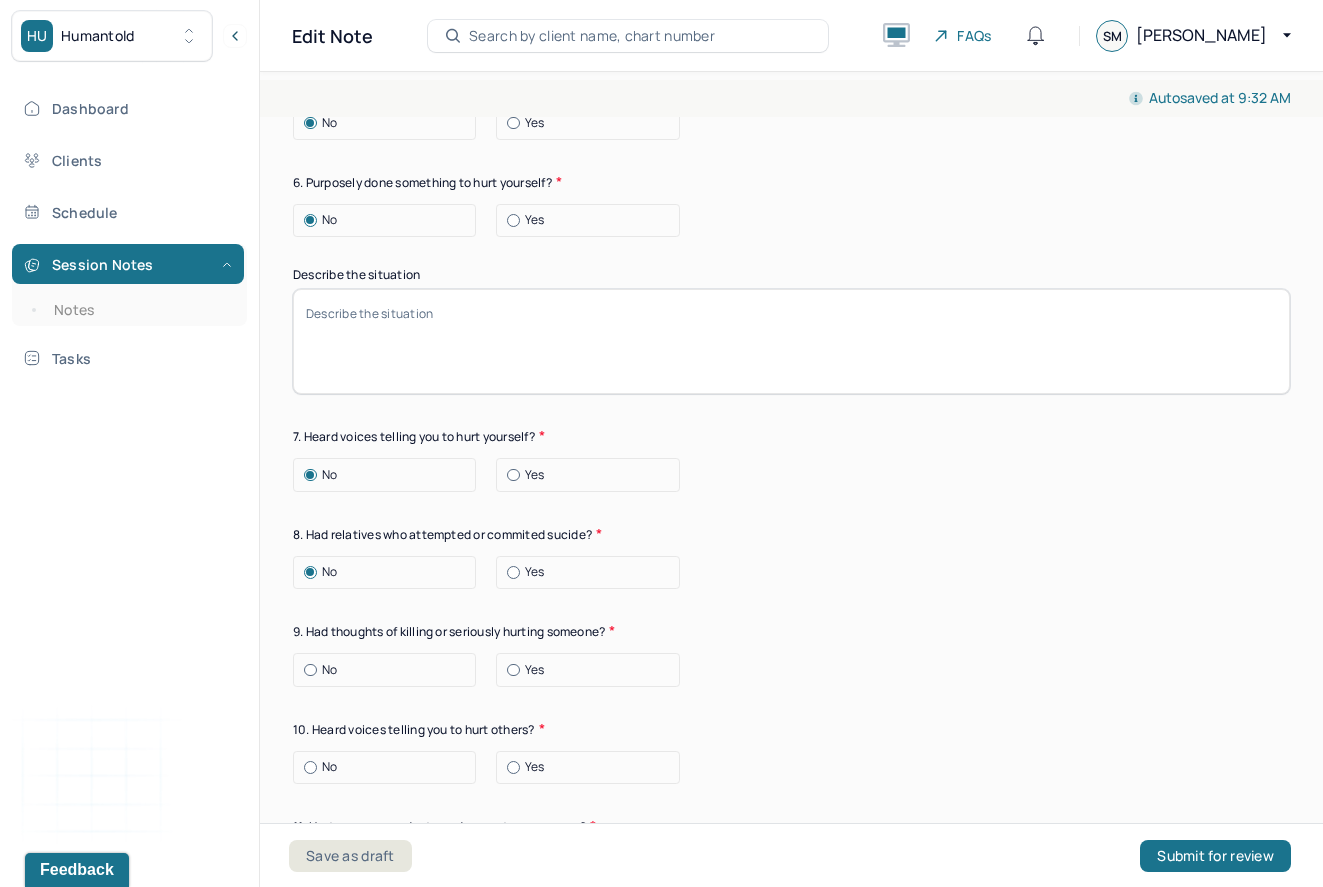 click on "No" at bounding box center (329, 670) 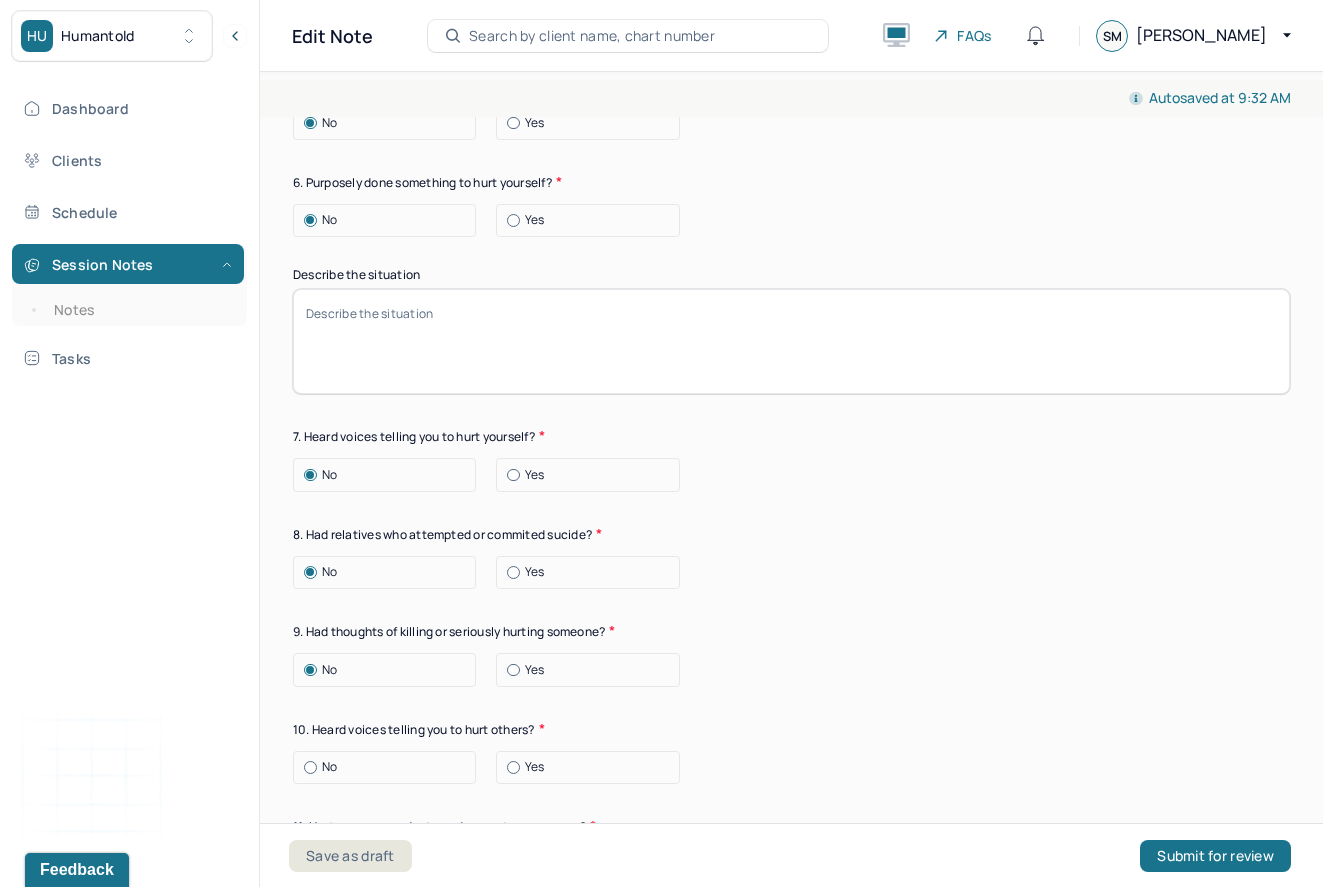 click on "No" at bounding box center [329, 767] 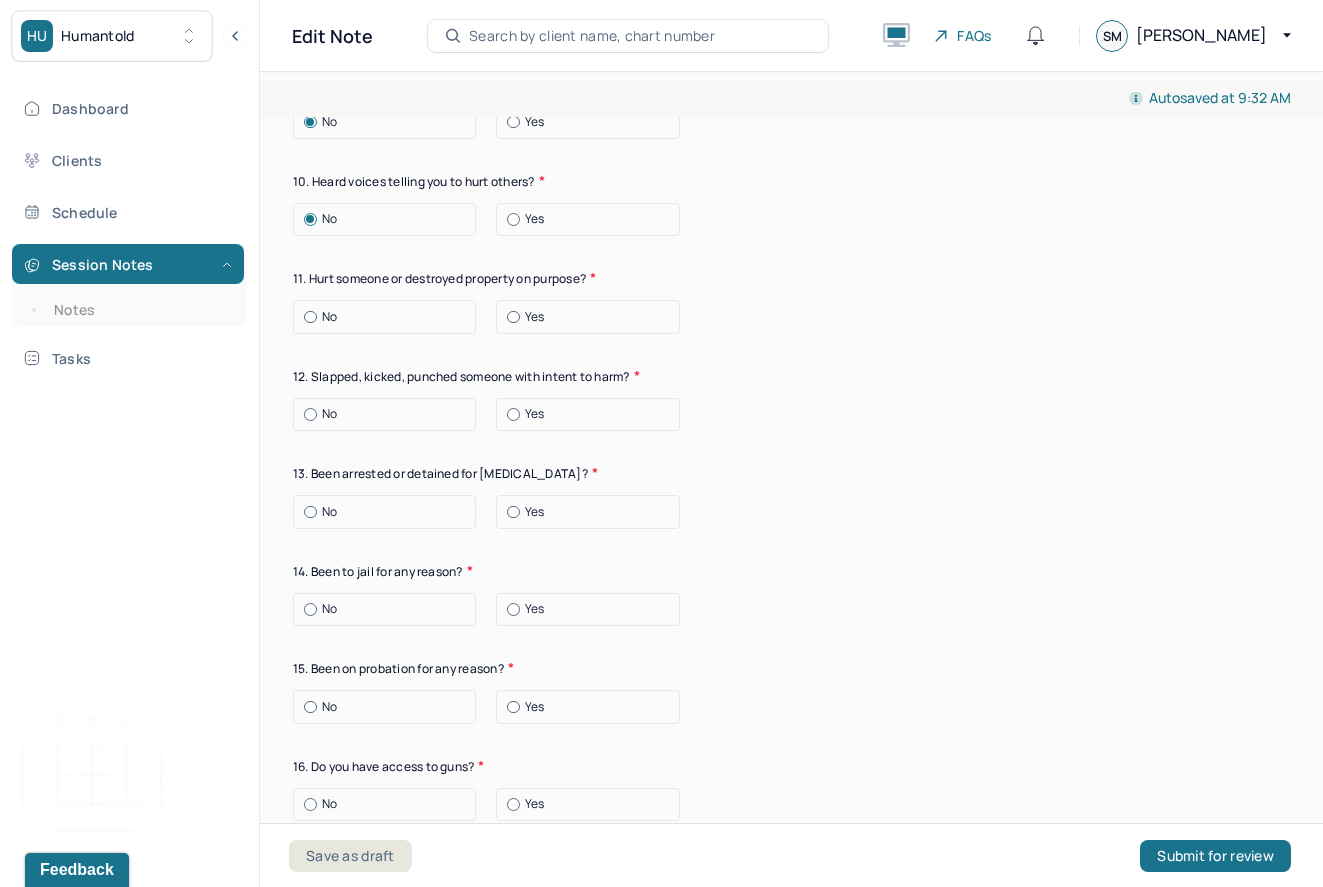 scroll, scrollTop: 7726, scrollLeft: 0, axis: vertical 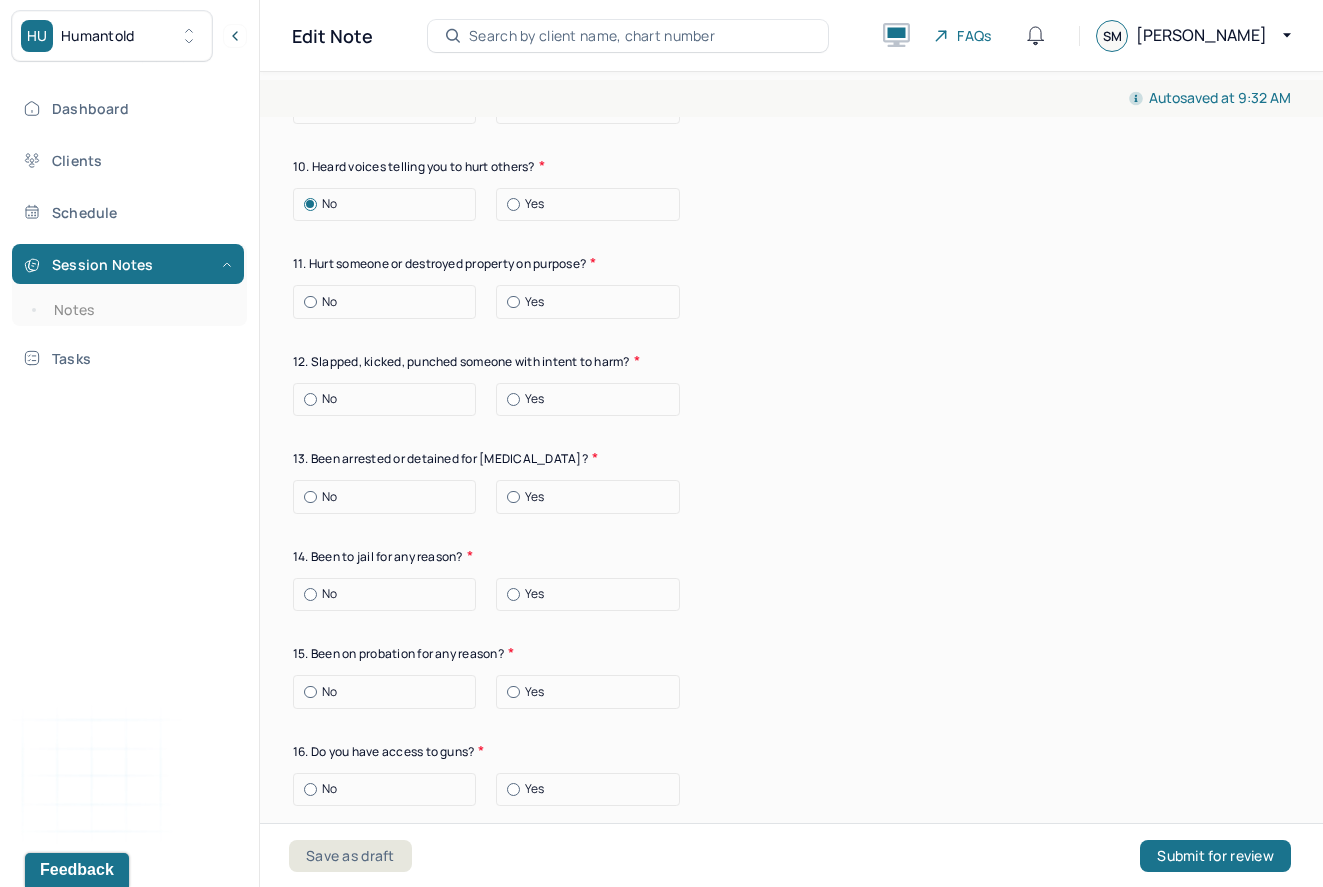 click on "No" at bounding box center [389, 302] 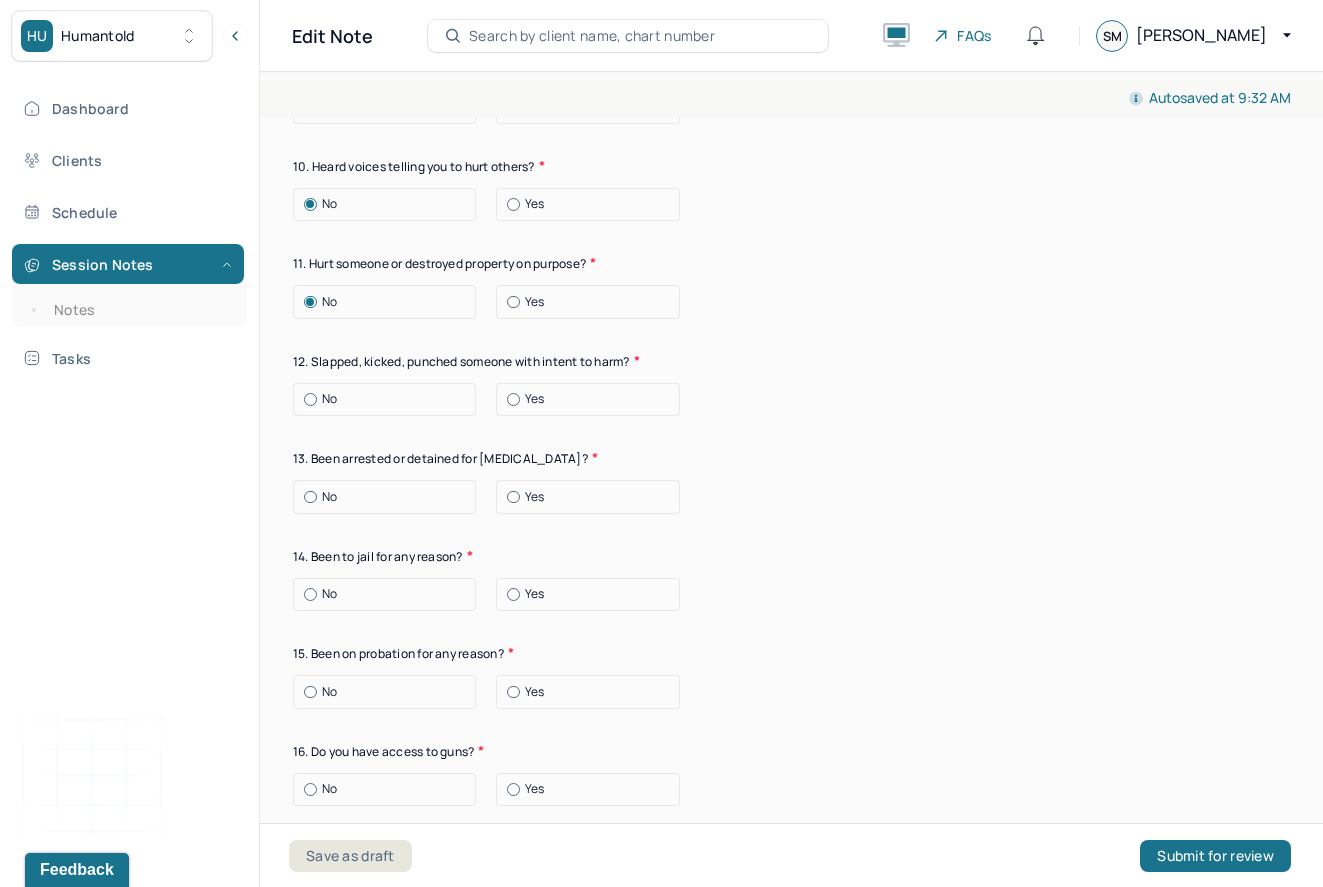 click on "No" at bounding box center (389, 399) 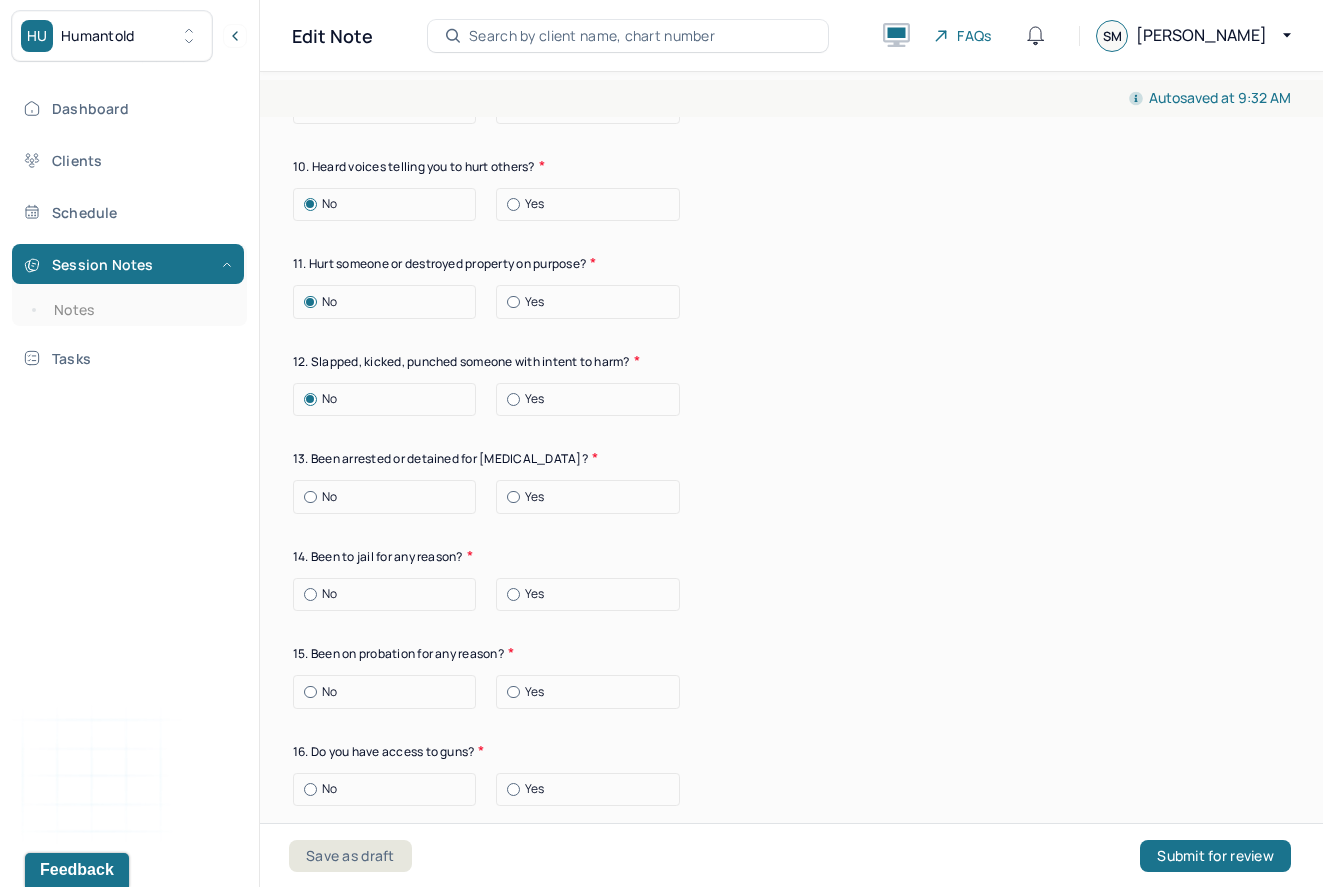 click on "No" at bounding box center [389, 497] 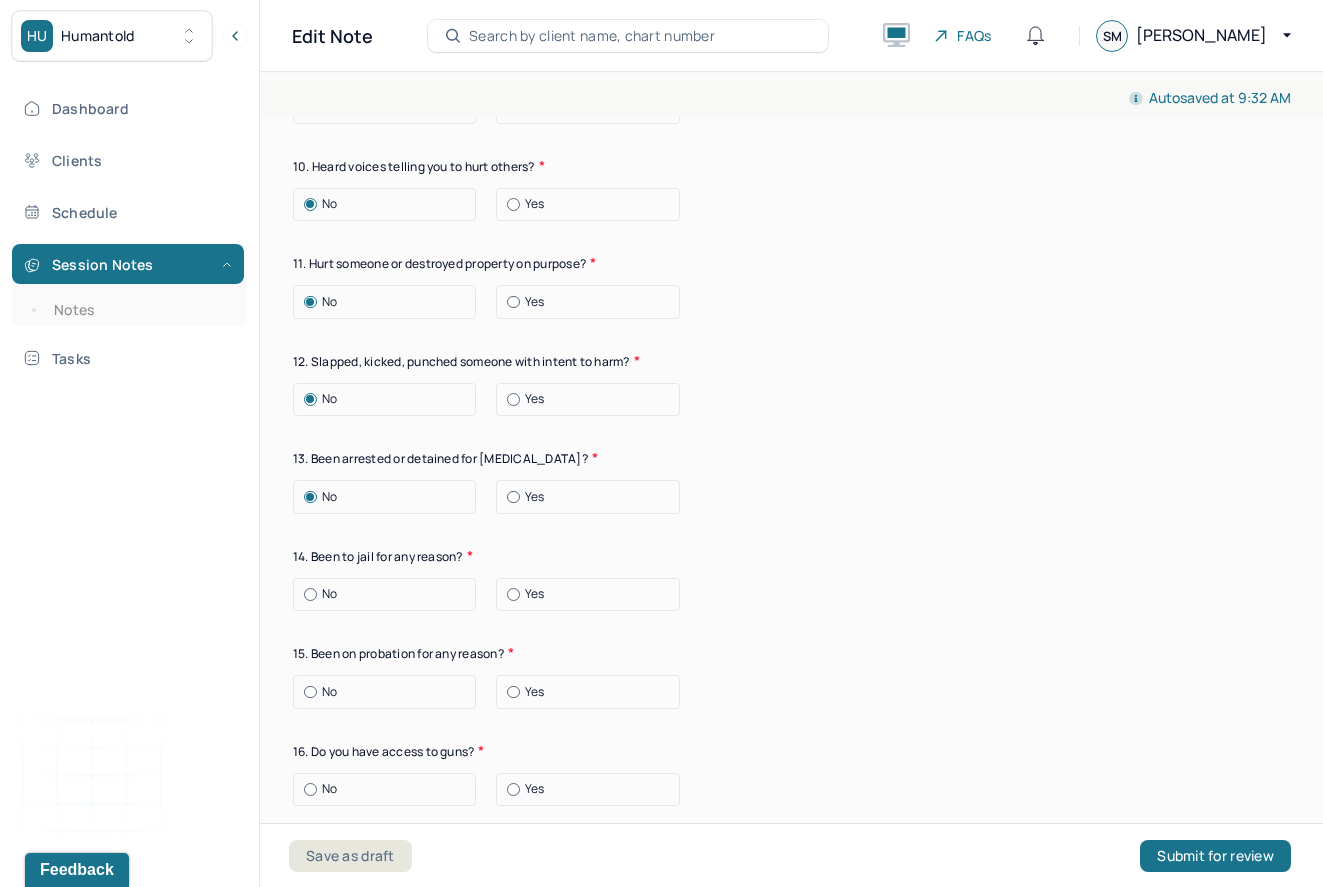 click on "No" at bounding box center [329, 594] 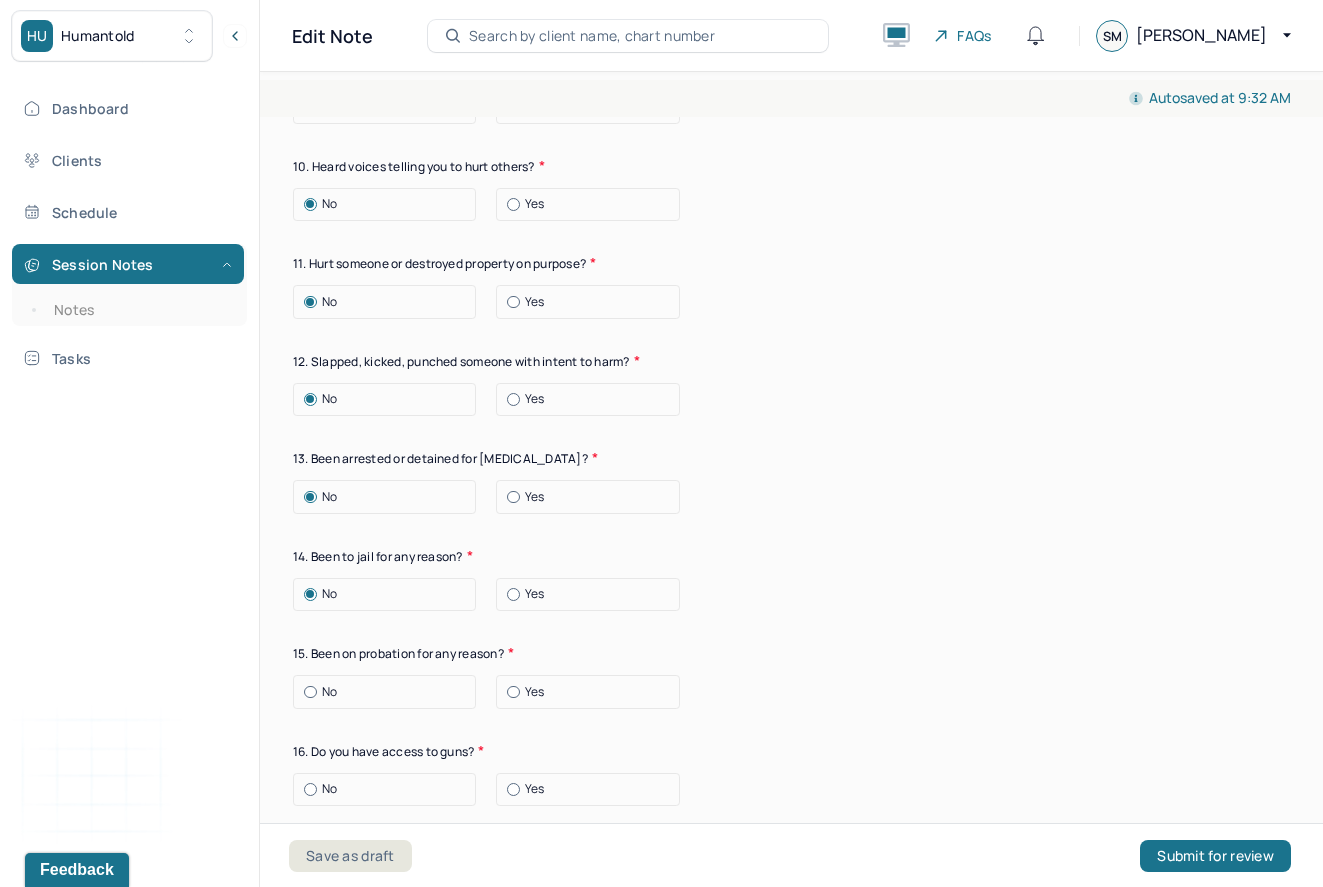 click on "No" at bounding box center (389, 692) 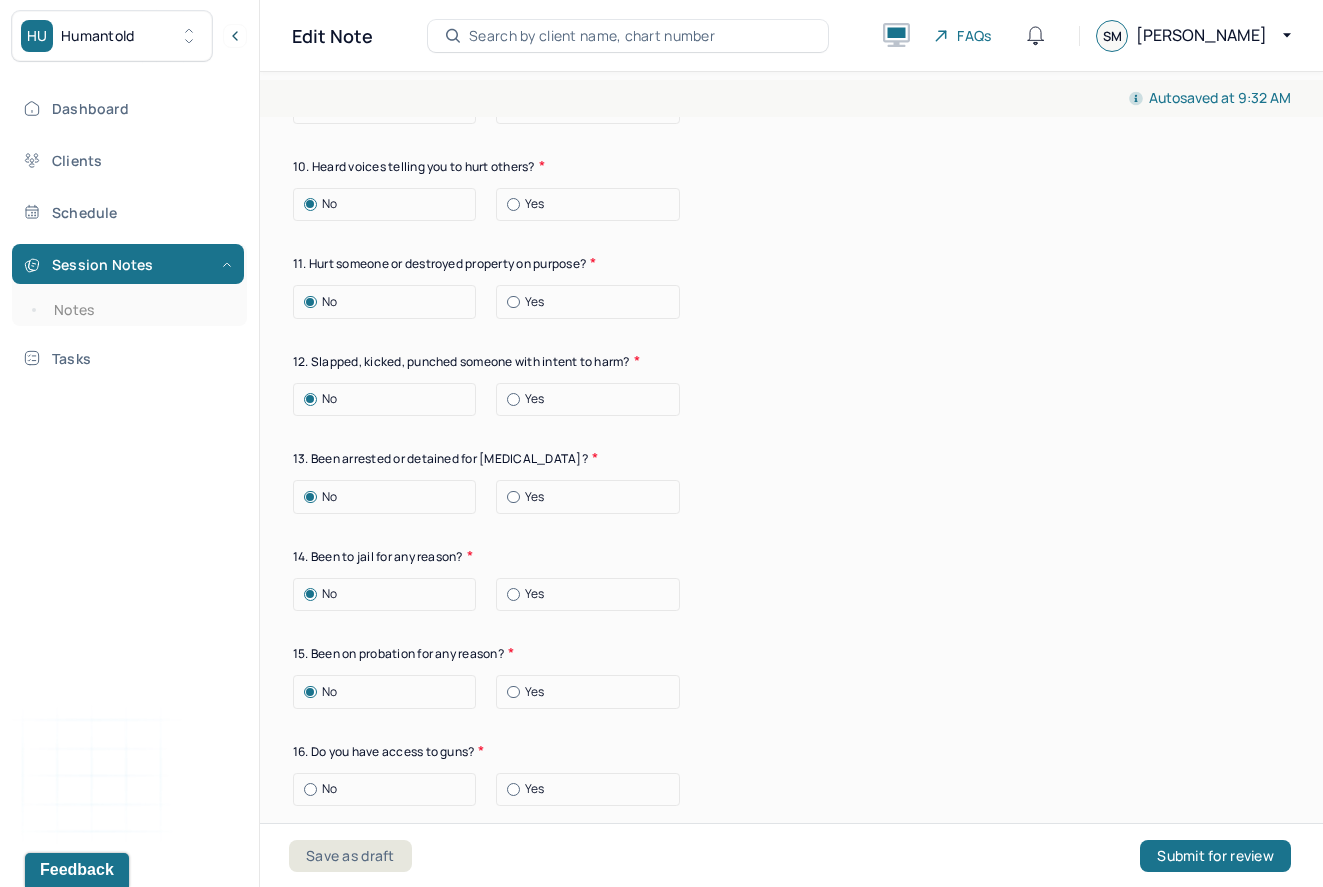 click on "No" at bounding box center (329, 789) 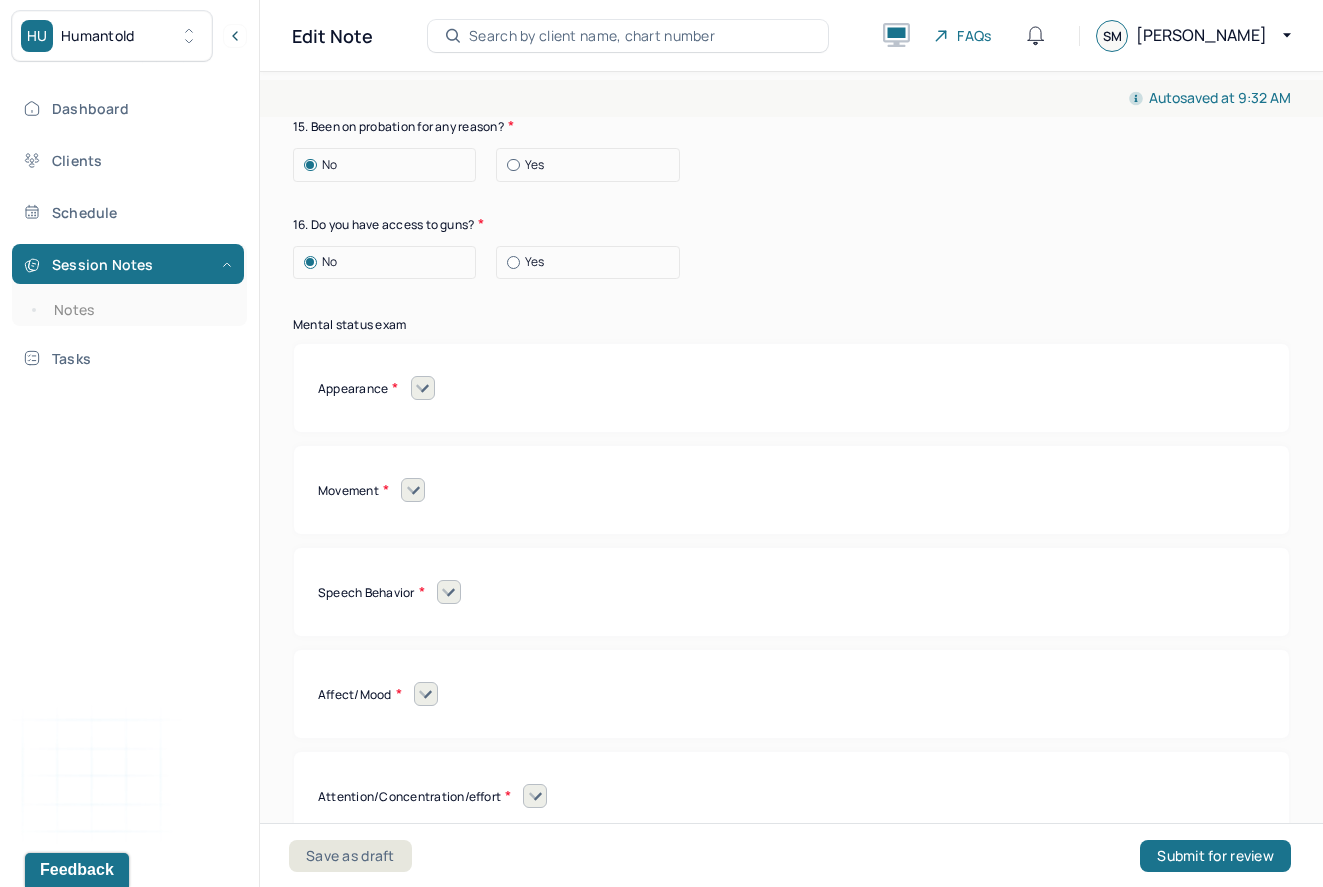 scroll, scrollTop: 8284, scrollLeft: 0, axis: vertical 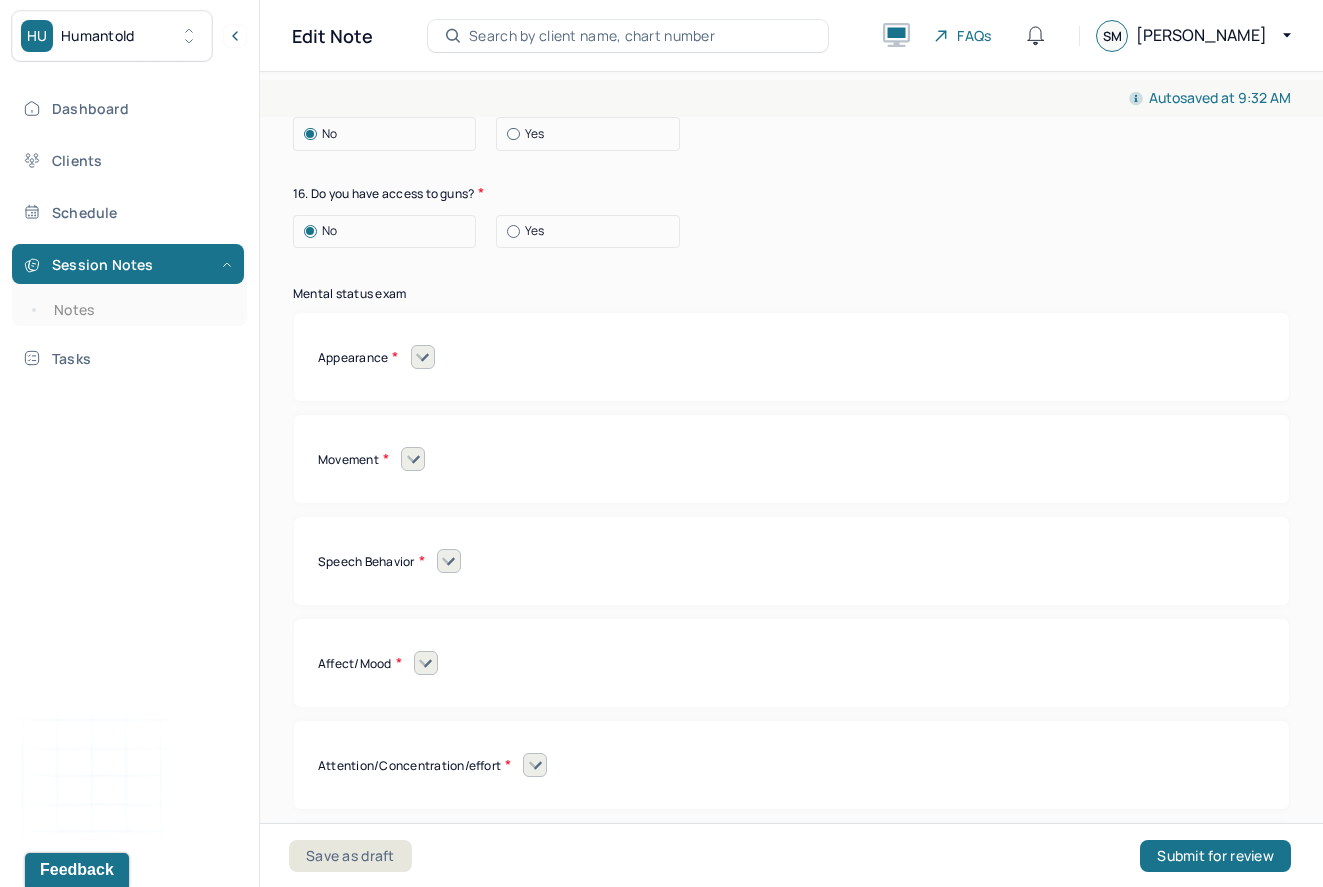 click 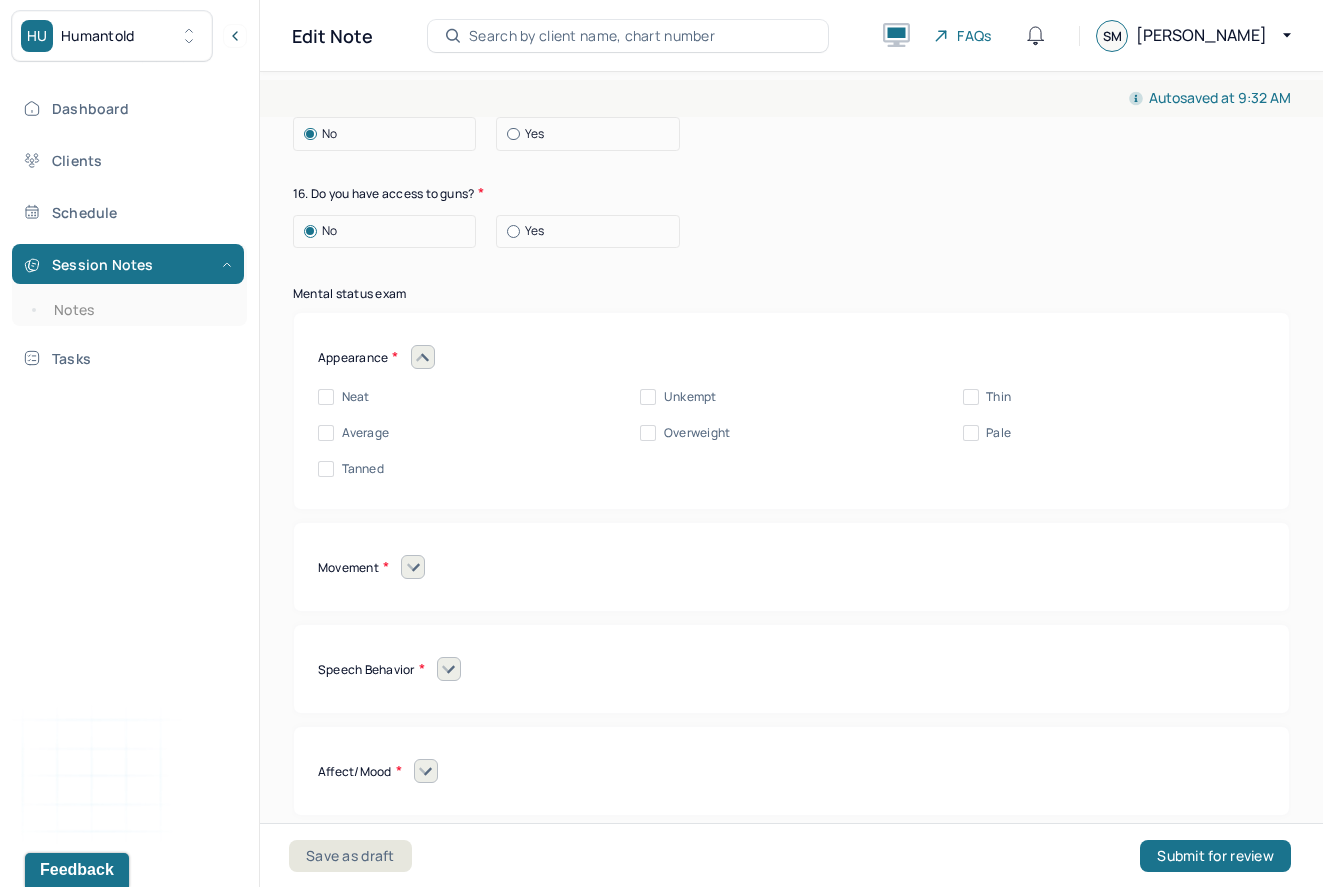 click on "Overweight" at bounding box center (697, 433) 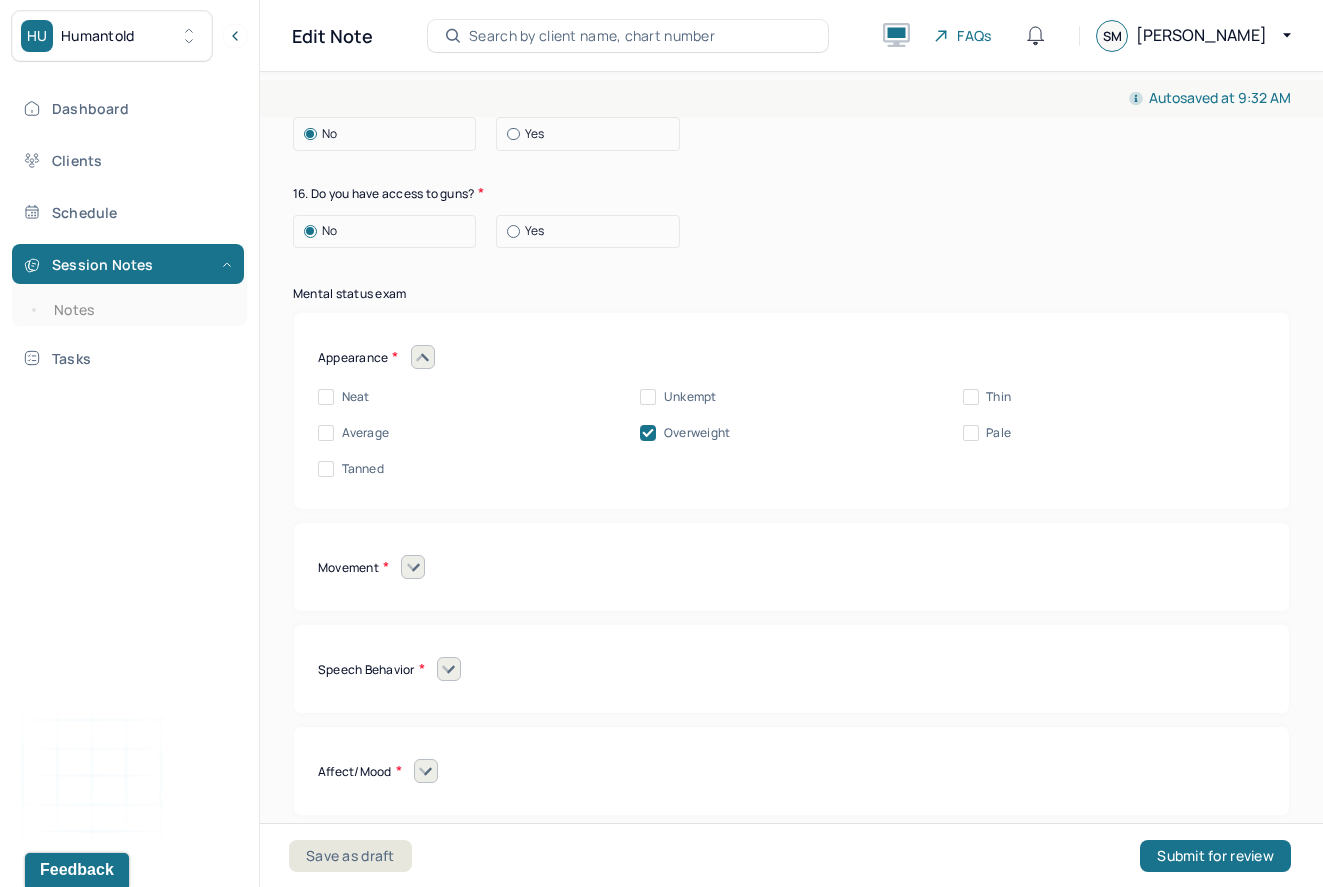 click 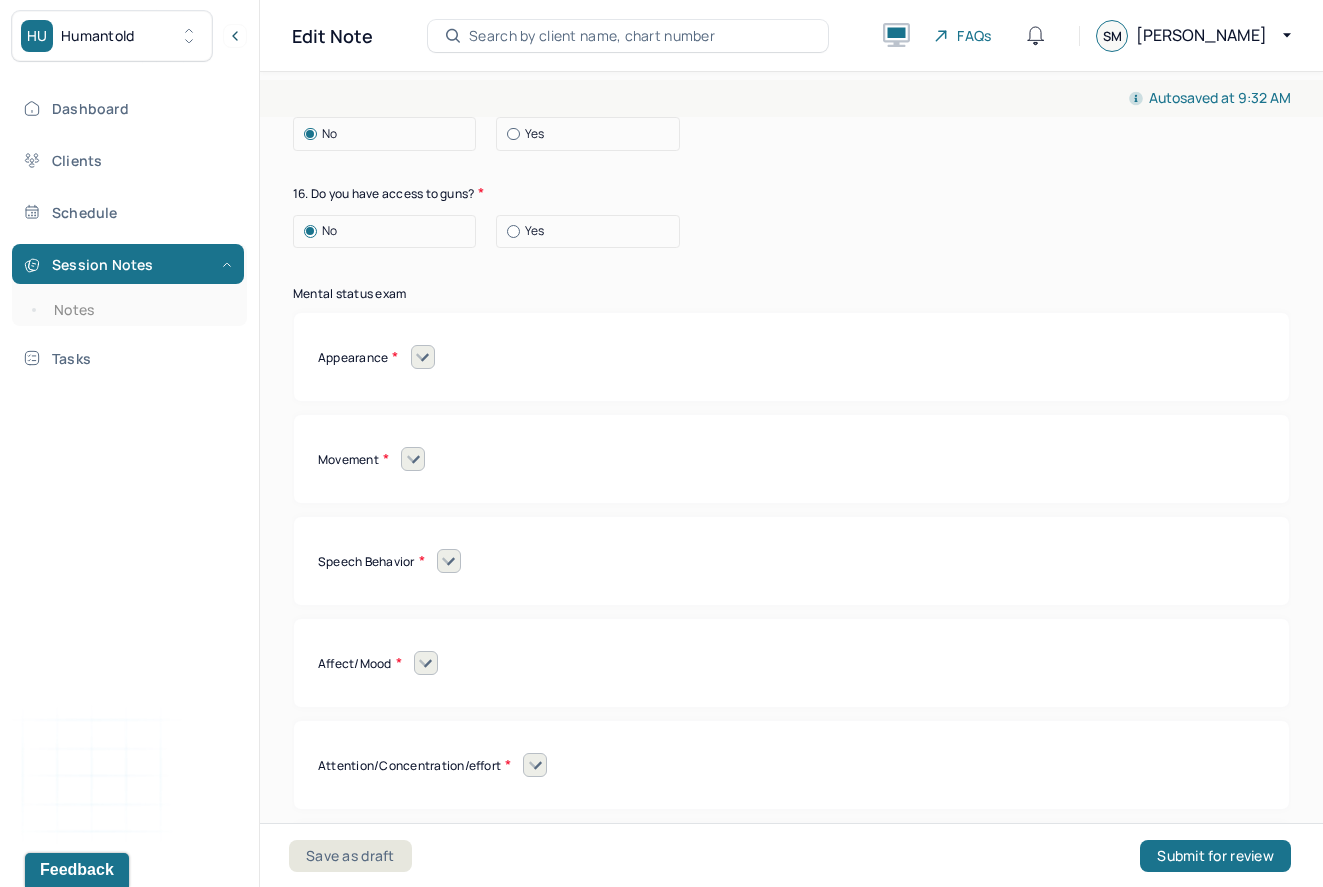 click 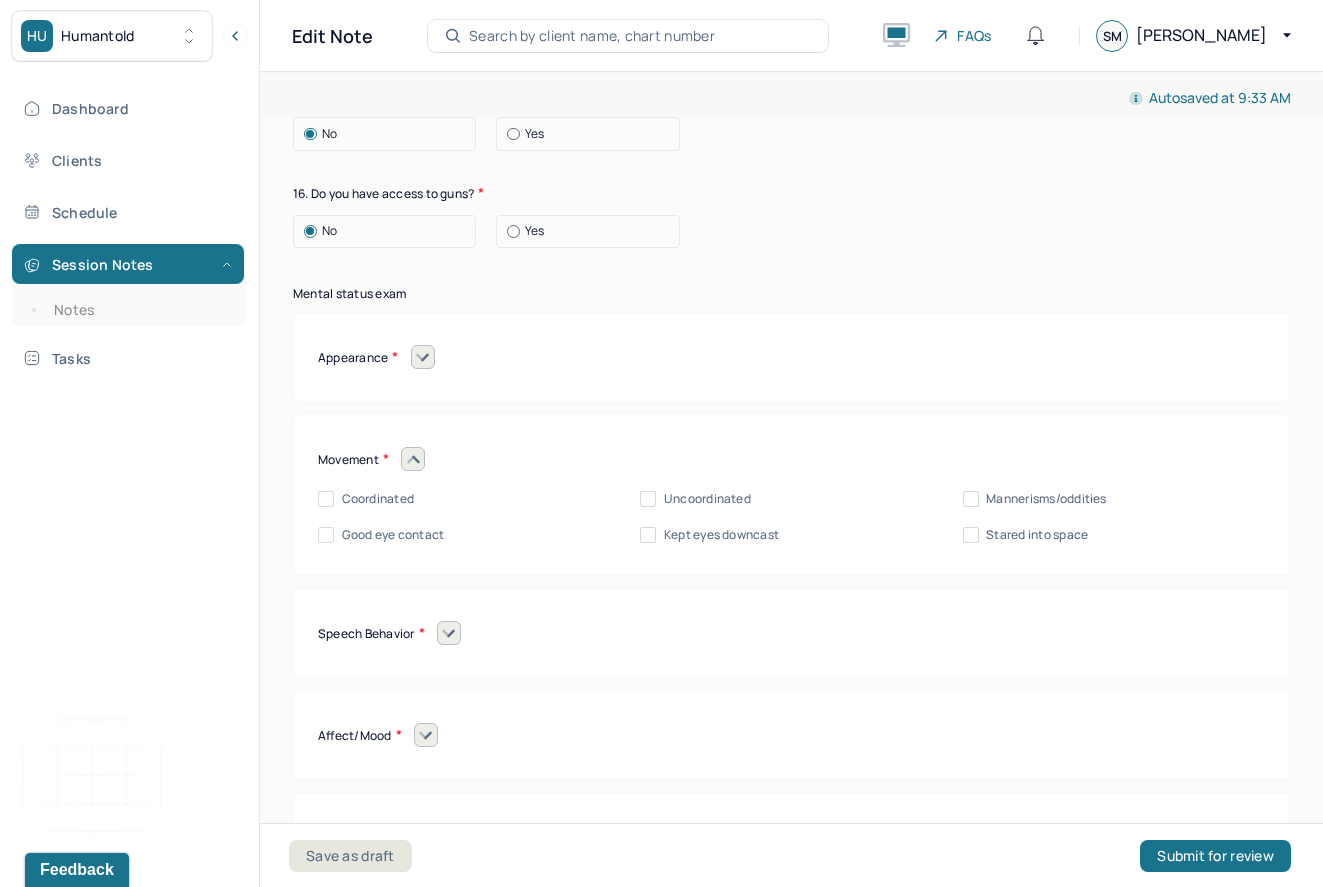 click on "Coordinated" at bounding box center (378, 499) 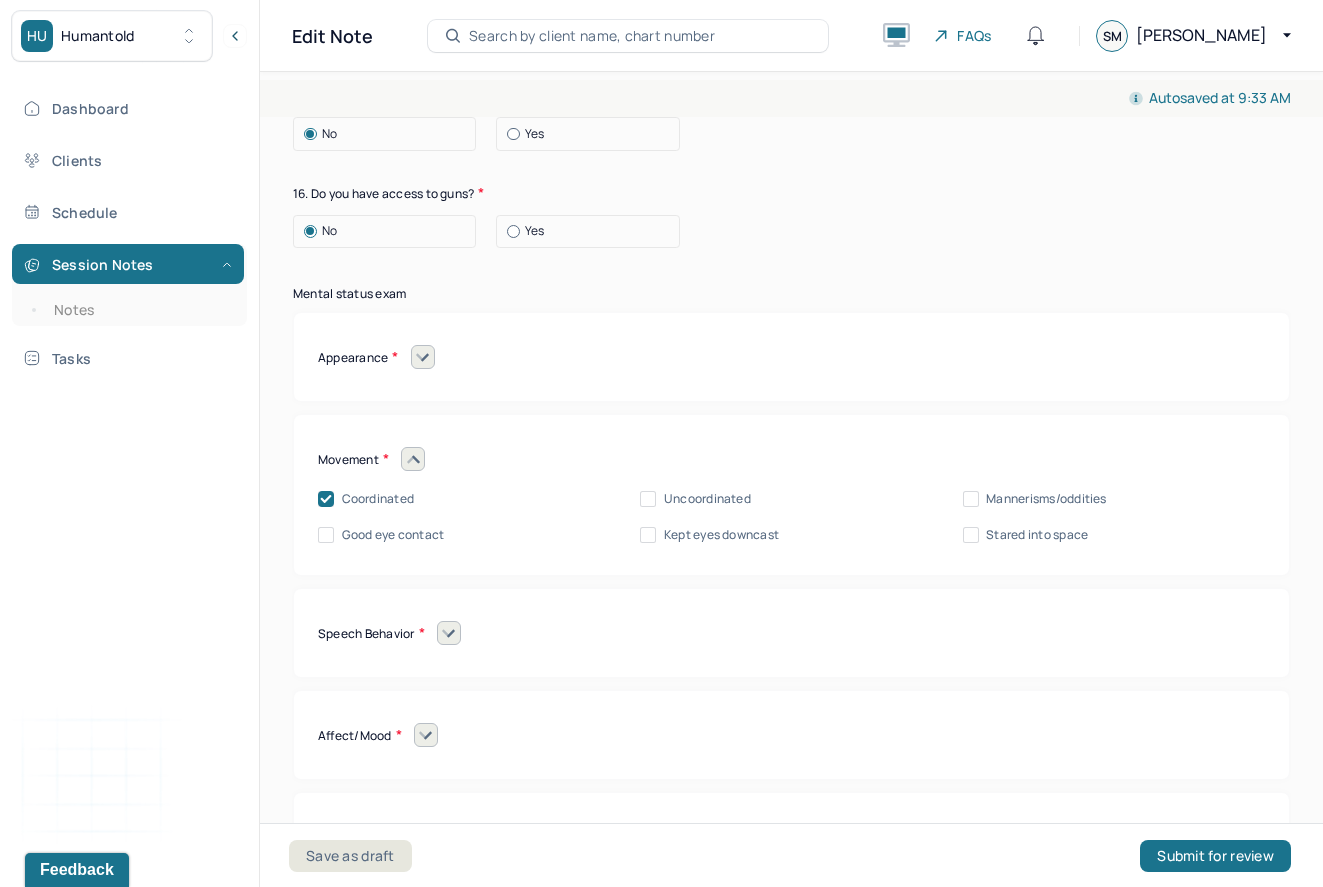 click on "Good eye contact" at bounding box center [393, 535] 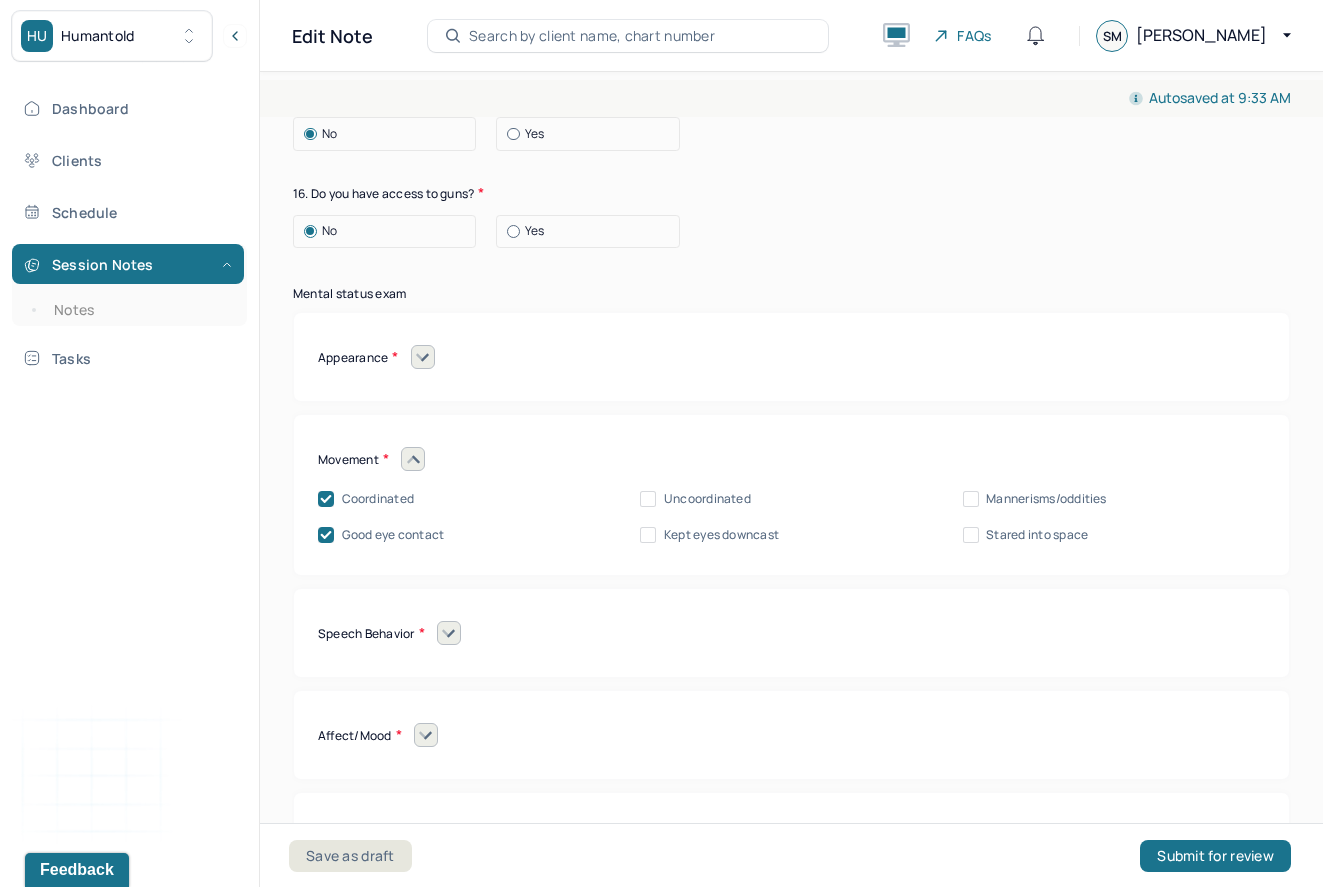 click 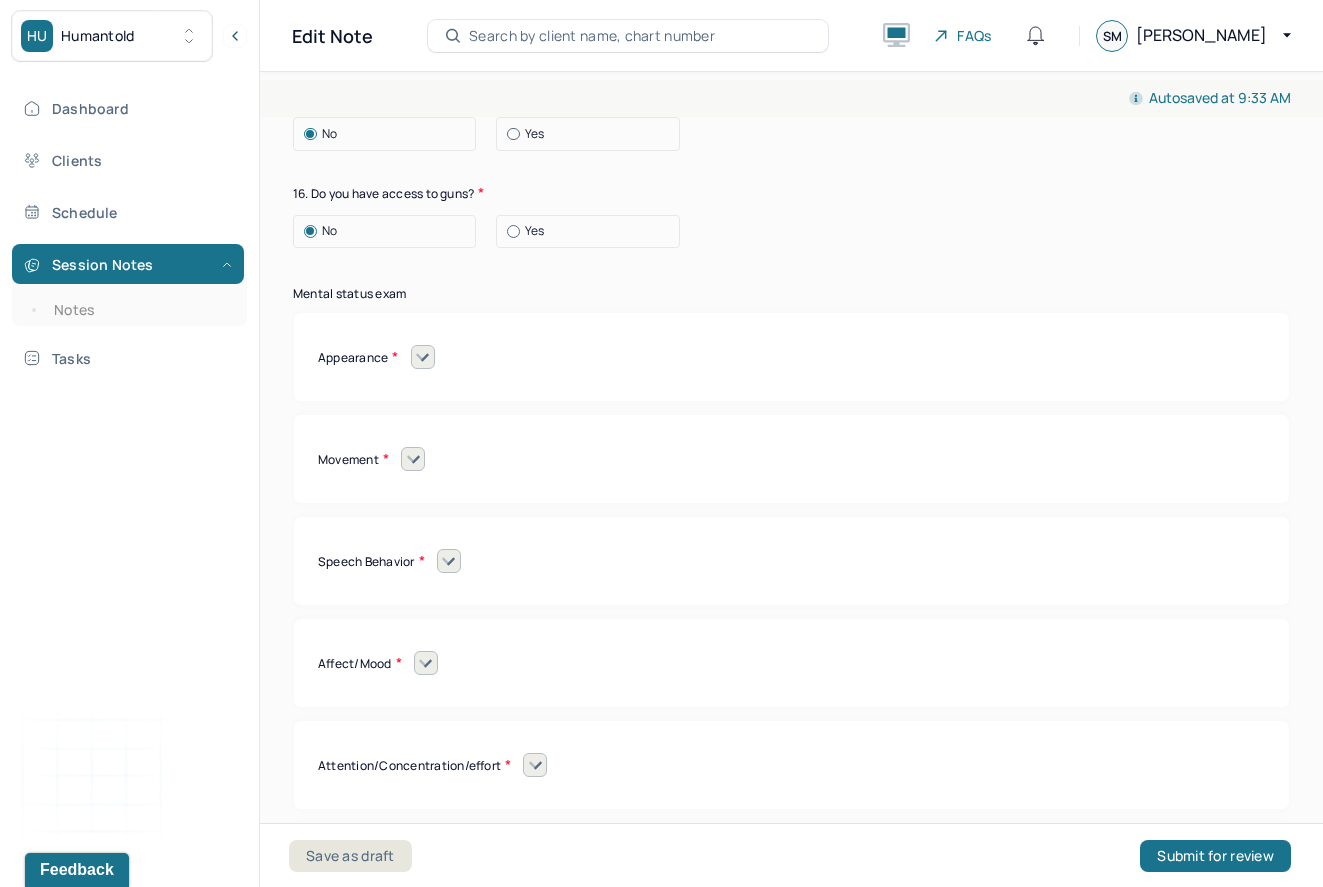 click 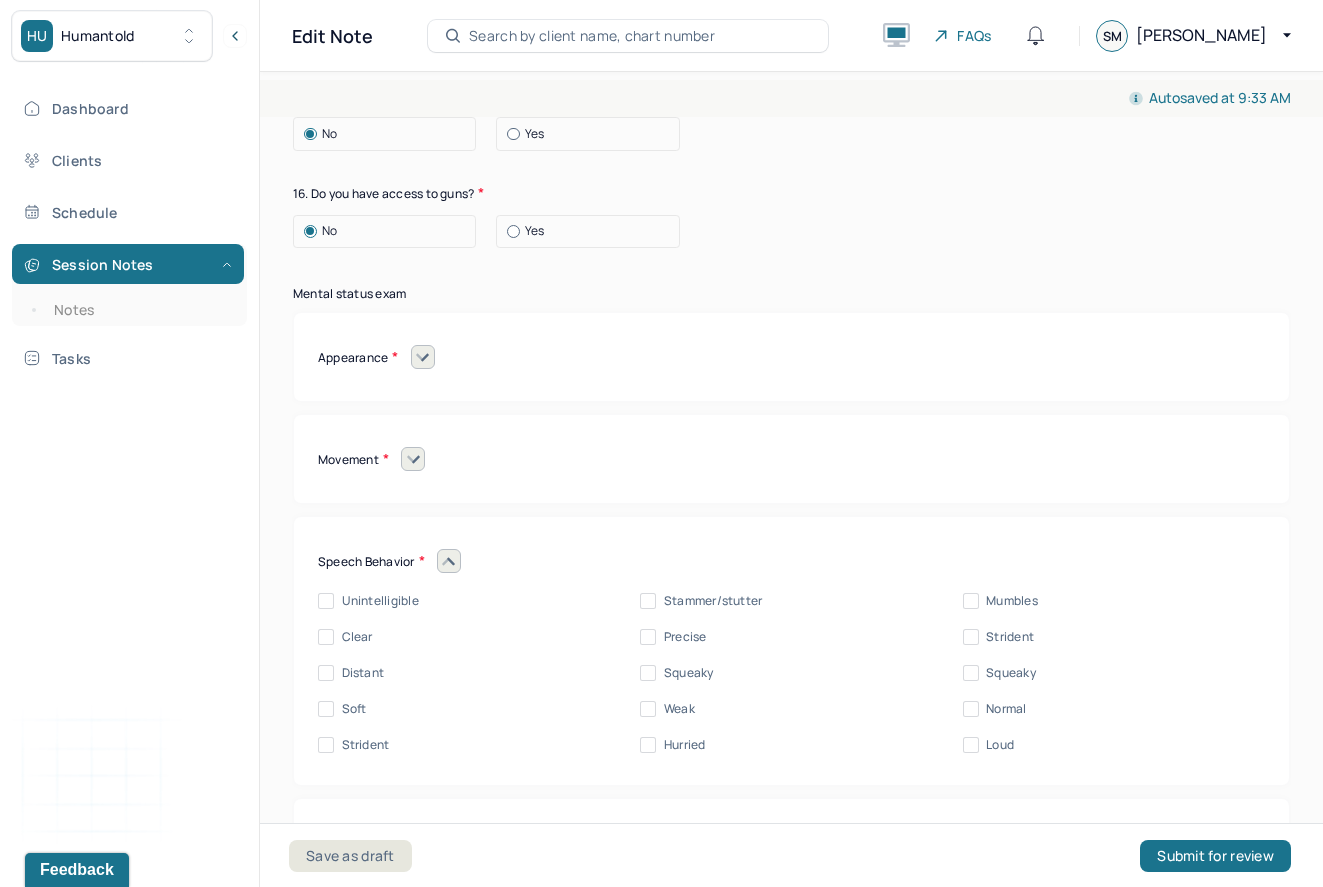 click on "Normal" at bounding box center [1006, 709] 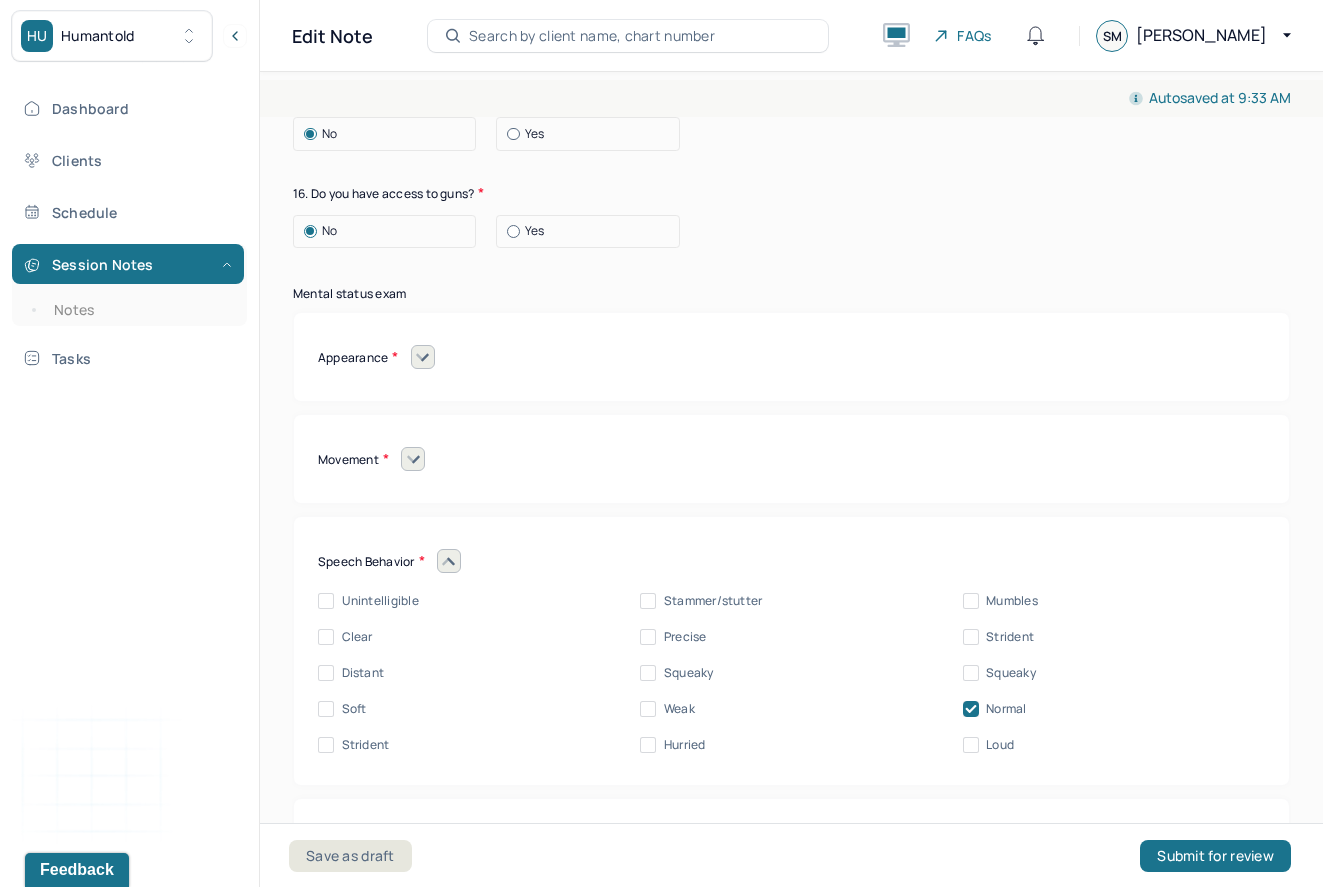 click 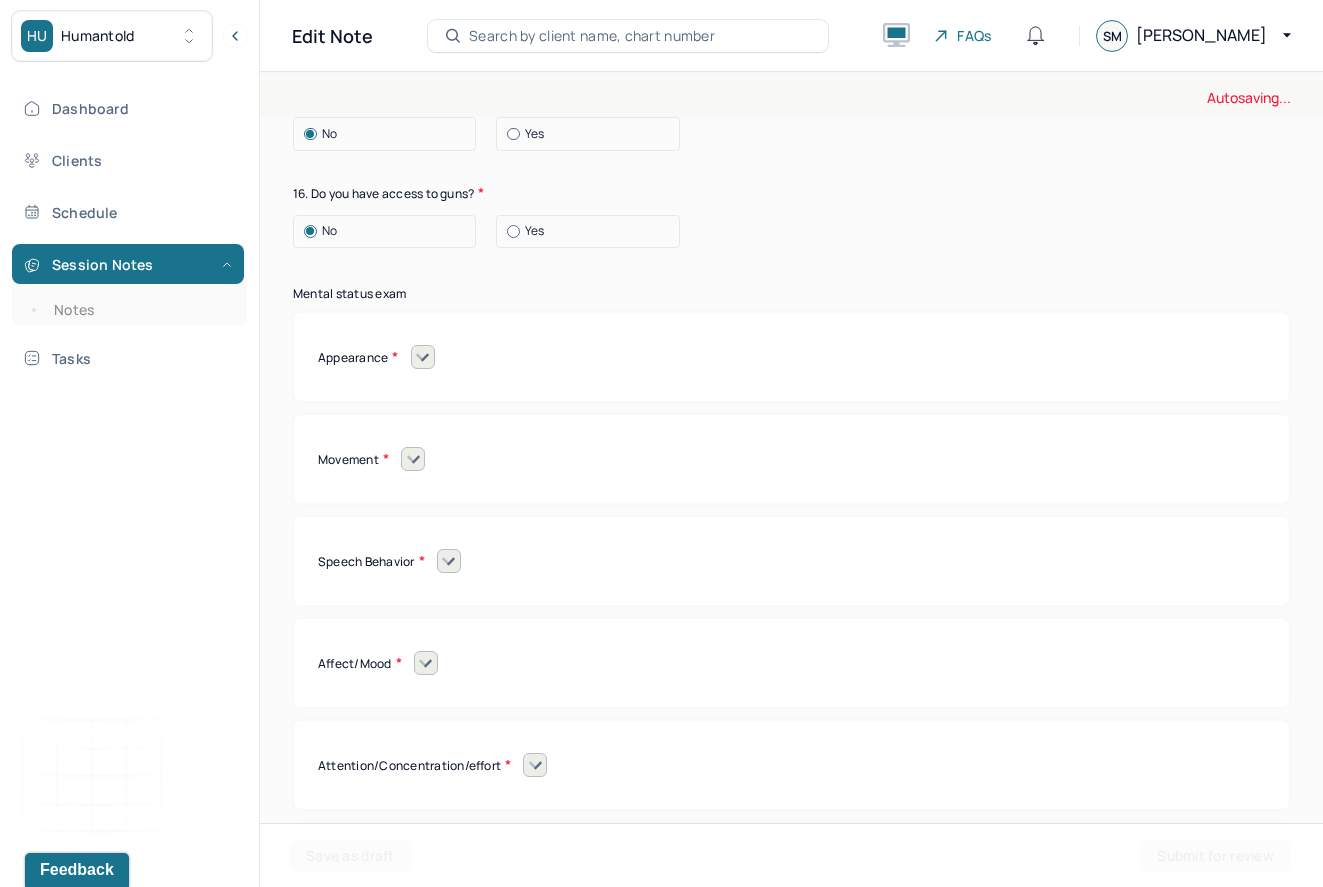 click 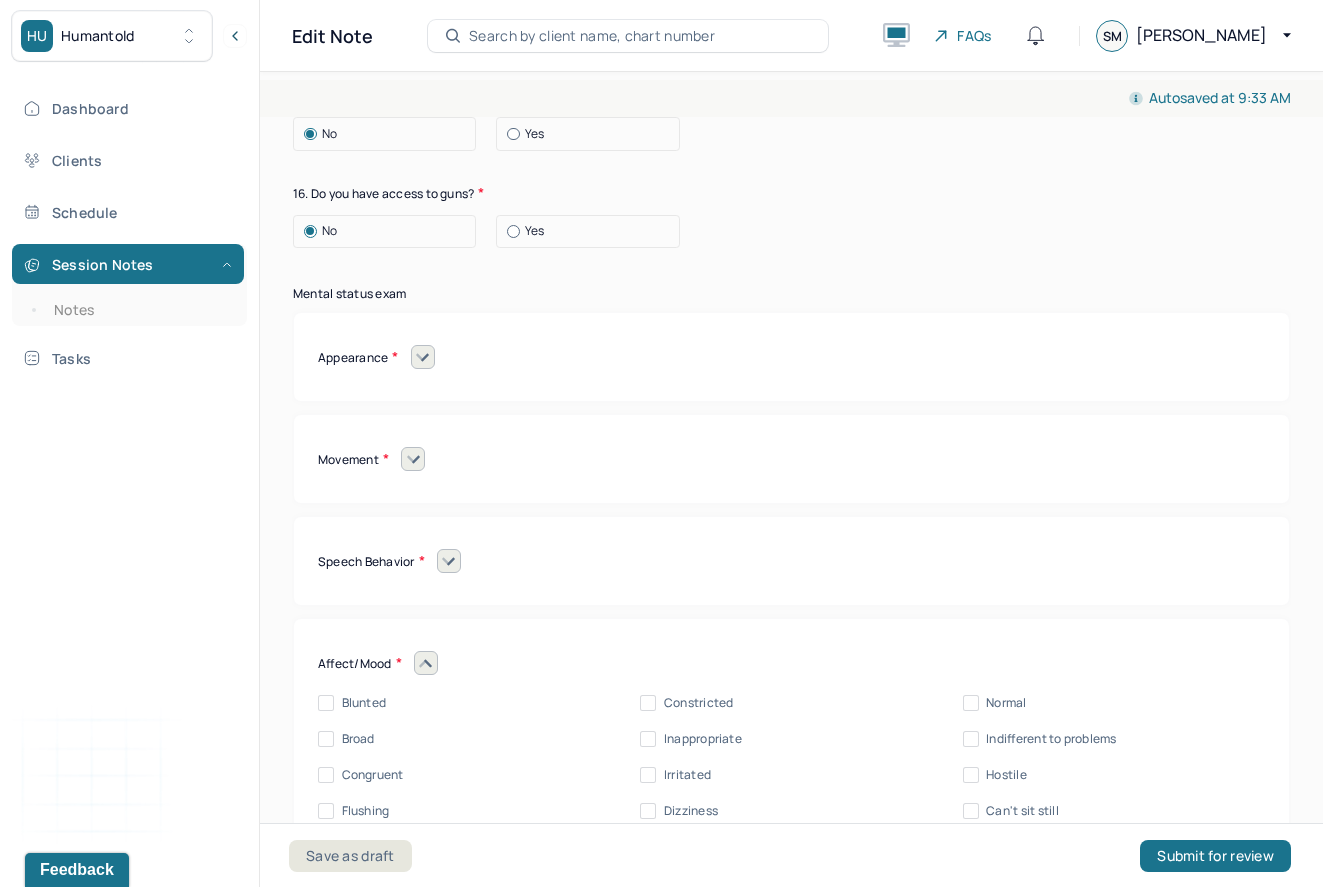 scroll, scrollTop: 8281, scrollLeft: 0, axis: vertical 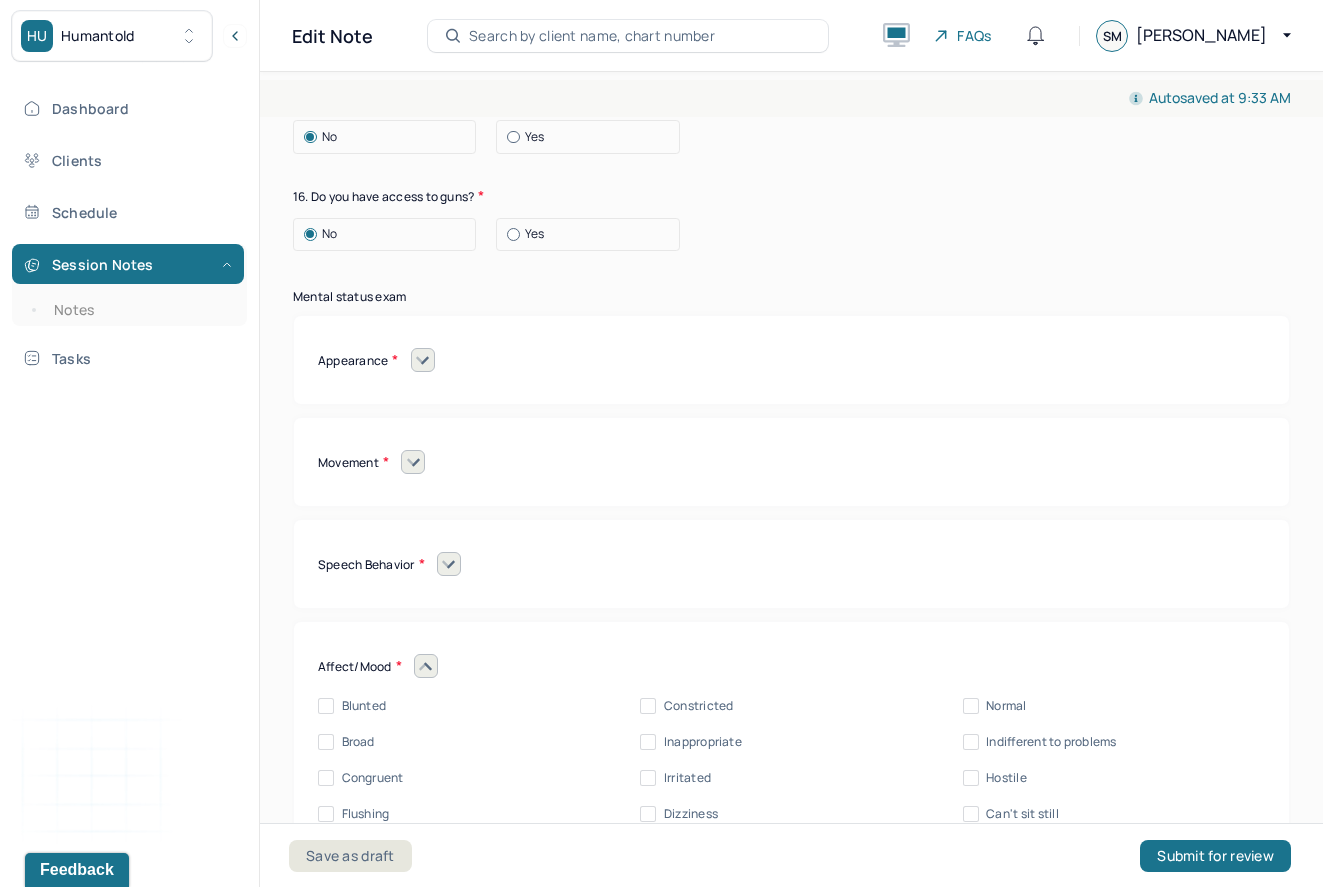 click on "Normal" at bounding box center (1006, 706) 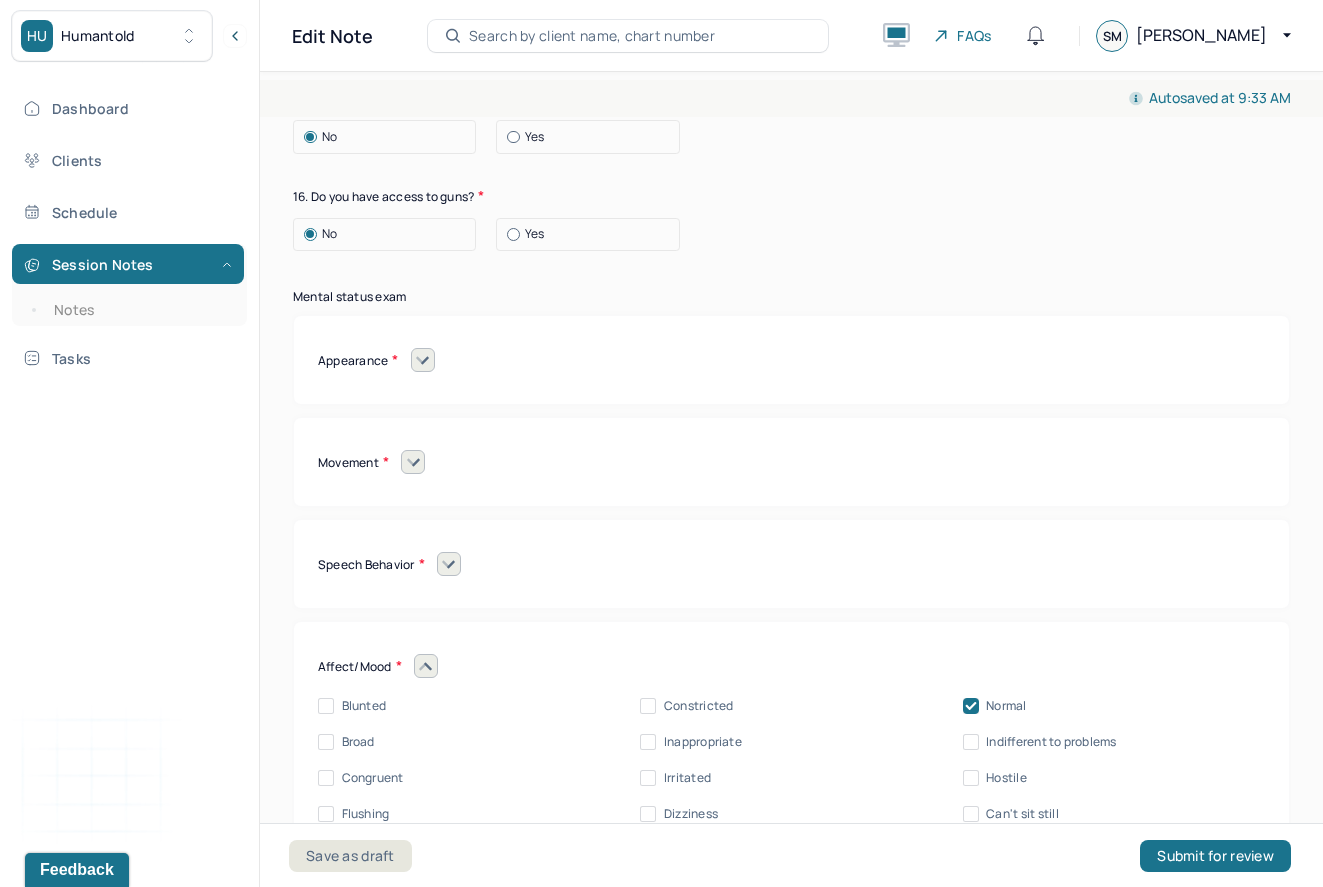 click on "Congruent" at bounding box center [373, 778] 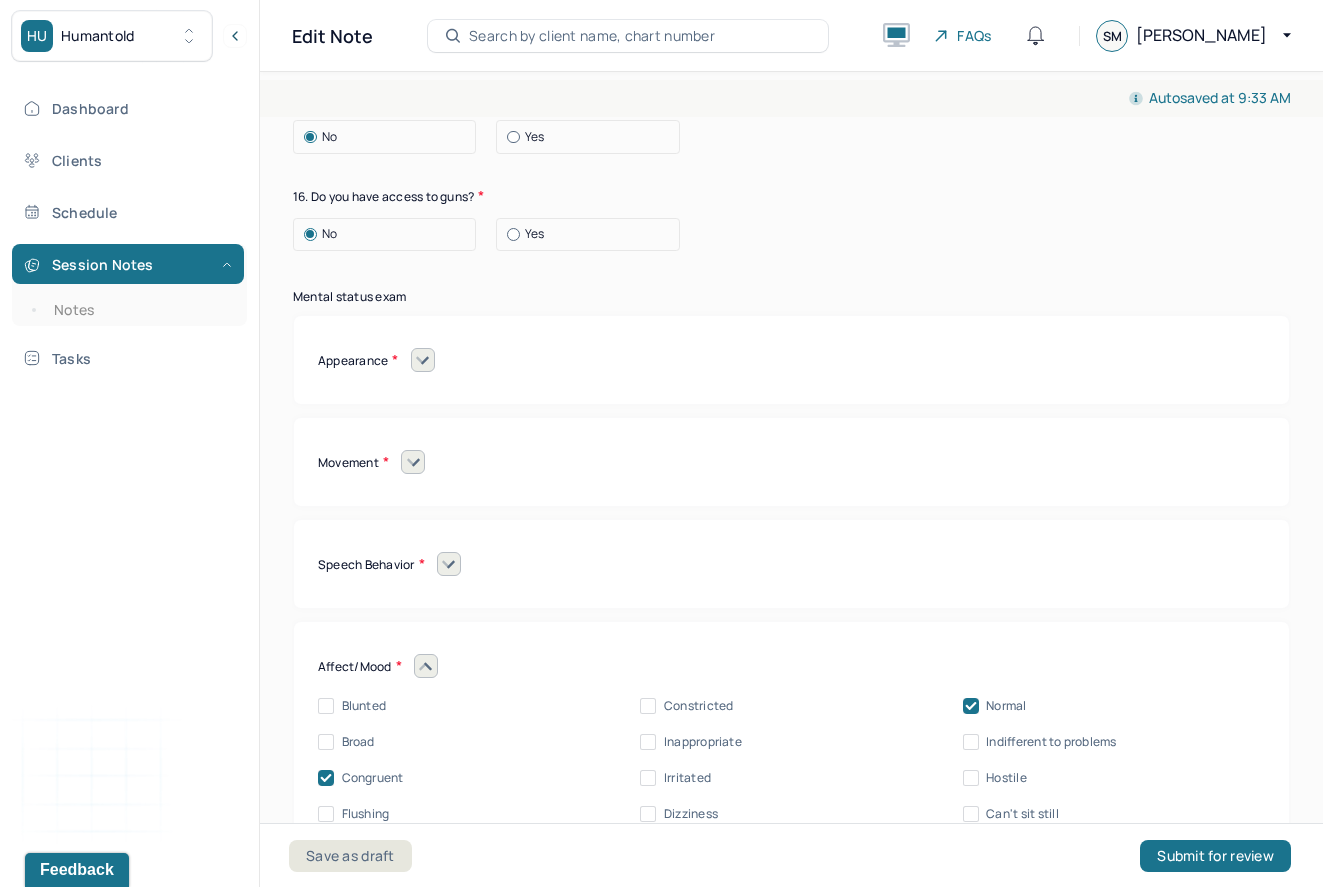 click 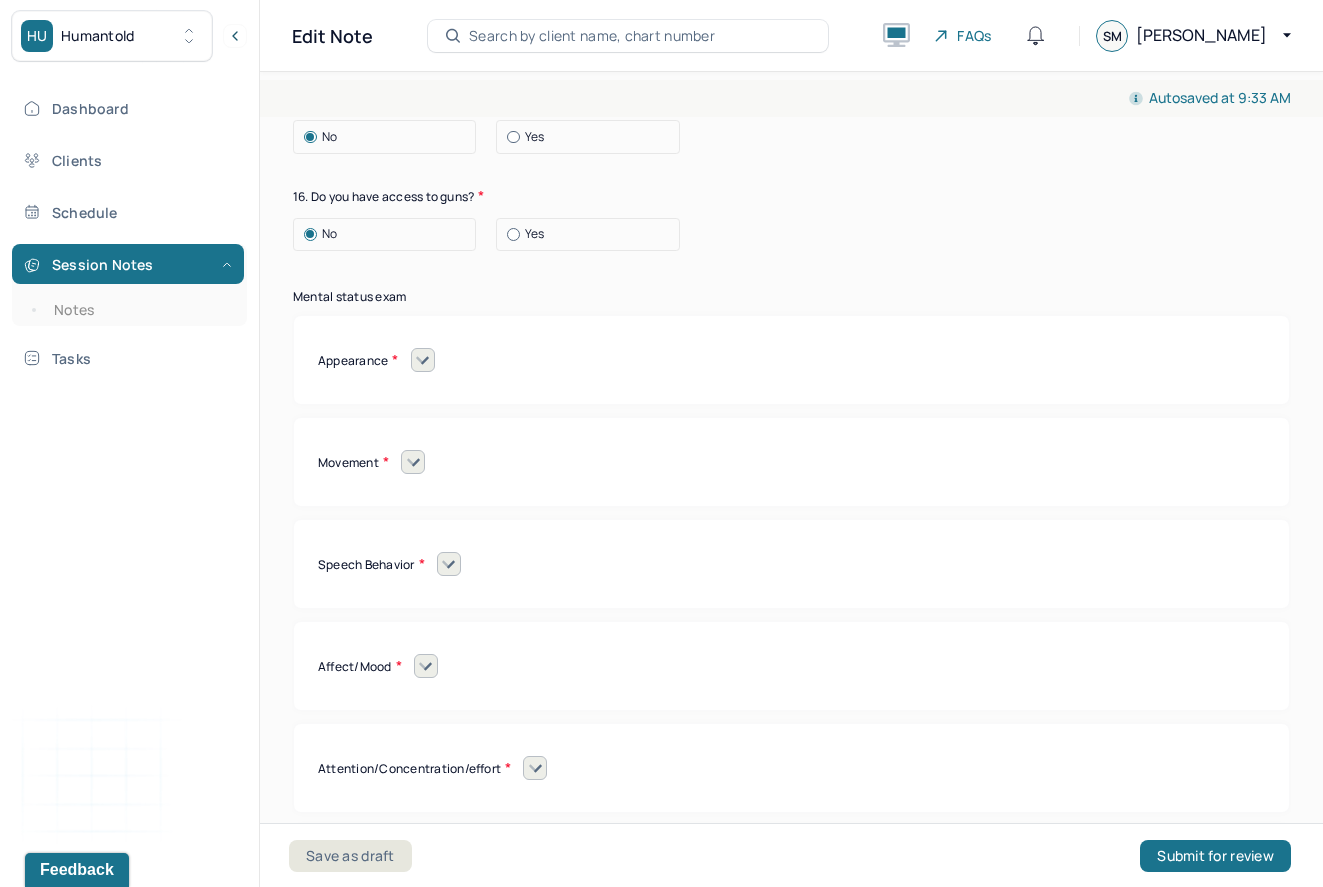 click 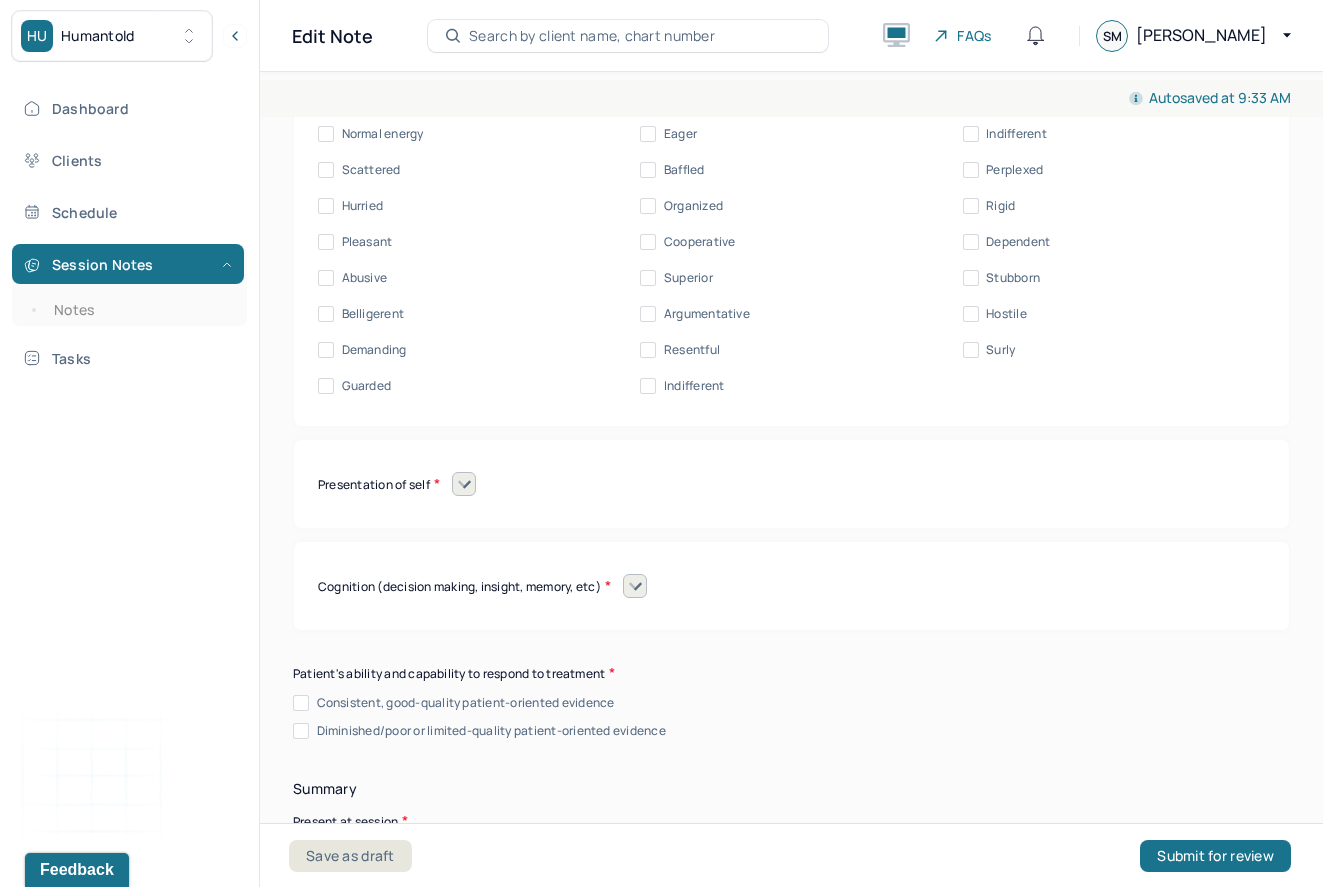 scroll, scrollTop: 8959, scrollLeft: 0, axis: vertical 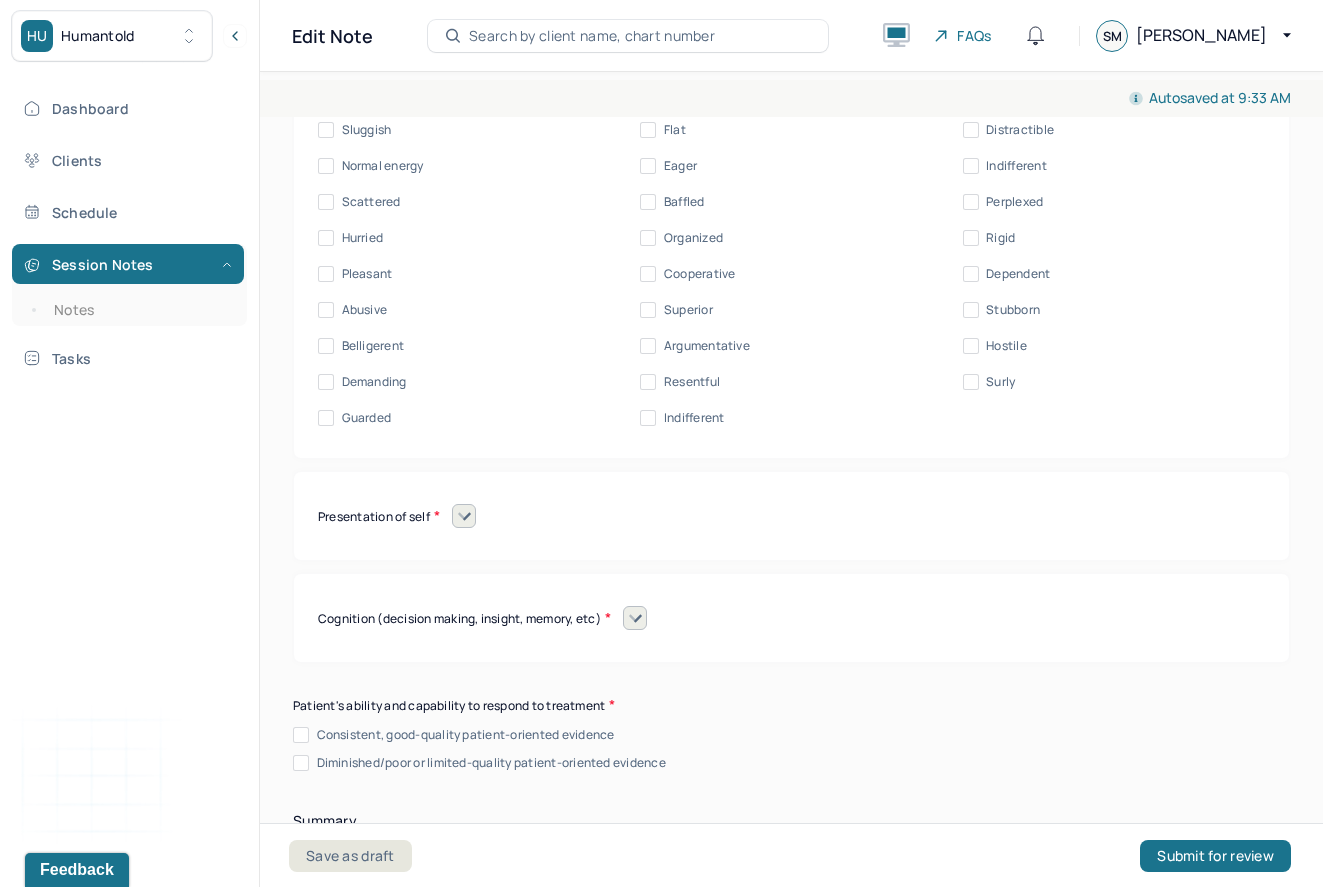 click on "Cooperative" at bounding box center (700, 274) 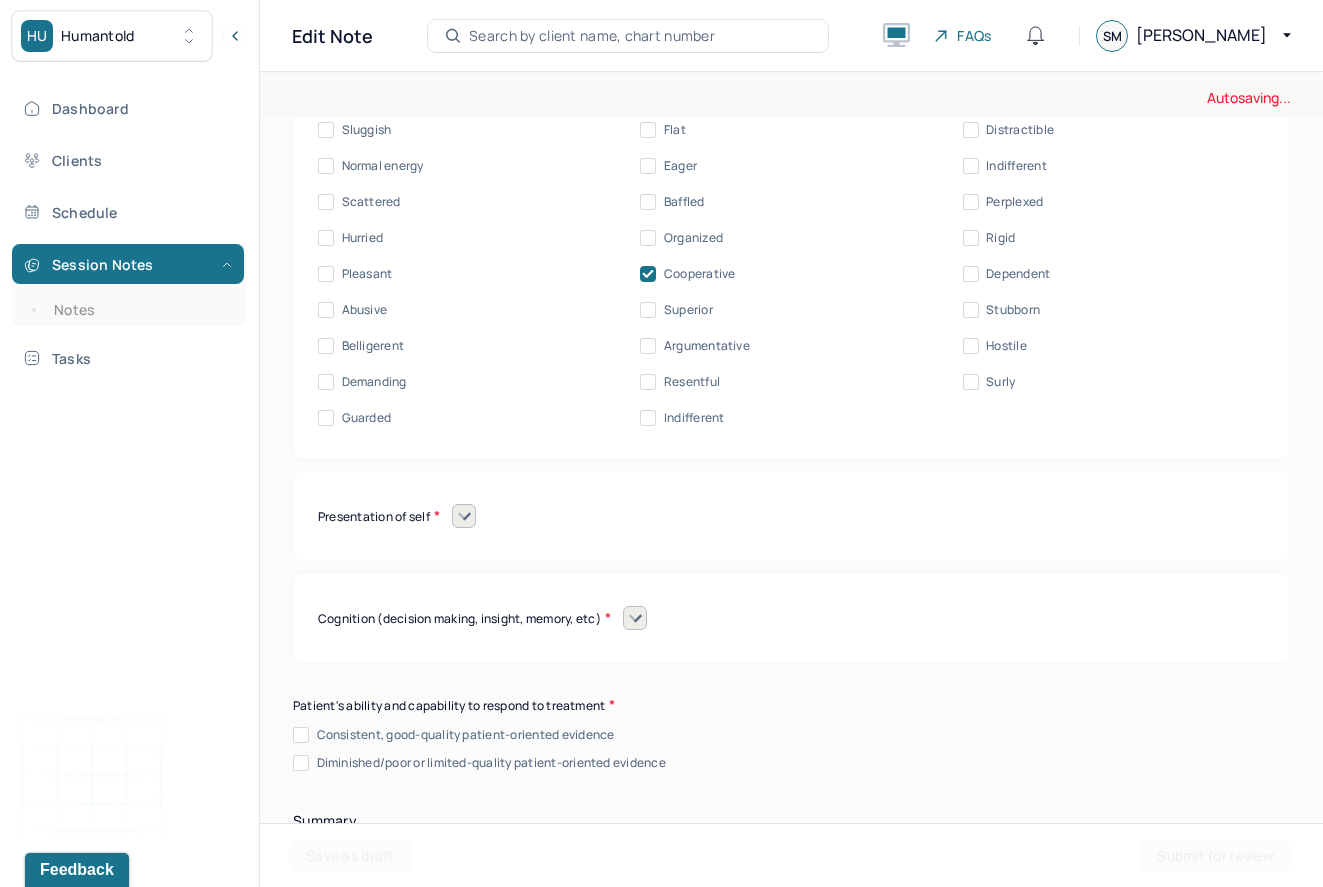 click 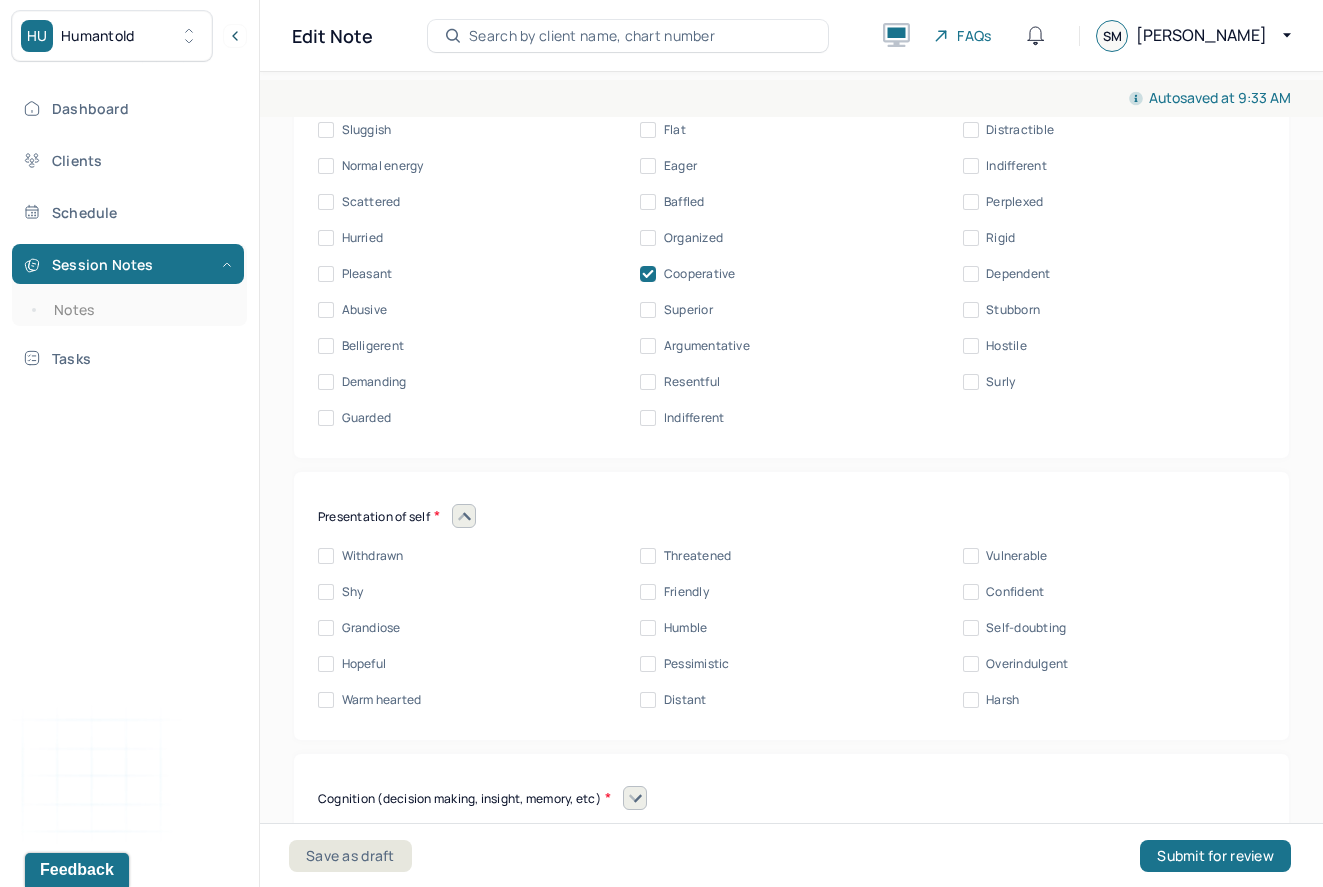 click on "Friendly" at bounding box center [686, 592] 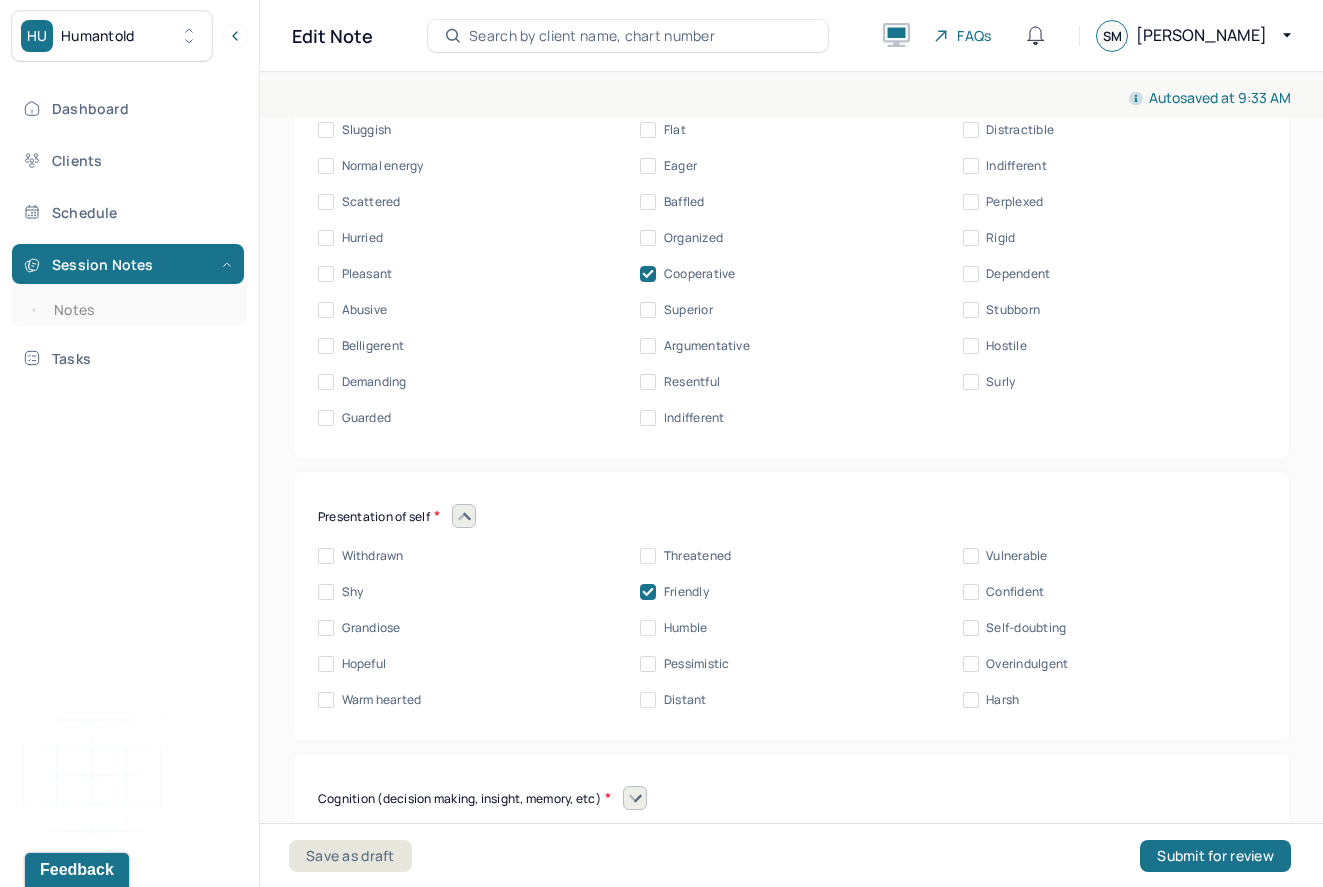 click at bounding box center (464, 516) 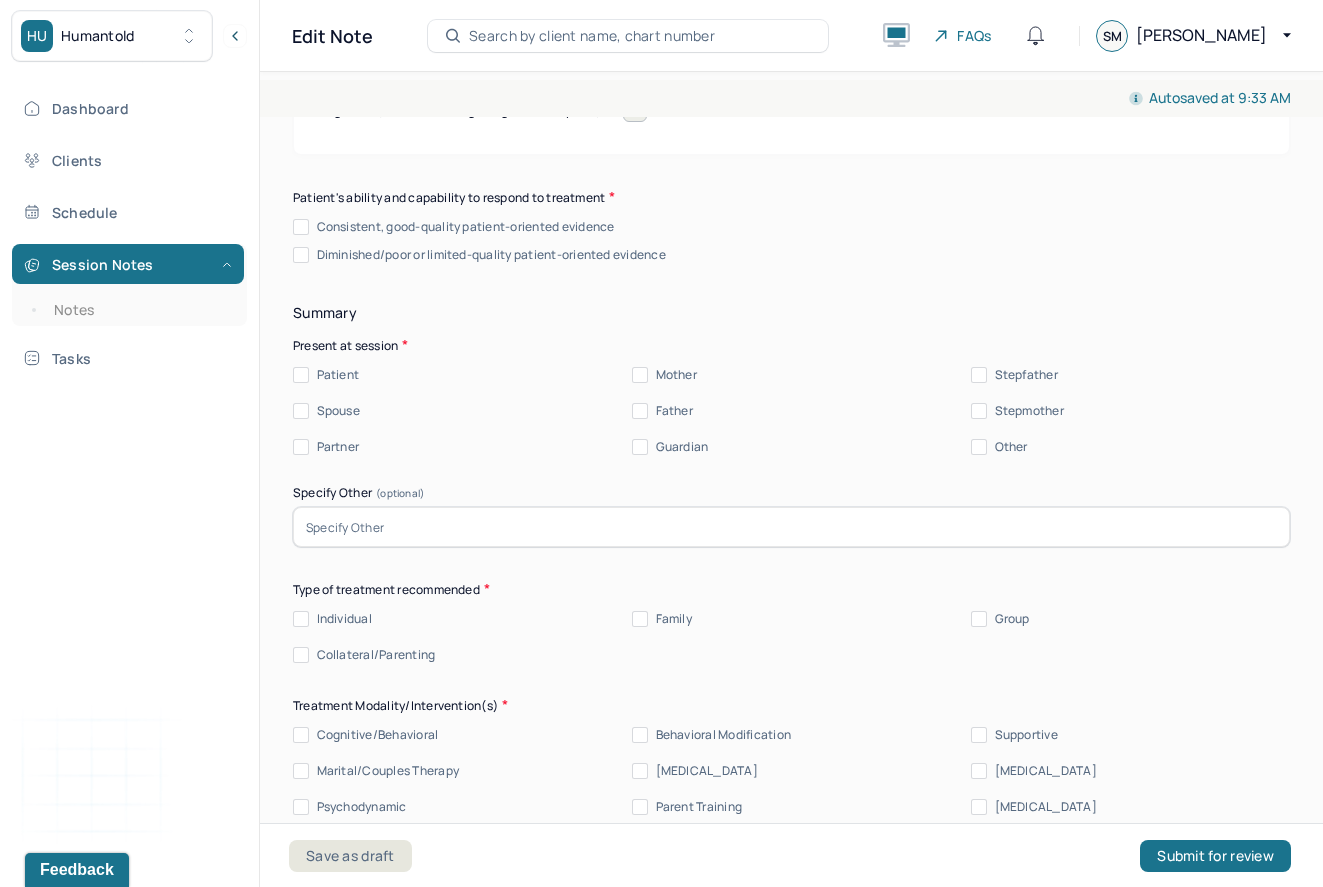 scroll, scrollTop: 9483, scrollLeft: 0, axis: vertical 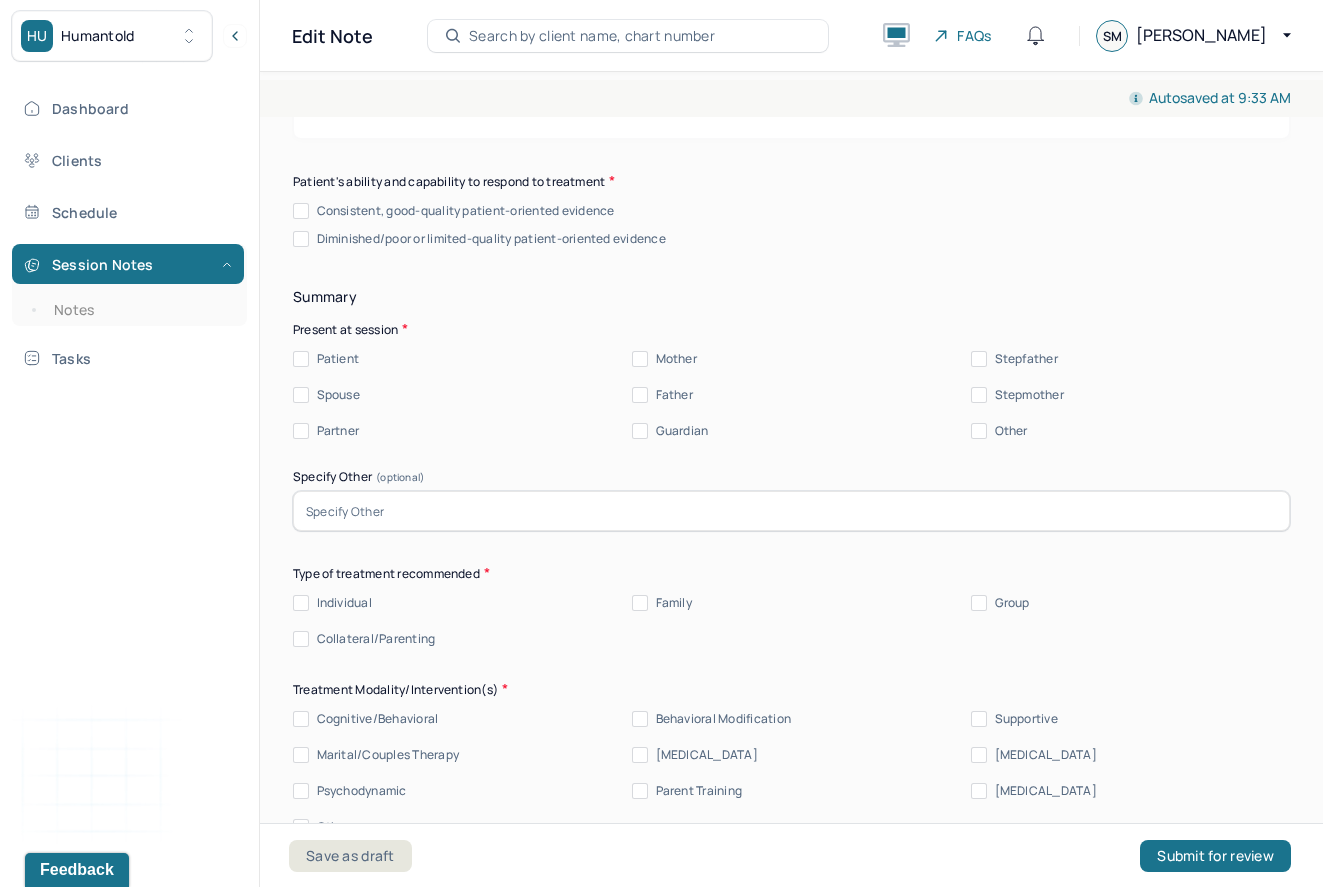 click 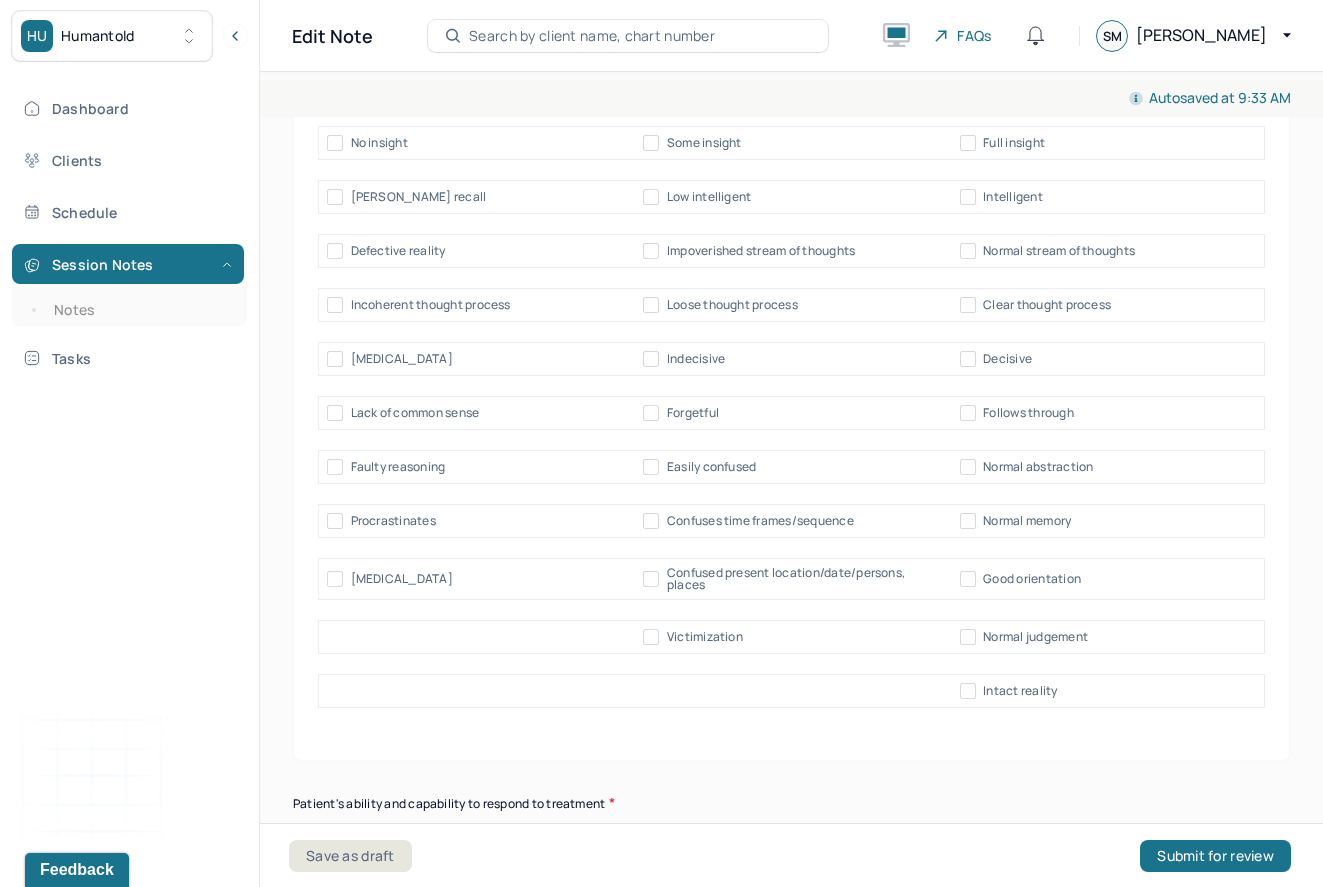 click on "Procrastinates Confuses time frames/sequence Normal memory" at bounding box center (791, 521) 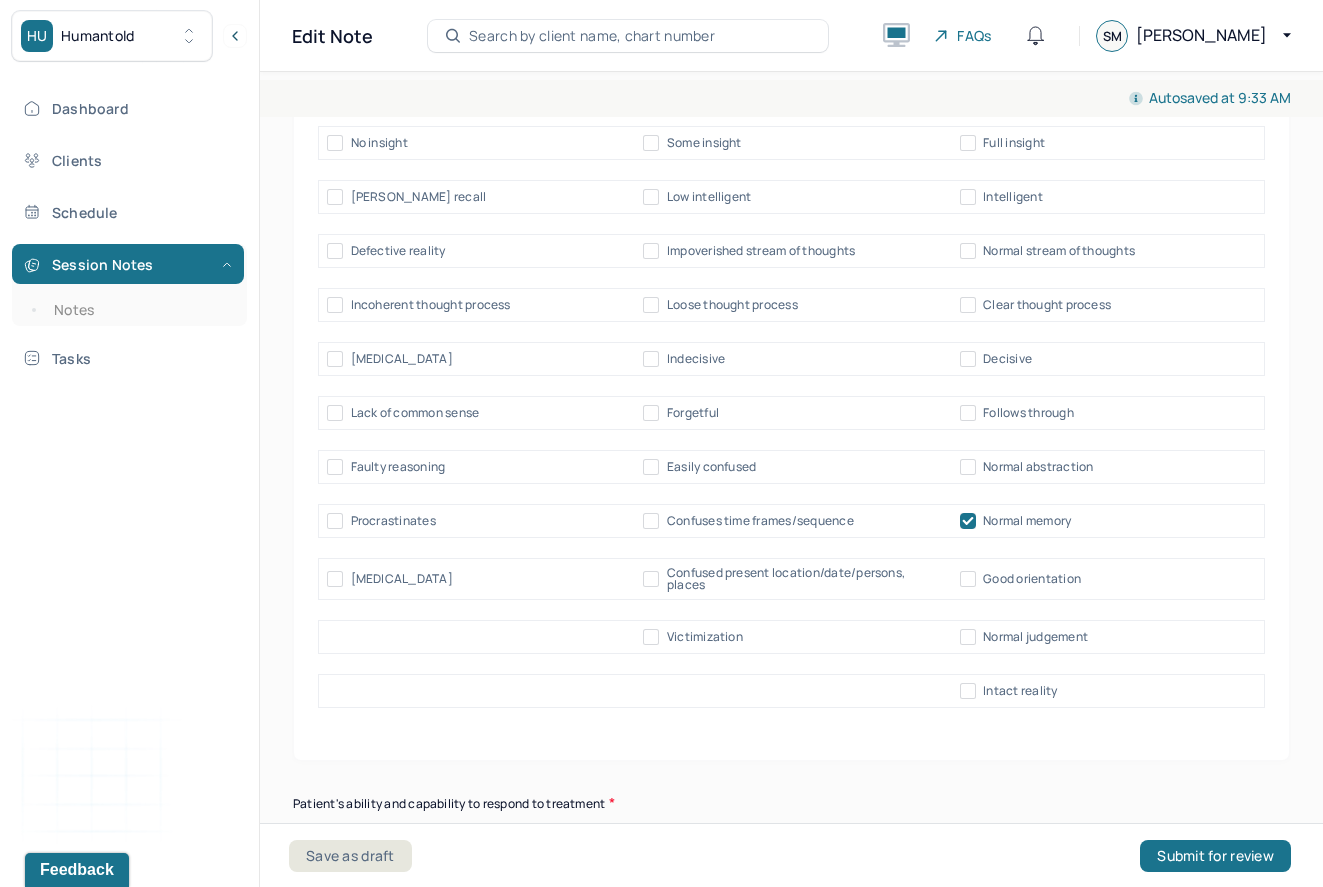 click on "Normal abstraction" at bounding box center (1038, 467) 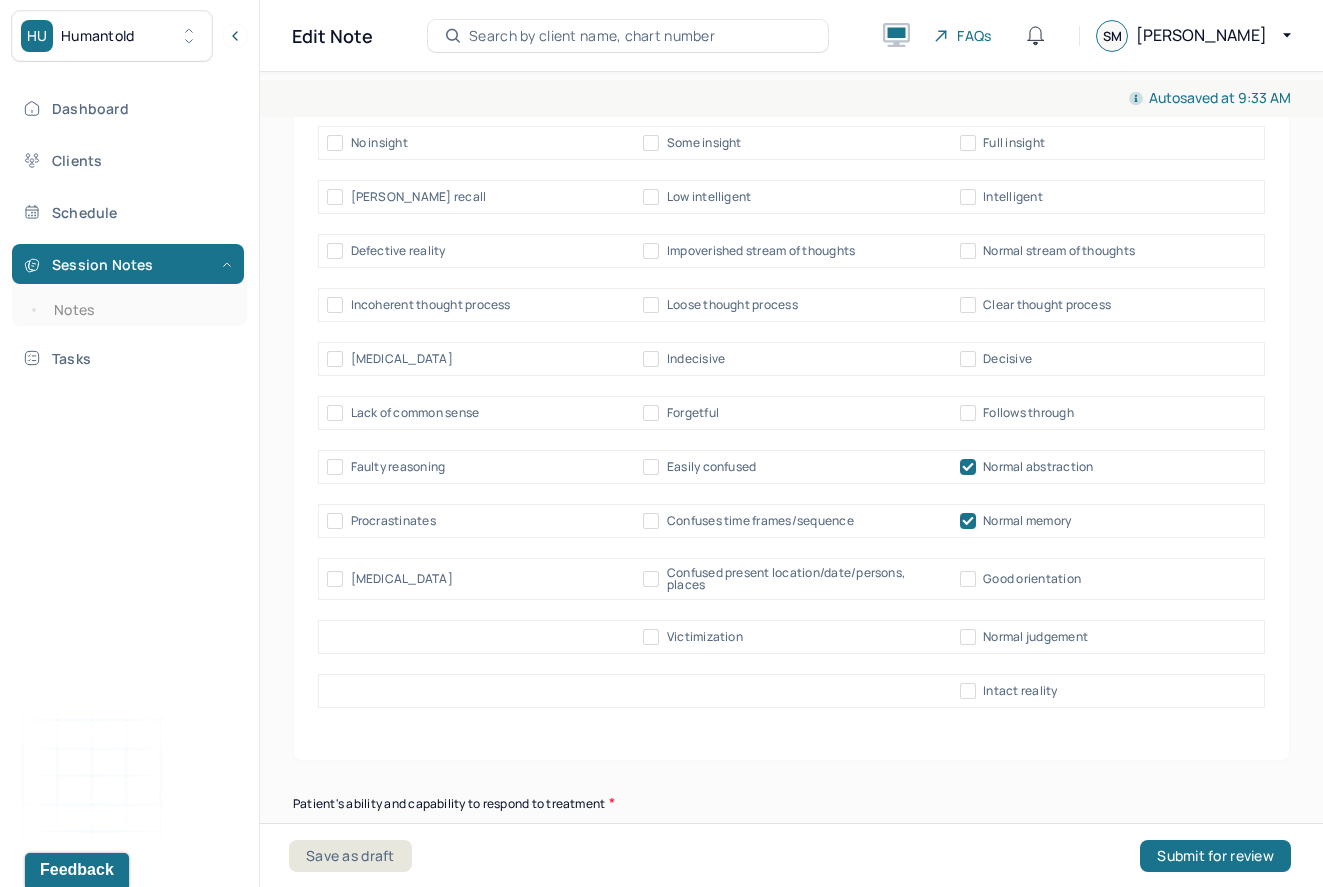 click on "Good orientation" at bounding box center (1032, 579) 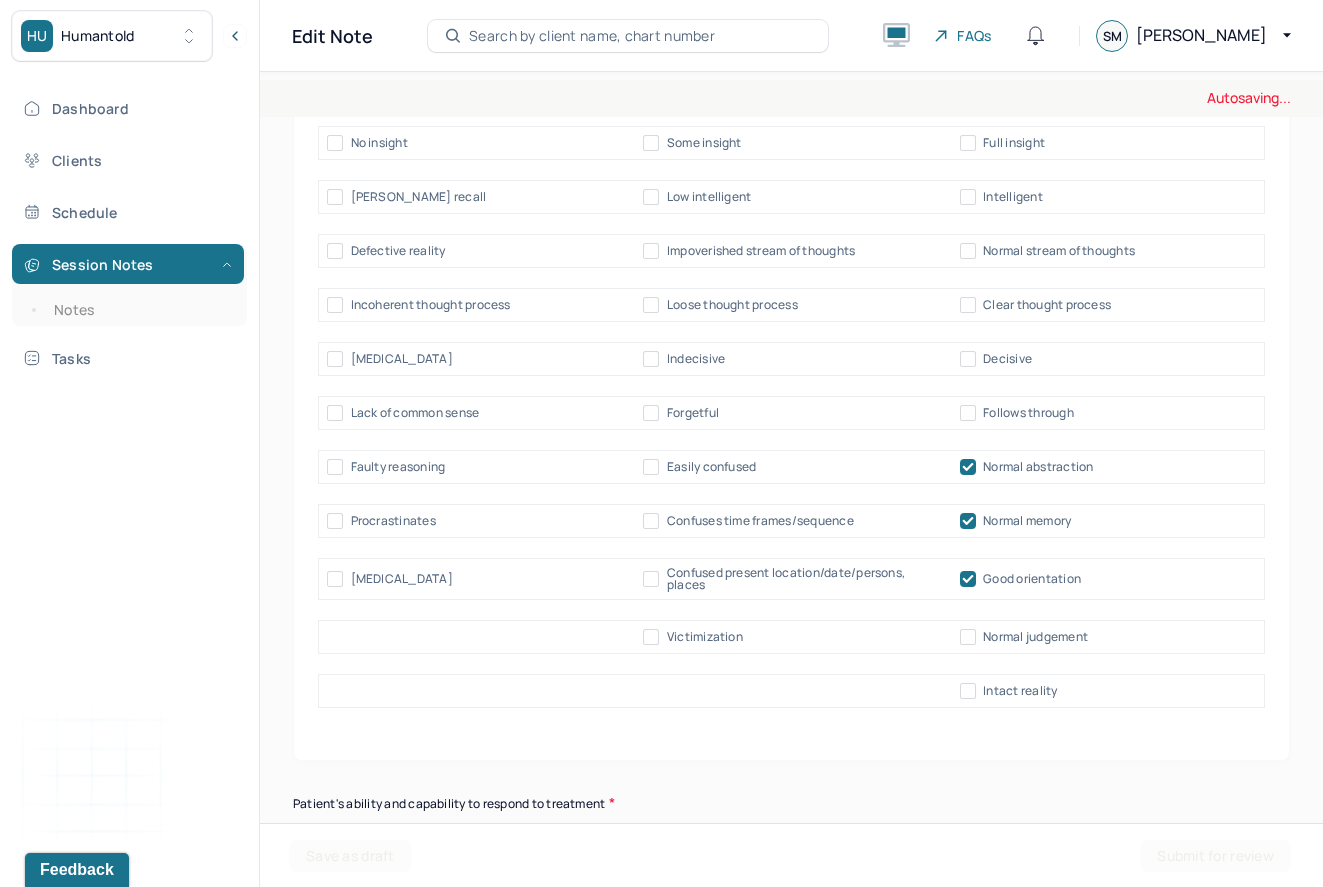 click on "Normal judgement" at bounding box center (1035, 637) 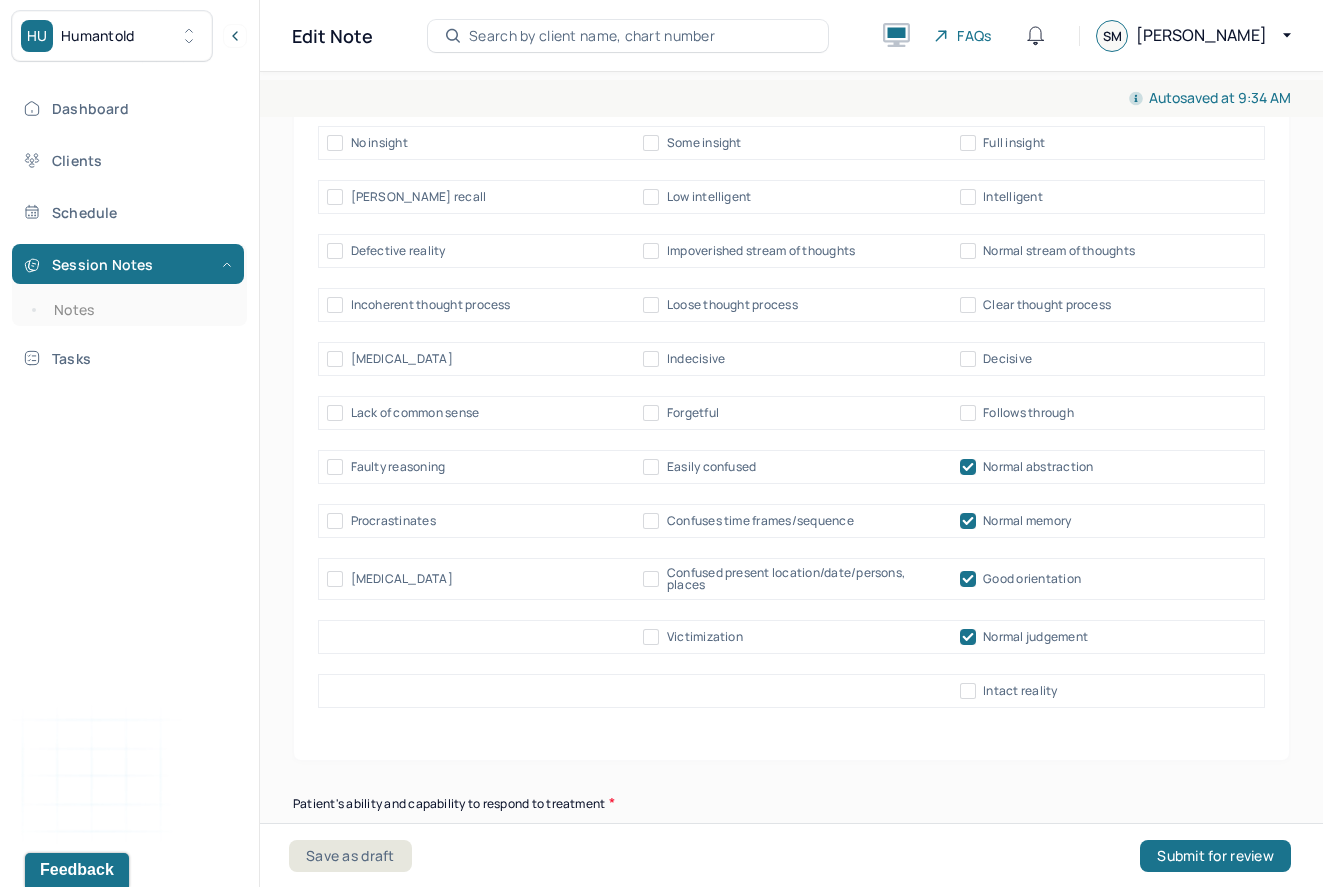 click on "Follows through" at bounding box center [1028, 413] 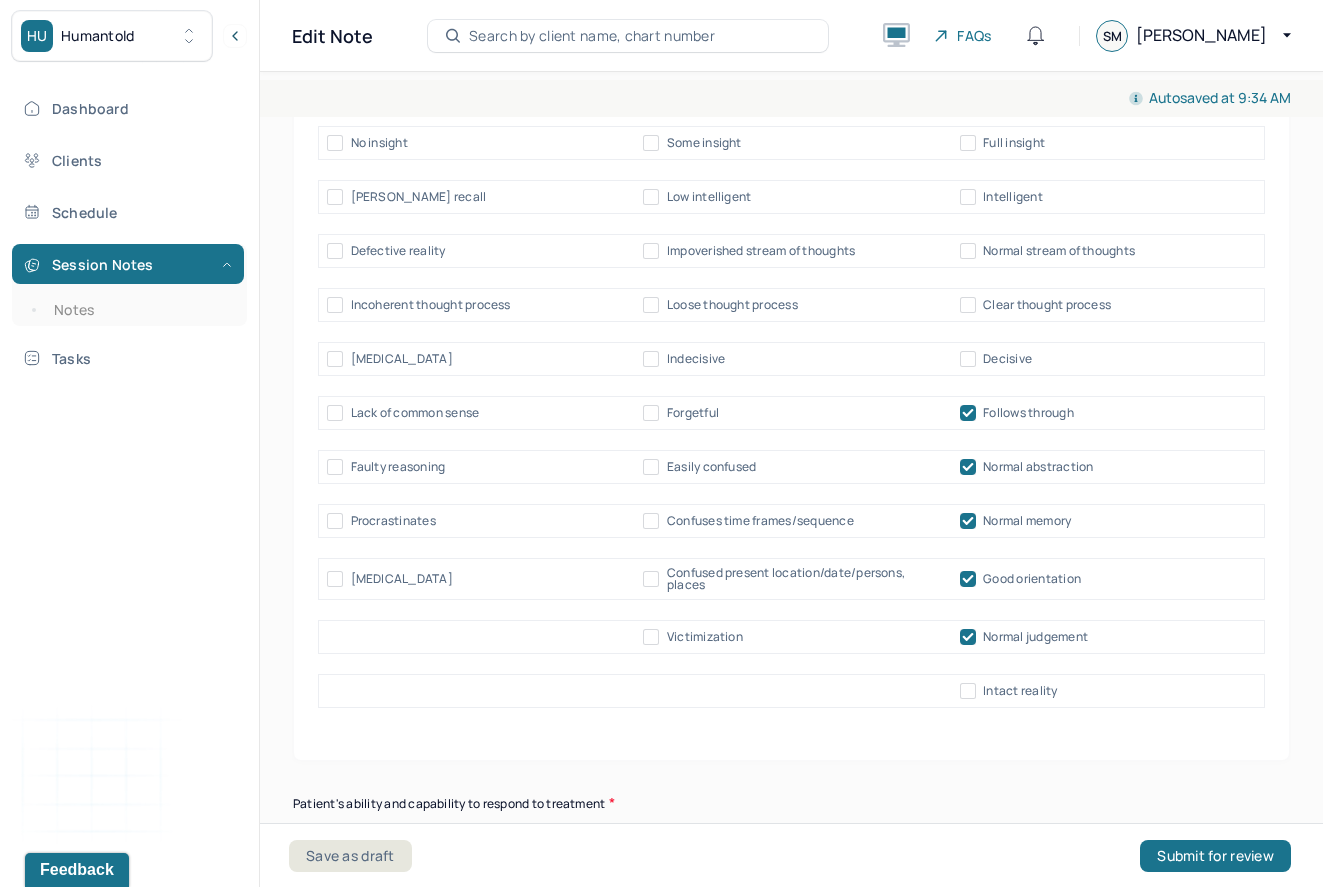 click 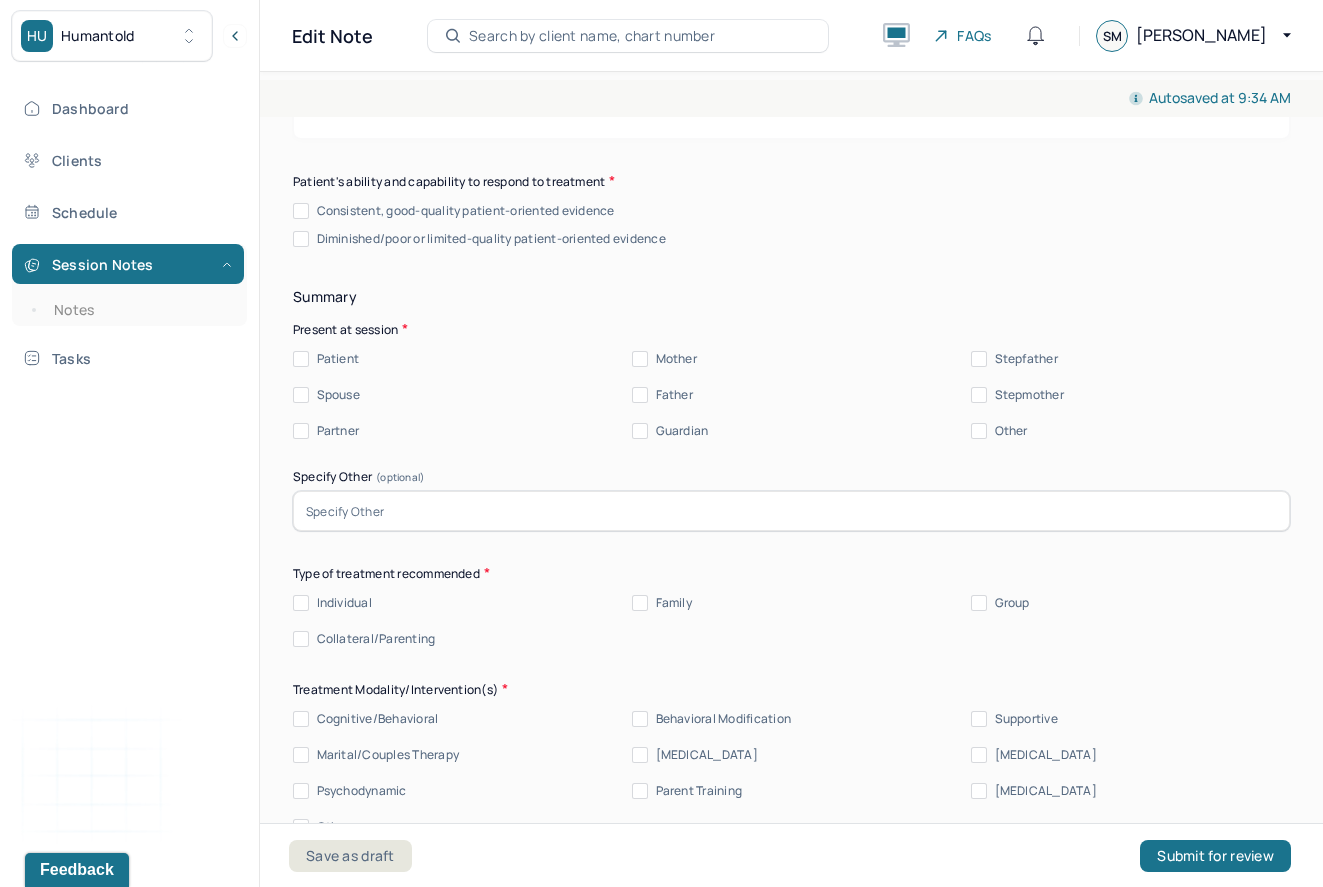 click on "Consistent, good-quality patient-oriented evidence" at bounding box center [466, 211] 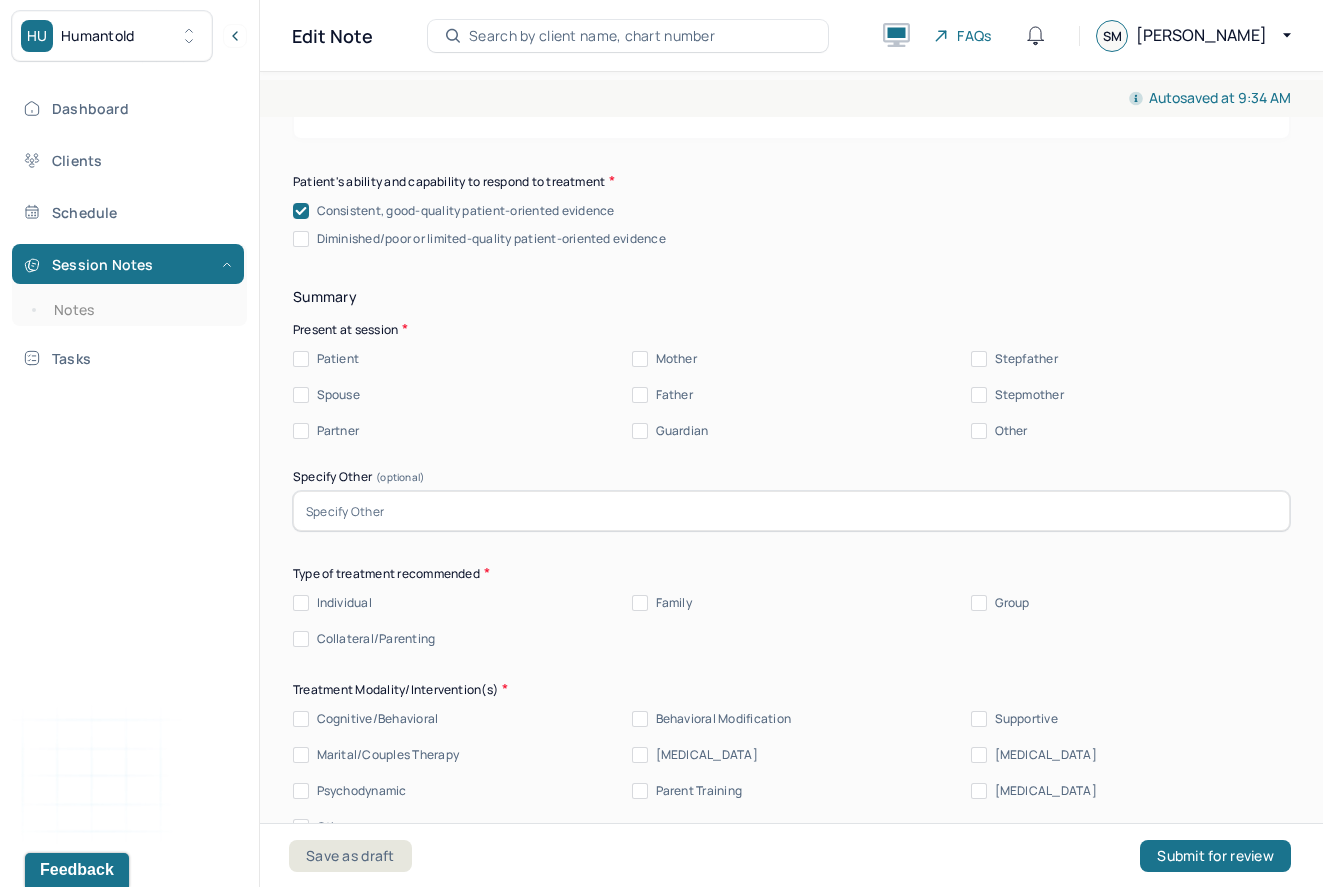 click on "Patient" at bounding box center (338, 359) 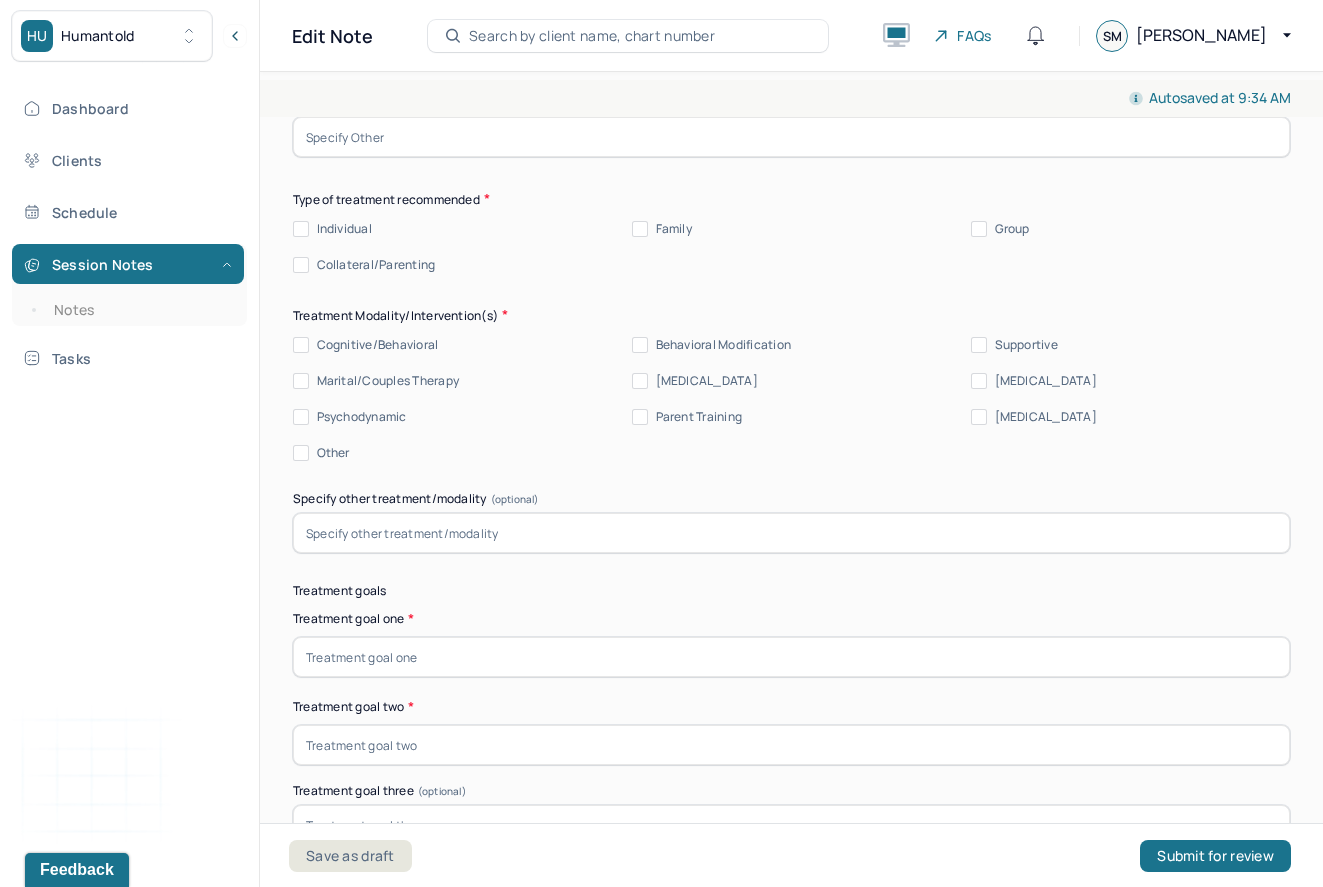 scroll, scrollTop: 9889, scrollLeft: 0, axis: vertical 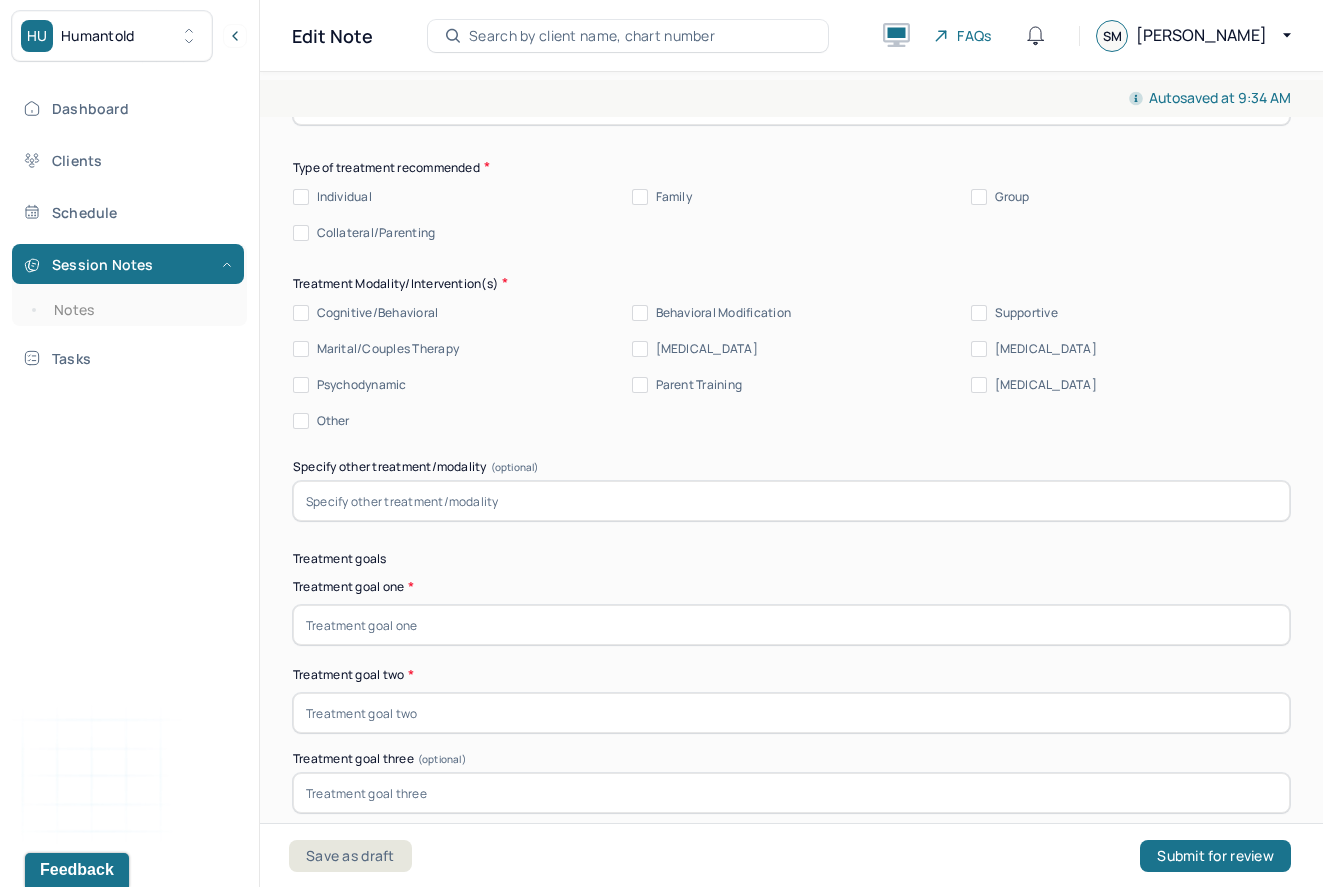 click on "Individual" at bounding box center [344, 197] 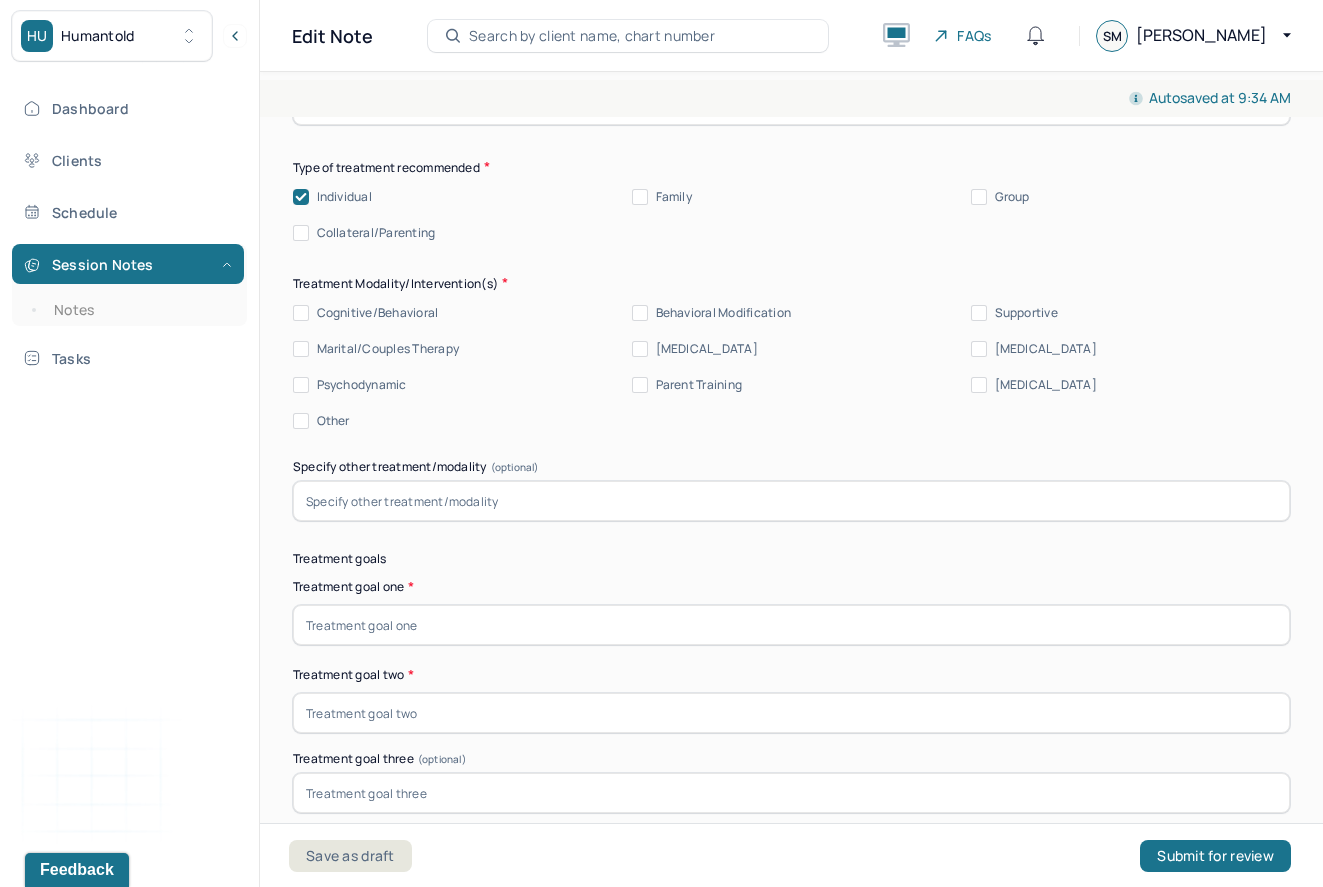 click on "Cognitive/Behavioral" at bounding box center [378, 313] 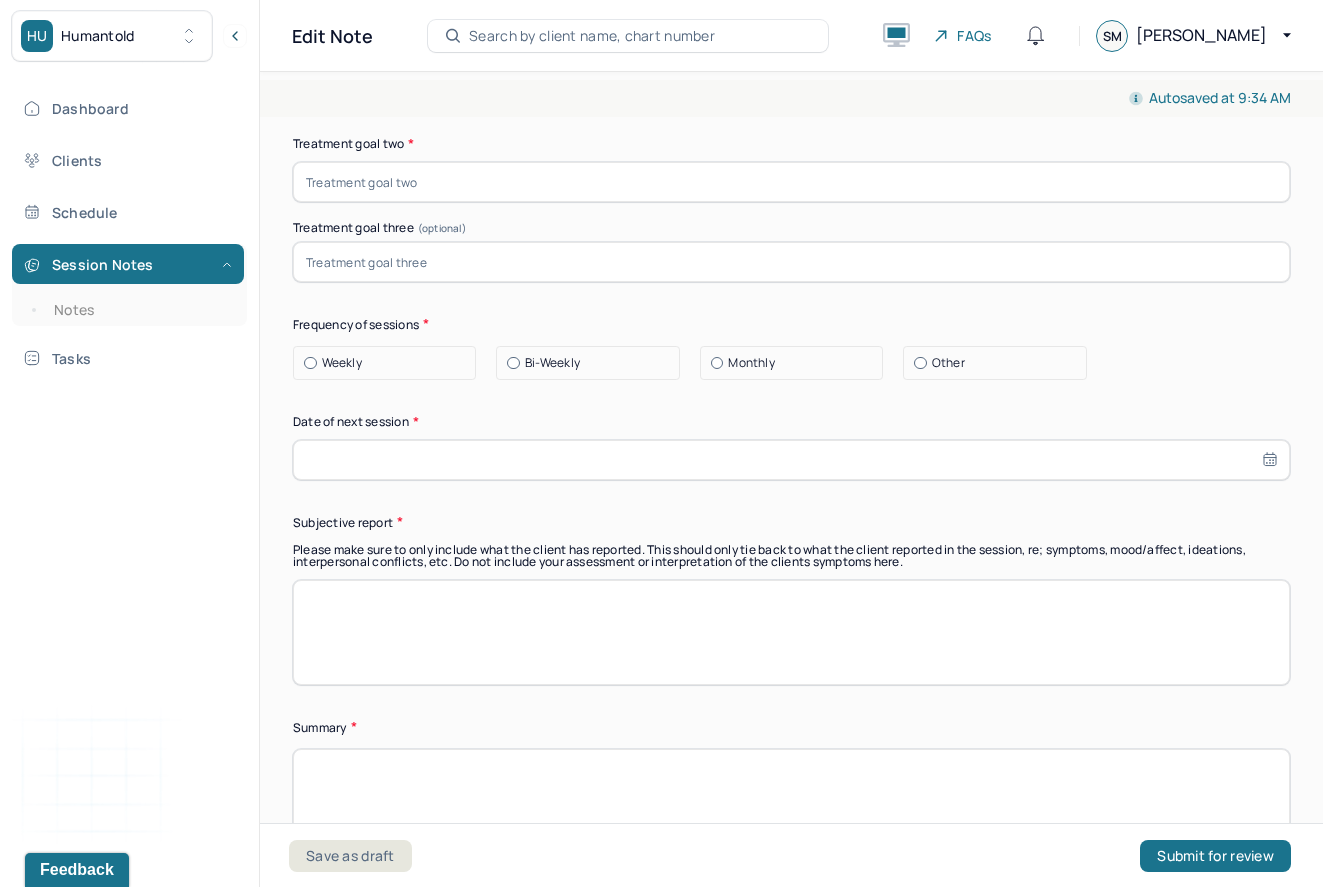 scroll, scrollTop: 10436, scrollLeft: 0, axis: vertical 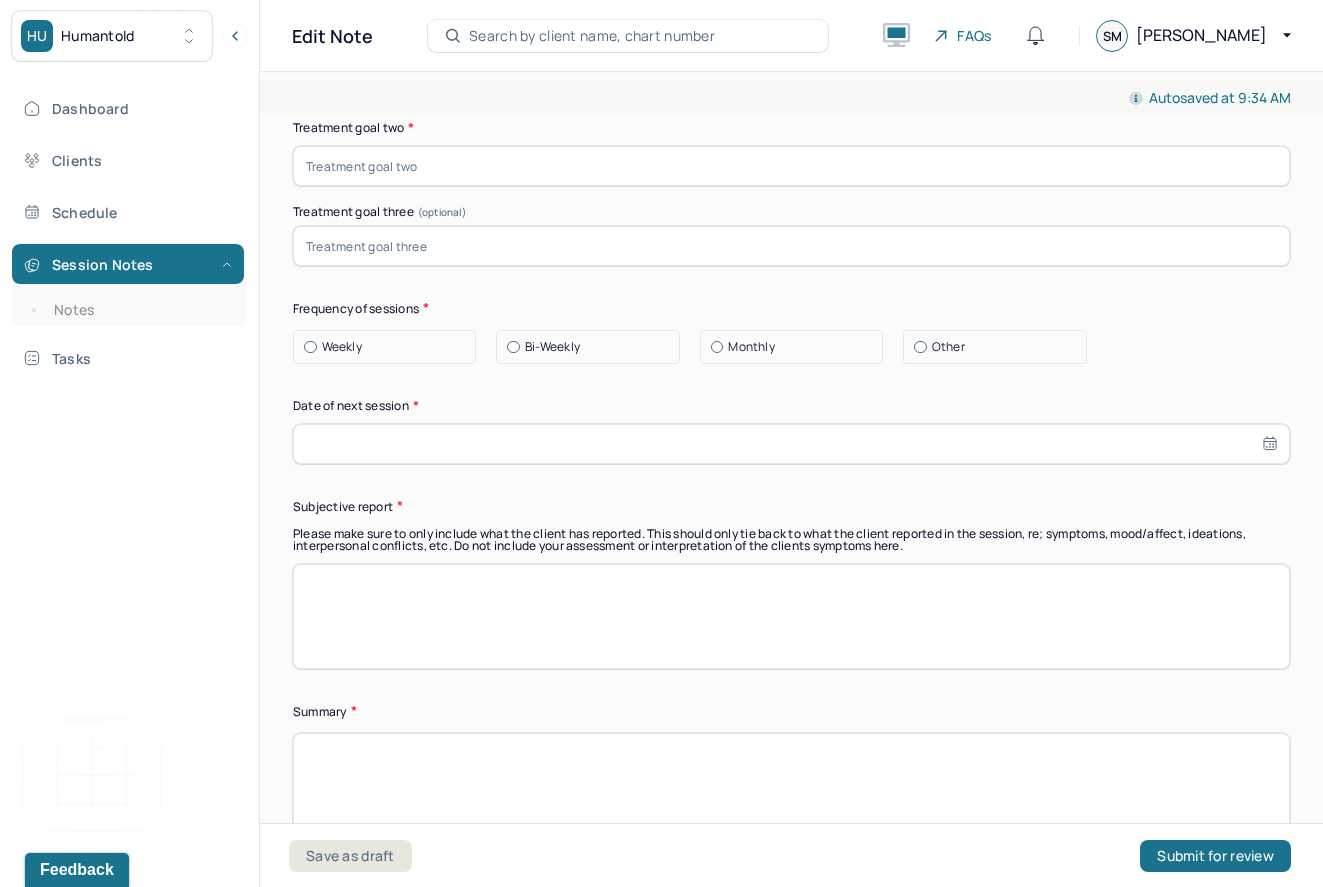 click at bounding box center [791, 78] 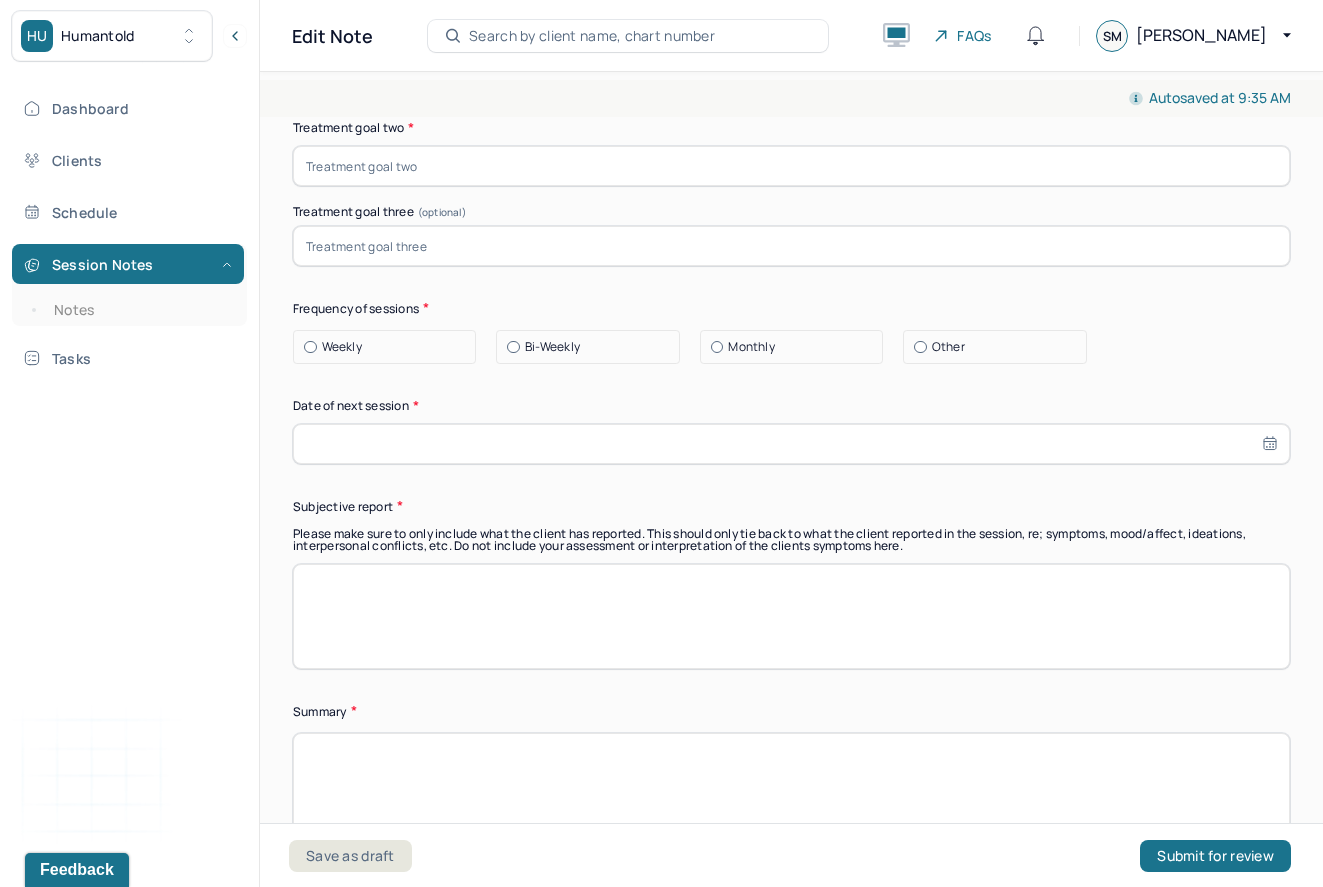 click at bounding box center (791, 166) 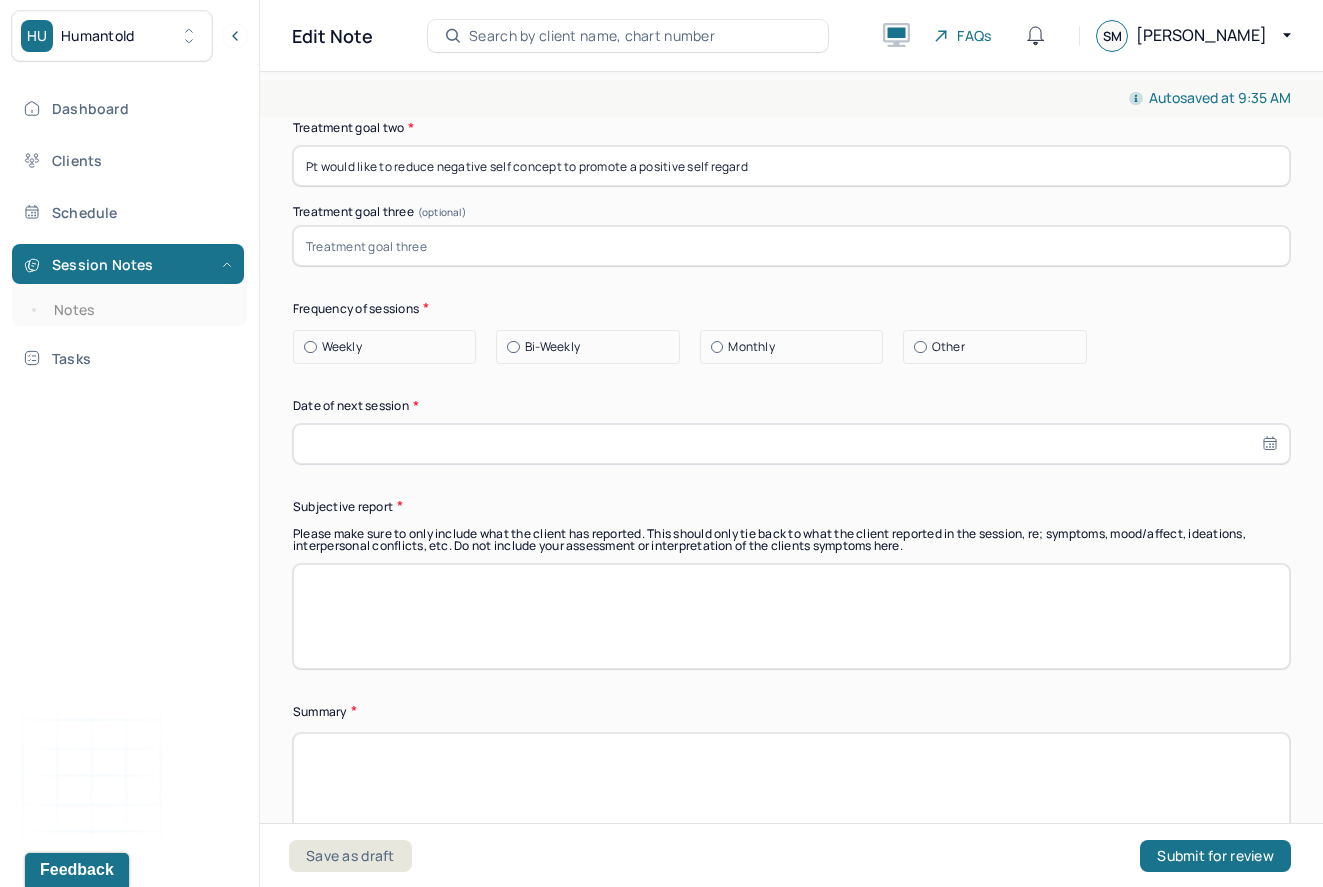 click at bounding box center (791, 246) 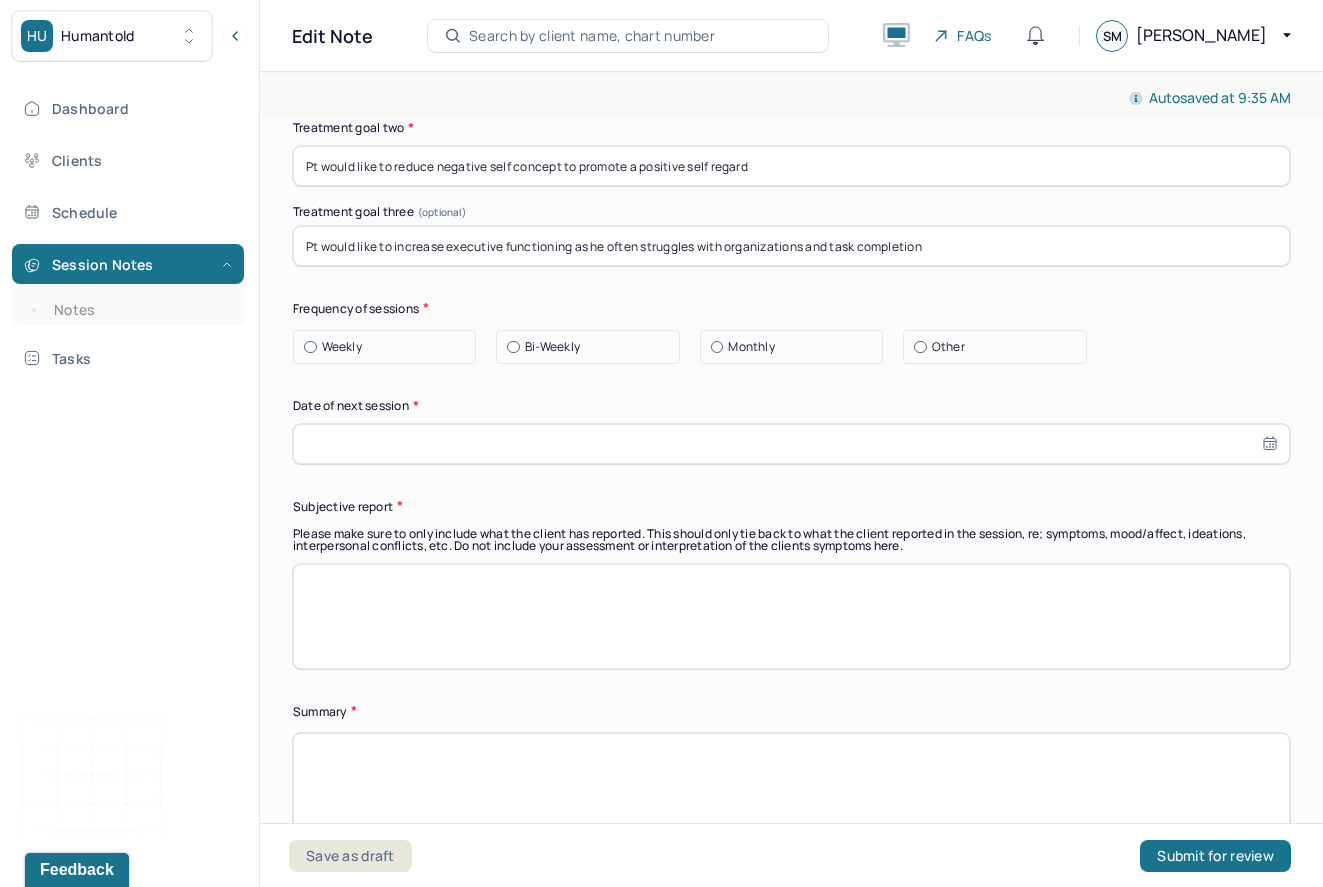 type on "Pt would like to increase executive functioning as he often struggles with organizations and task completion" 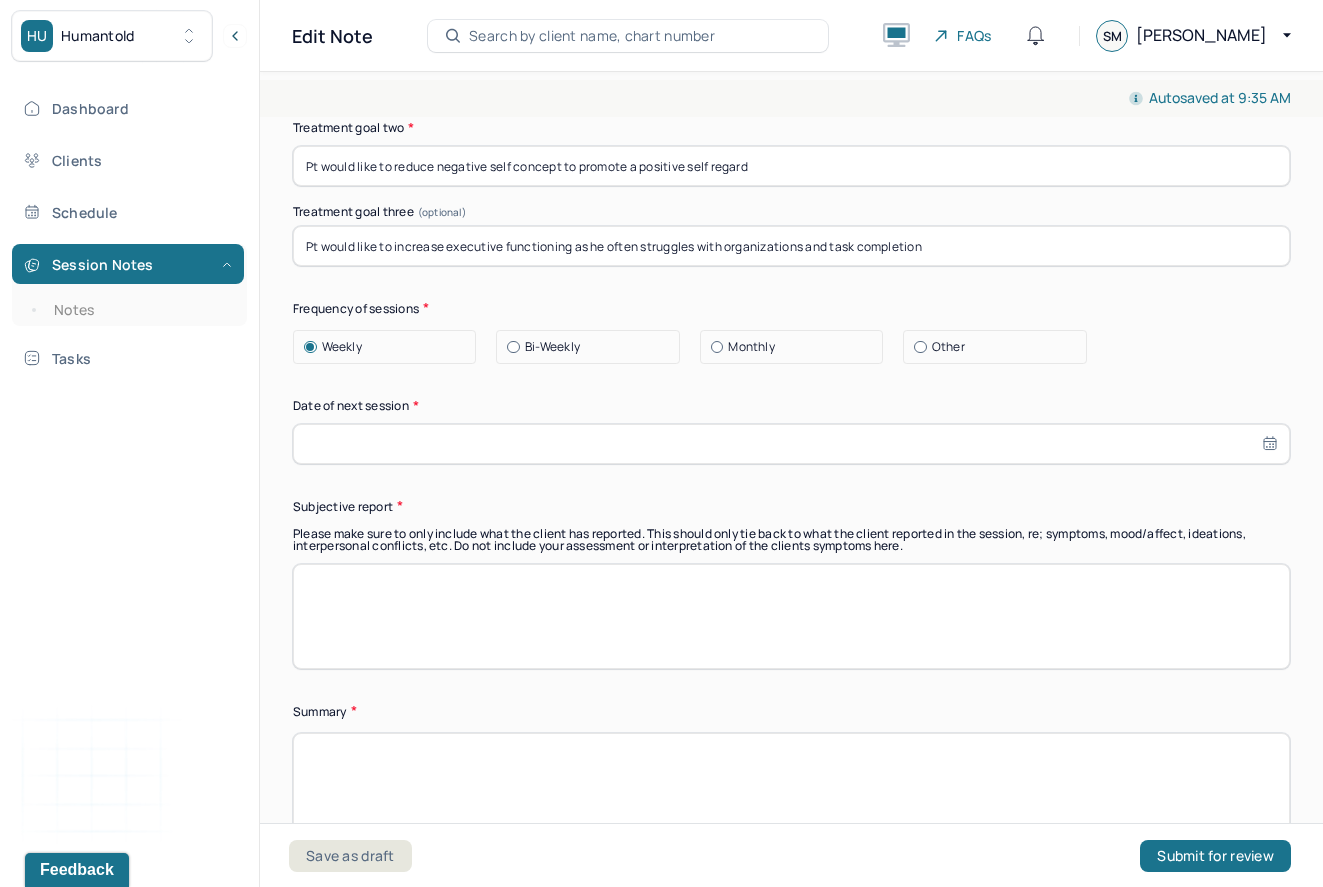select on "6" 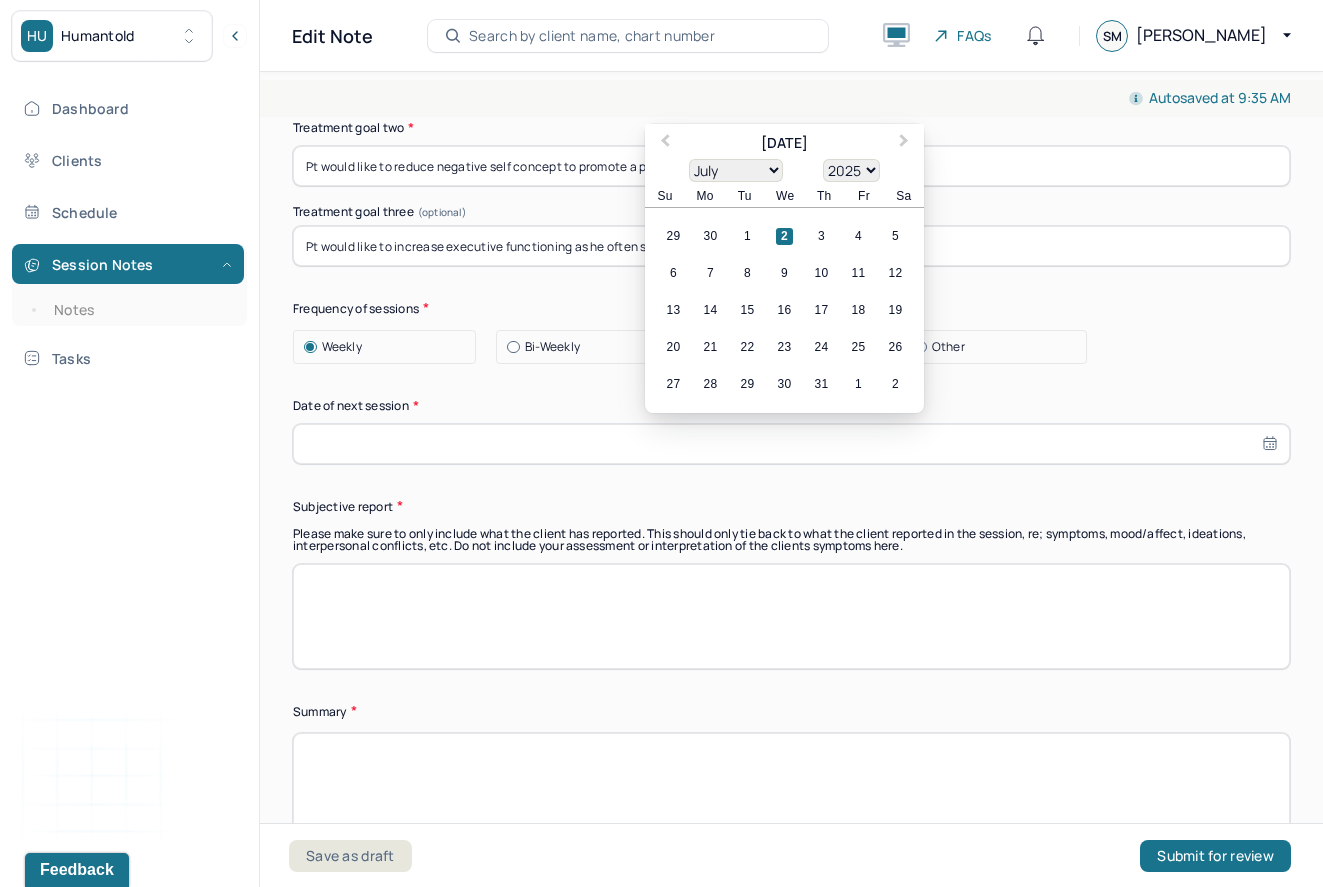 click at bounding box center [791, 444] 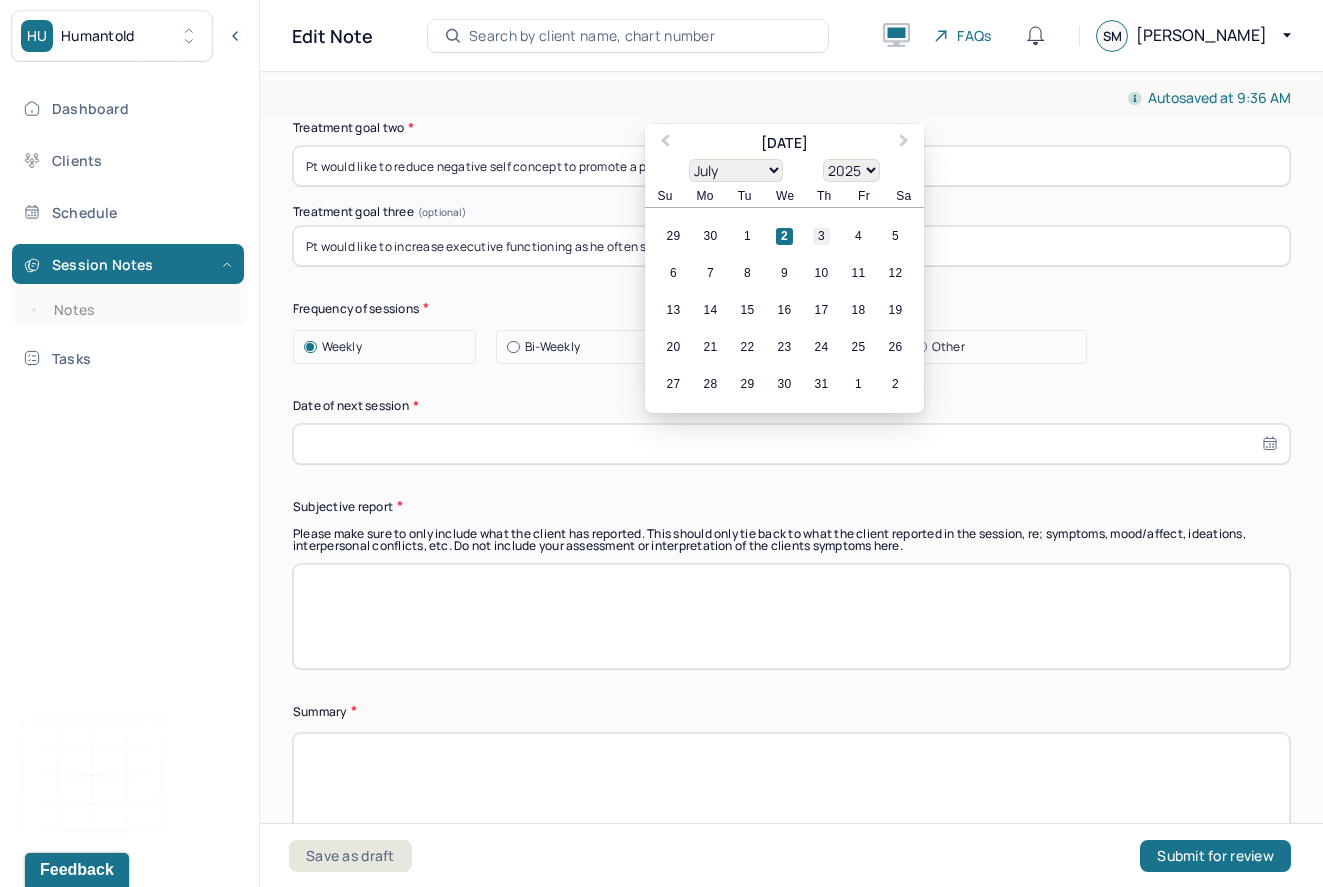 click on "3" at bounding box center [821, 236] 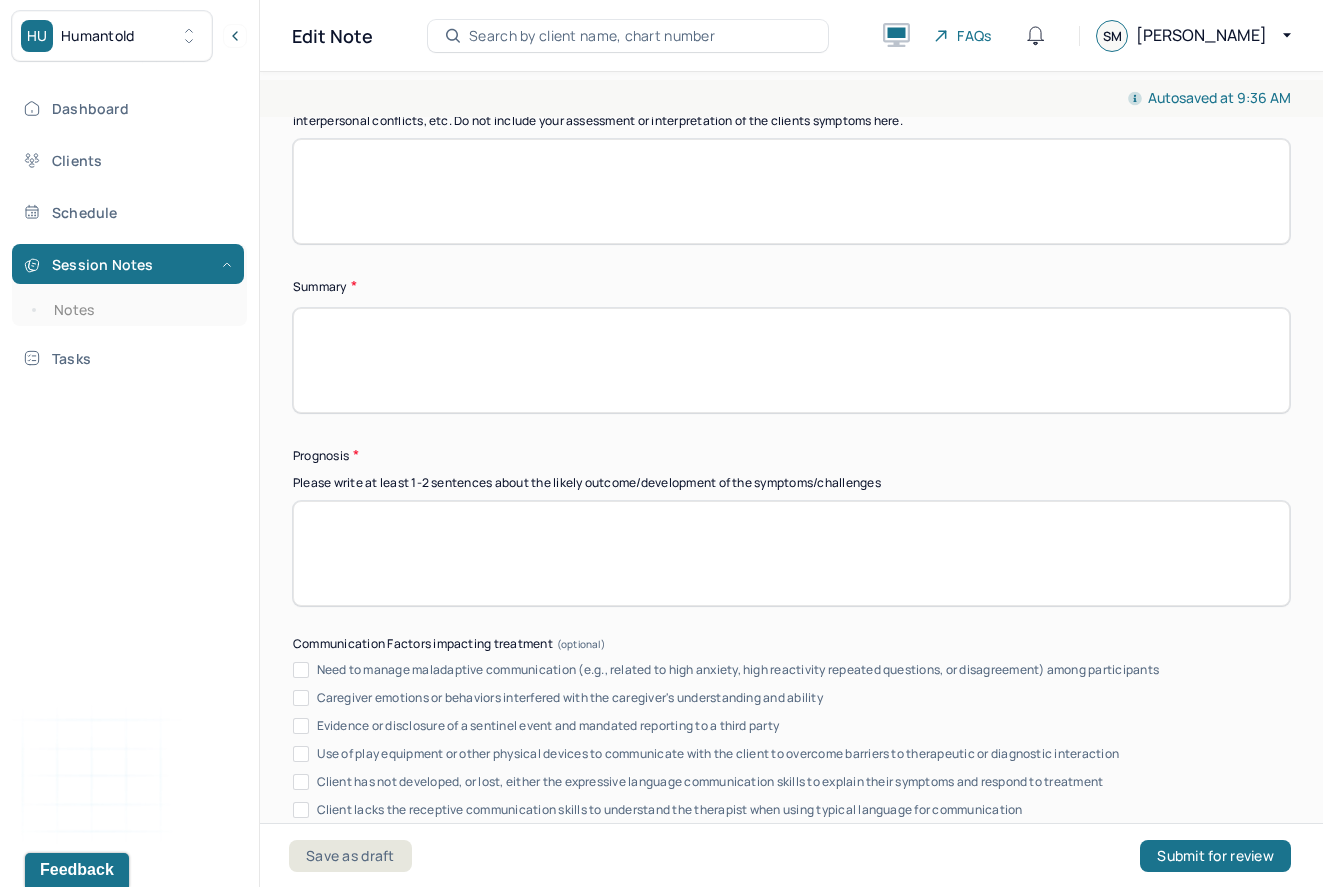 scroll, scrollTop: 10877, scrollLeft: 0, axis: vertical 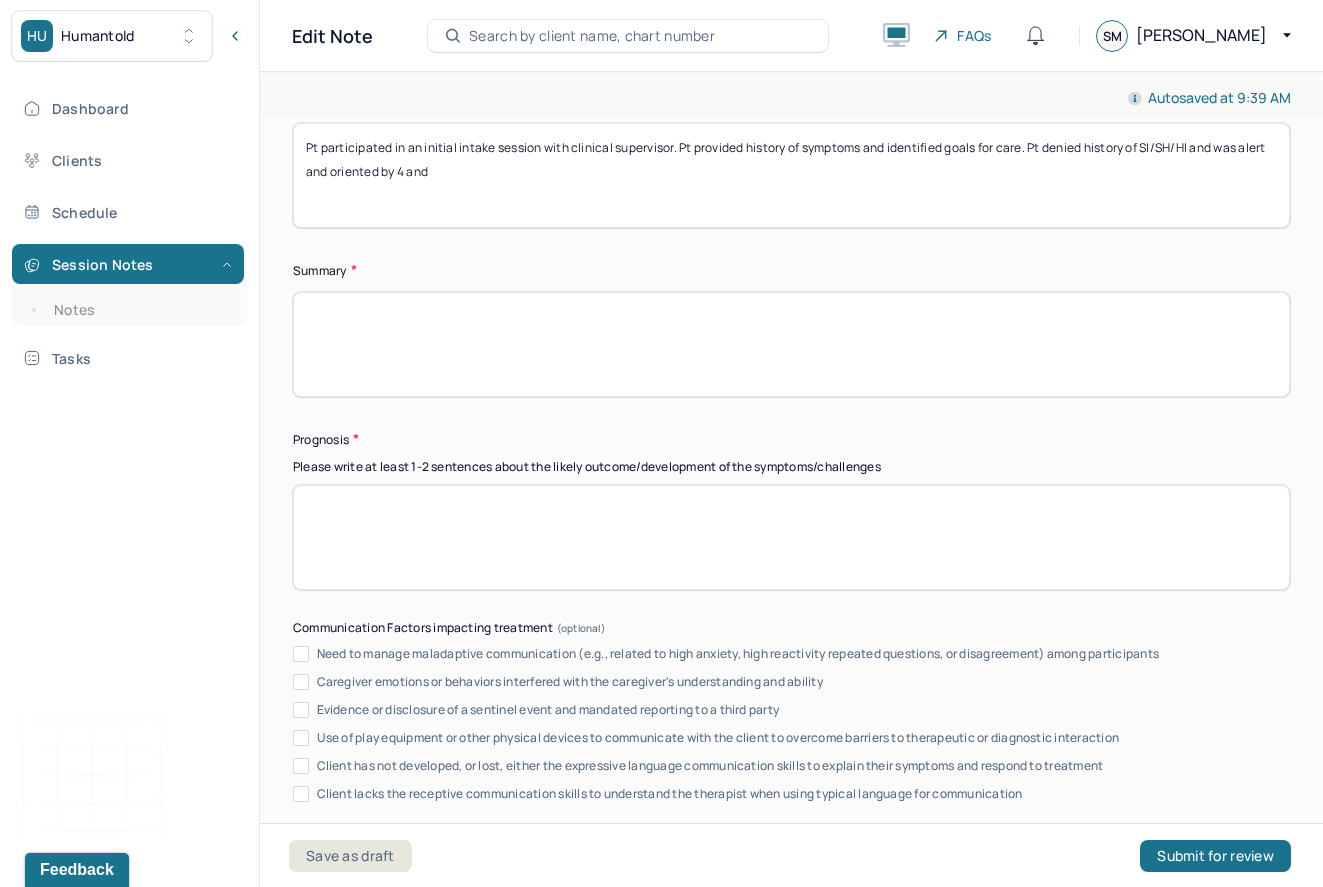click on "Pt participated in an initial intake session with clinical supervisor. Pt provided history of symptoms and identified goals for care. Pt denied history of SI/SH/HI and was alert and oriented by 4 and" at bounding box center (791, 175) 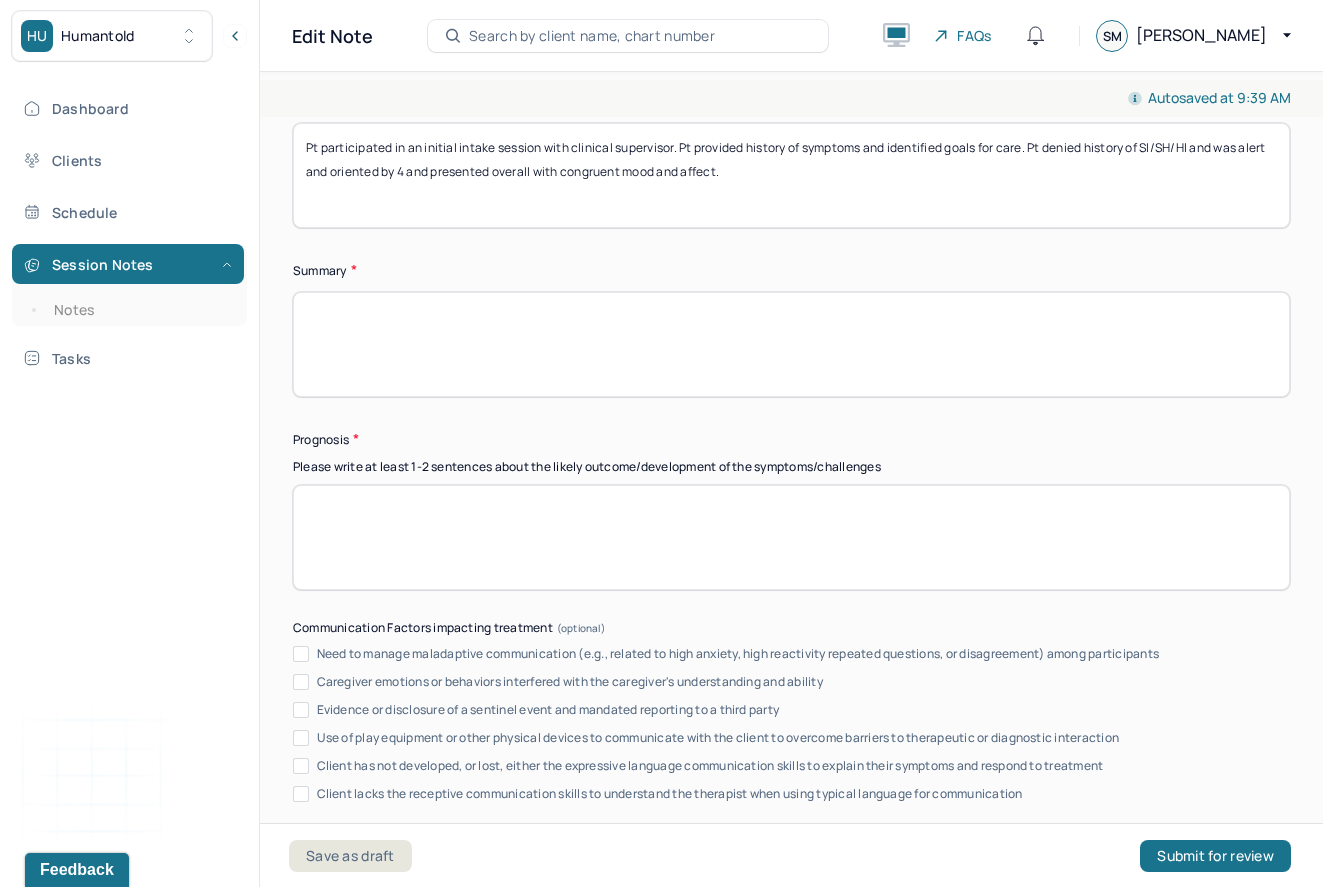 type on "Pt participated in an initial intake session with clinical supervisor. Pt provided history of symptoms and identified goals for care. Pt denied history of SI/SH/HI and was alert and oriented by 4 and presented overall with congruent mood and affect." 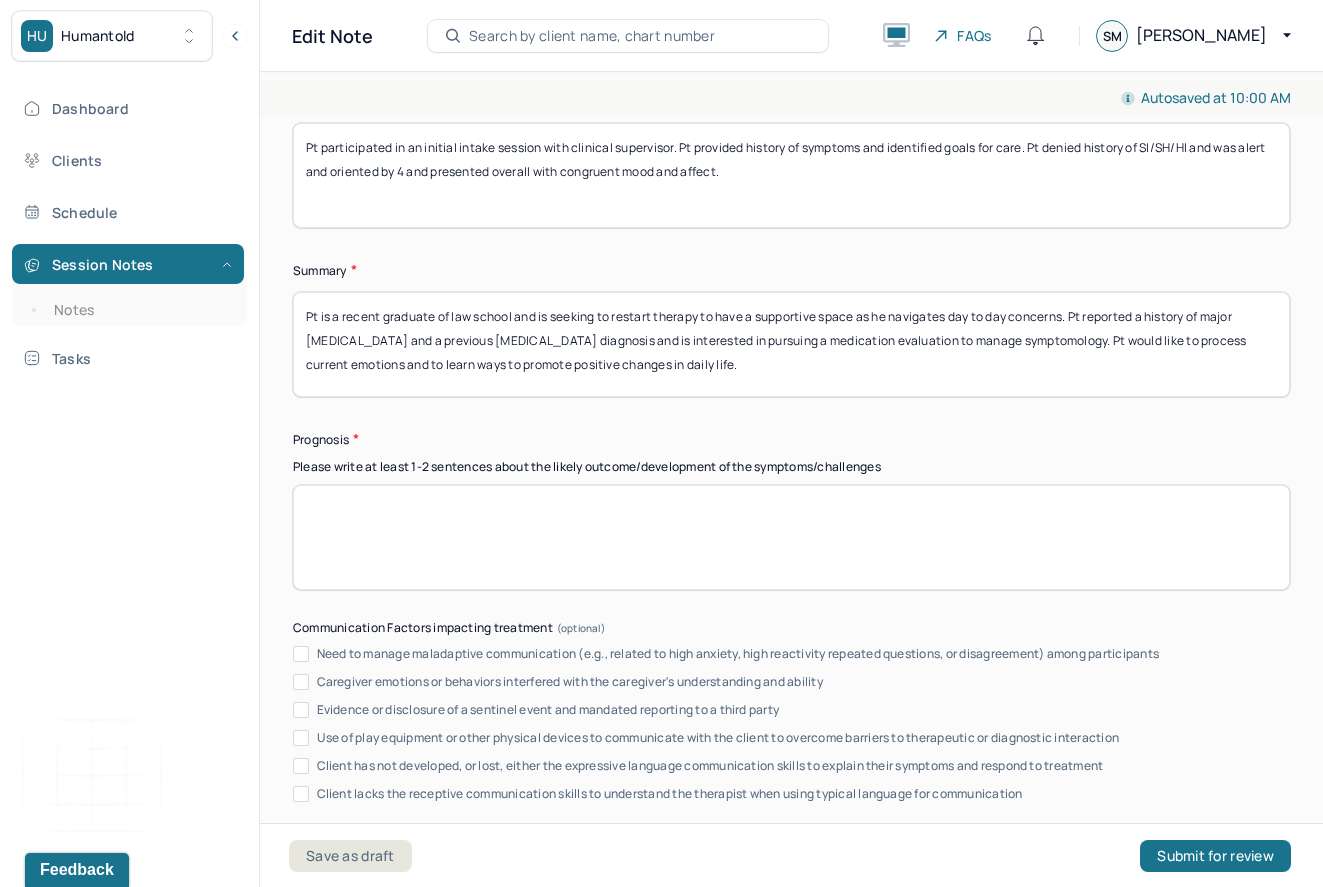 type on "Pt is a recent graduate of law school and is seeking to restart therapy to have a supportive space as he navigates day to day concerns. Pt reported a history of major depressive disorder and a previous ADHD diagnosis and is interested in pursuing a medication evaluation to manage symptomology. Pt would like to process current emotions and to learn ways to promote positive changes in daily life." 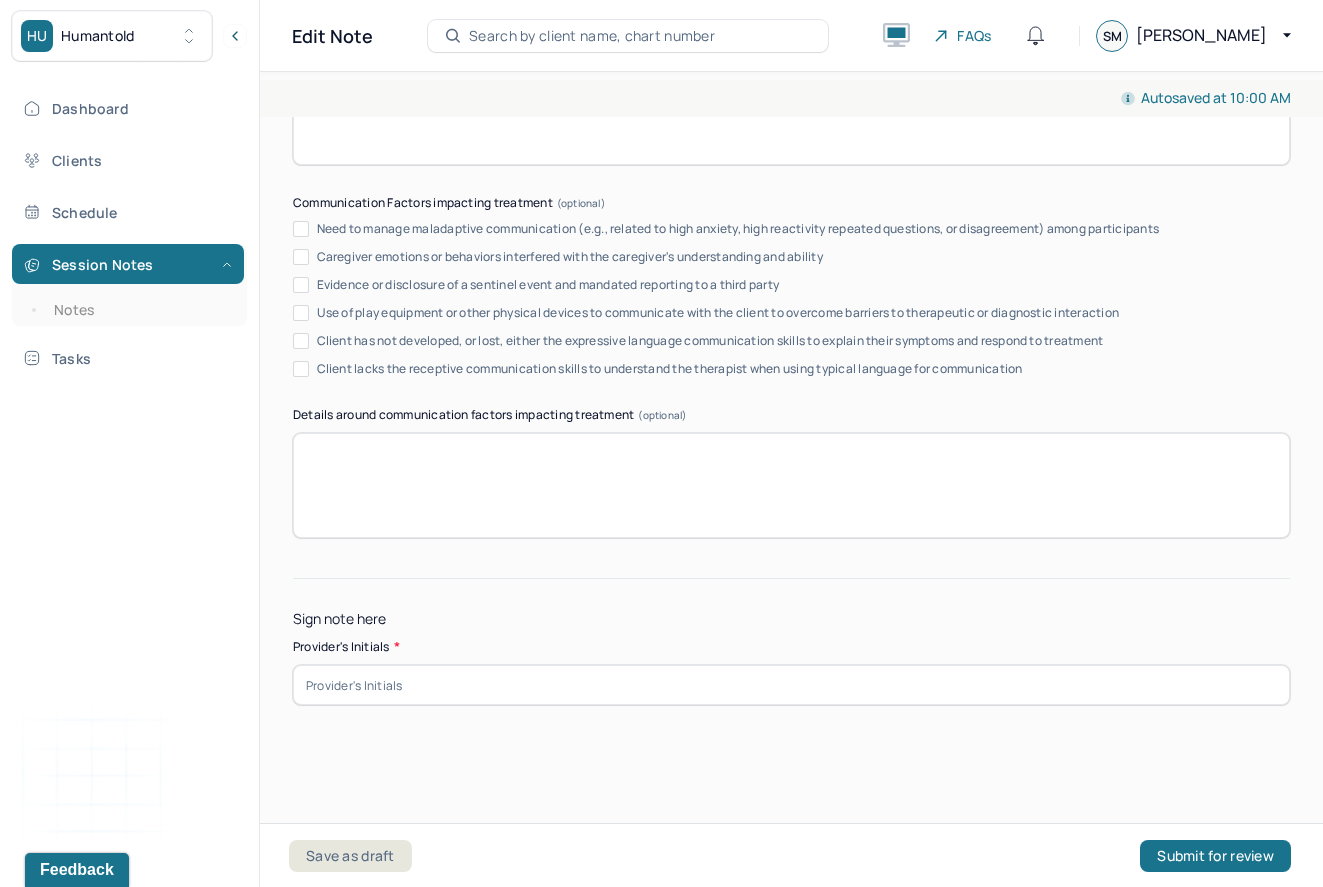 scroll, scrollTop: 11427, scrollLeft: 0, axis: vertical 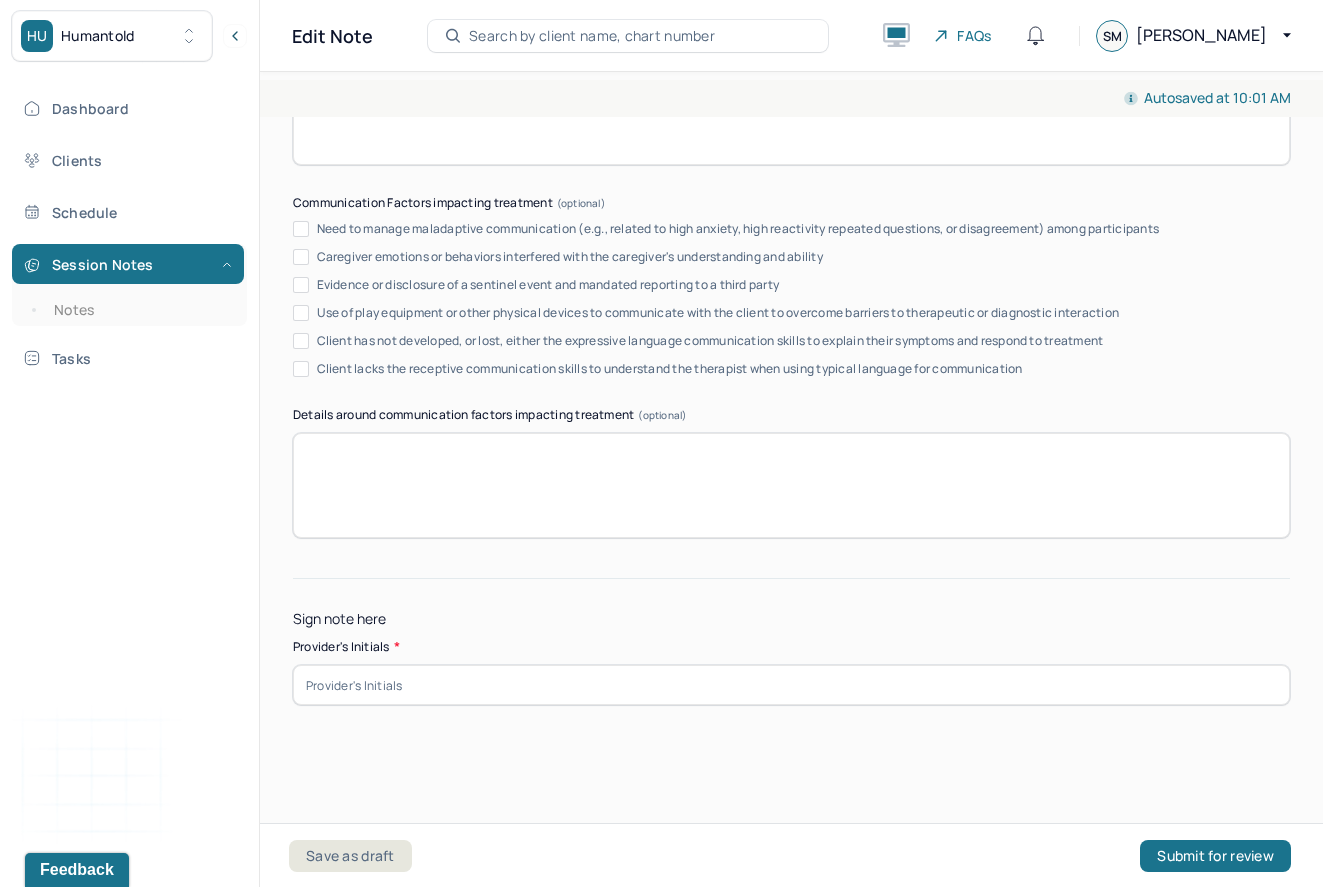 type on "Pt presented with a positive prognosis as he is open and engaged in the therapeutic process." 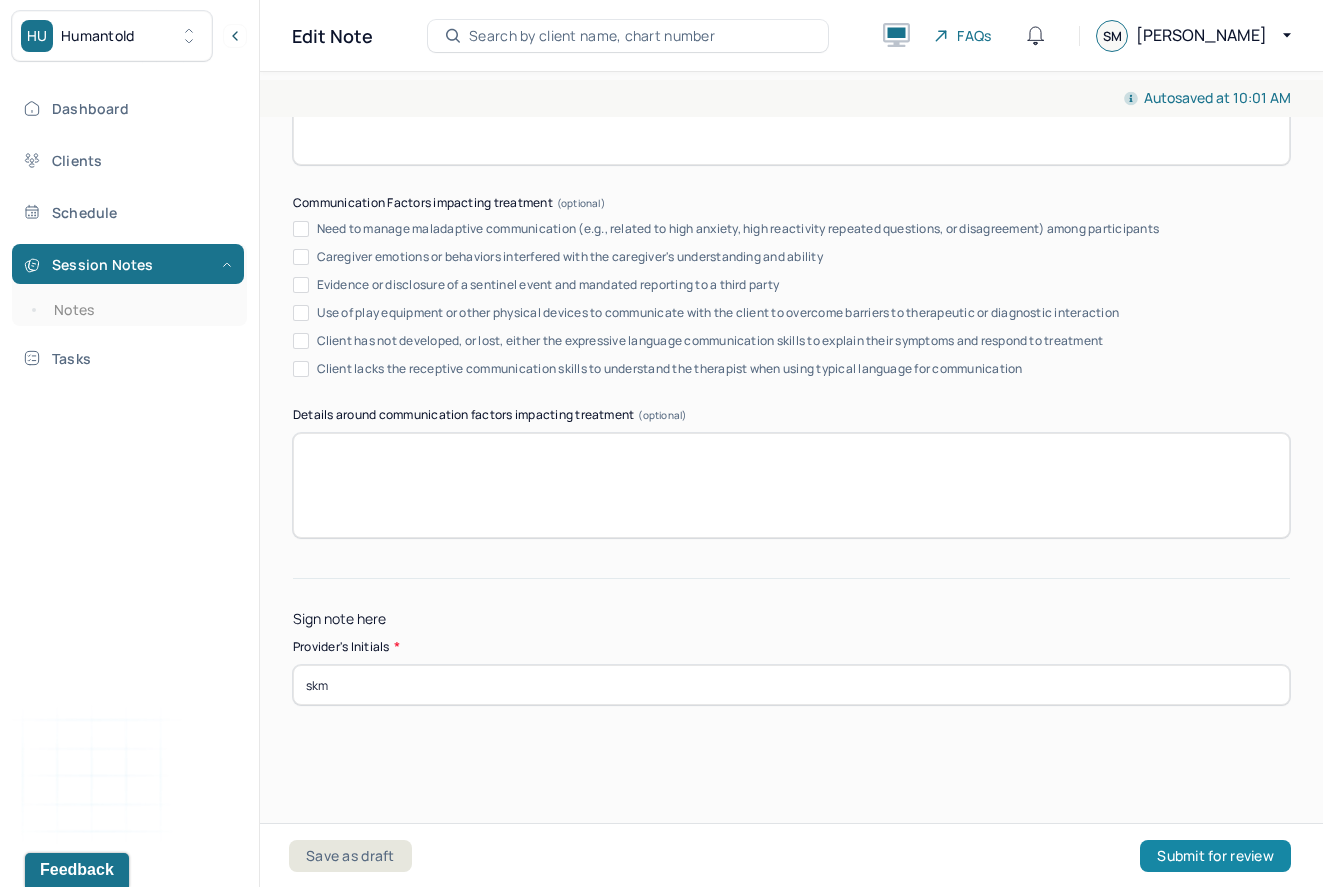 type on "skm" 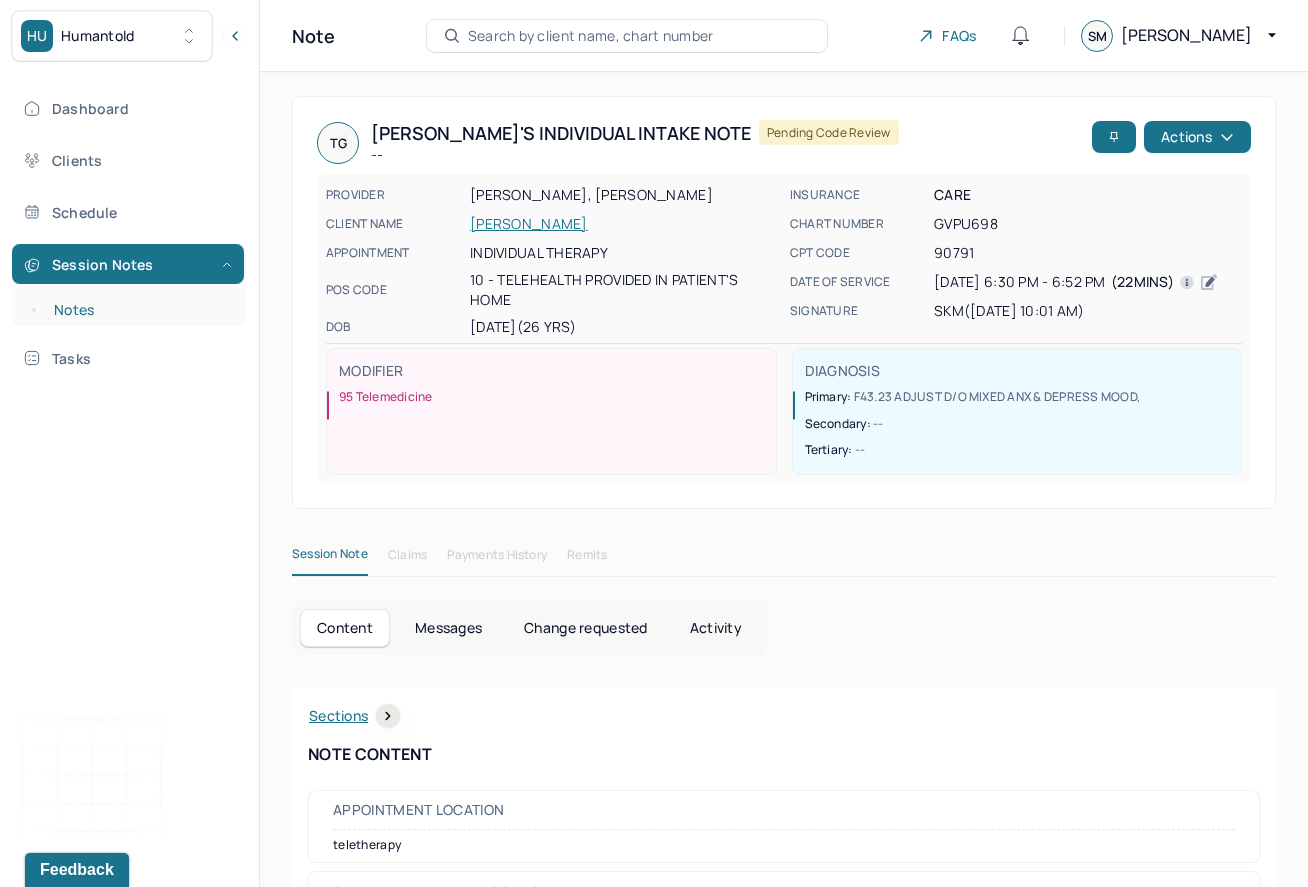 click on "Notes" at bounding box center [139, 310] 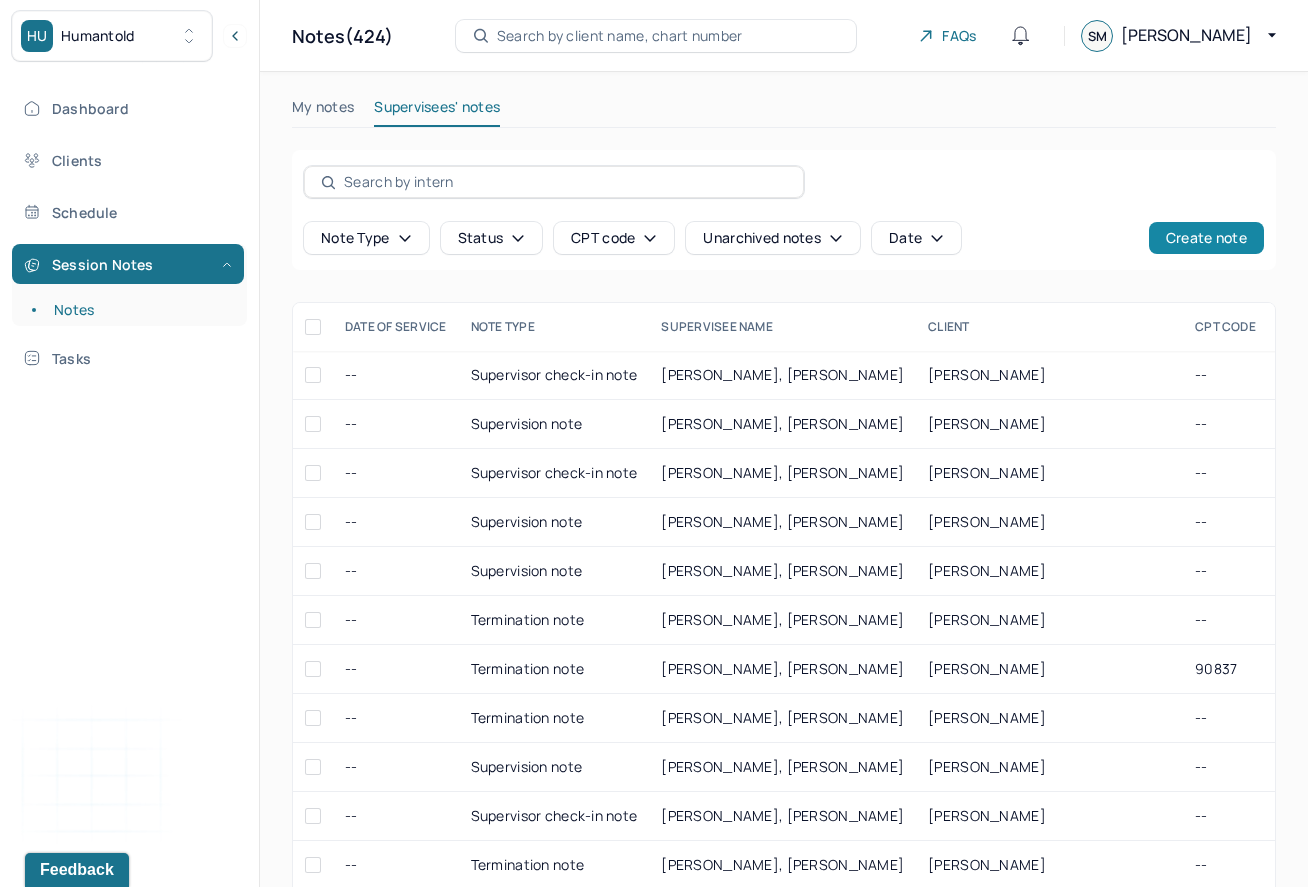 click on "Create note" at bounding box center [1206, 238] 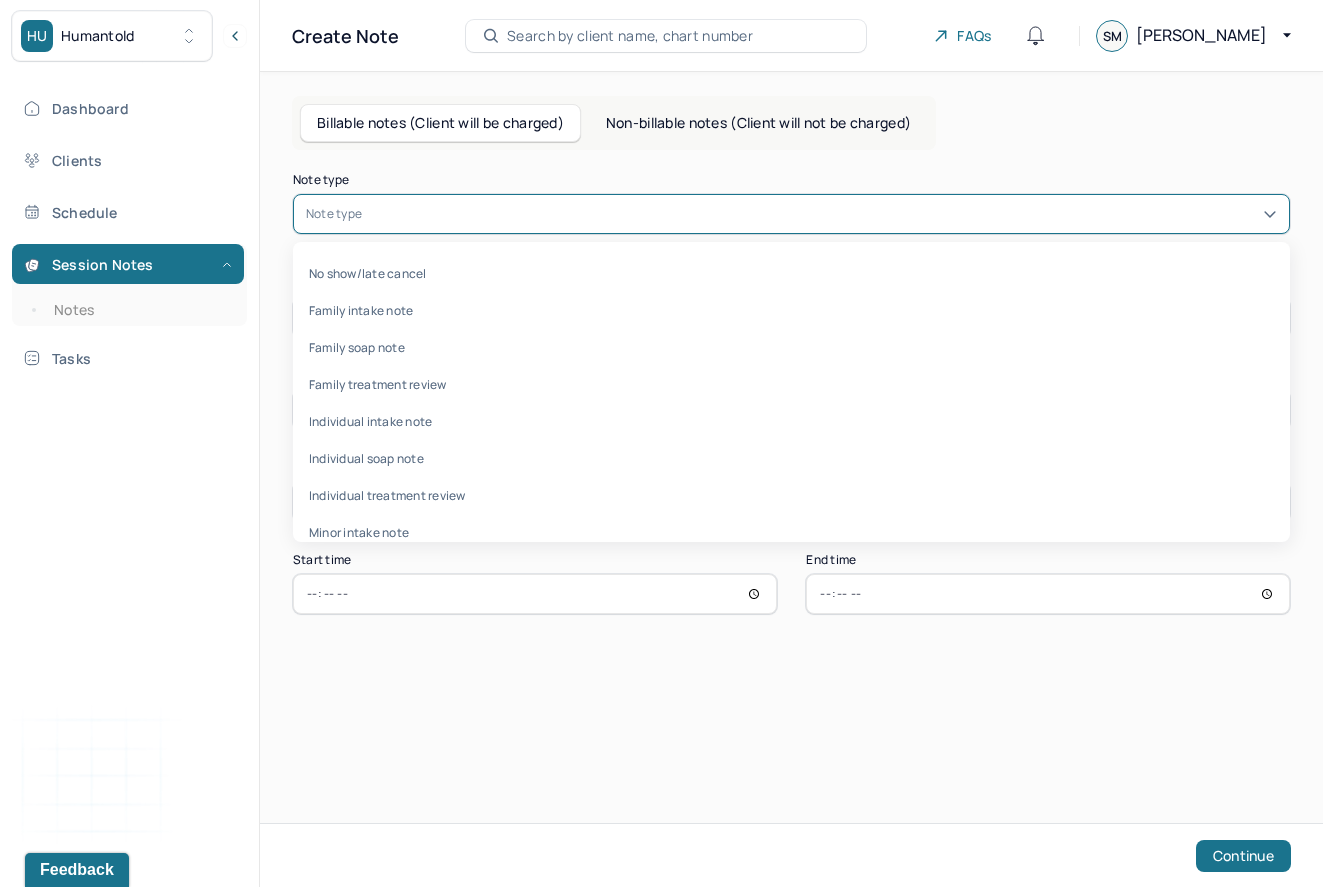 click at bounding box center [821, 214] 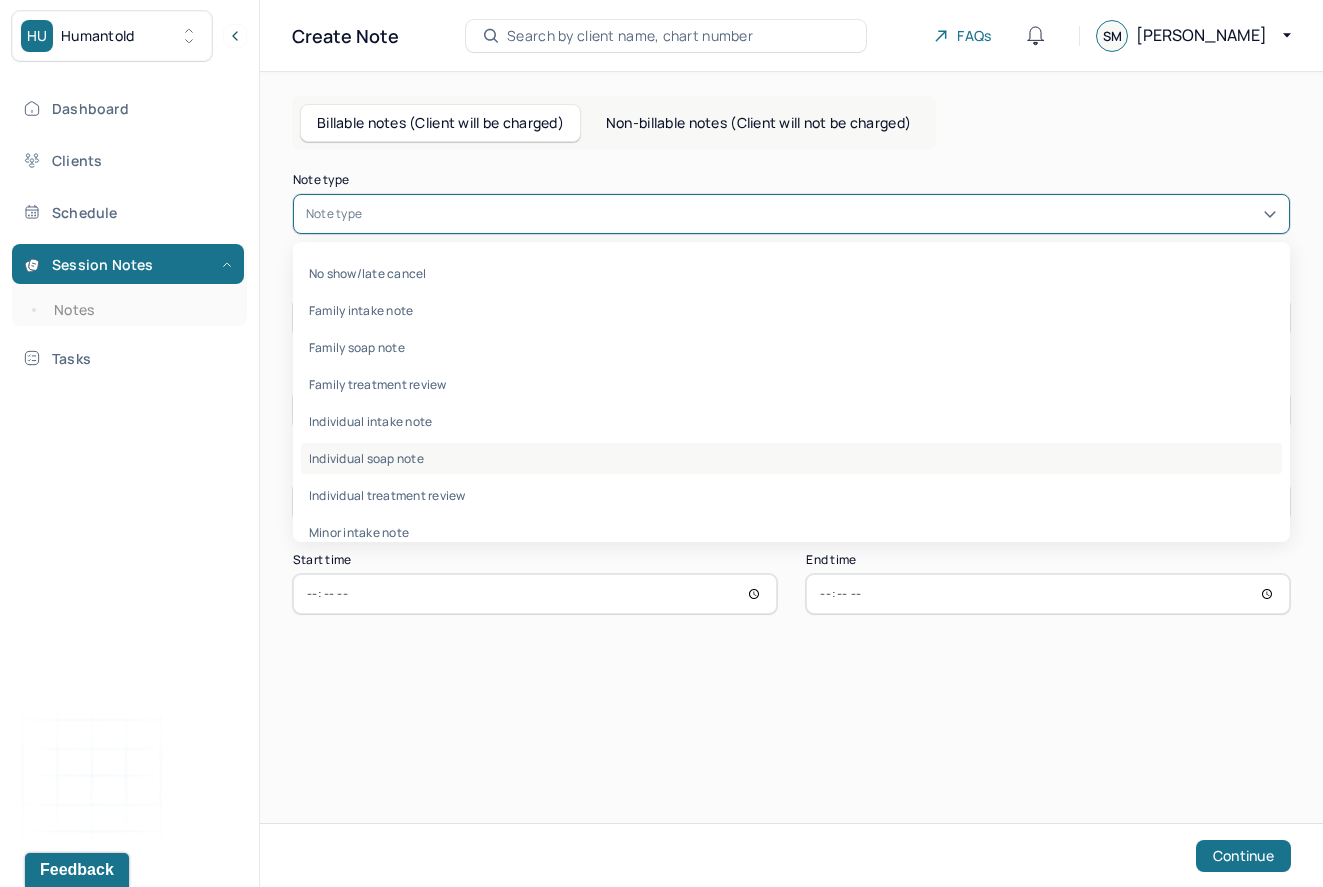 click on "Individual soap note" at bounding box center [791, 458] 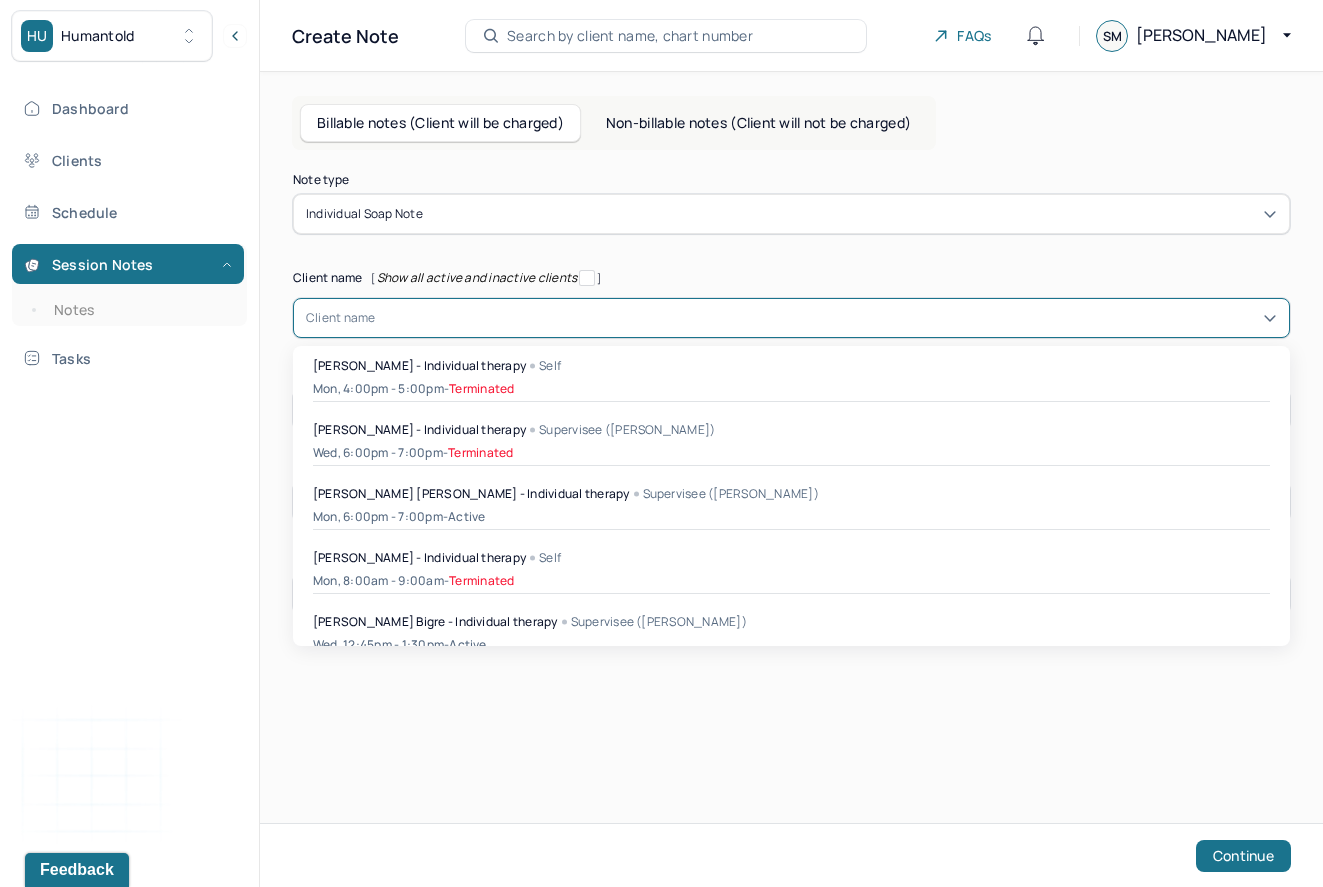 click at bounding box center (826, 318) 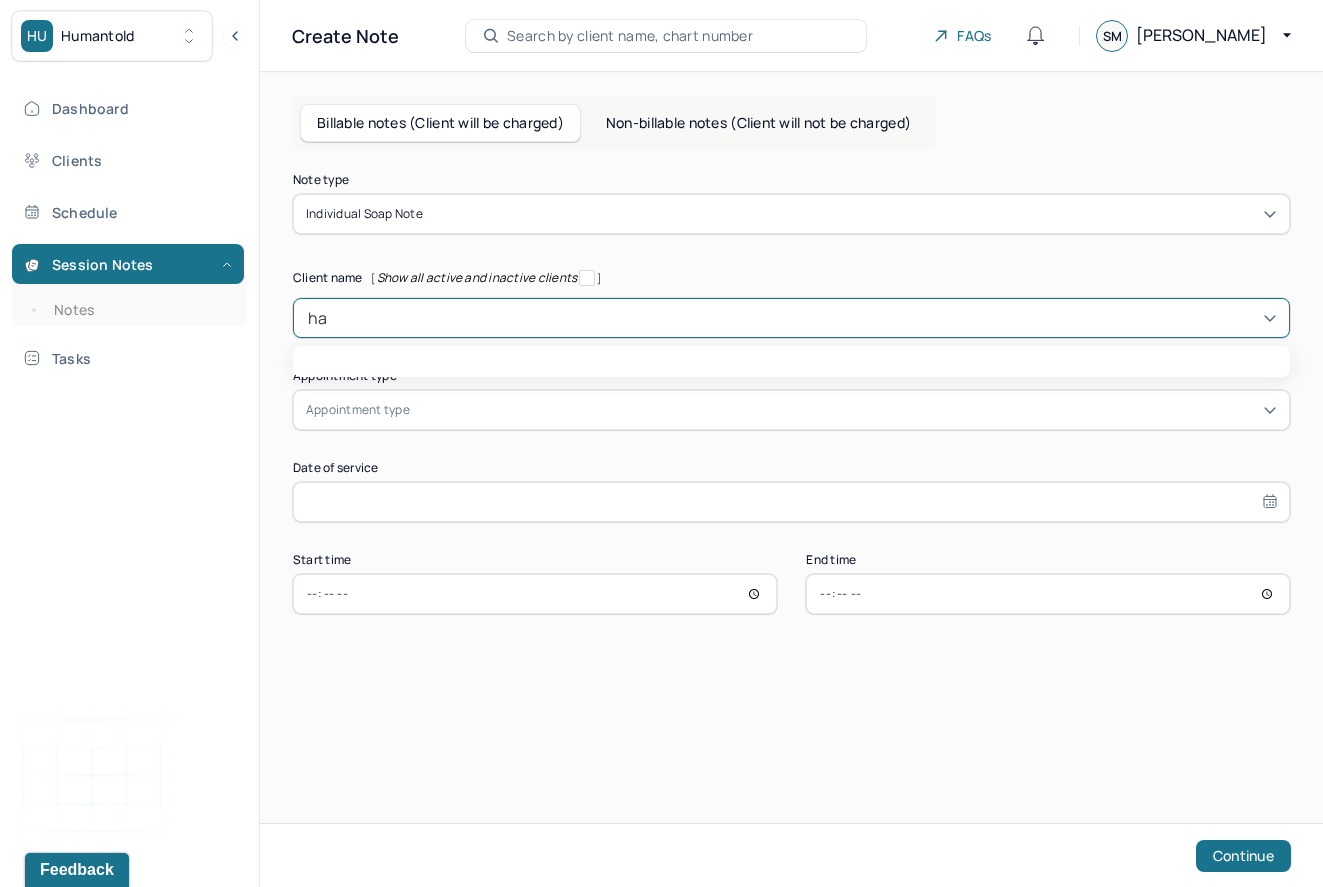 type on "hal" 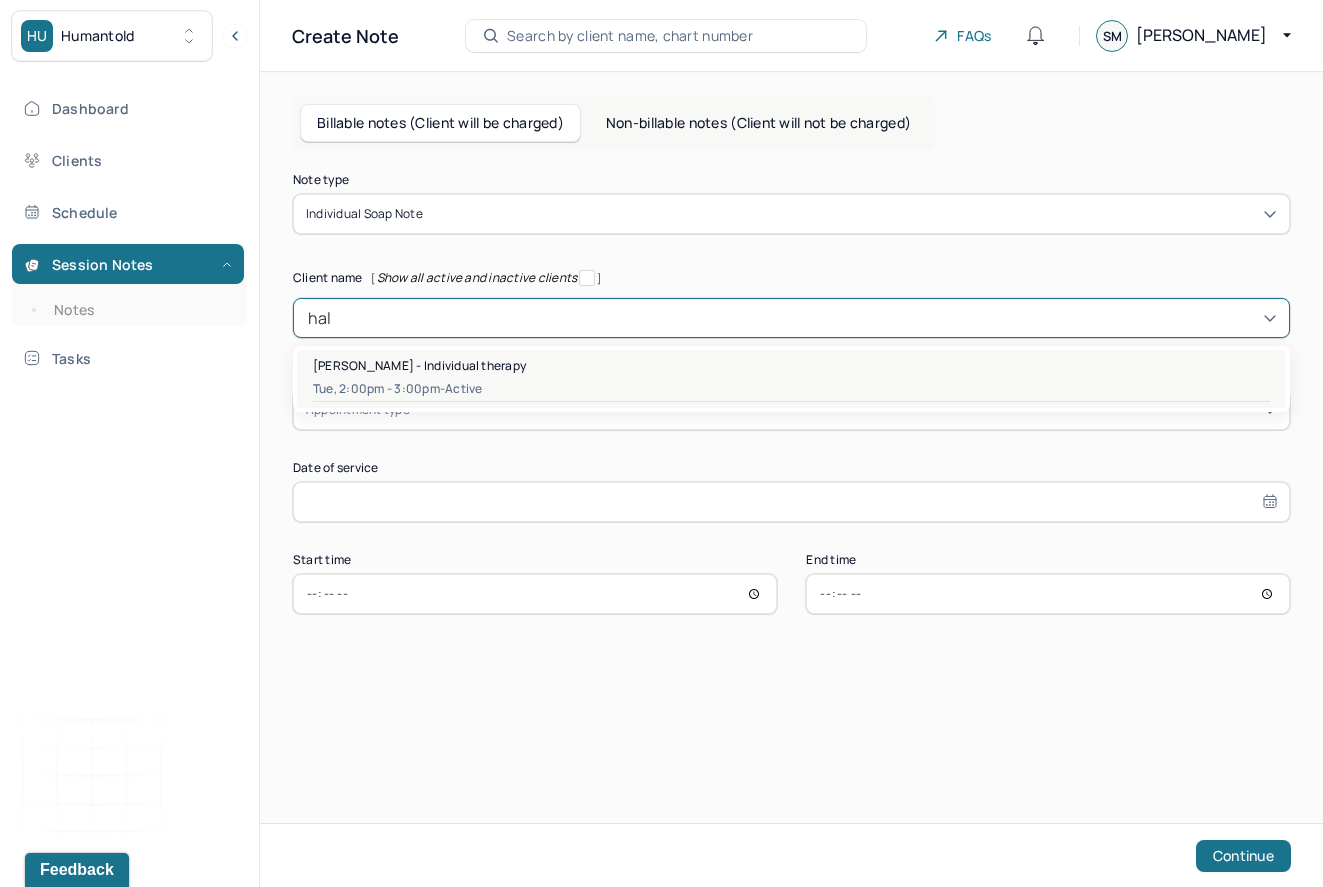 click on "Haley Wilson - Individual therapy" at bounding box center (419, 365) 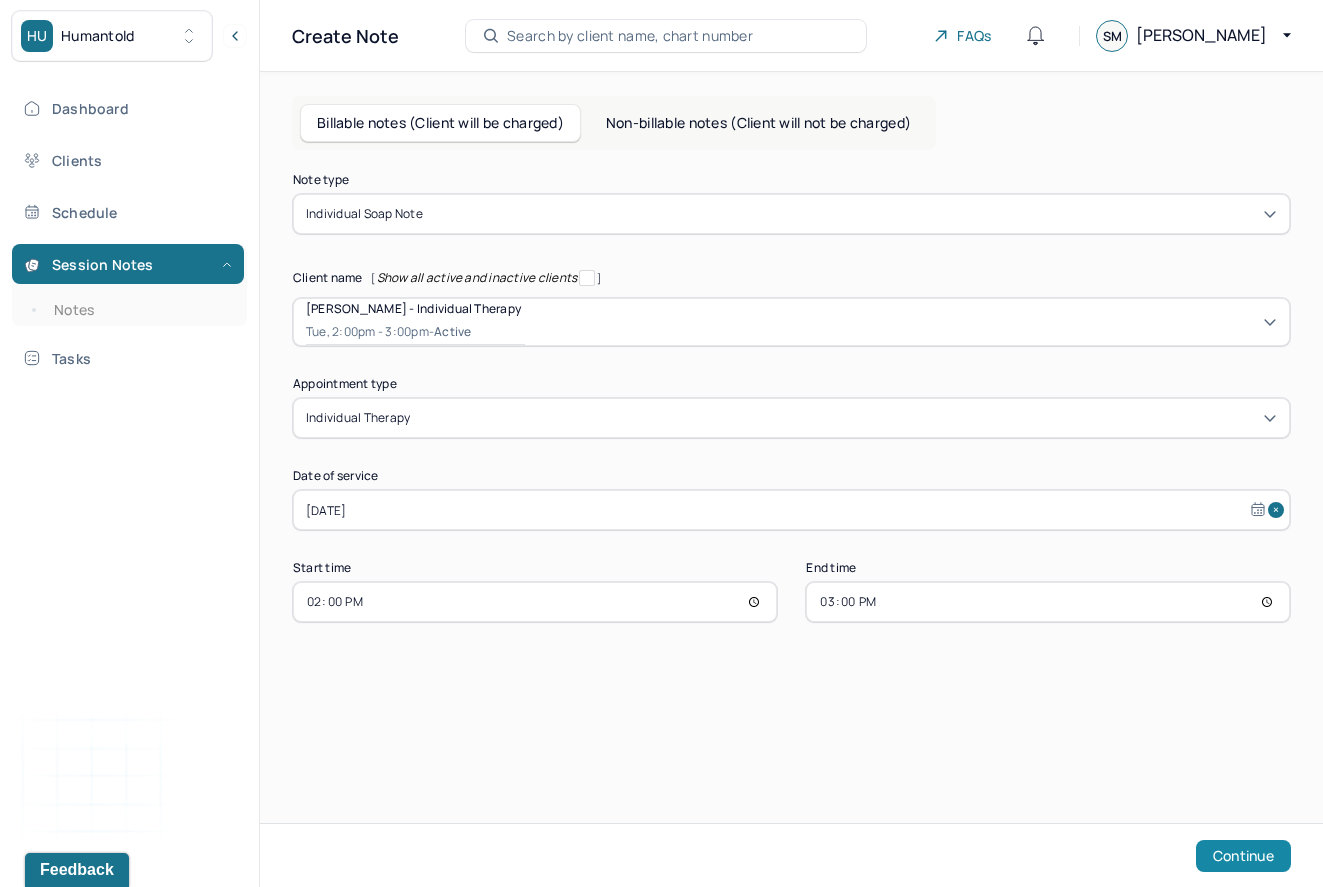 click on "Continue" at bounding box center [1243, 856] 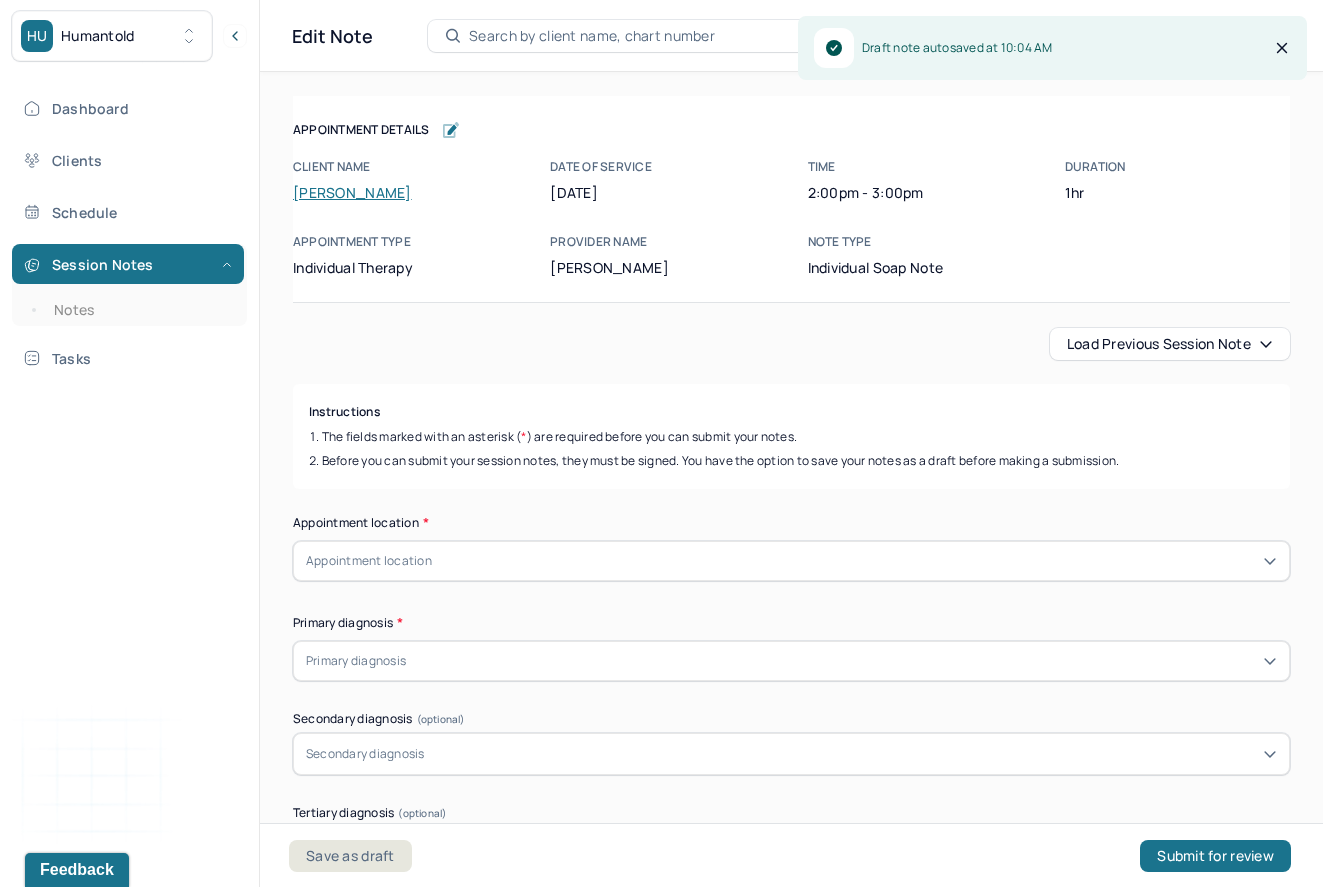 click on "Load previous session note" at bounding box center (1170, 344) 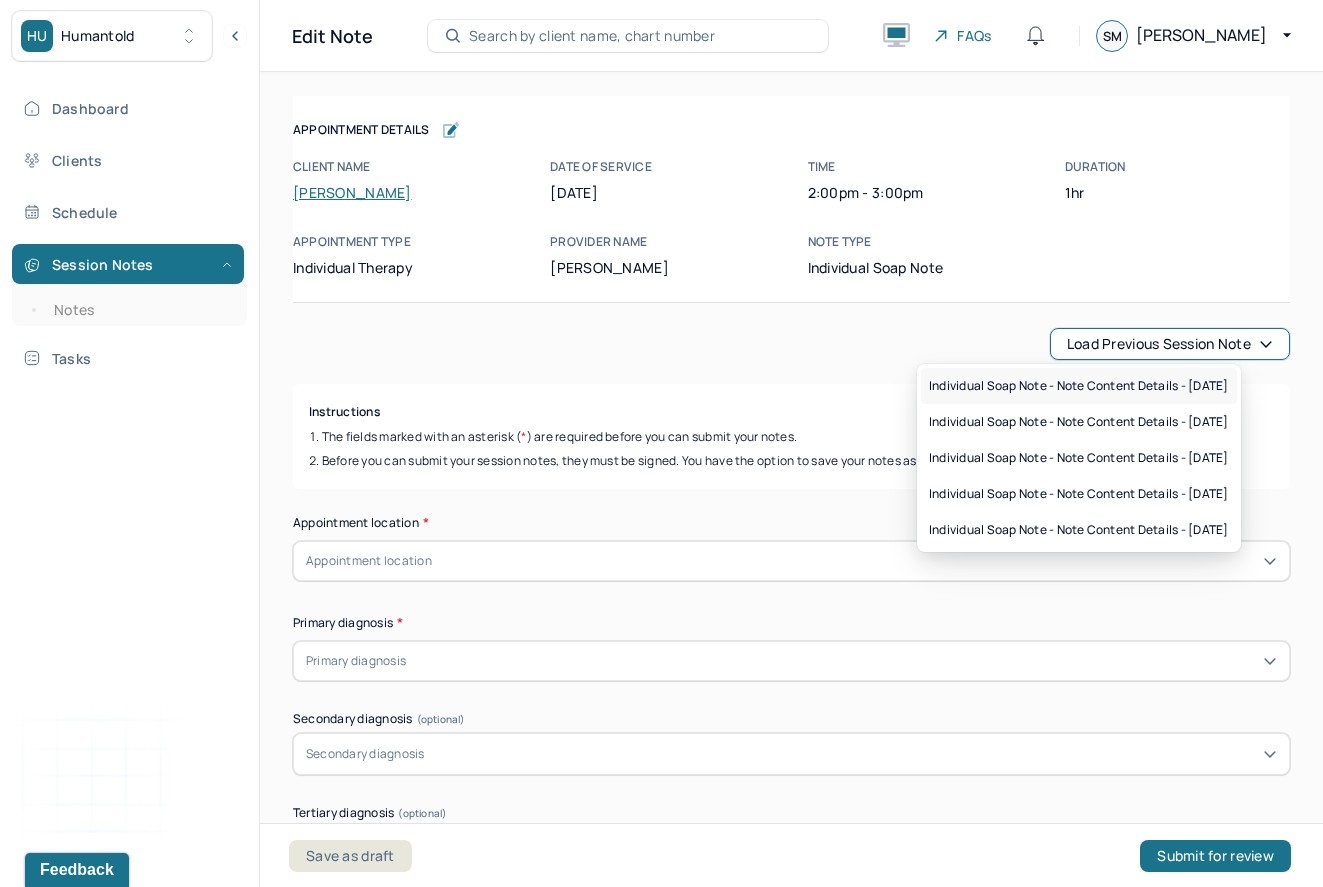 click on "Individual soap note   - Note content Details -   [DATE]" at bounding box center (1079, 386) 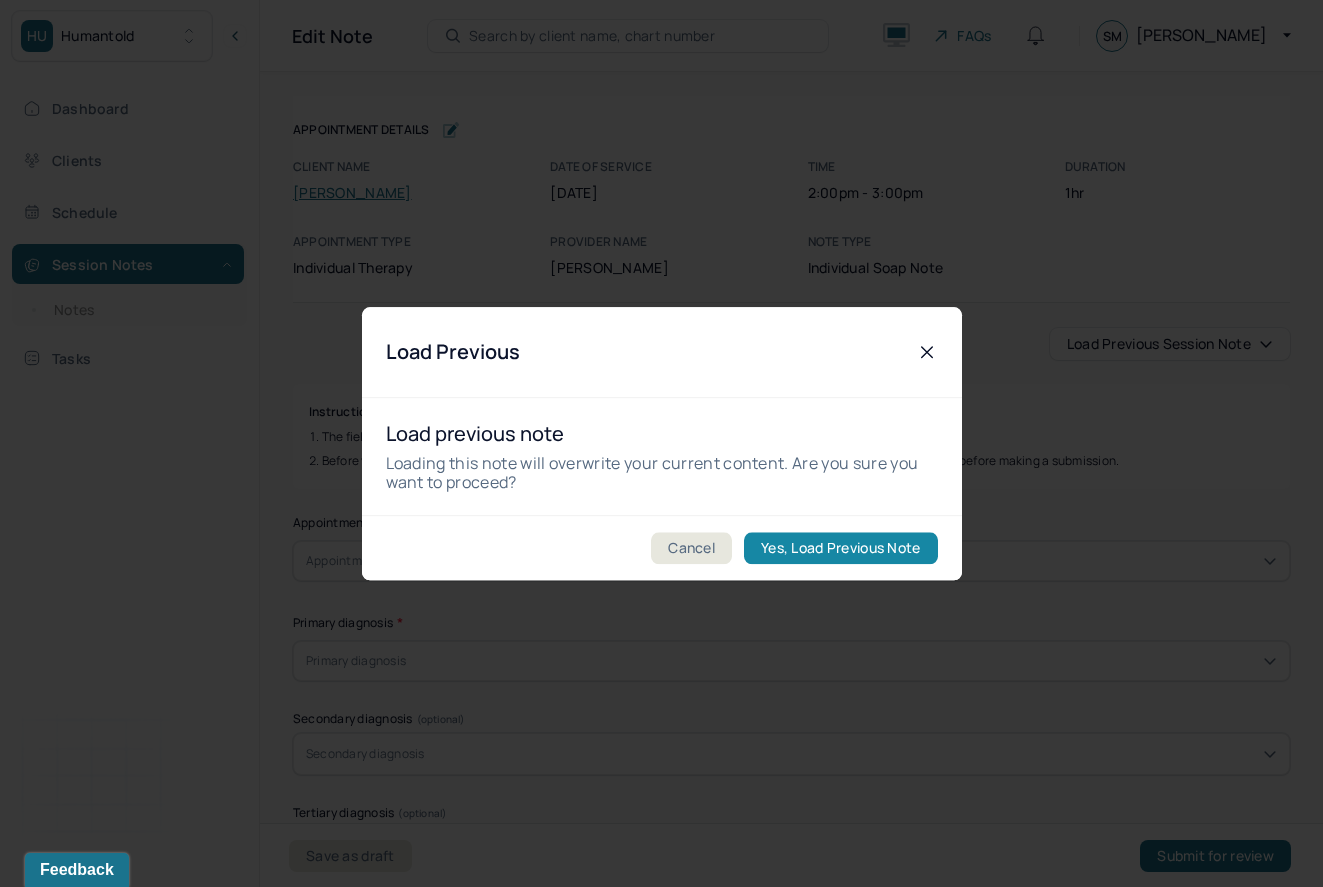 click on "Yes, Load Previous Note" at bounding box center [840, 548] 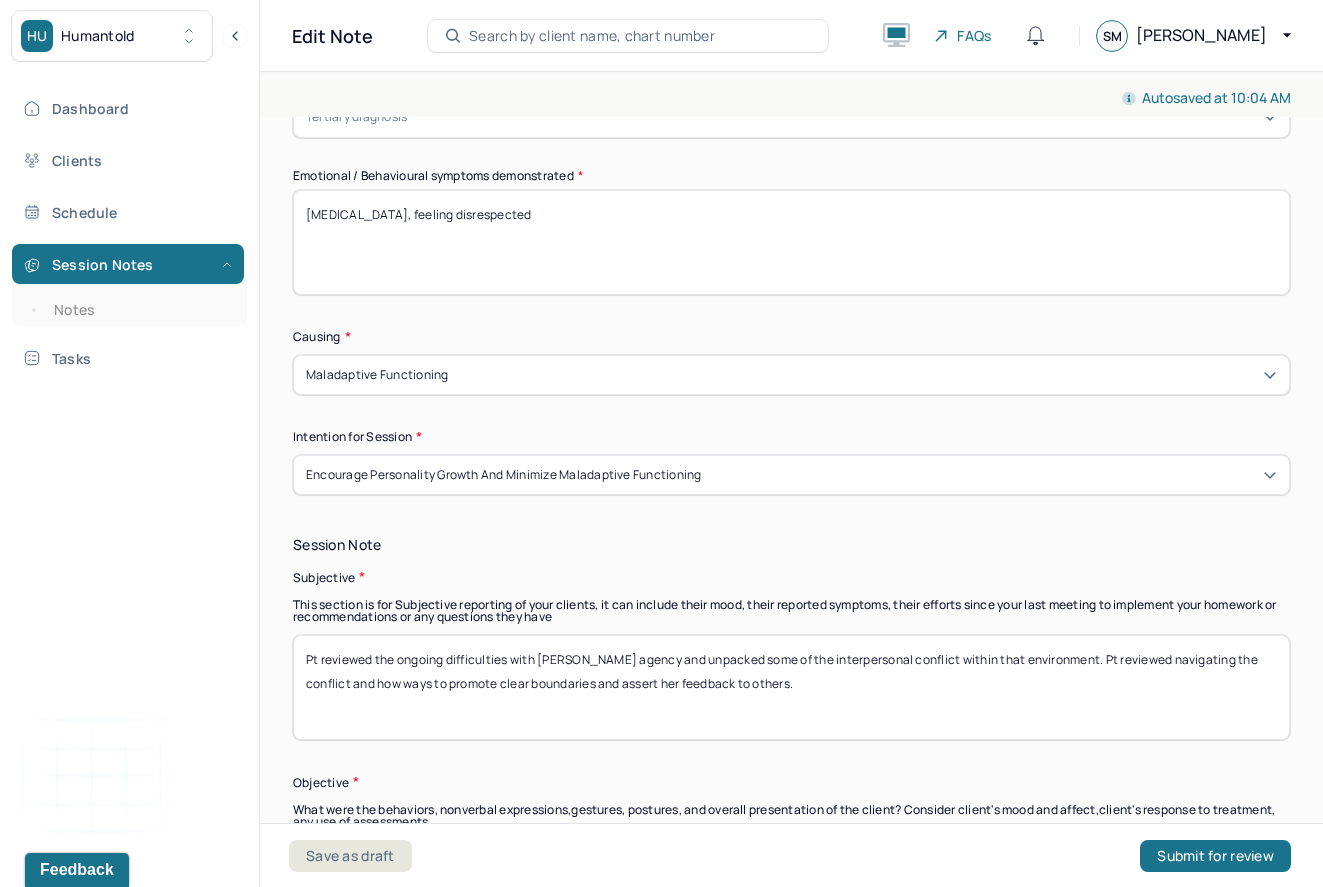 scroll, scrollTop: 1018, scrollLeft: 0, axis: vertical 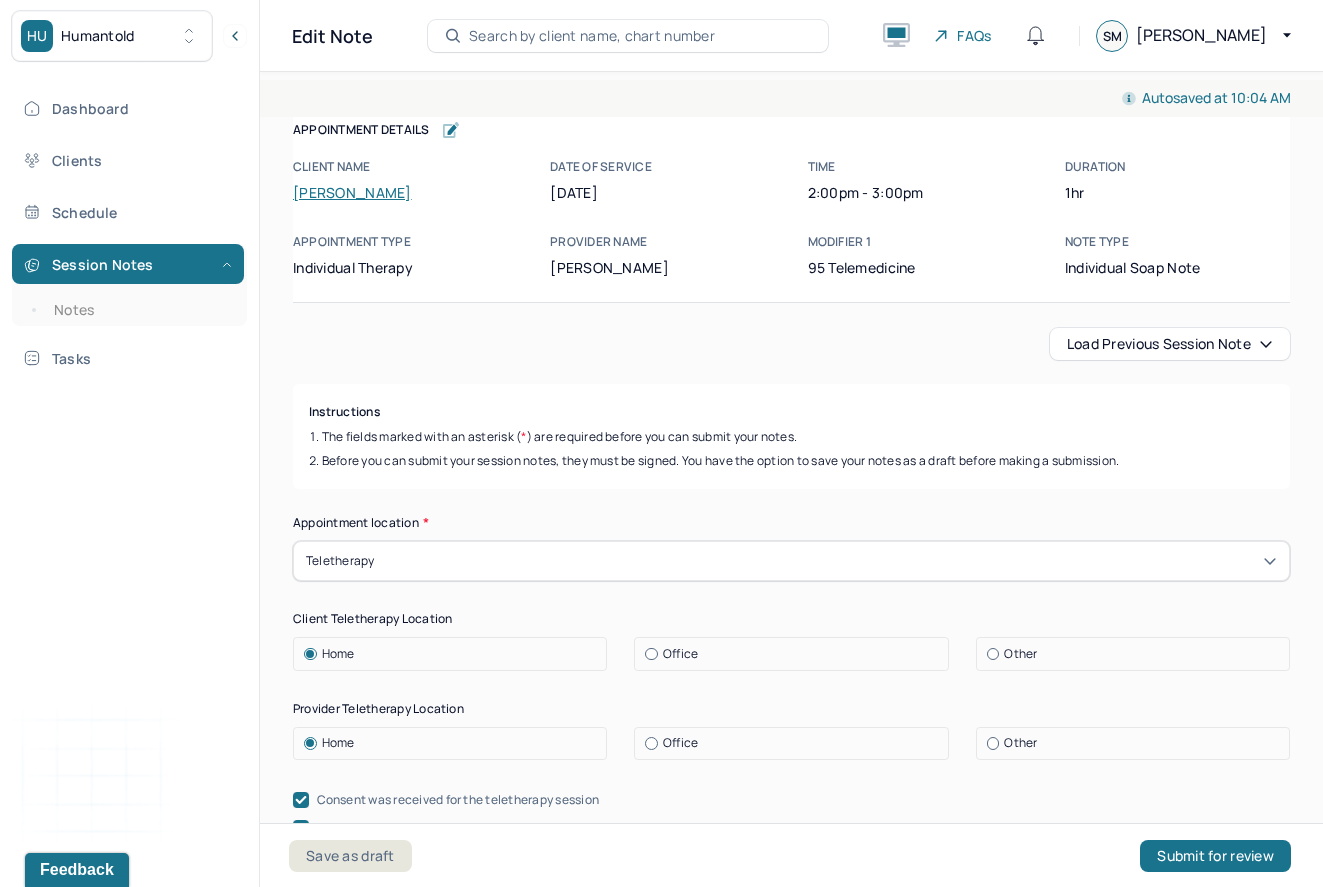 drag, startPoint x: 870, startPoint y: 193, endPoint x: 264, endPoint y: 432, distance: 651.4269 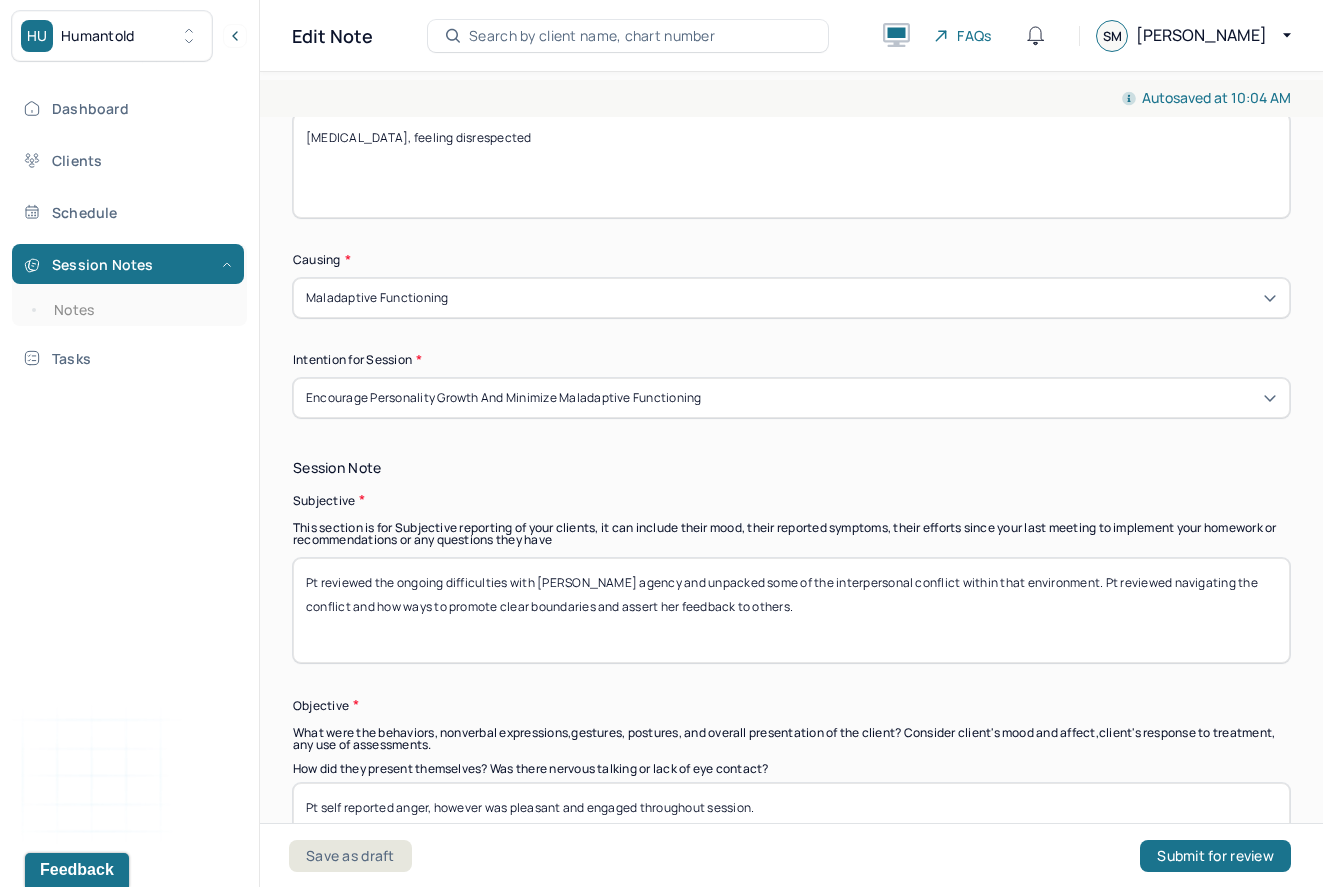 scroll, scrollTop: 1059, scrollLeft: 0, axis: vertical 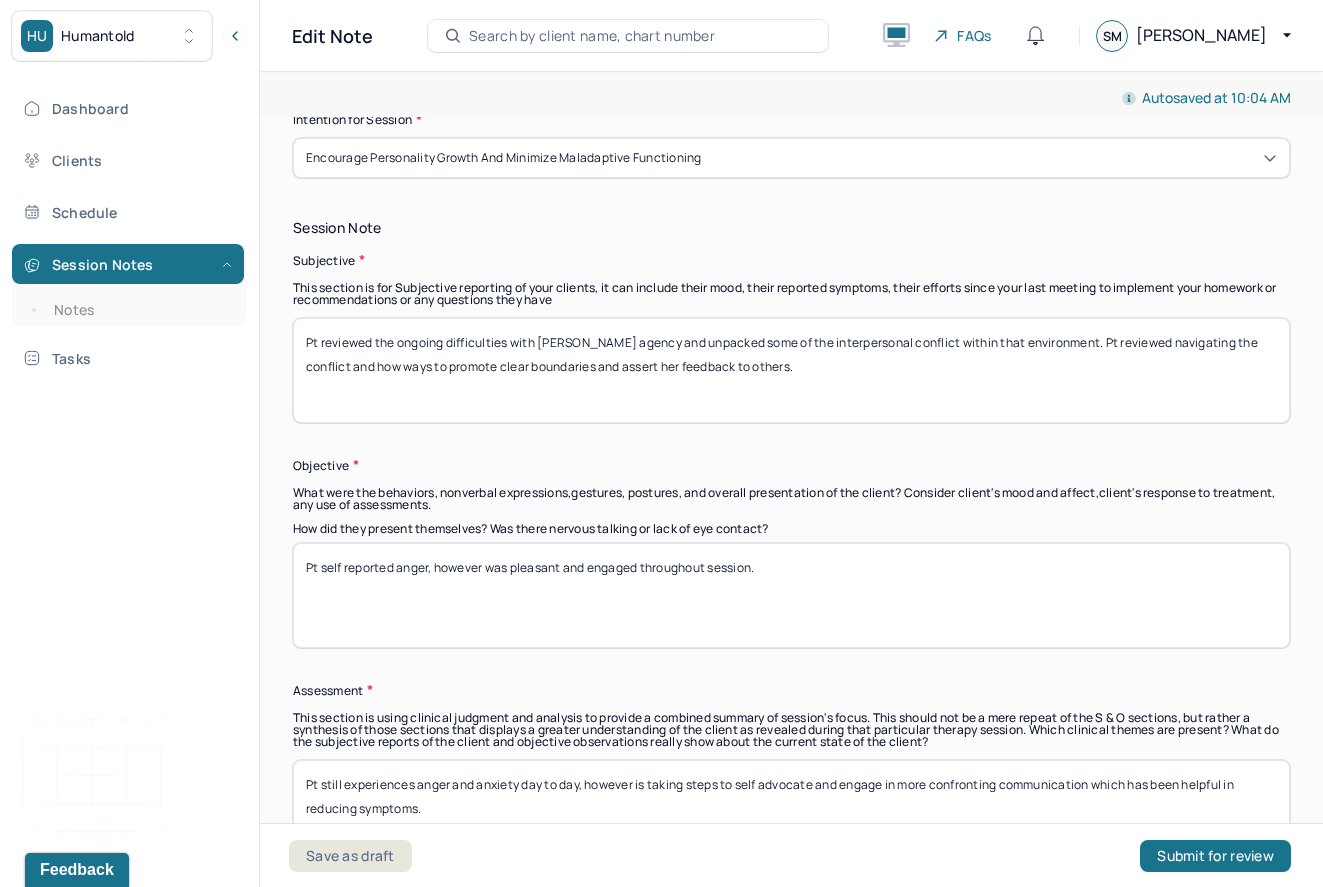 type on "frustration, feeling low energy" 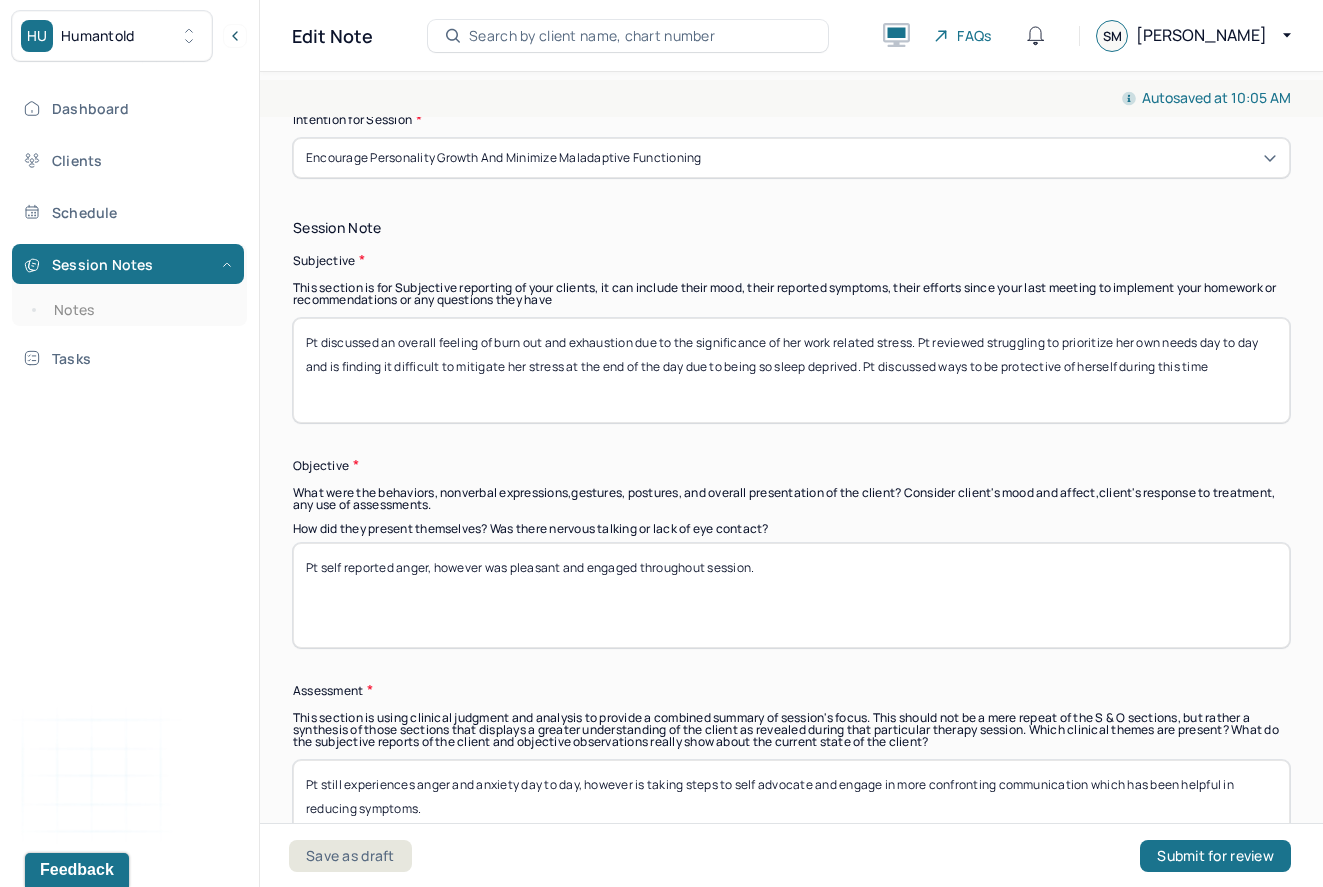 type on "Pt discussed an overall feeling of burn out and exhaustion due to the significance of her work related stress. Pt reviewed struggling to prioritize her own needs day to day and is finding it difficult to mitigate her stress at the end of the day due to being so sleep deprived. Pt discussed ways to be protective of herself during this time" 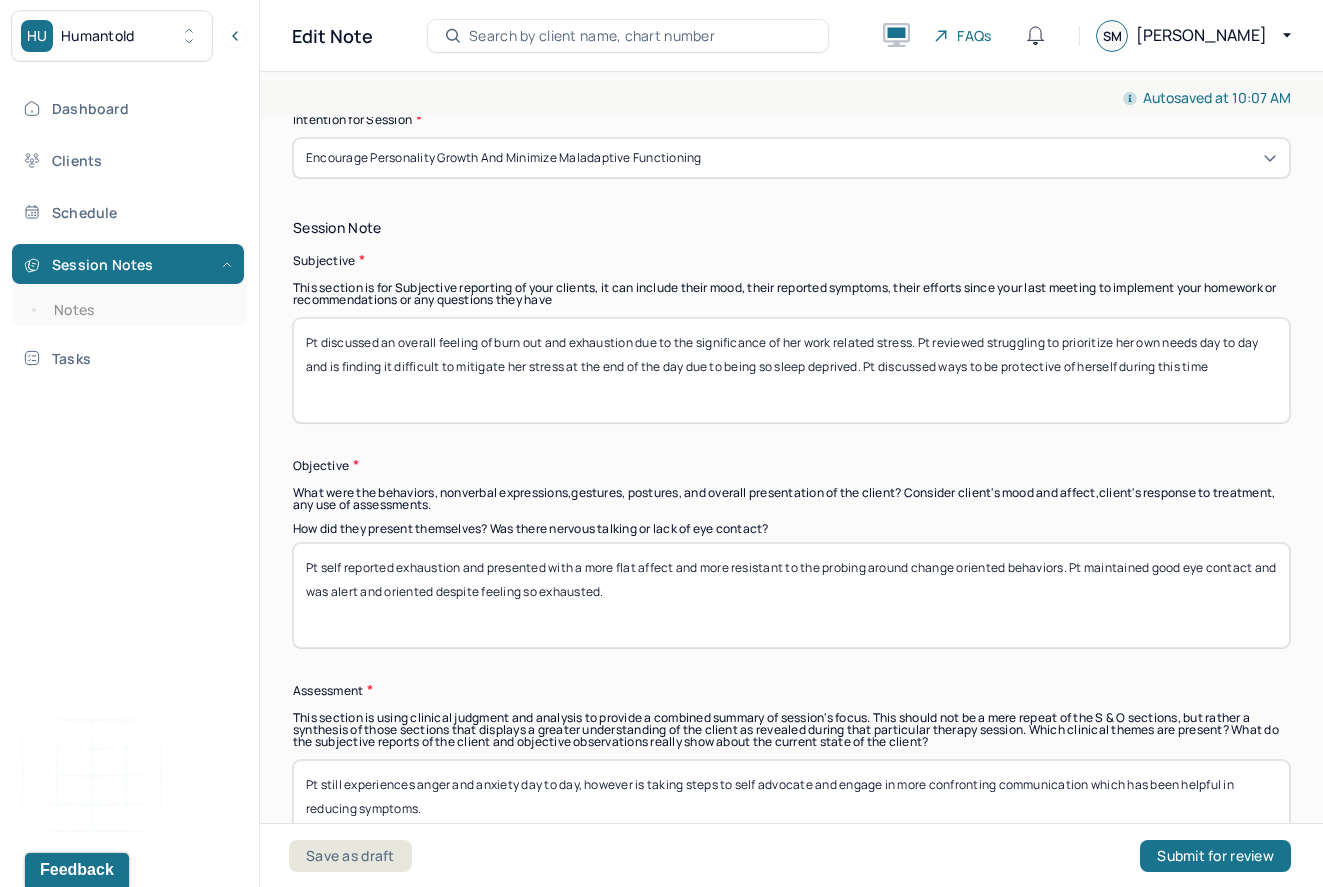 type on "Pt self reported exhaustion and presented with a more flat affect and more resistant to the probing around change oriented behaviors. Pt maintained good eye contact and was alert and oriented despite feeling so exhausted." 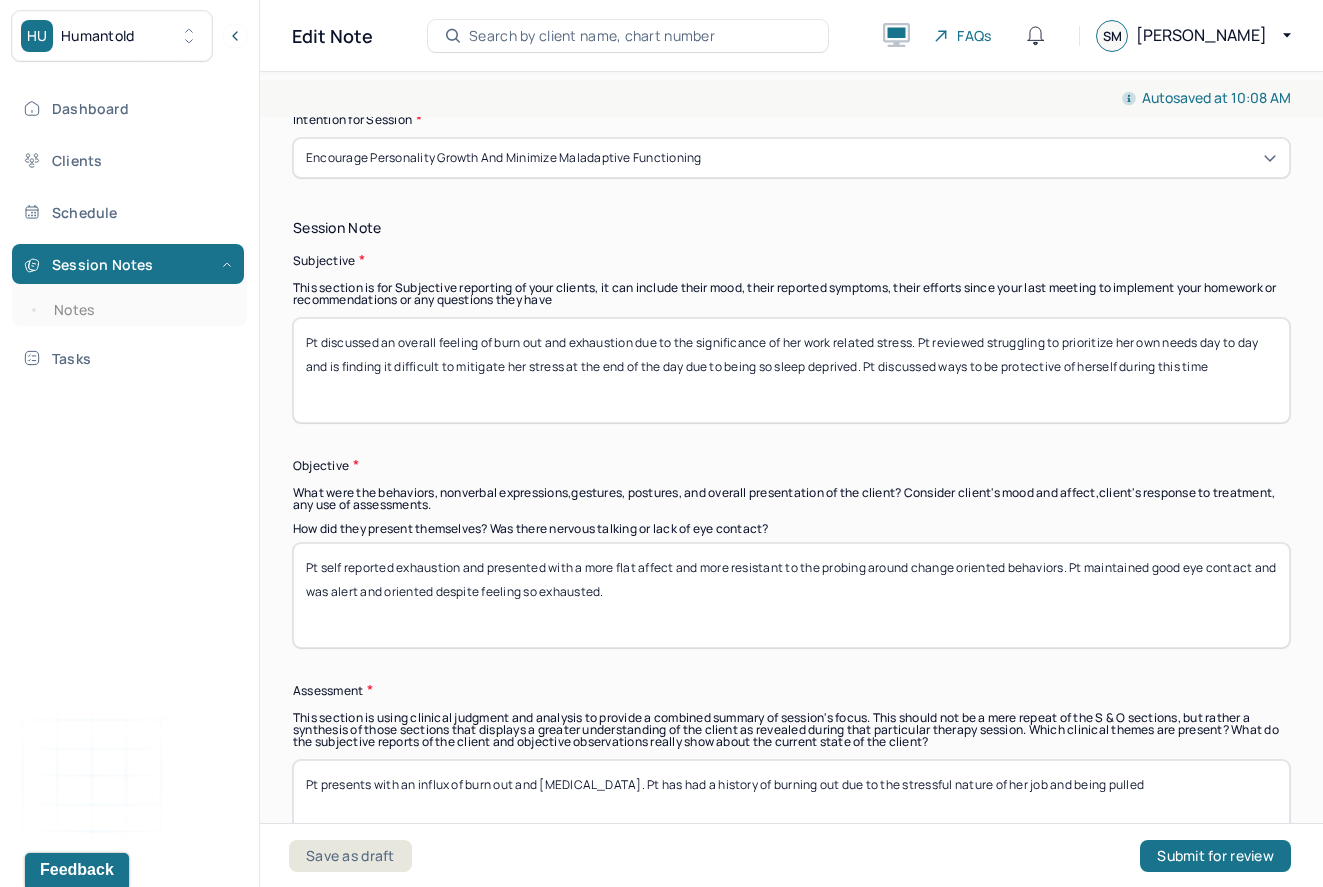 type on "Pt presents with an influx of burn out and depression. Pt has had a history of burning out due to the stressful nature of her job and being pulled i" 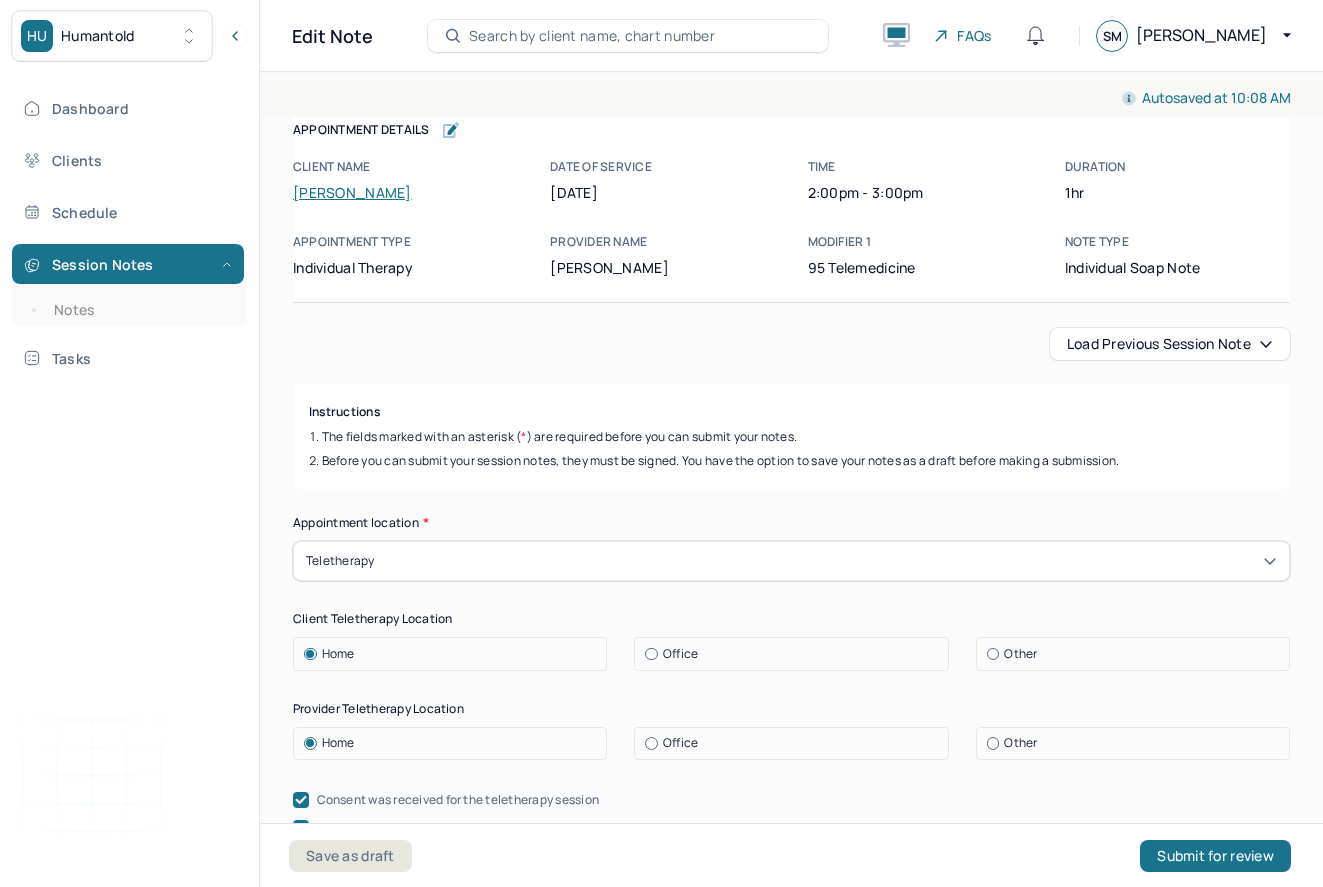 scroll, scrollTop: 0, scrollLeft: 0, axis: both 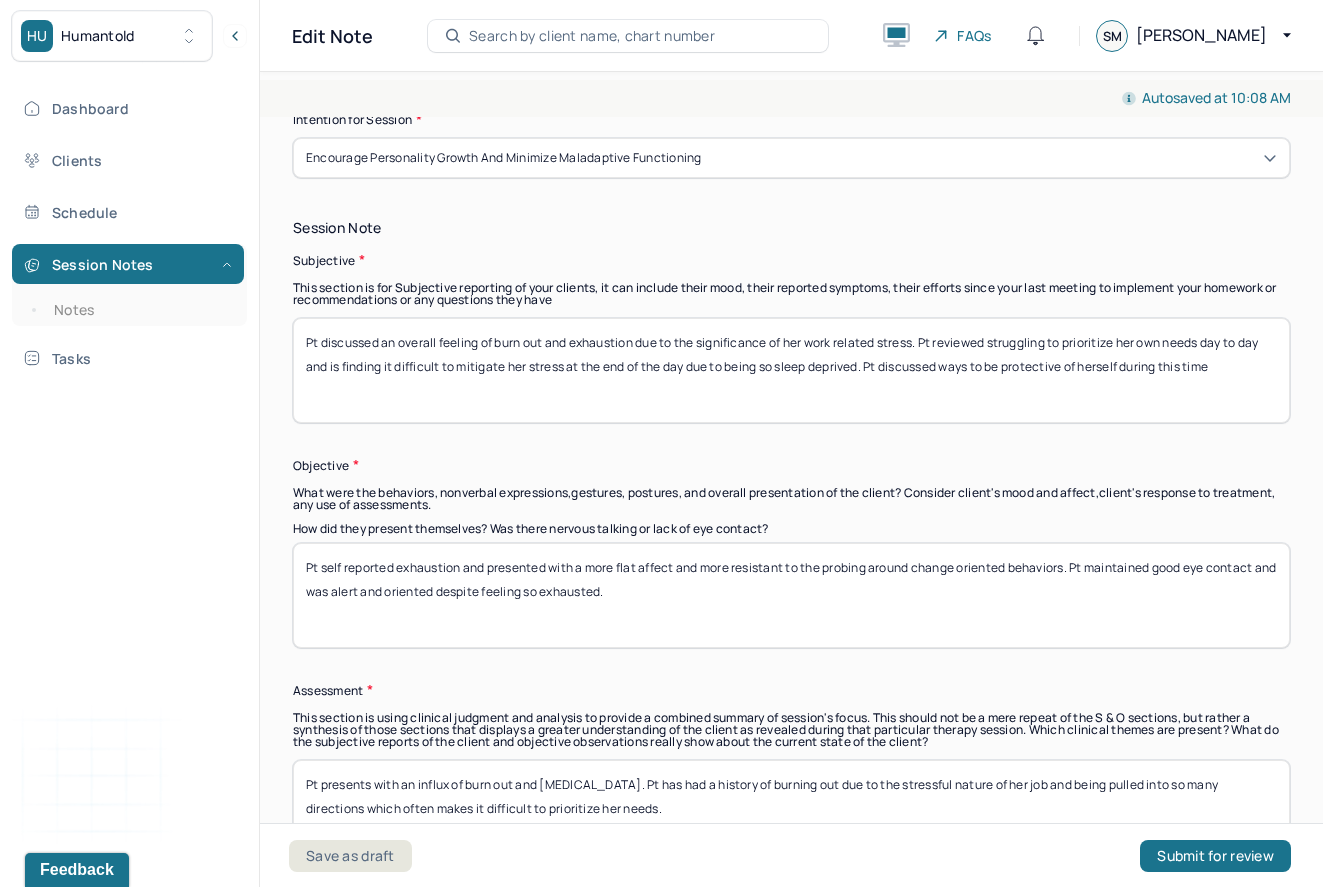 type on "Pt presents with an influx of burn out and [MEDICAL_DATA]. Pt has had a history of burning out due to the stressful nature of her job and being pulled into so many directions which often makes it difficult to prioritize her needs." 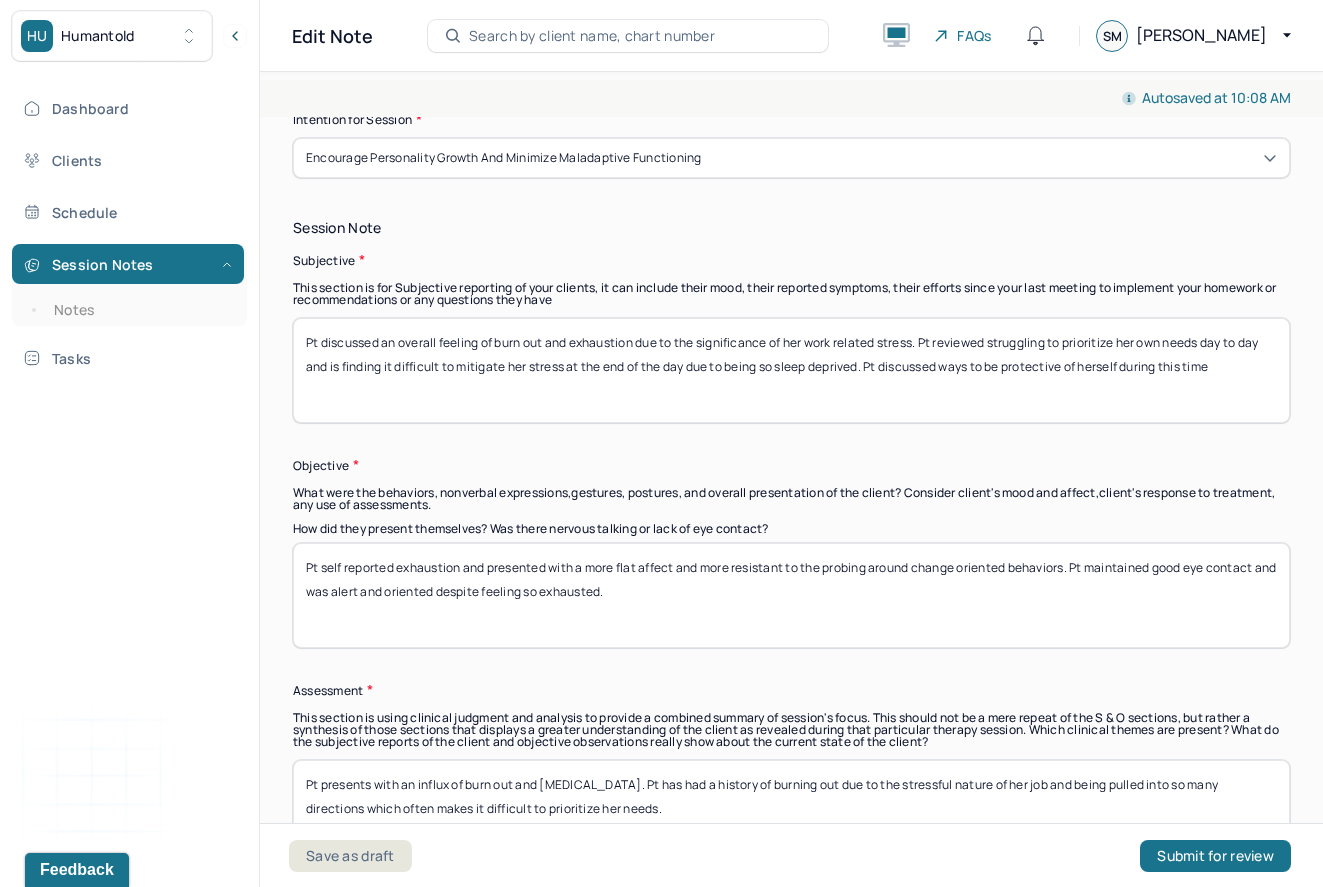 scroll, scrollTop: 1823, scrollLeft: 0, axis: vertical 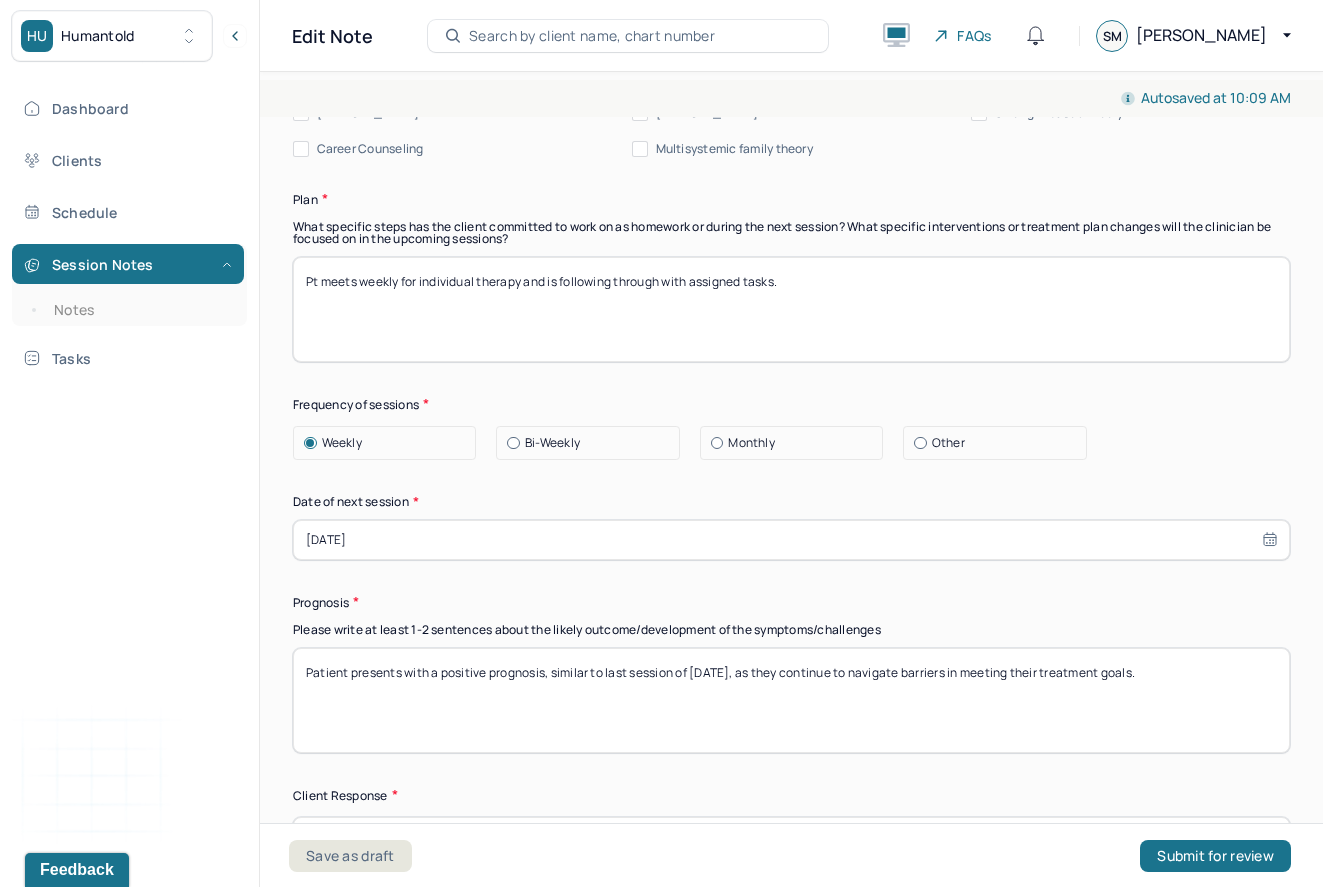 click on "[DATE]" at bounding box center [791, 540] 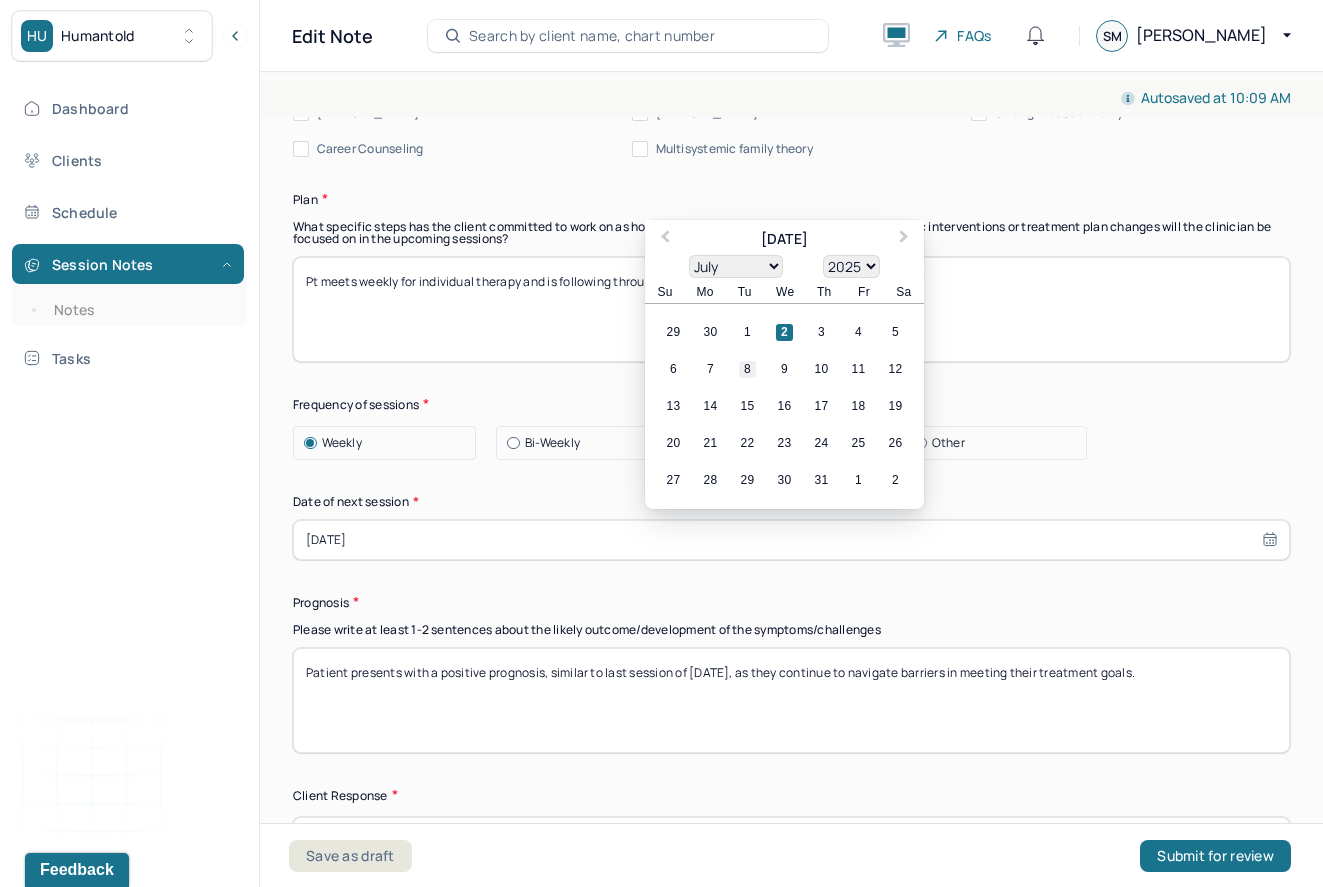 click on "8" at bounding box center [747, 369] 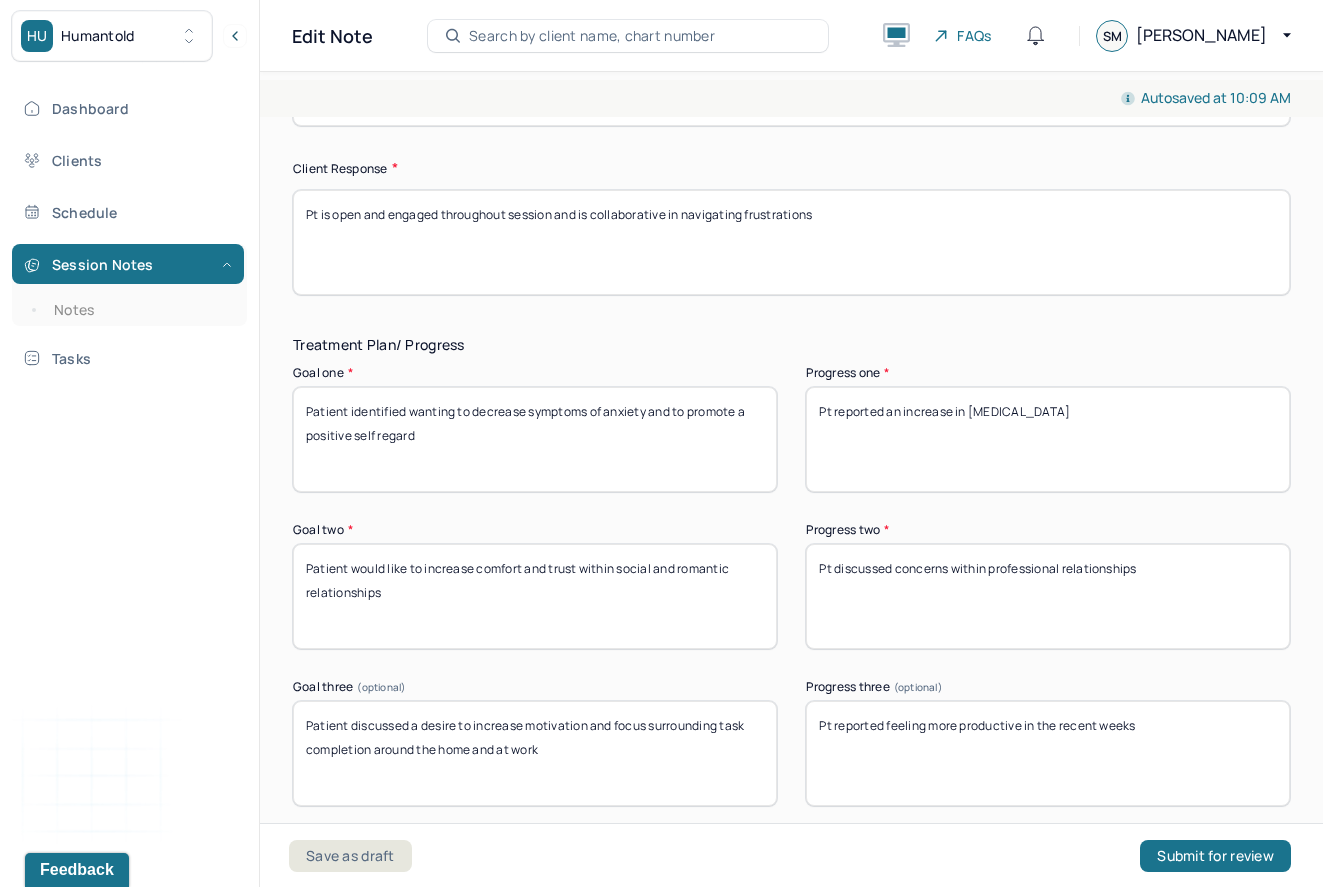 scroll, scrollTop: 3142, scrollLeft: 0, axis: vertical 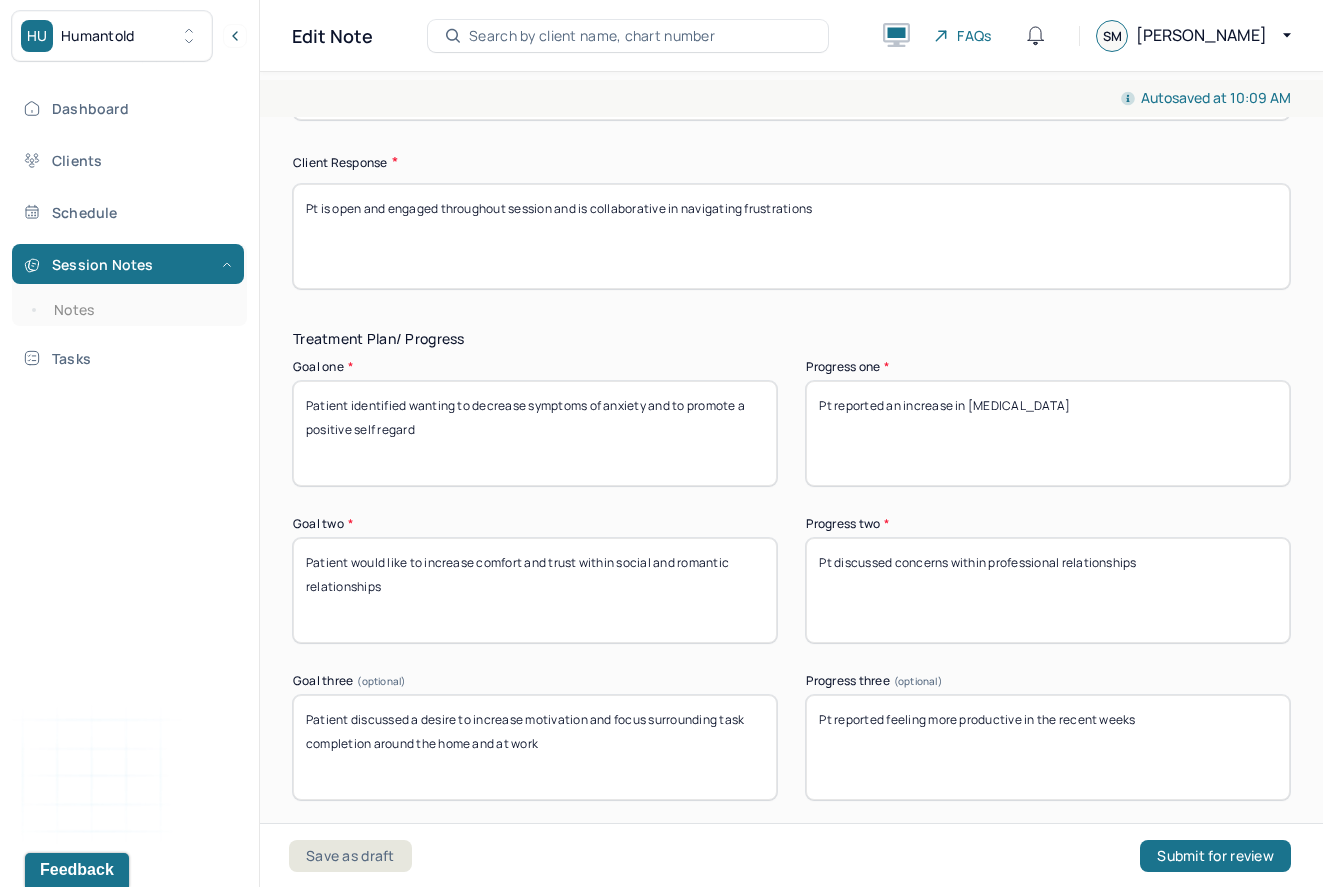 type on "Patient presents with a positive prognosis, similar to last session of [DATE], as they continue to navigate barriers in meeting their treatment goals." 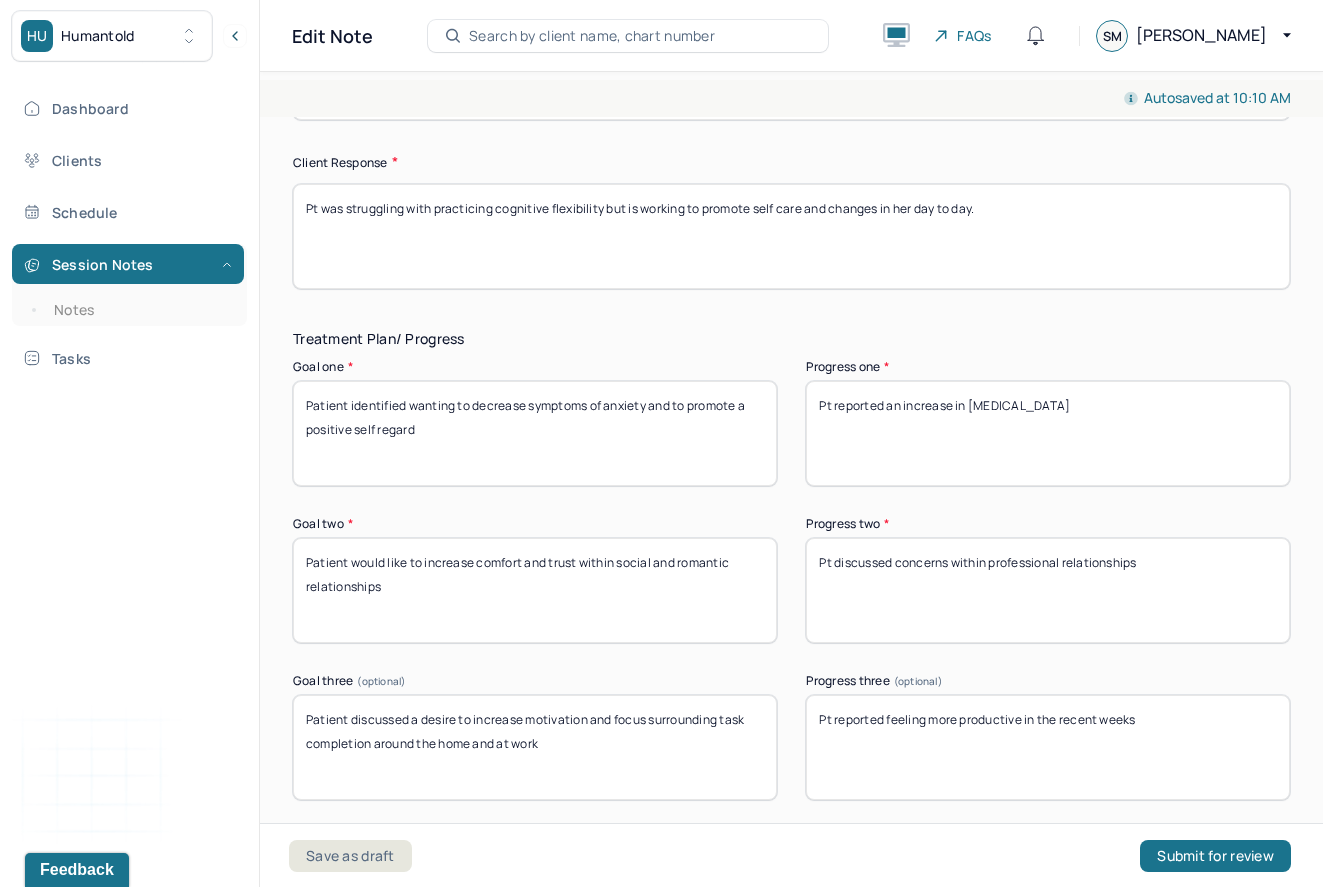 type on "Pt was struggling with practicing cognitive flexibility but is working to promote self care and changes in her day to day." 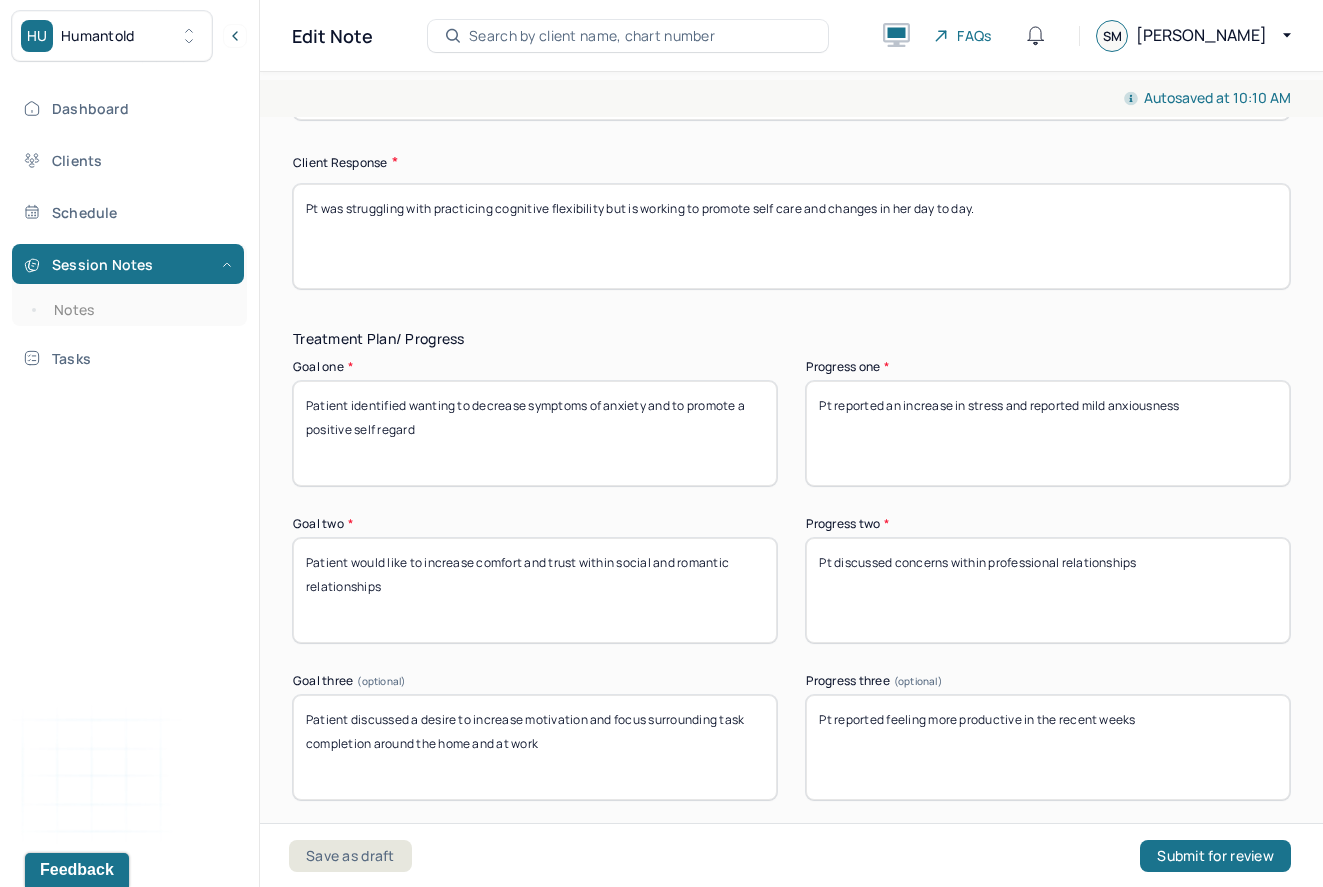 type on "Pt reported an increase in stress and reported mild anxiousness" 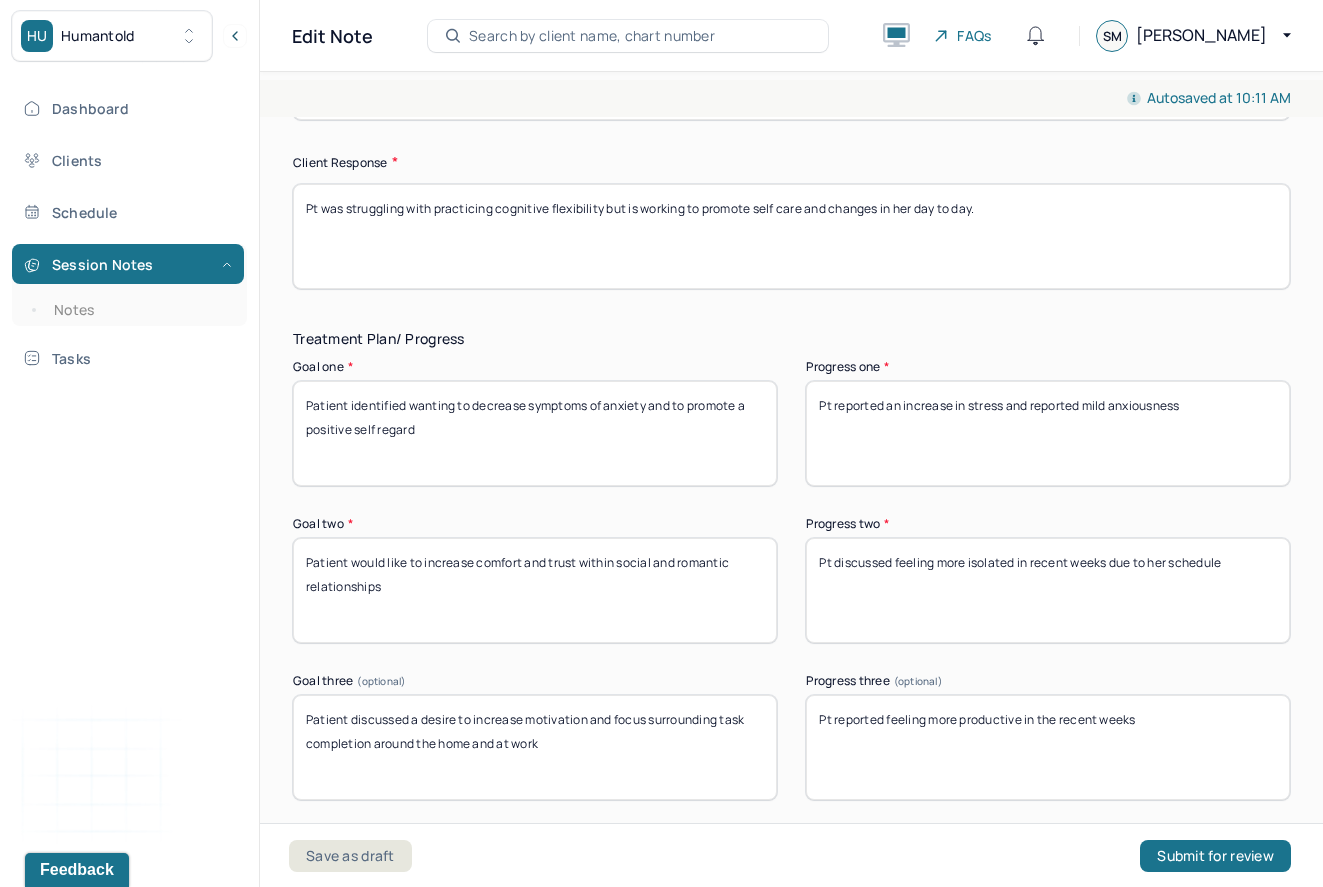 type on "Pt discussed feeling more isolated in recent weeks due to her schedule" 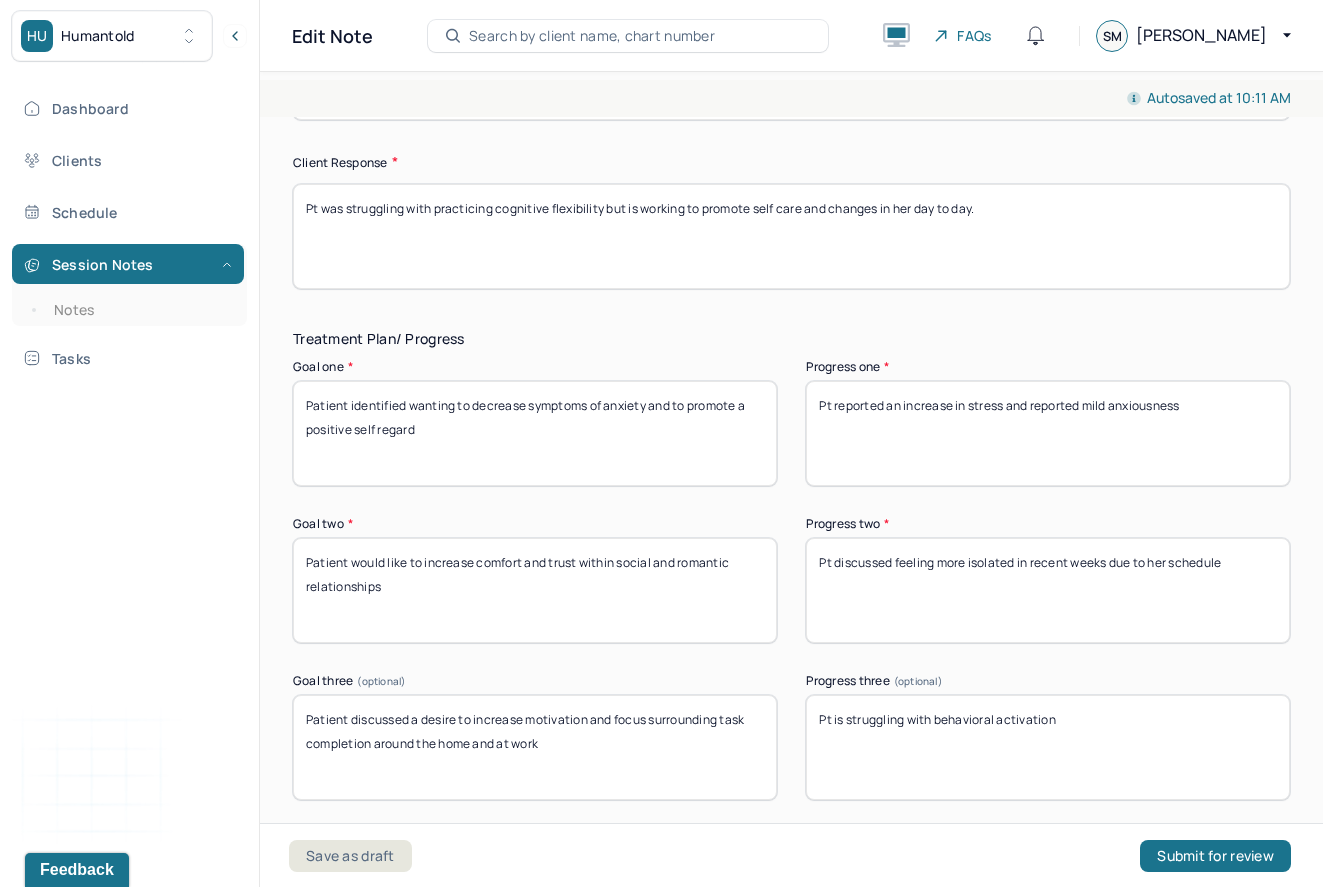 type on "Pt is struggling with behavioral activation" 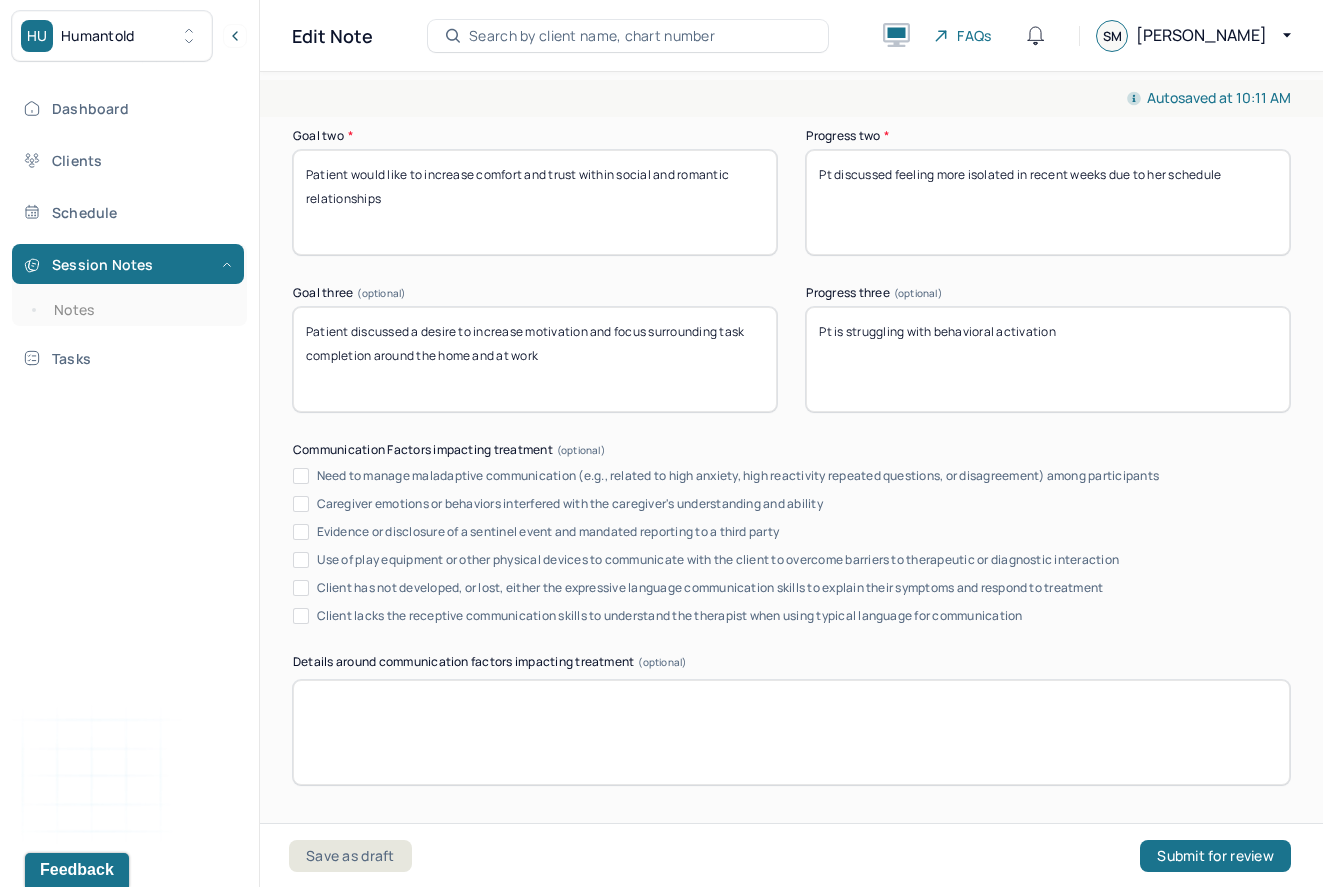 scroll, scrollTop: 3777, scrollLeft: 0, axis: vertical 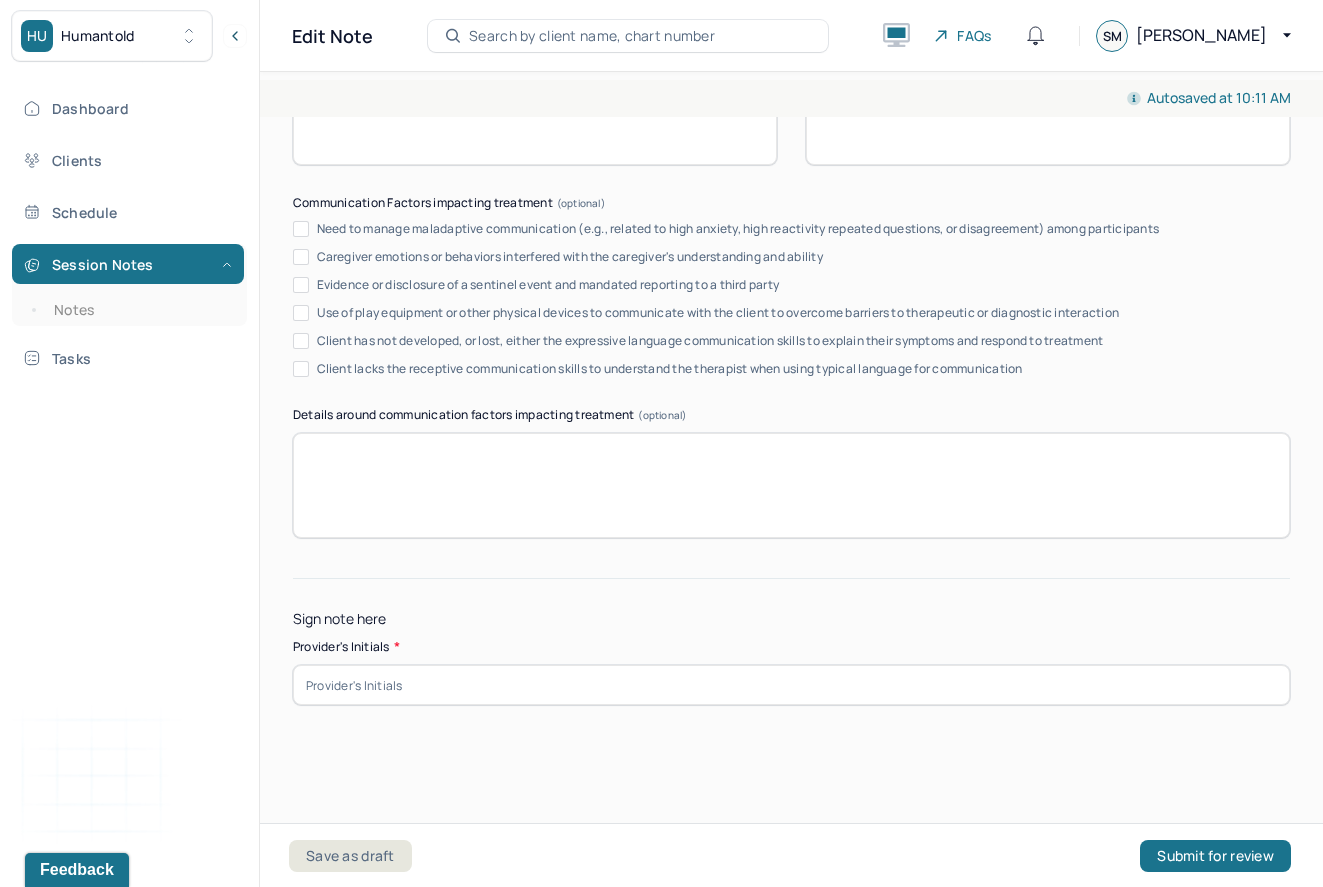 click at bounding box center [791, 685] 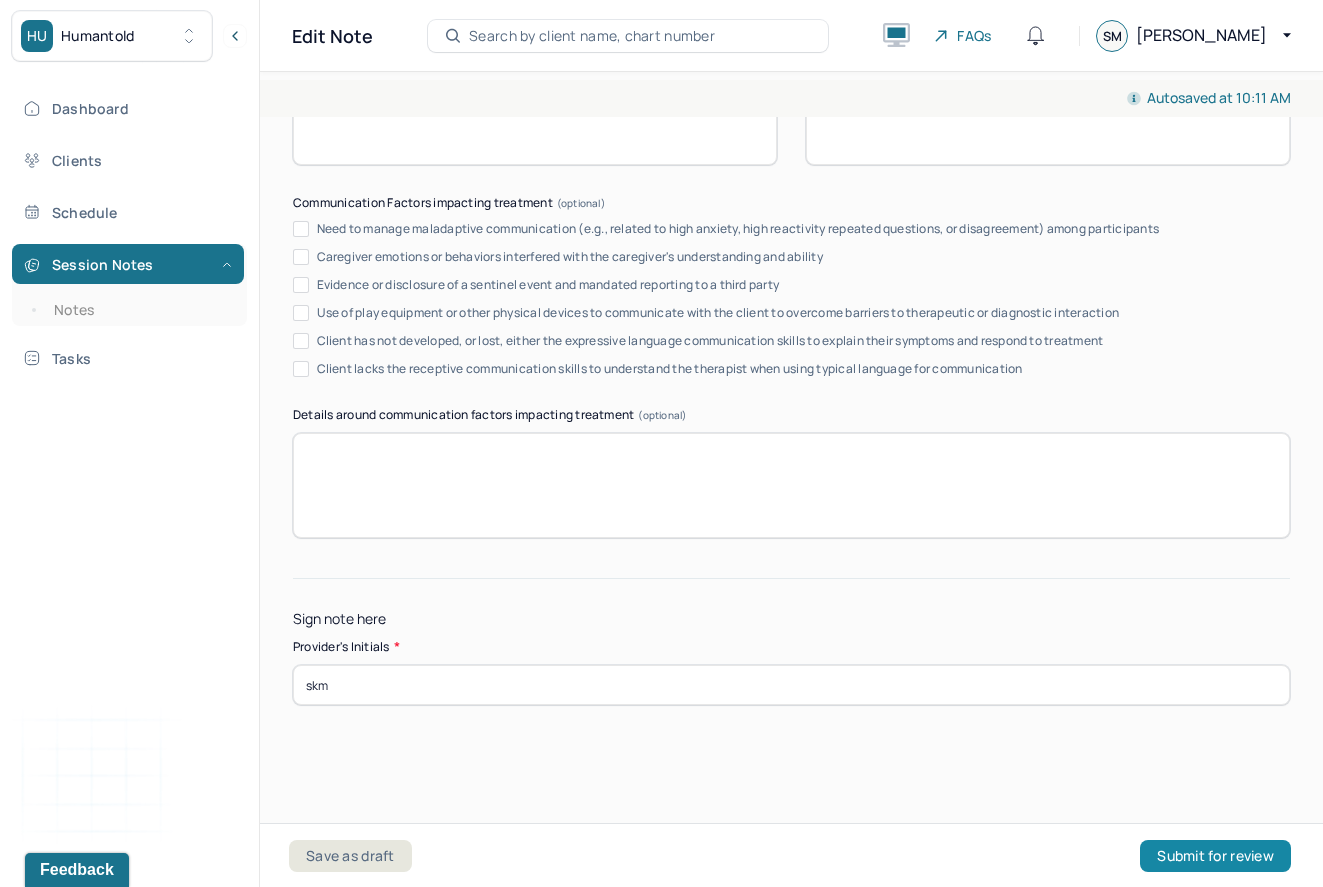 type on "skm" 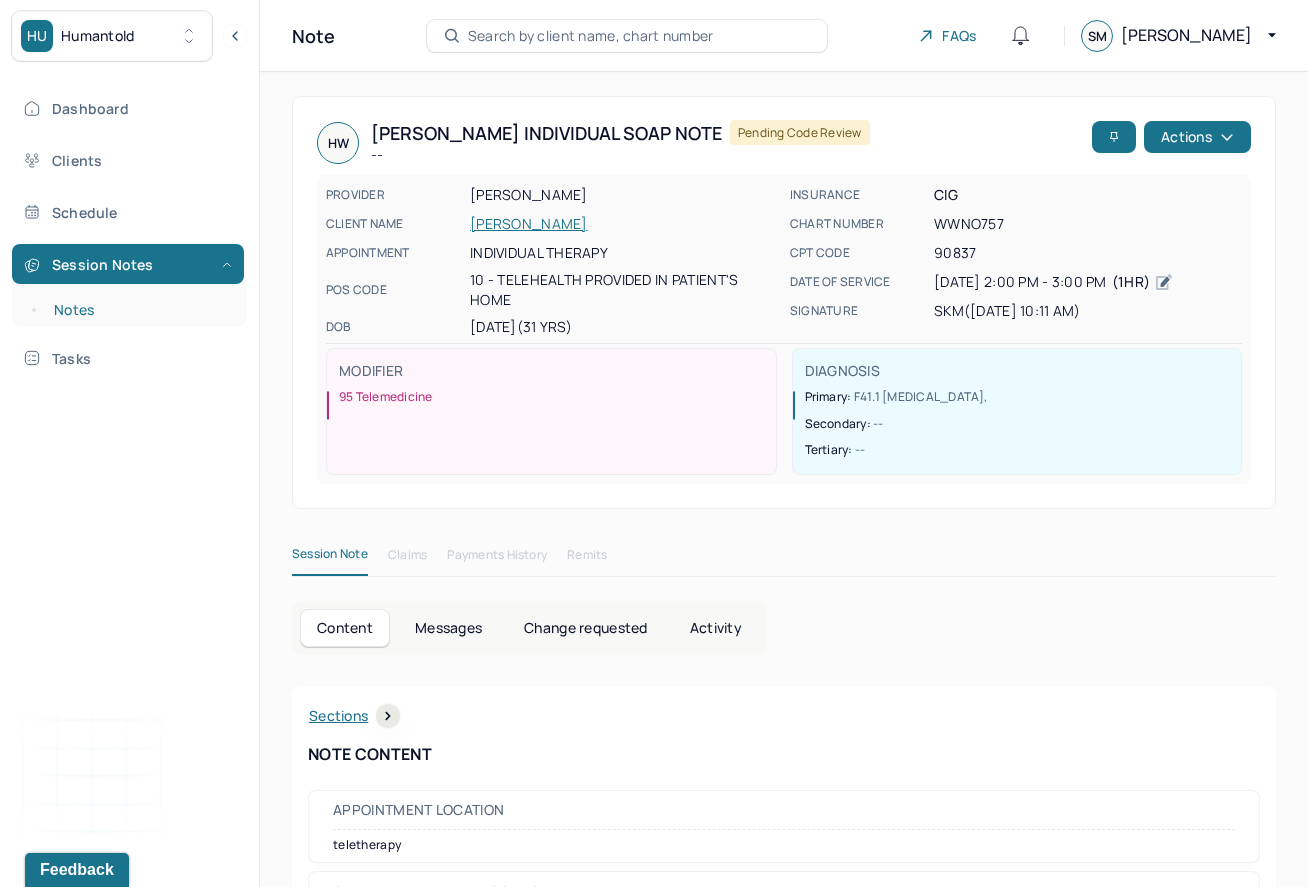 click on "Notes" at bounding box center [139, 310] 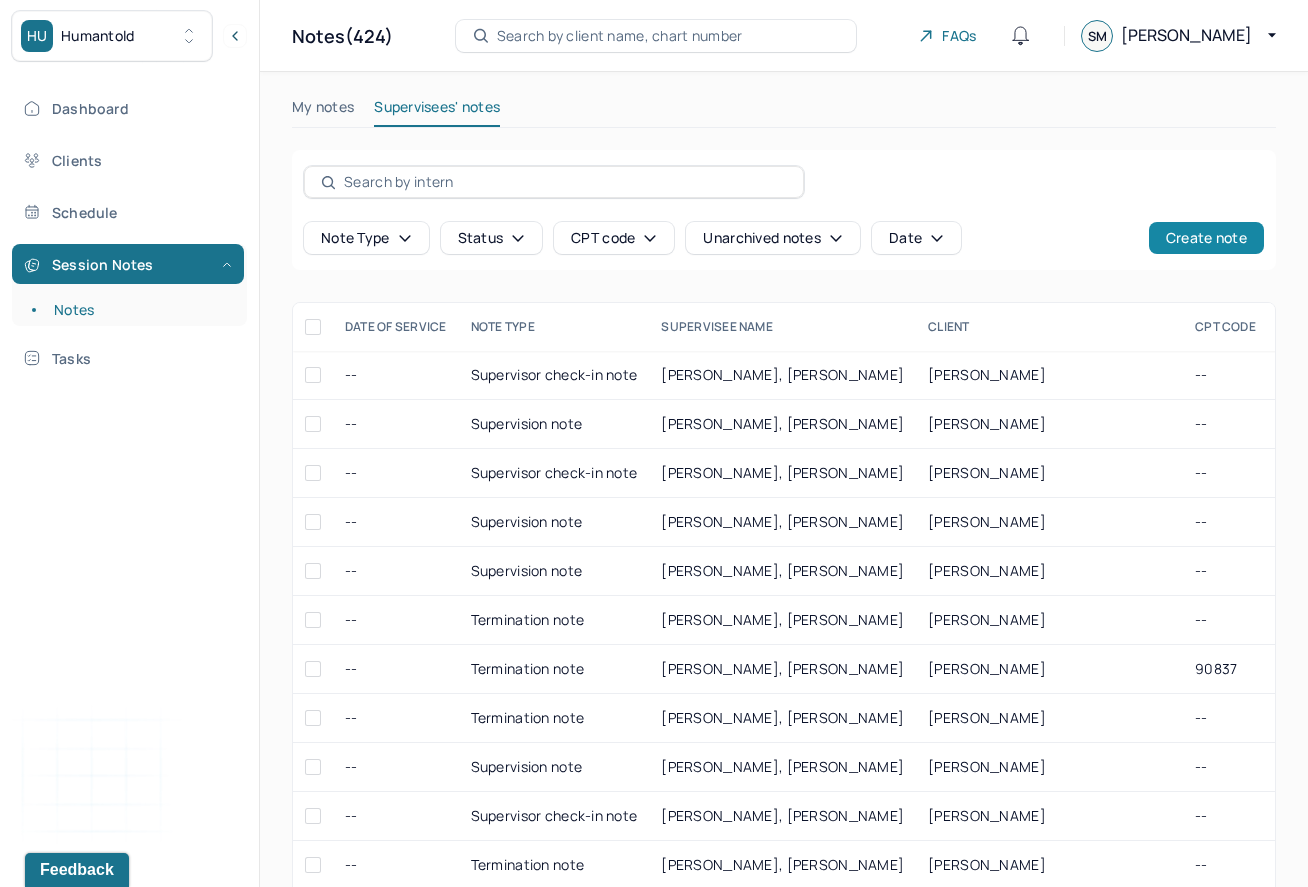 click on "Create note" at bounding box center (1206, 238) 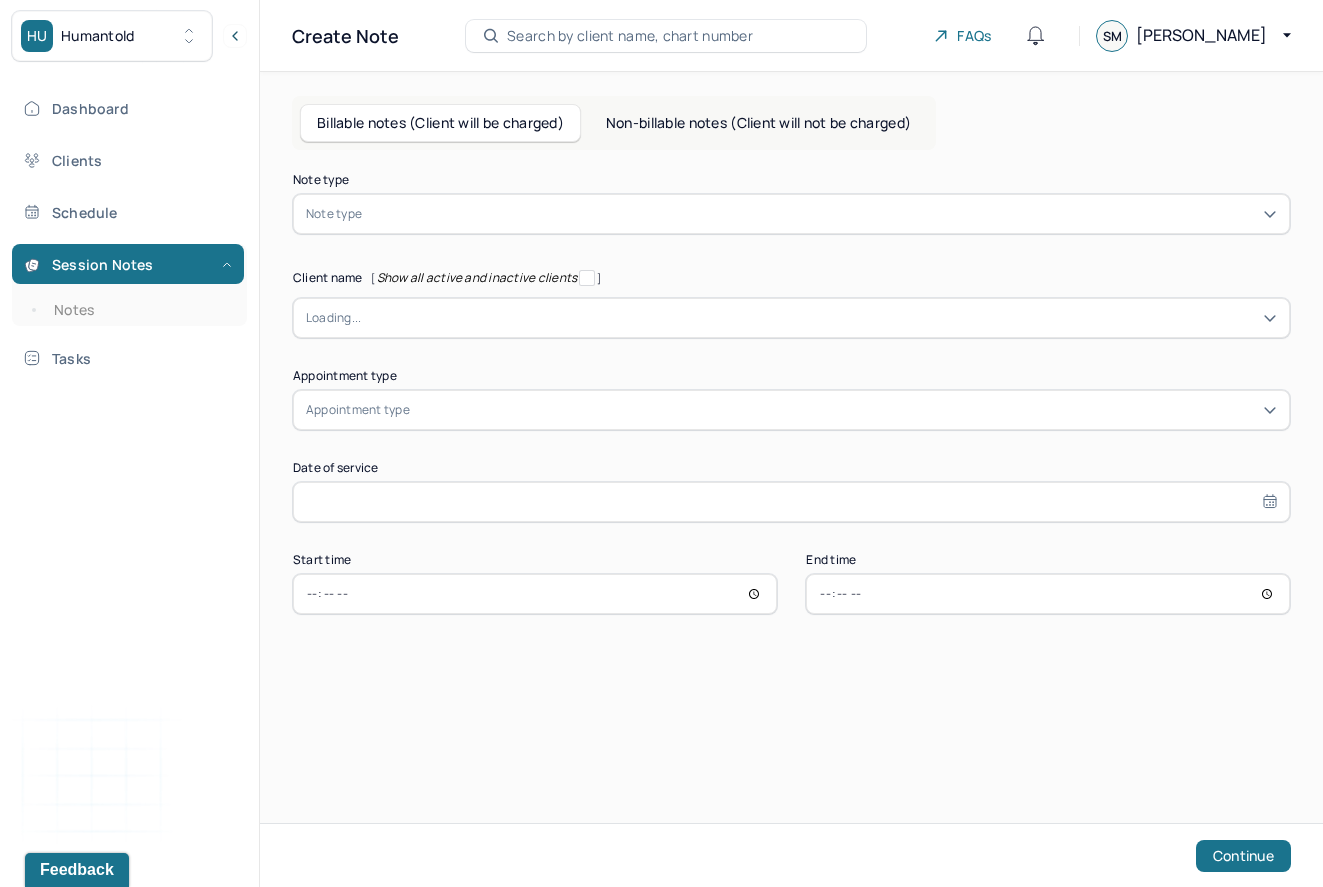 click at bounding box center (821, 214) 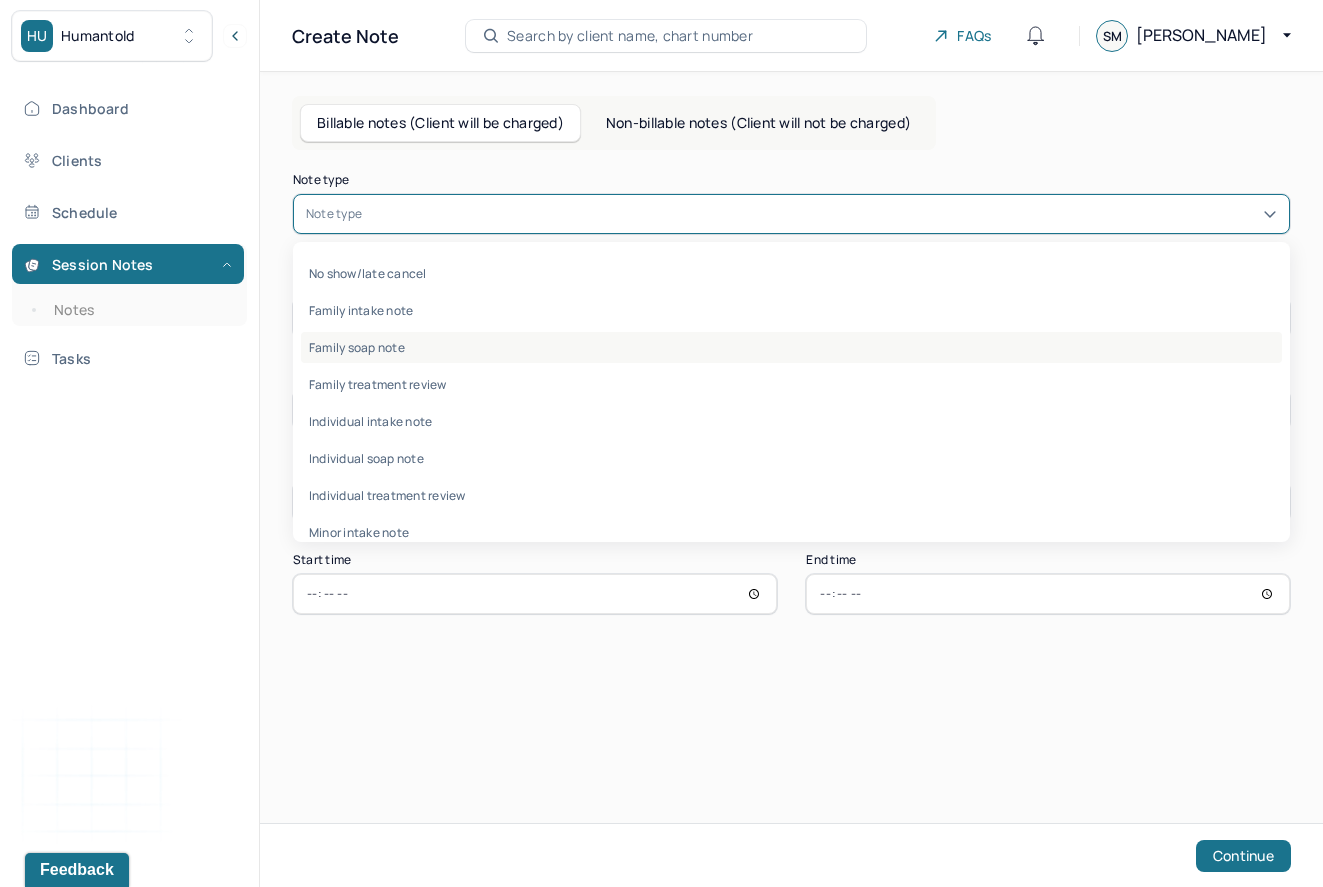 click on "Family soap note" at bounding box center (791, 347) 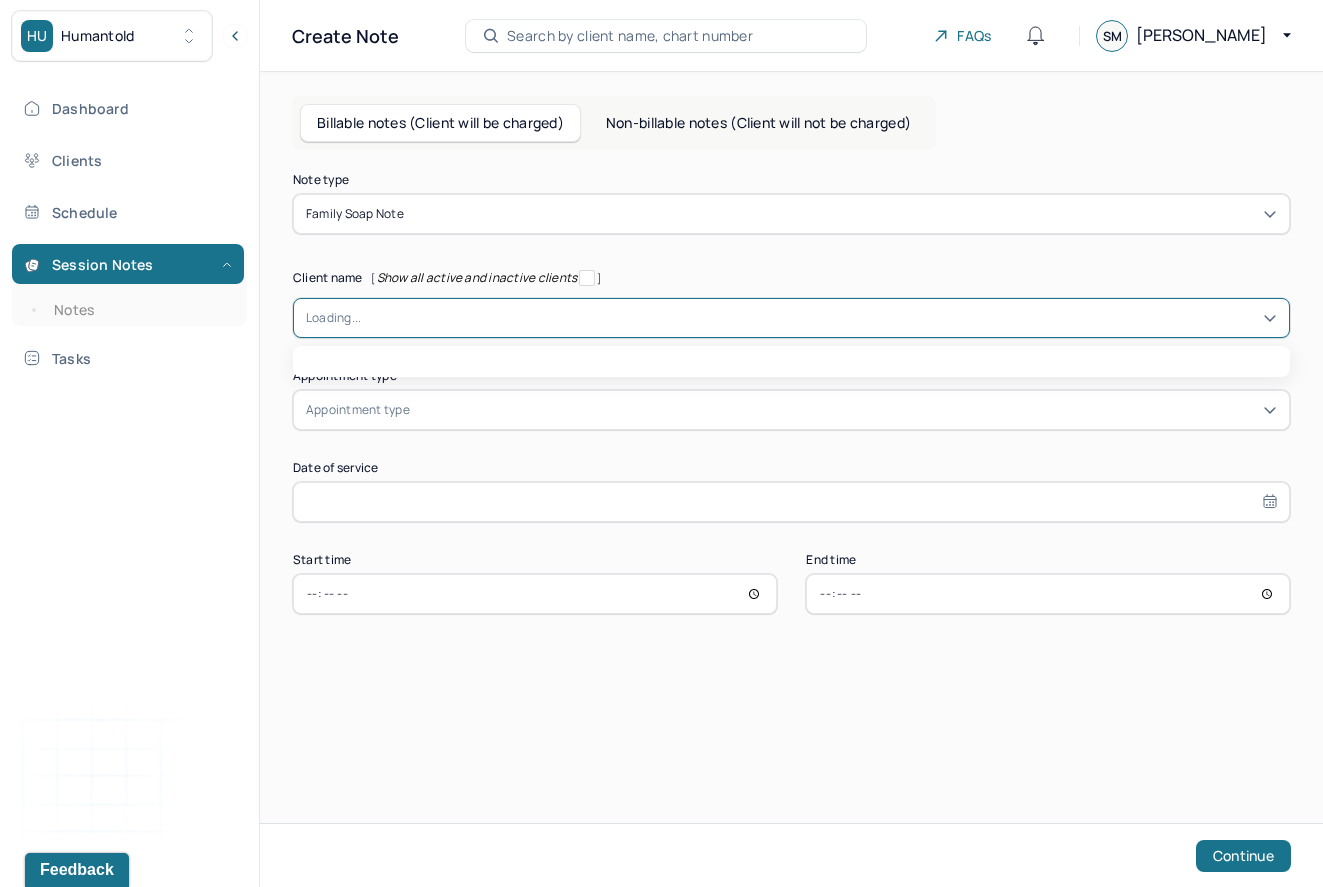 click at bounding box center [819, 318] 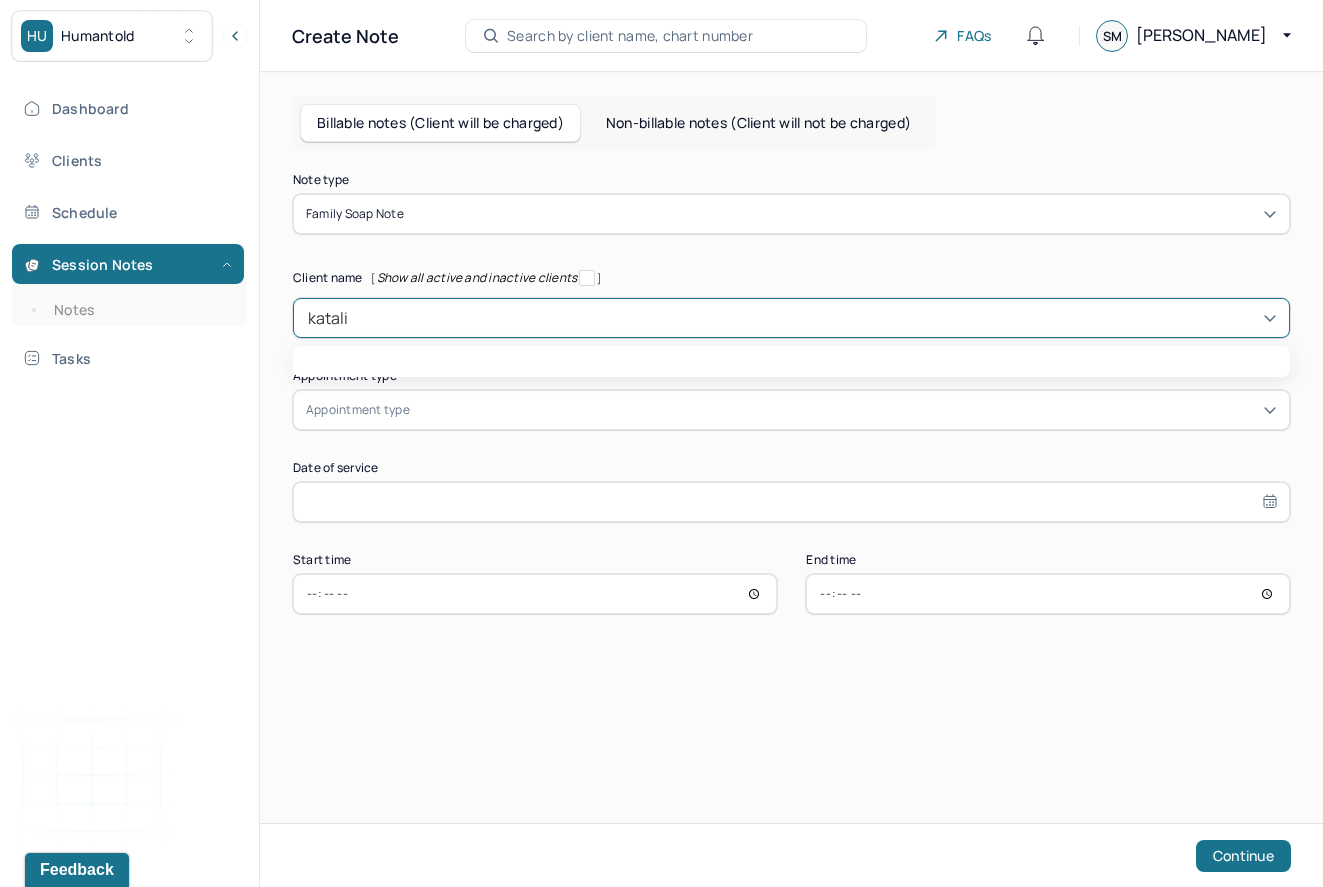 type on "[PERSON_NAME]" 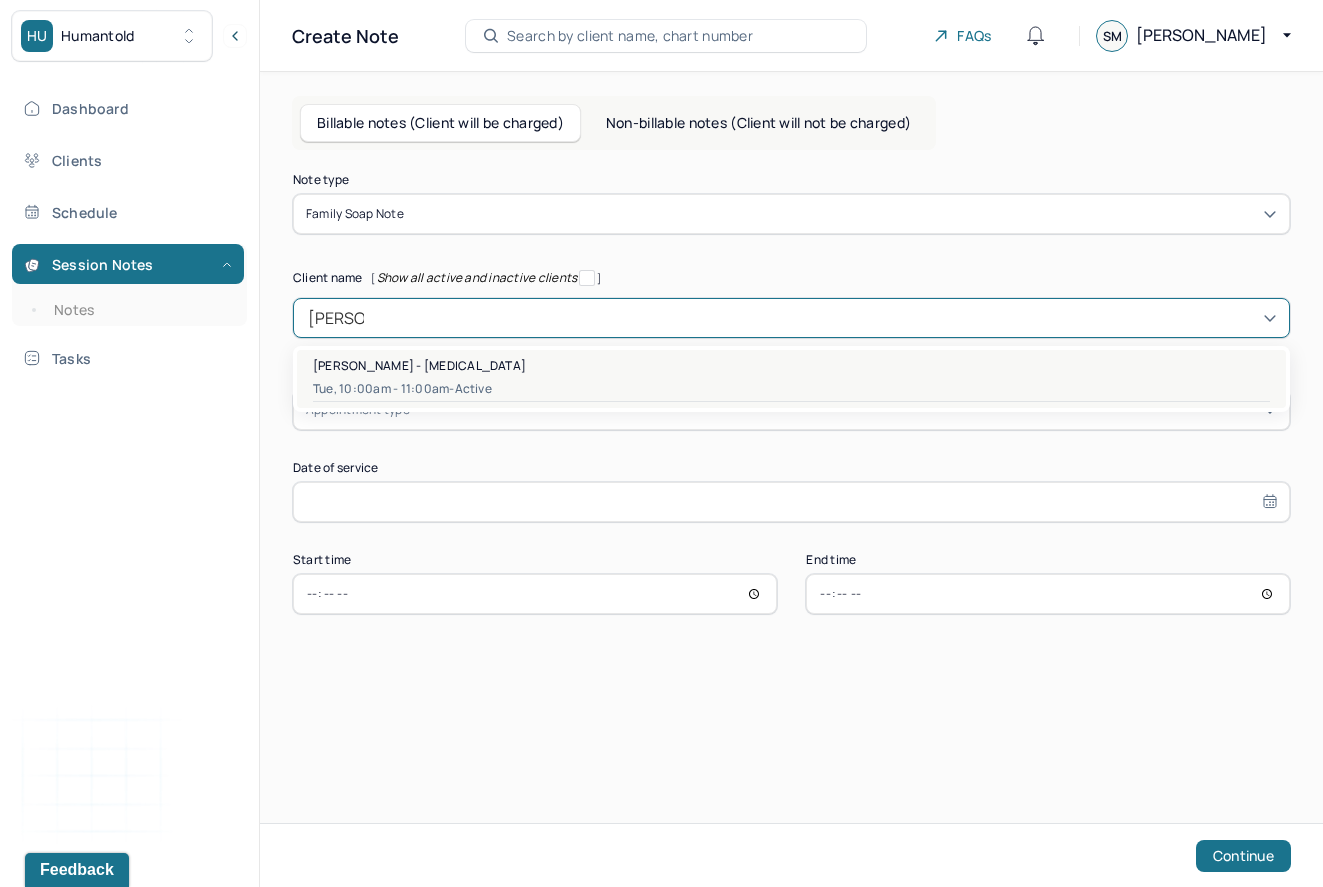 click on "[PERSON_NAME] - [MEDICAL_DATA]" at bounding box center (791, 365) 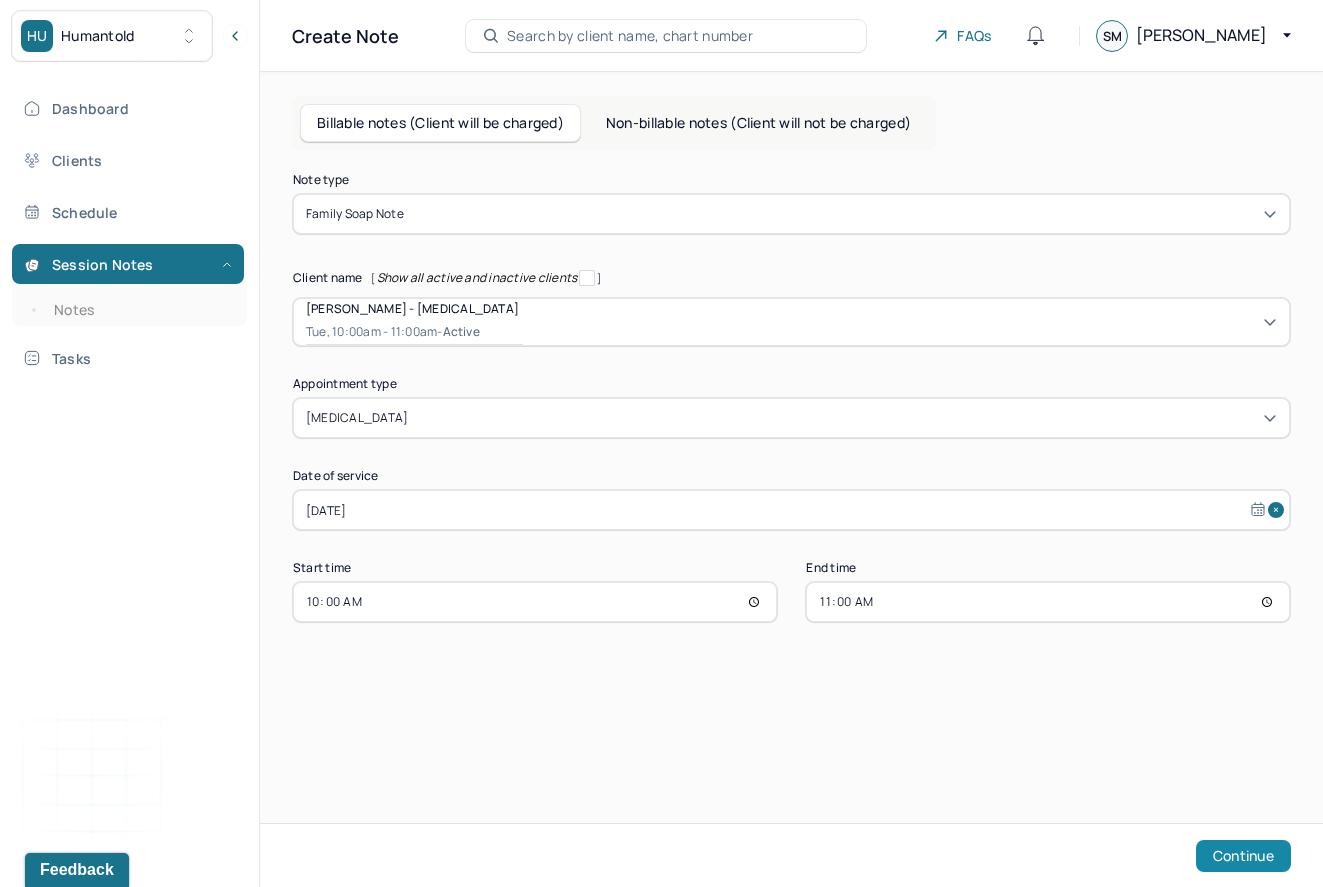 click on "Continue" at bounding box center (1243, 856) 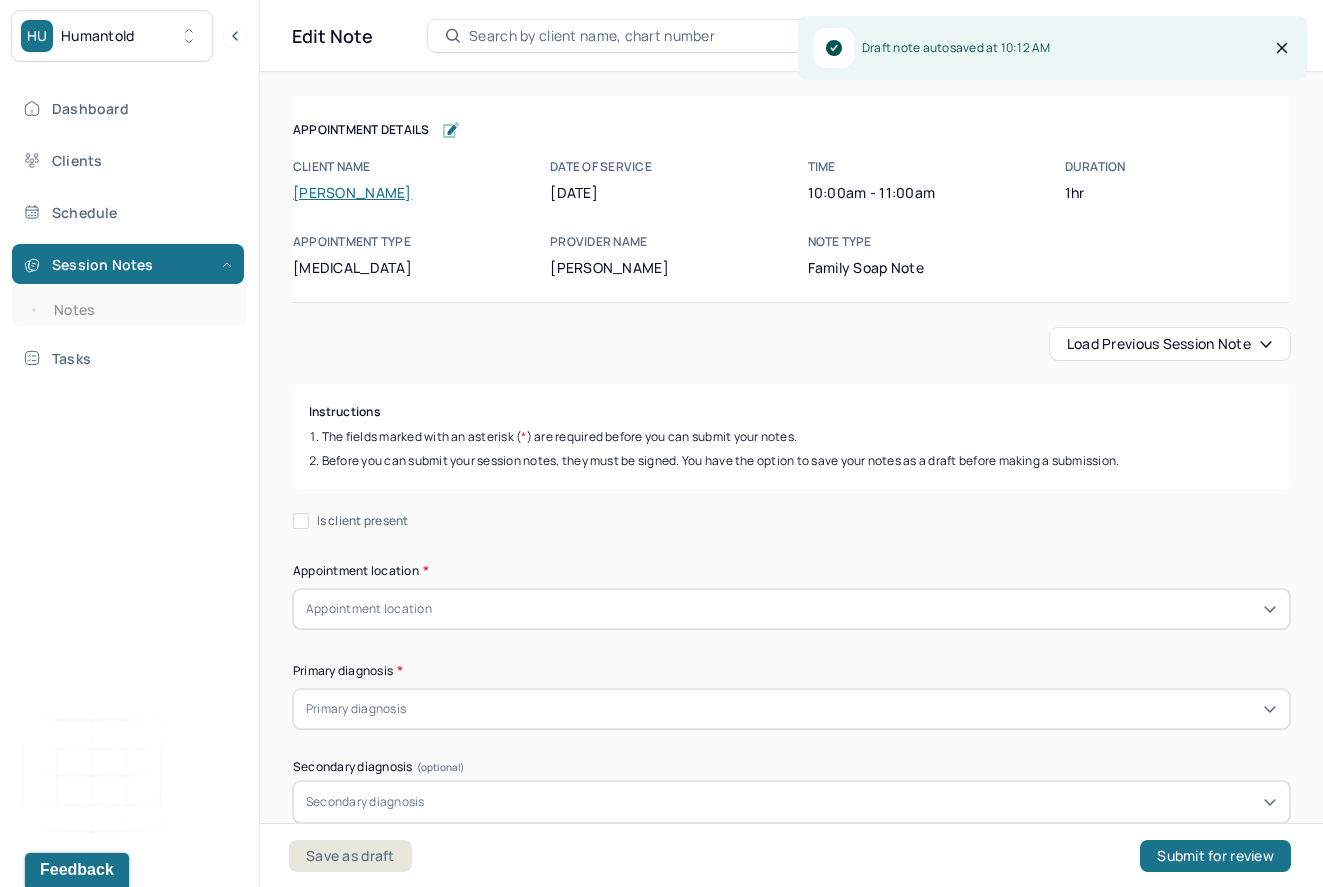 click on "Load previous session note" at bounding box center (1170, 344) 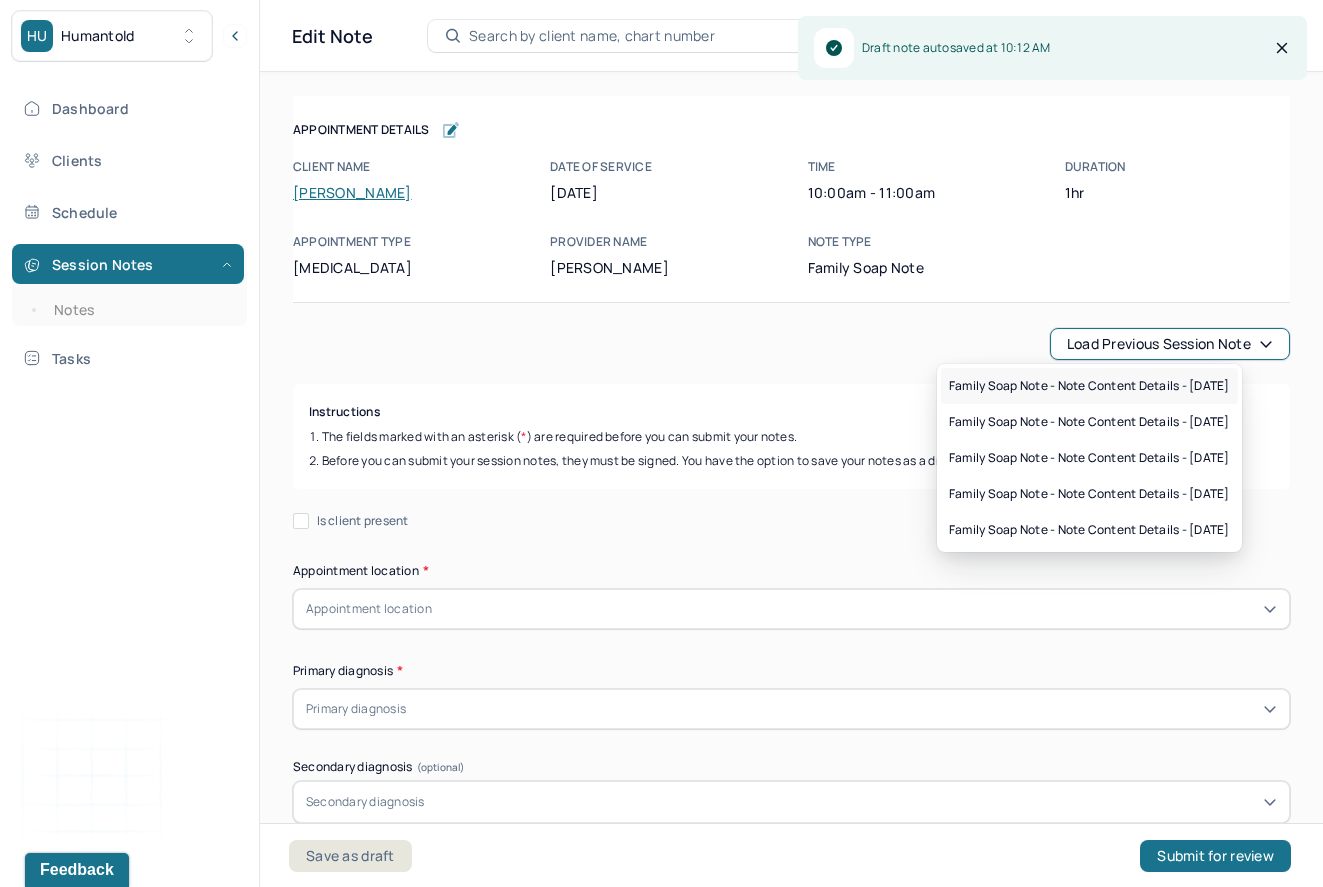 click on "Family soap note   - Note content Details -   [DATE]" at bounding box center [1089, 386] 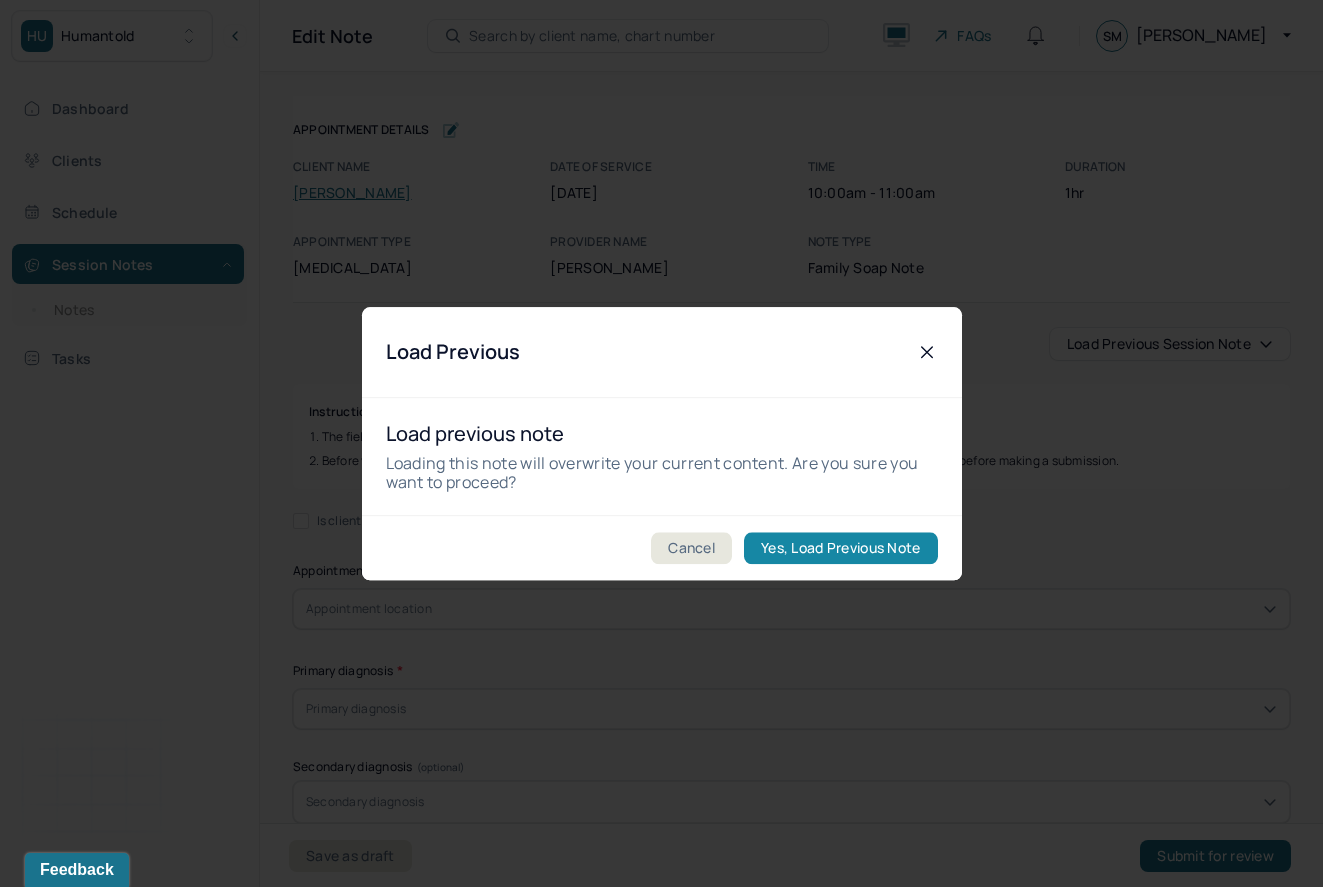 click on "Yes, Load Previous Note" at bounding box center [840, 548] 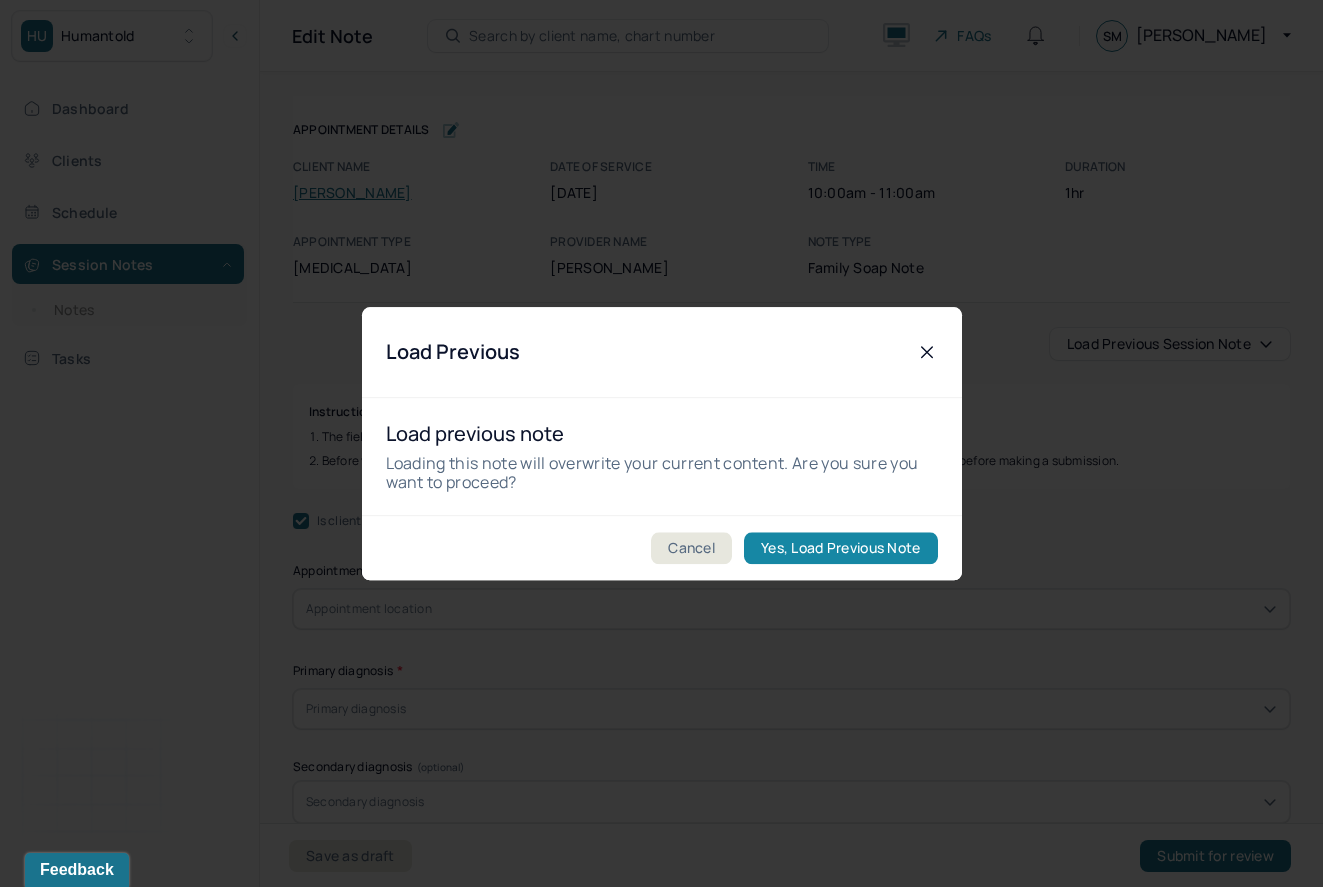 checkbox on "true" 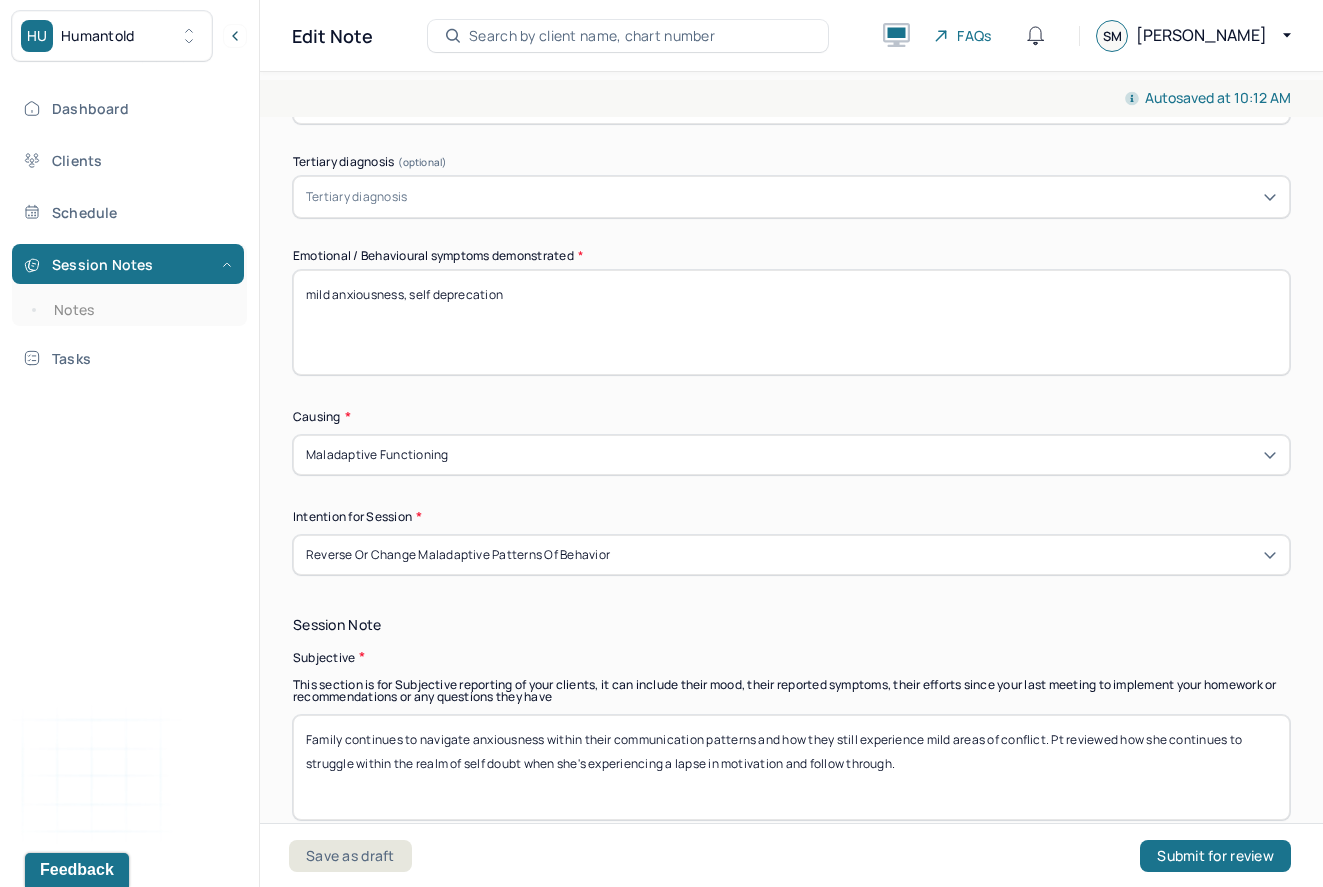 scroll, scrollTop: 962, scrollLeft: 0, axis: vertical 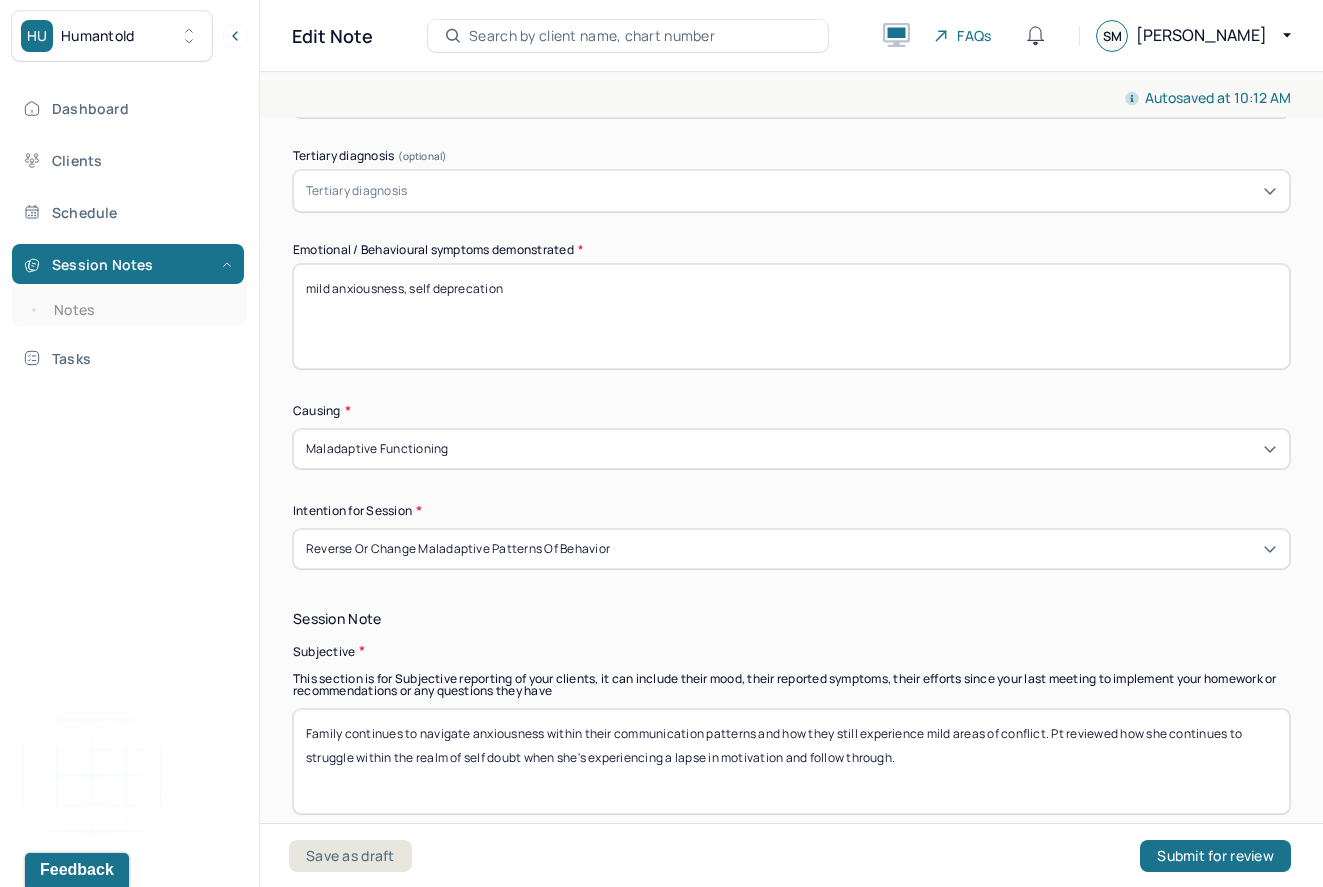 click on "mild anxiousness, self deprecation" at bounding box center [791, 316] 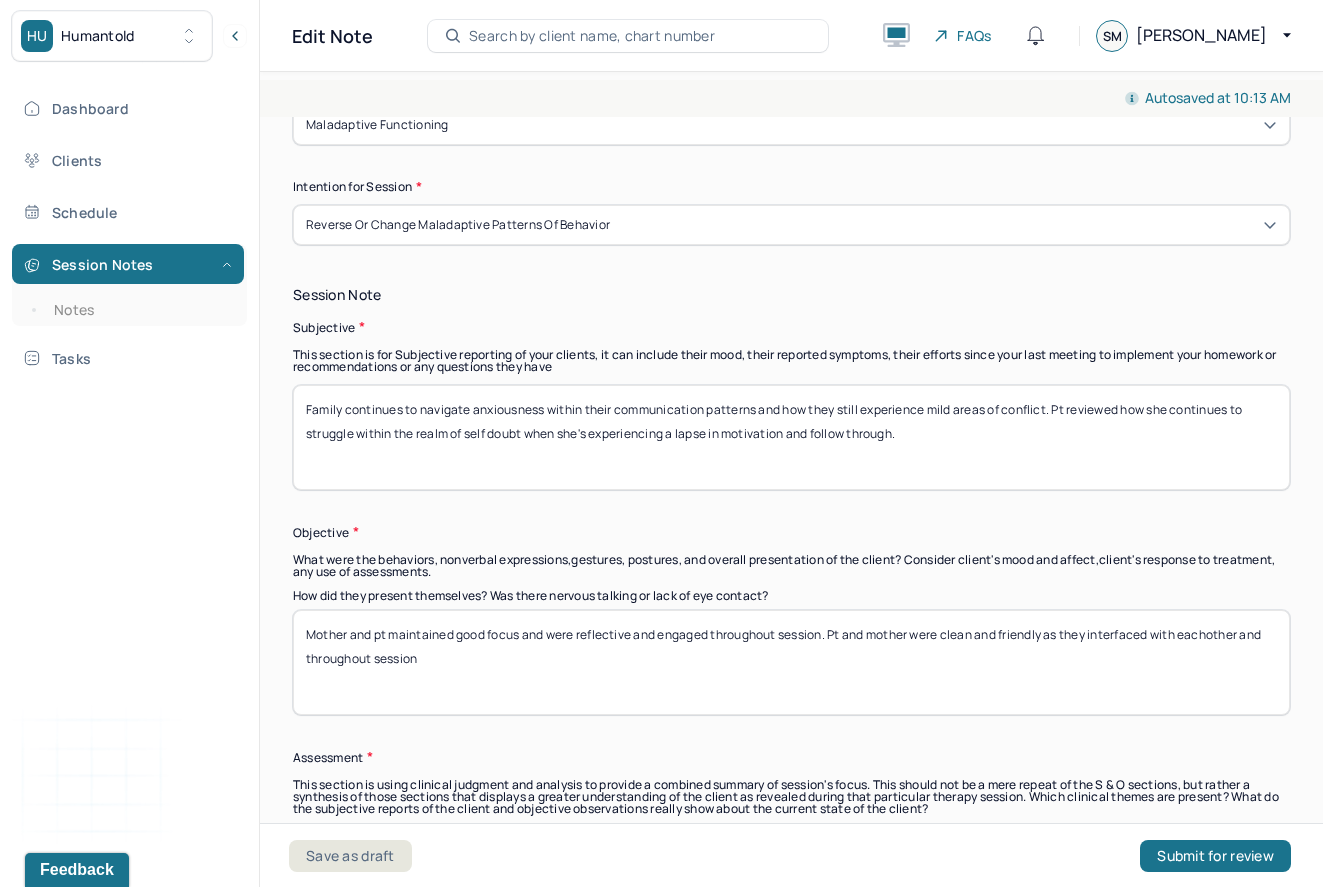 scroll, scrollTop: 1335, scrollLeft: 0, axis: vertical 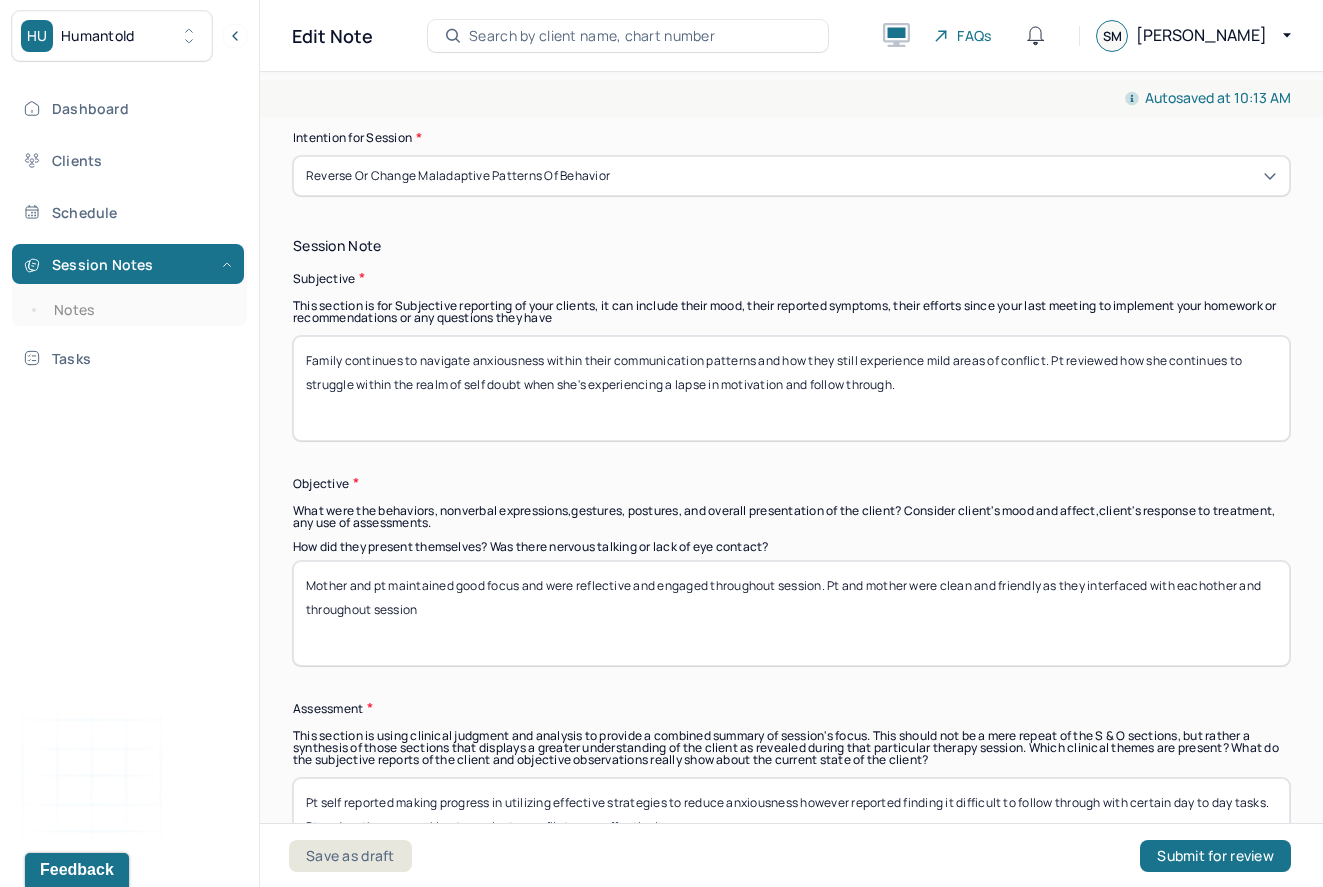type on "lower mood, feeling agitated" 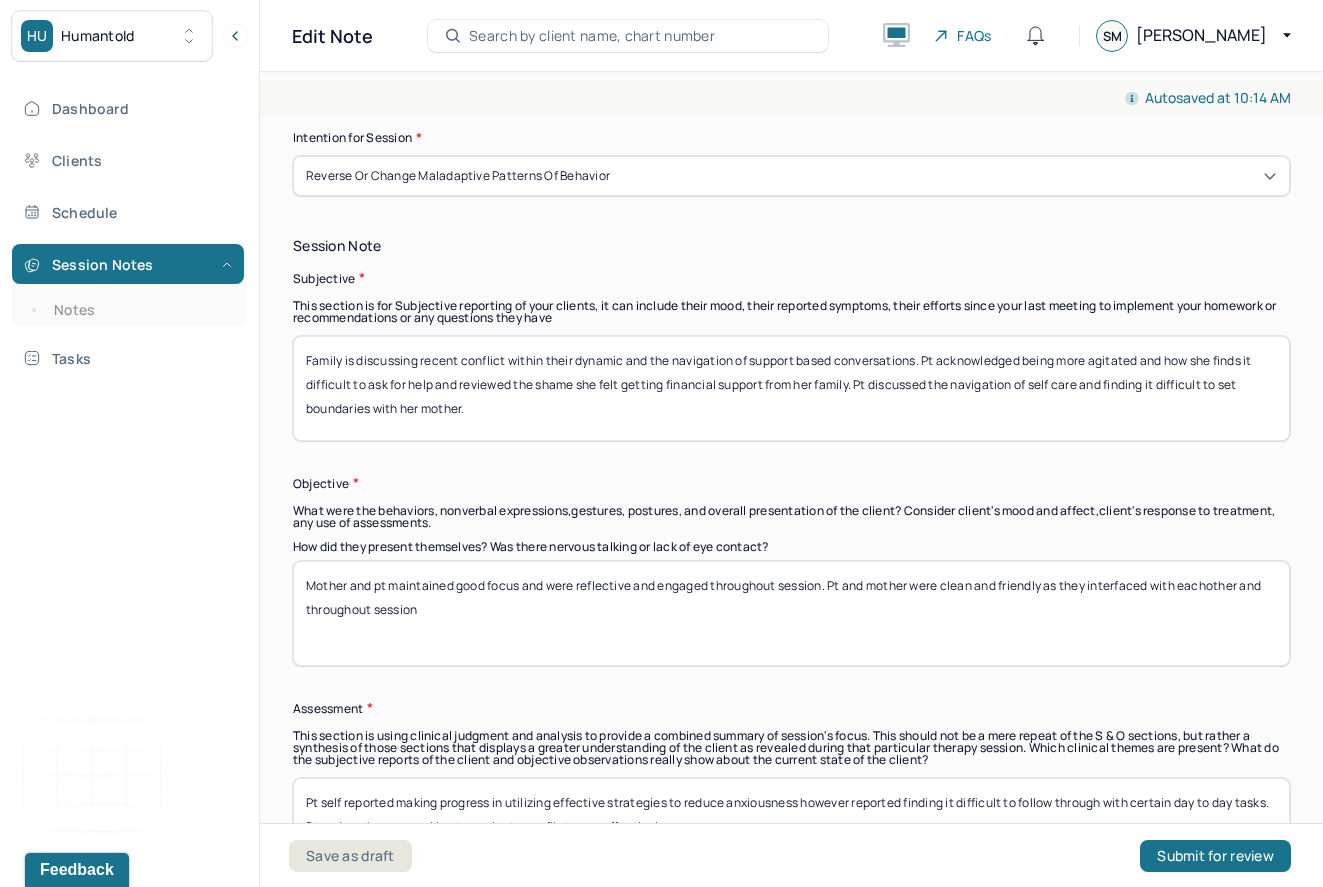 type on "Family is discussing recent conflict within their dynamic and the navigation of support based conversations. Pt acknowledged being more agitated and how she finds it difficult to ask for help and reviewed the shame she felt getting financial support from her family. Pt discussed the navigation of self care and finding it difficult to set boundaries with her mother." 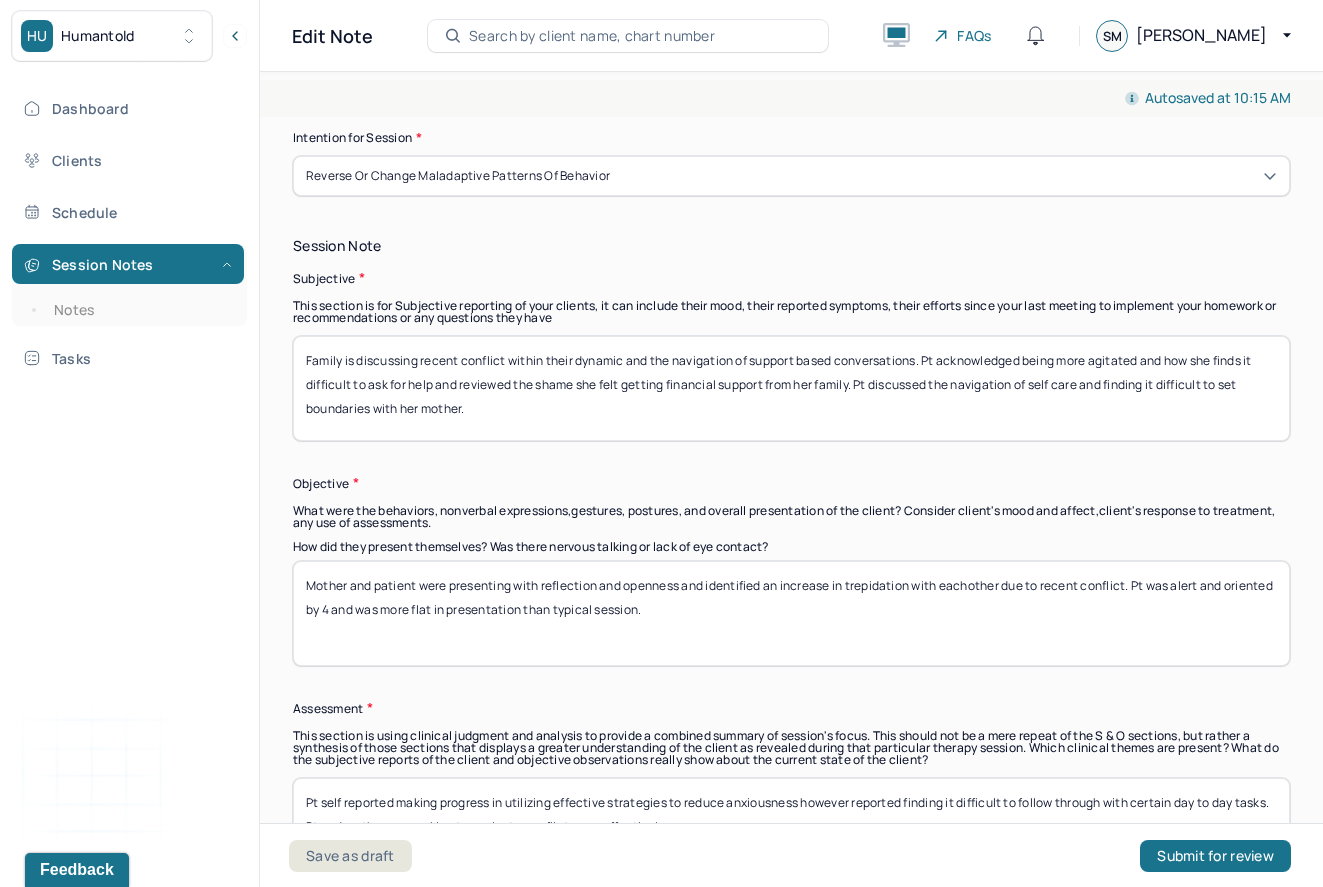 type on "Mother and patient were presenting with reflection and openness and identified an increase in trepidation with eachother due to recent conflict. Pt was alert and oriented by 4 and was more flat in presentation than typical session." 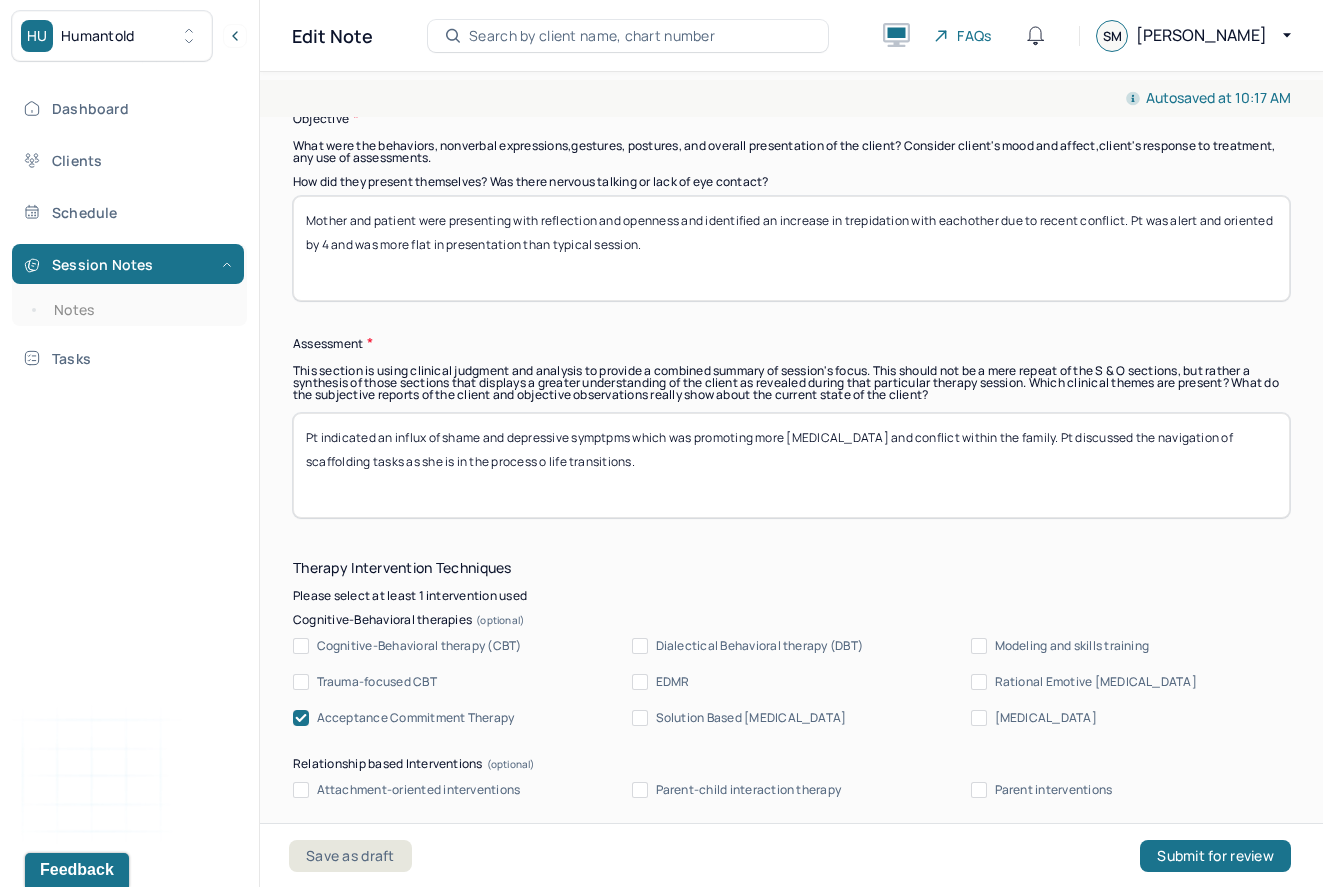 scroll, scrollTop: 1779, scrollLeft: 0, axis: vertical 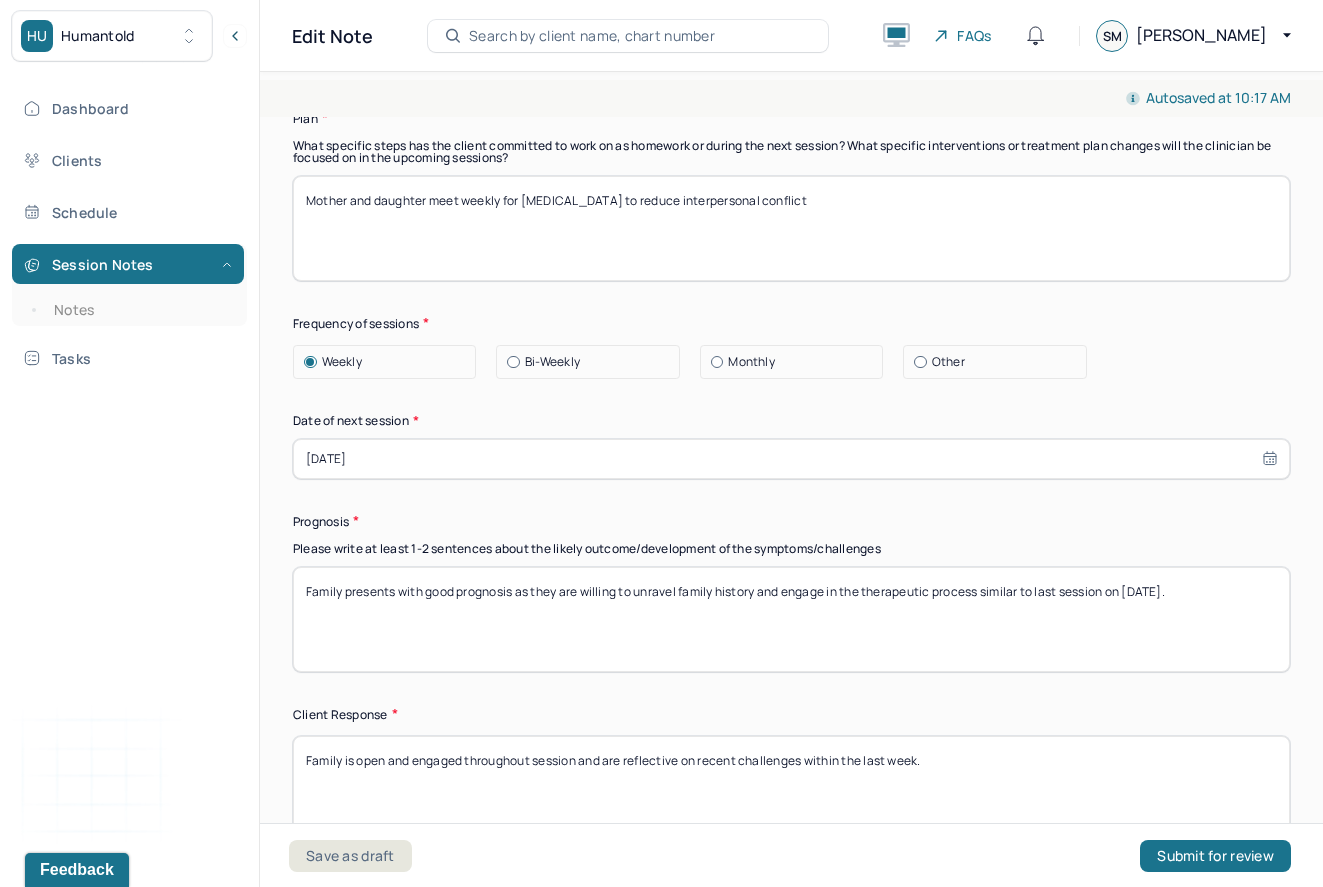type on "Pt indicated an influx of shame and depressive symptpms which was promoting more [MEDICAL_DATA] and conflict within the family. Pt discussed the navigation of scaffolding tasks as she is in the process o life transitions without engaging in task [MEDICAL_DATA]." 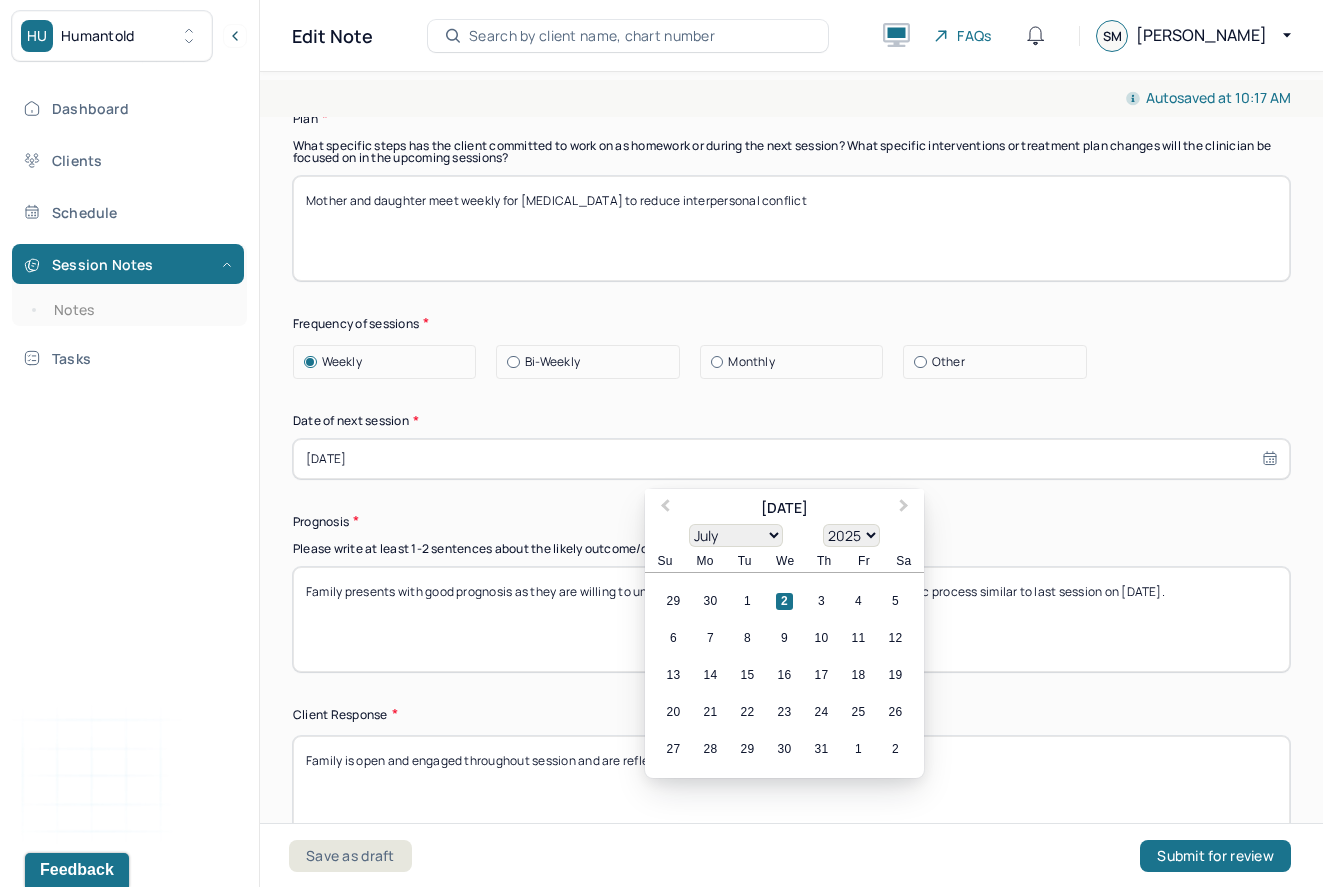 click on "[DATE]" at bounding box center [791, 459] 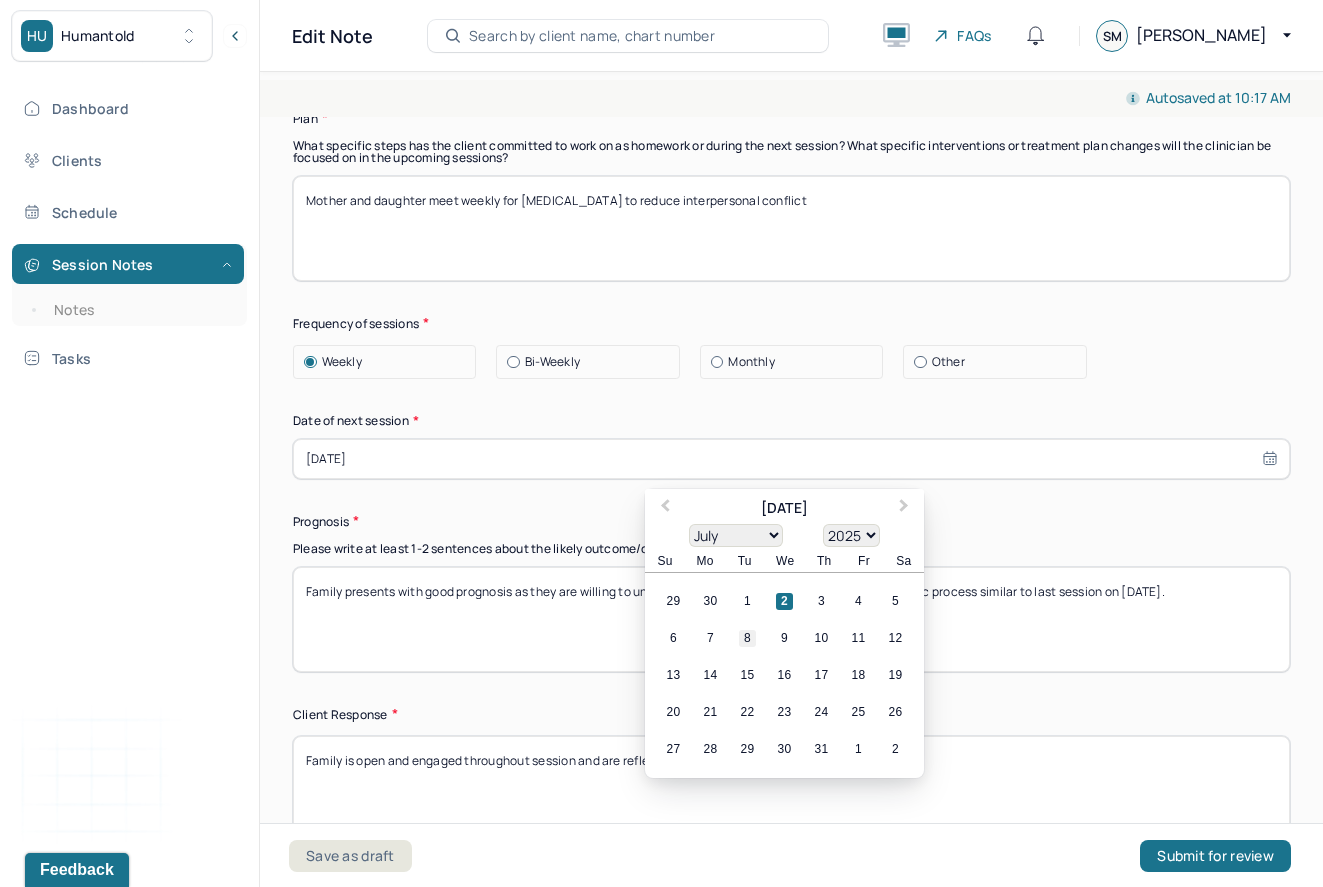 click on "8" at bounding box center [747, 638] 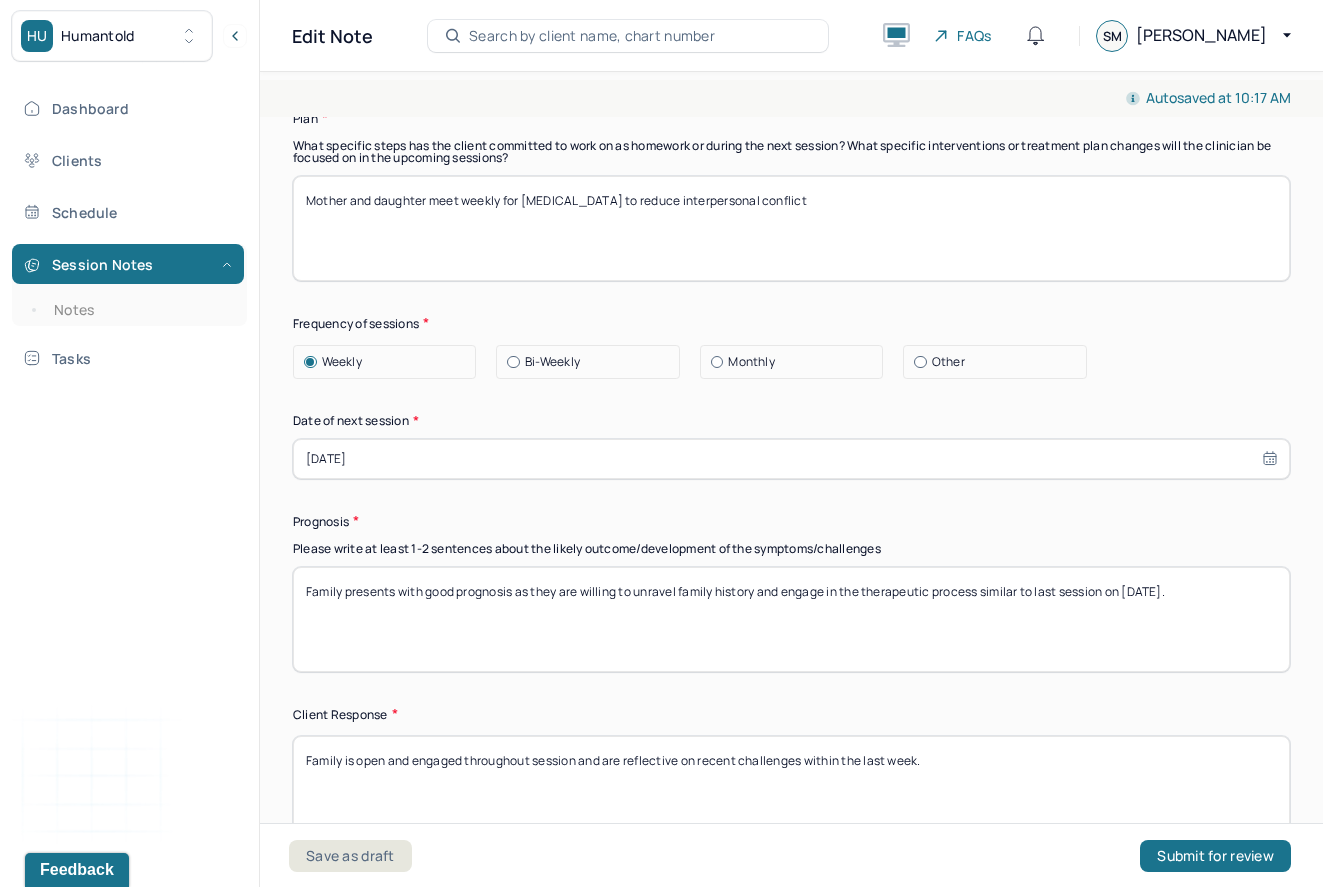 click on "Family presents with good prognosis as they are willing to unravel family history and engage in the therapeutic process similar to last session on [DATE]." at bounding box center (791, 619) 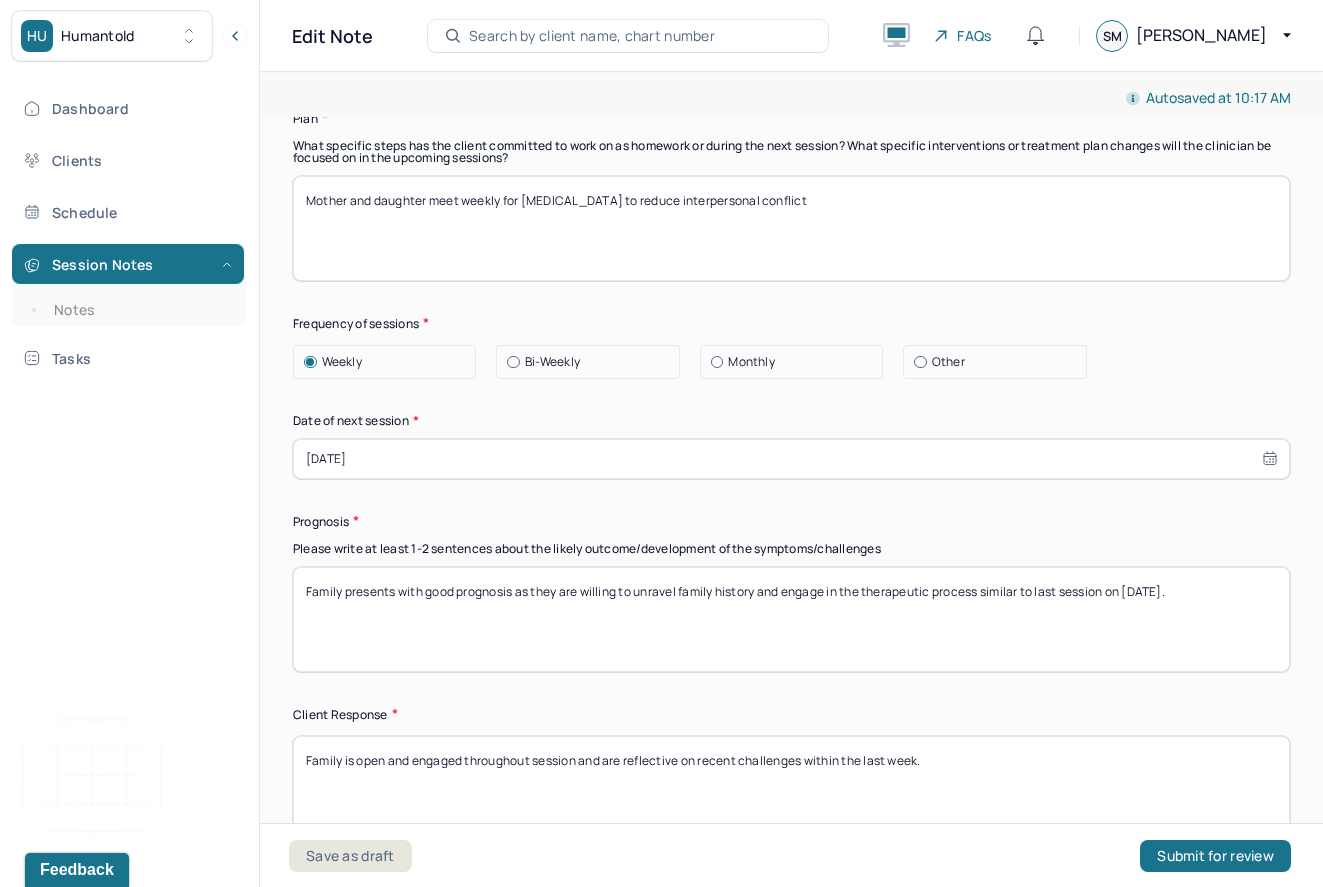 drag, startPoint x: 983, startPoint y: 781, endPoint x: 261, endPoint y: 761, distance: 722.277 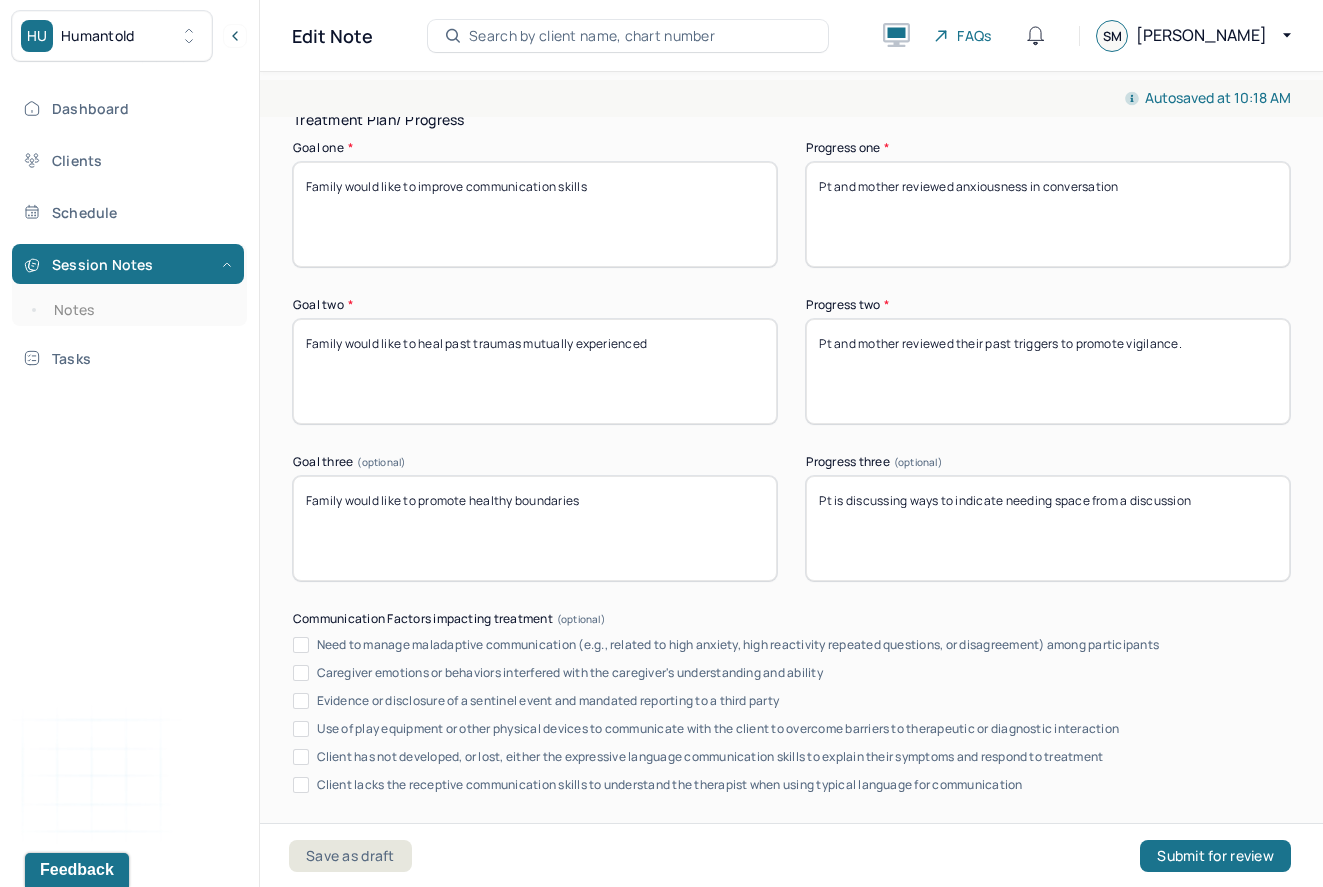 scroll, scrollTop: 3427, scrollLeft: 0, axis: vertical 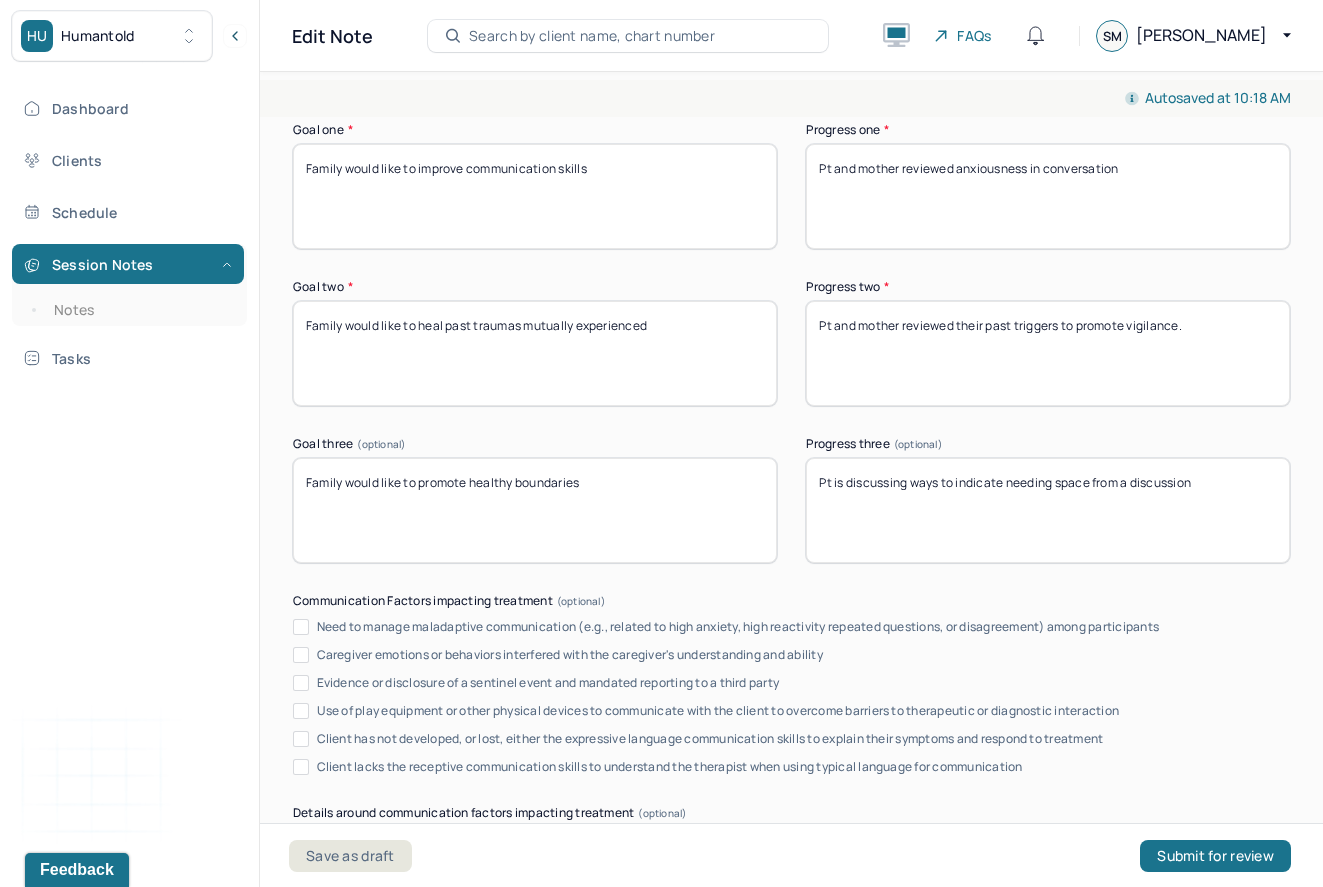 type on "Family is willing to process their conflict cycles and how it has been a challenge at times to communicate effectively with one another." 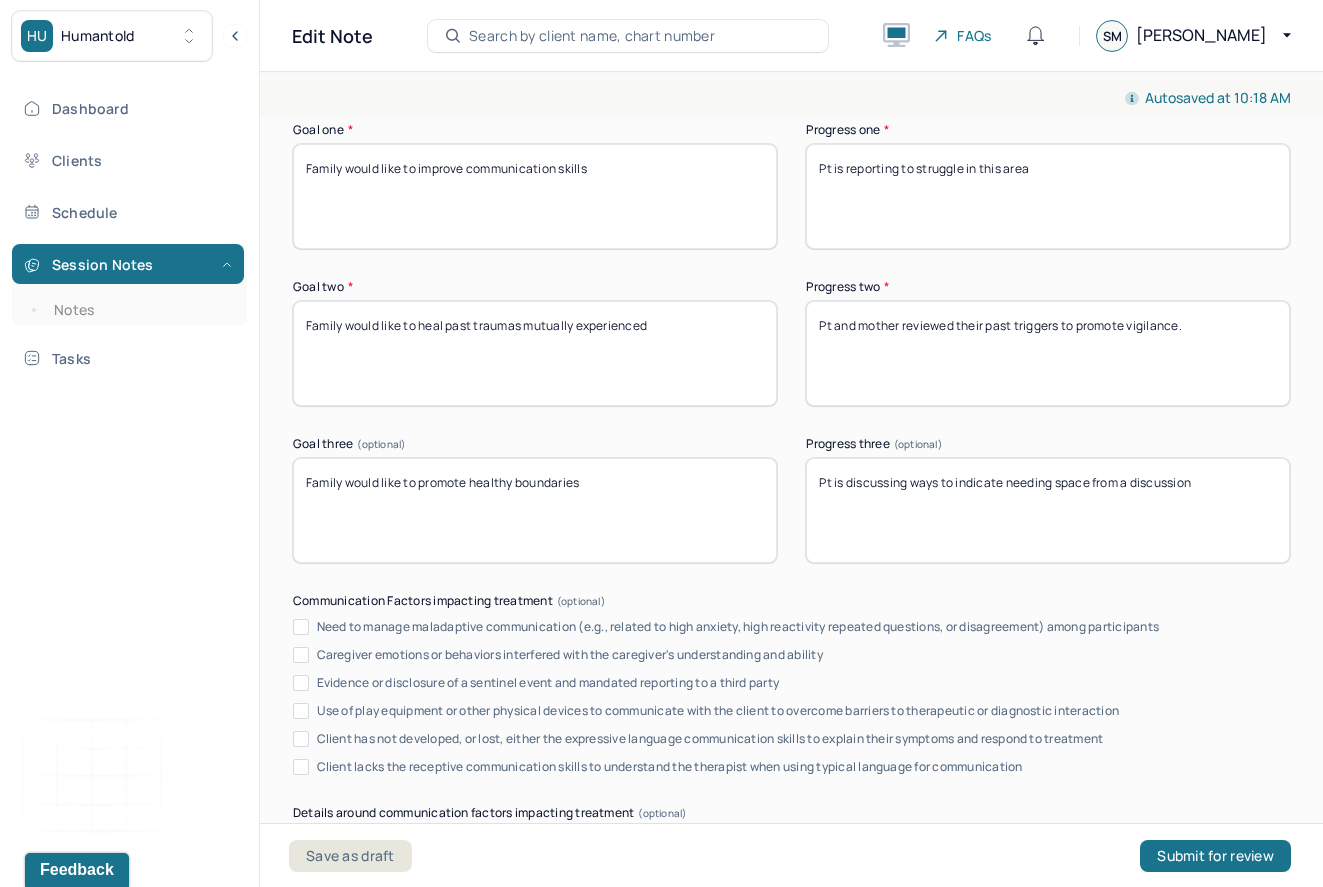 type on "Pt is reporting to struggle in this area" 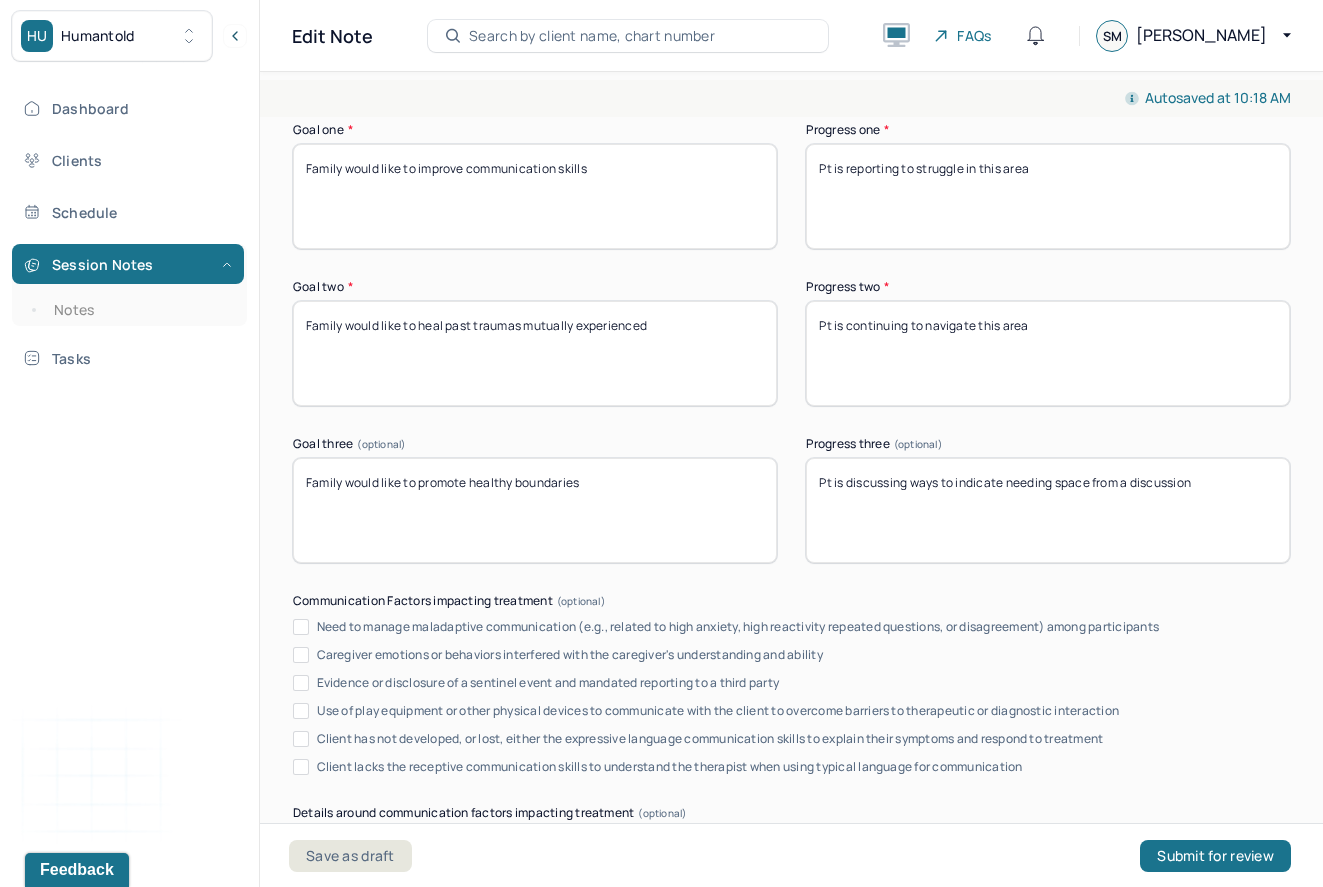 type on "Pt is continuing to navigate this area" 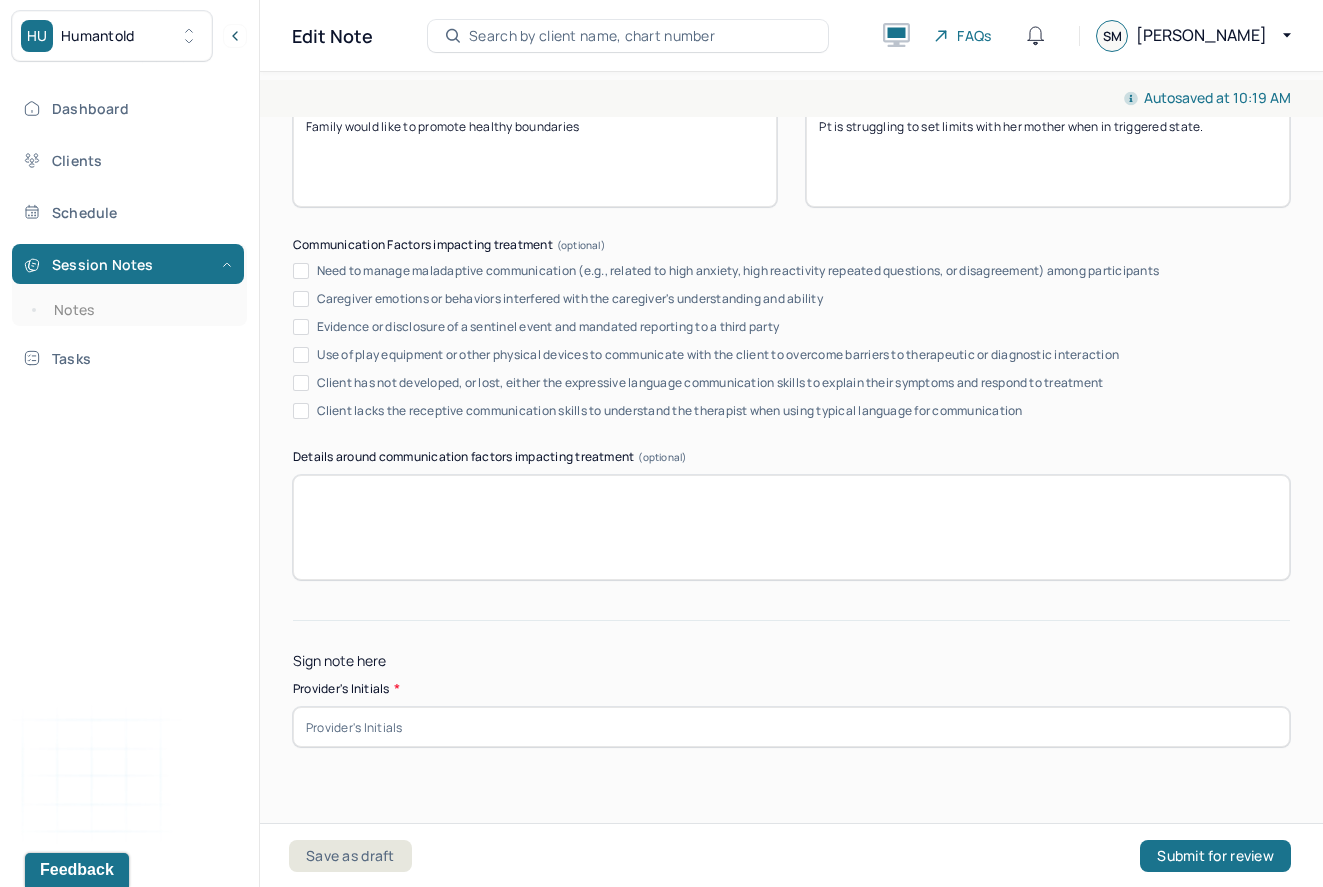 scroll, scrollTop: 3825, scrollLeft: 0, axis: vertical 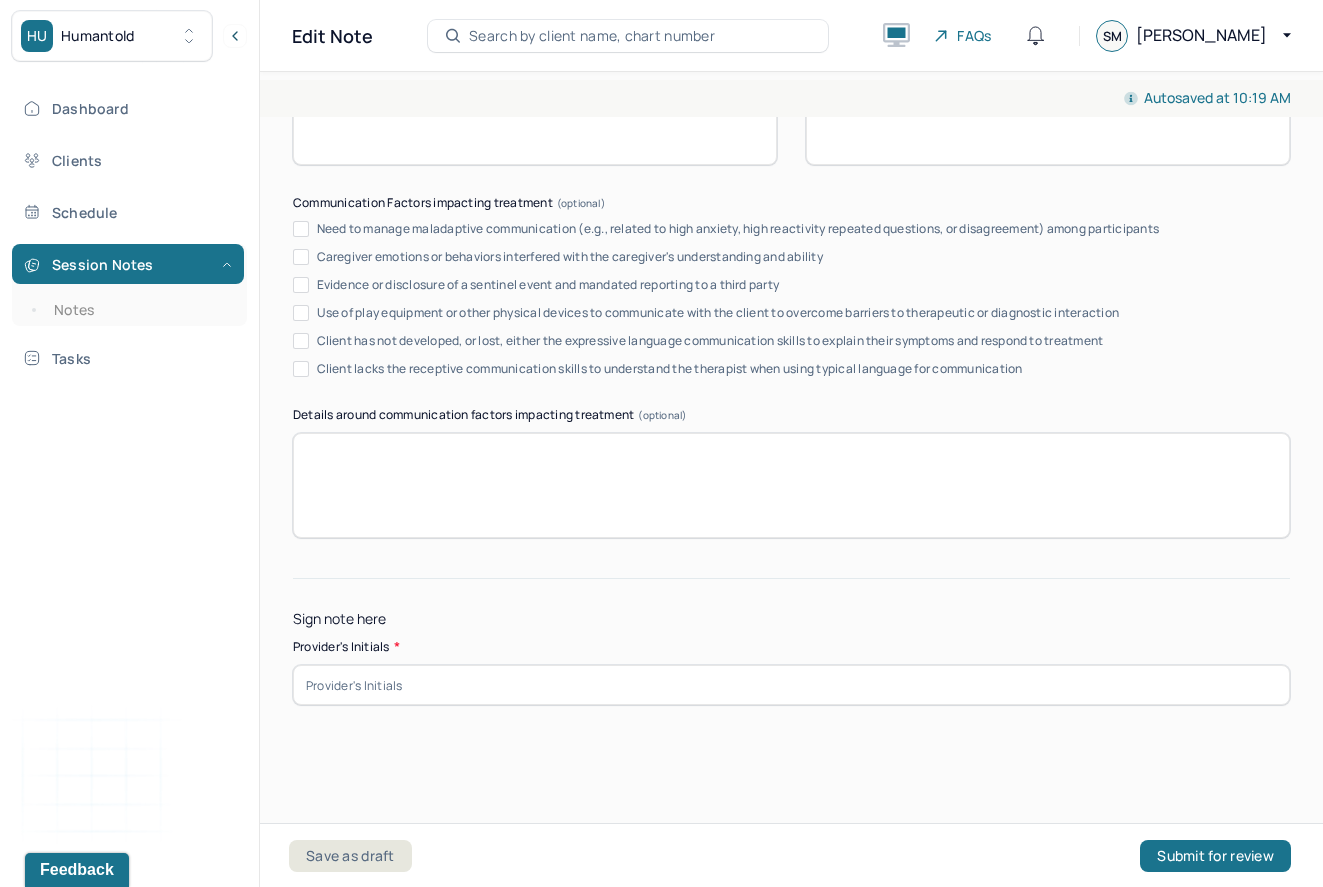 type on "Pt is struggling to set limits with her mother when in triggered state." 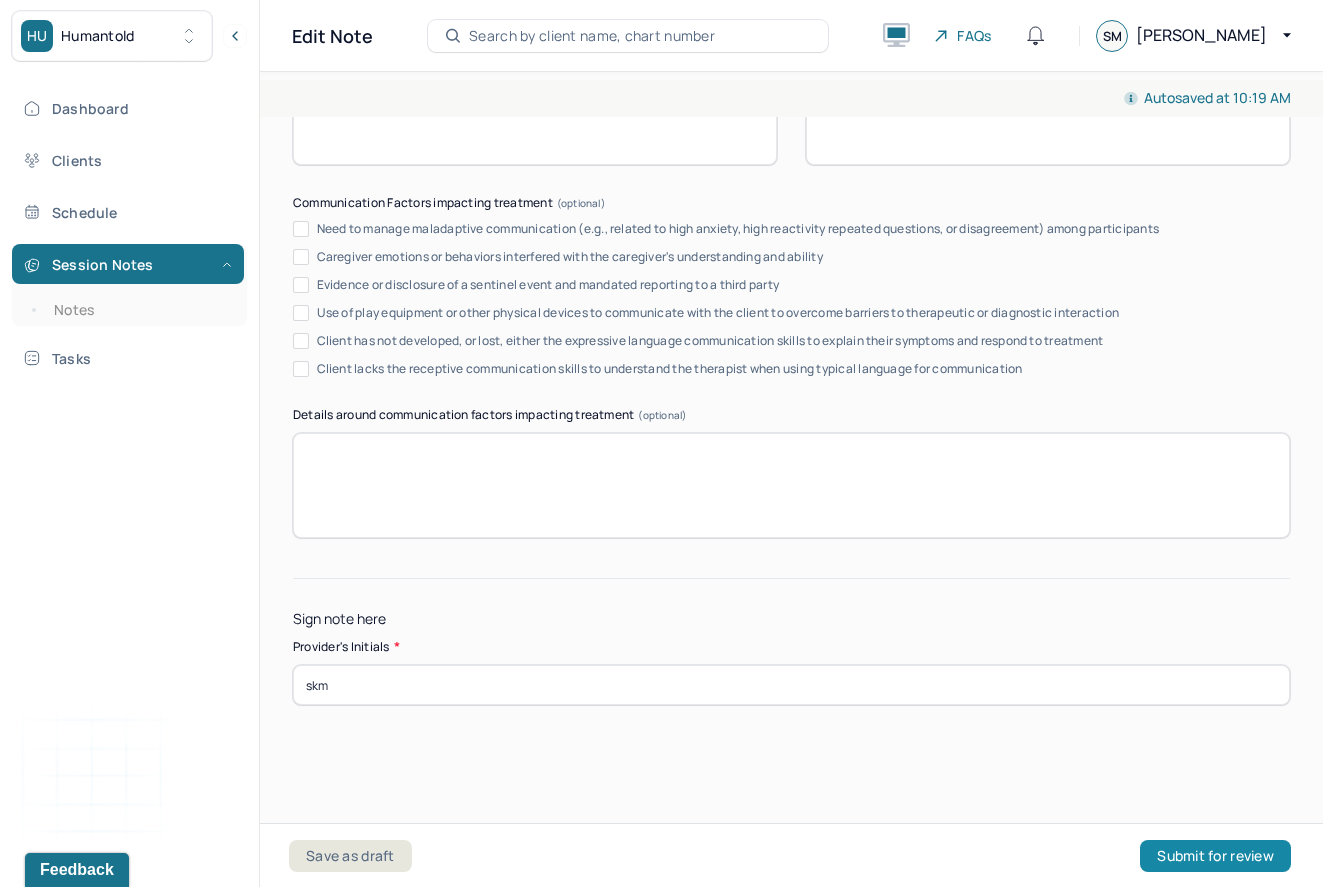 type on "skm" 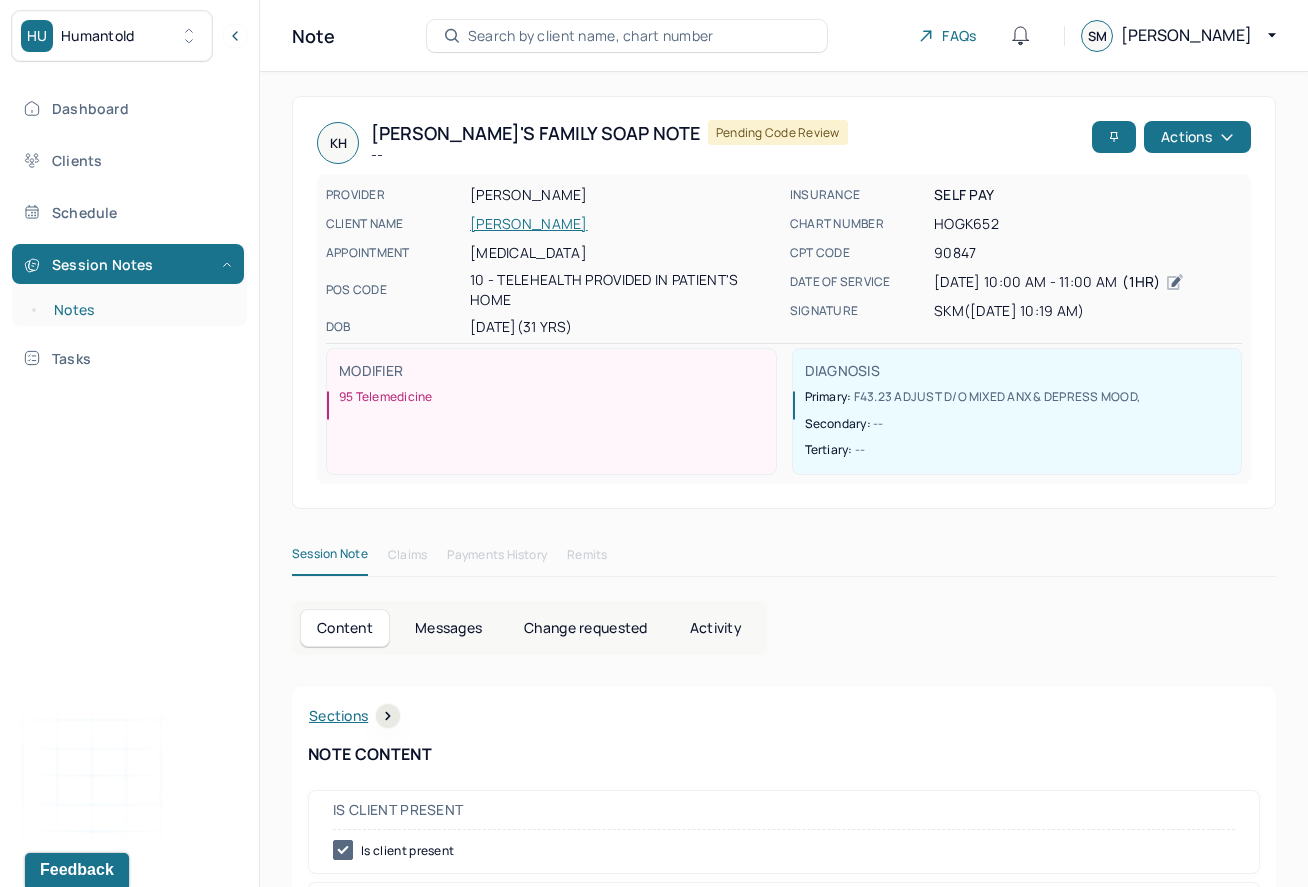 click on "Notes" at bounding box center (139, 310) 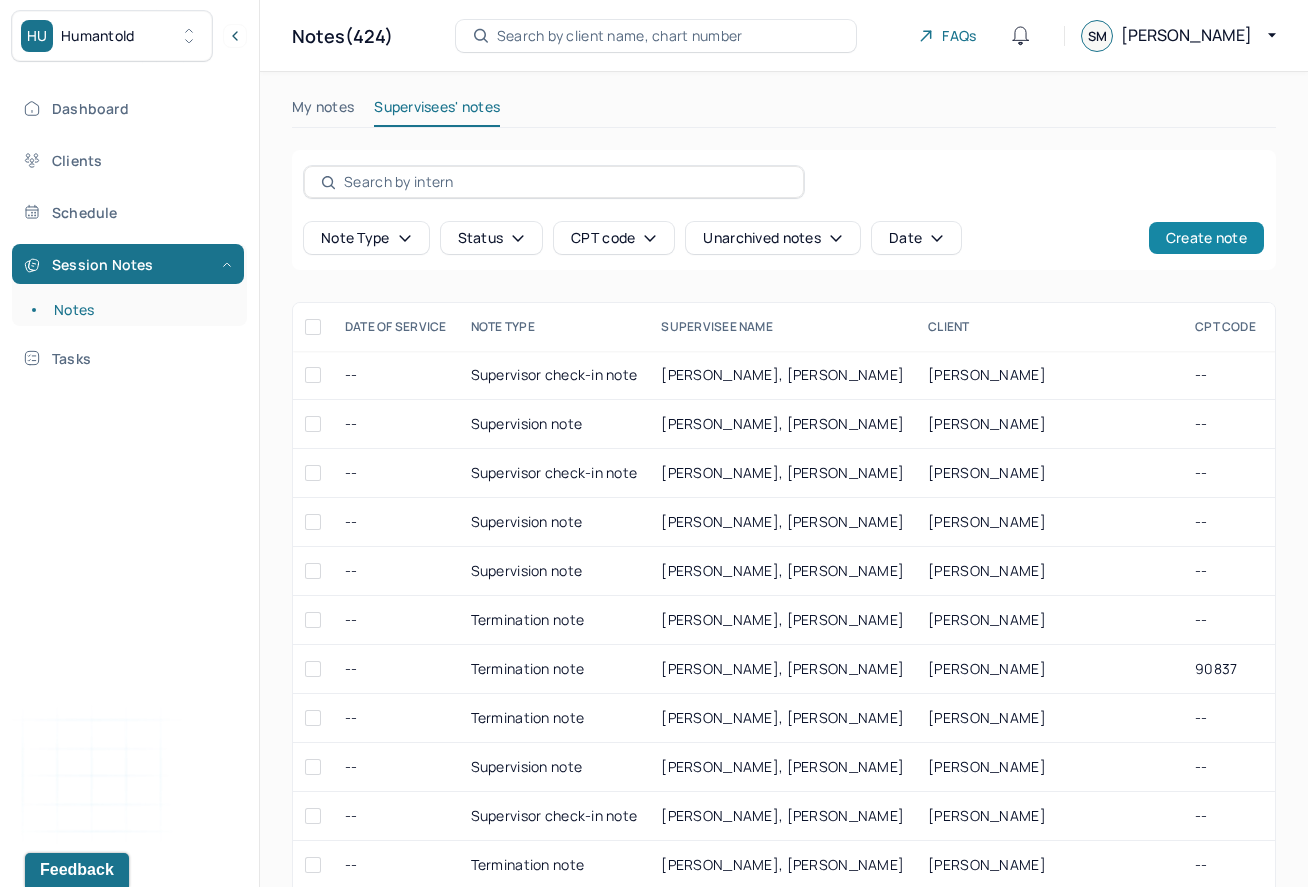 click on "Create note" at bounding box center [1206, 238] 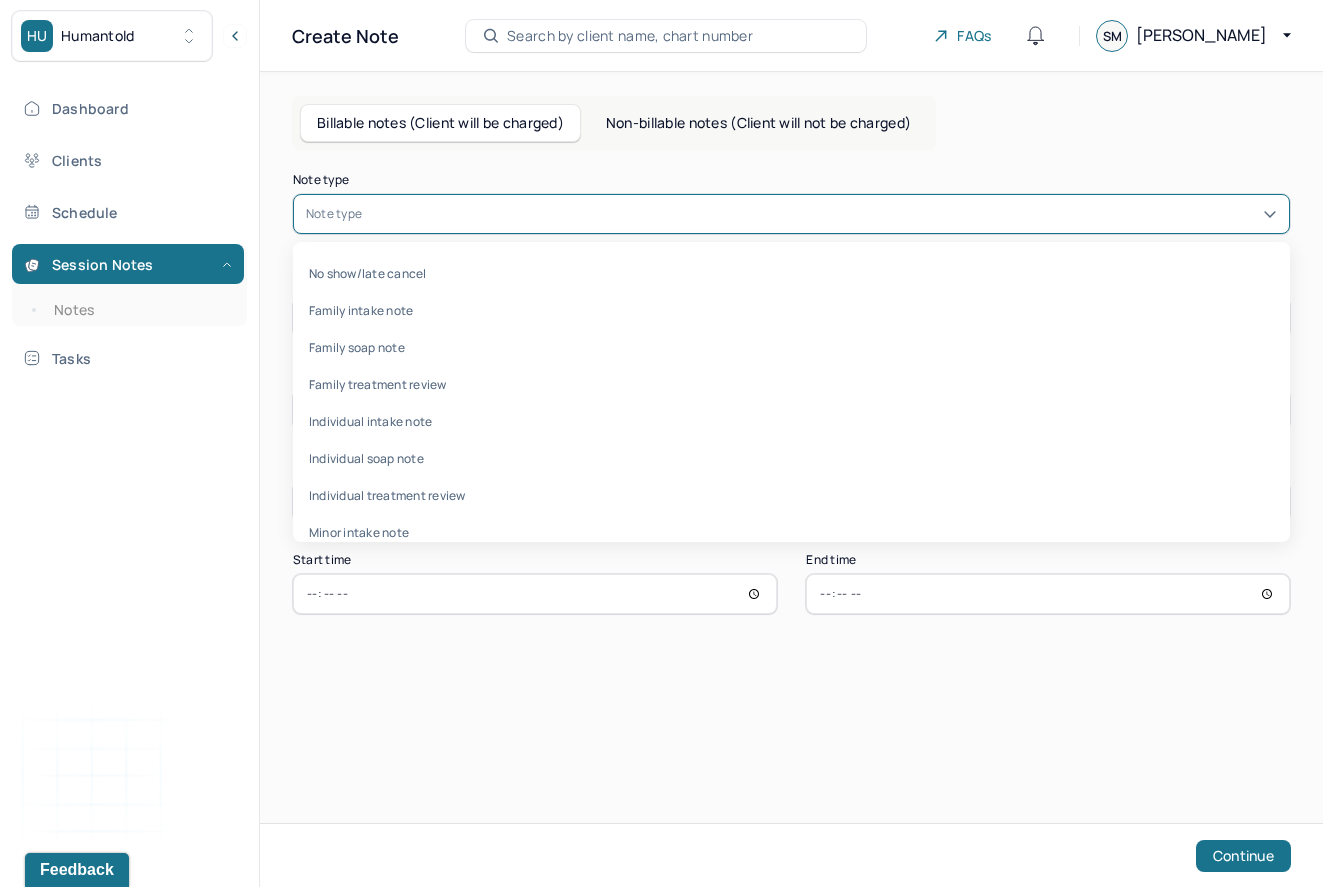 click at bounding box center (821, 214) 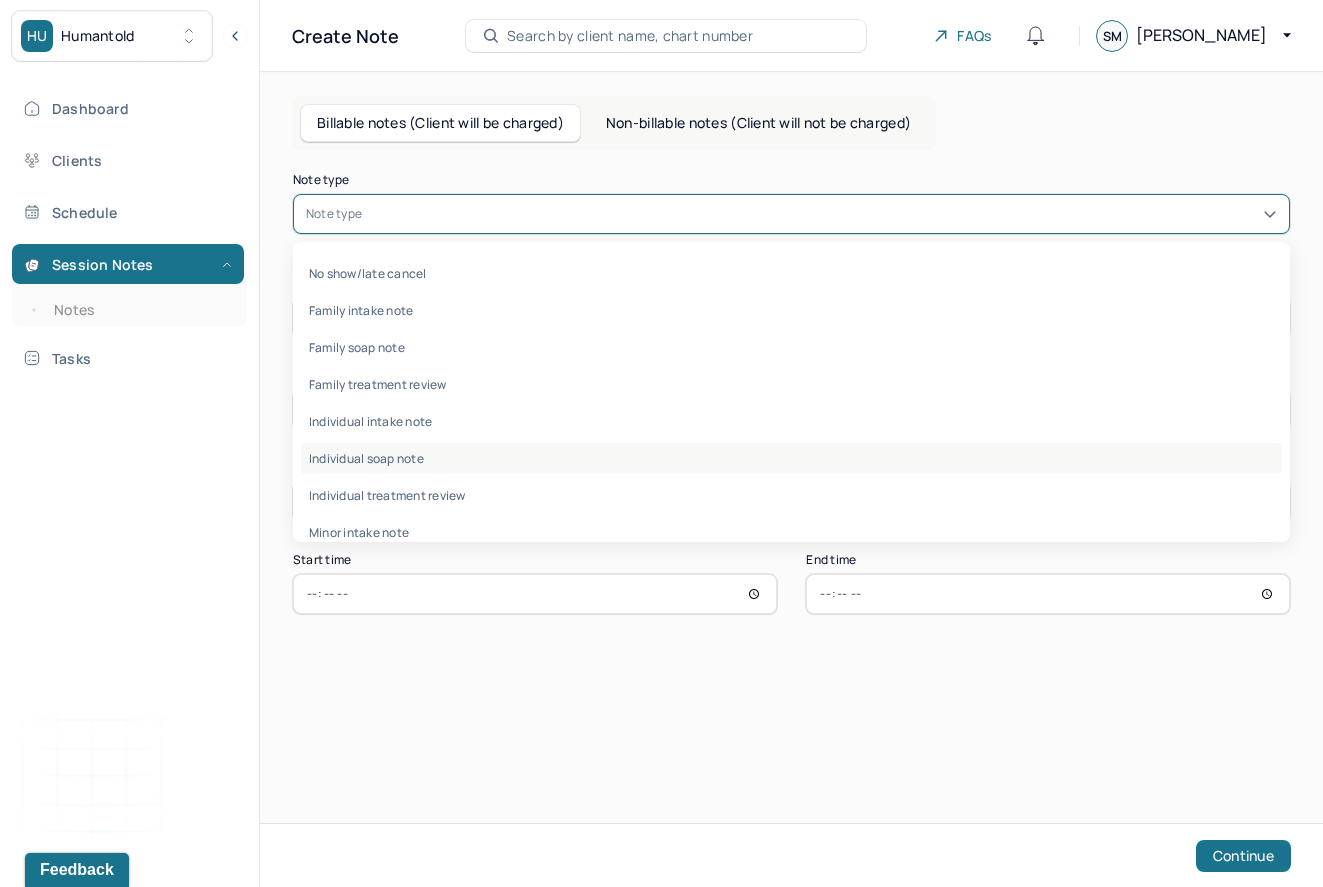 click on "Individual soap note" at bounding box center [791, 458] 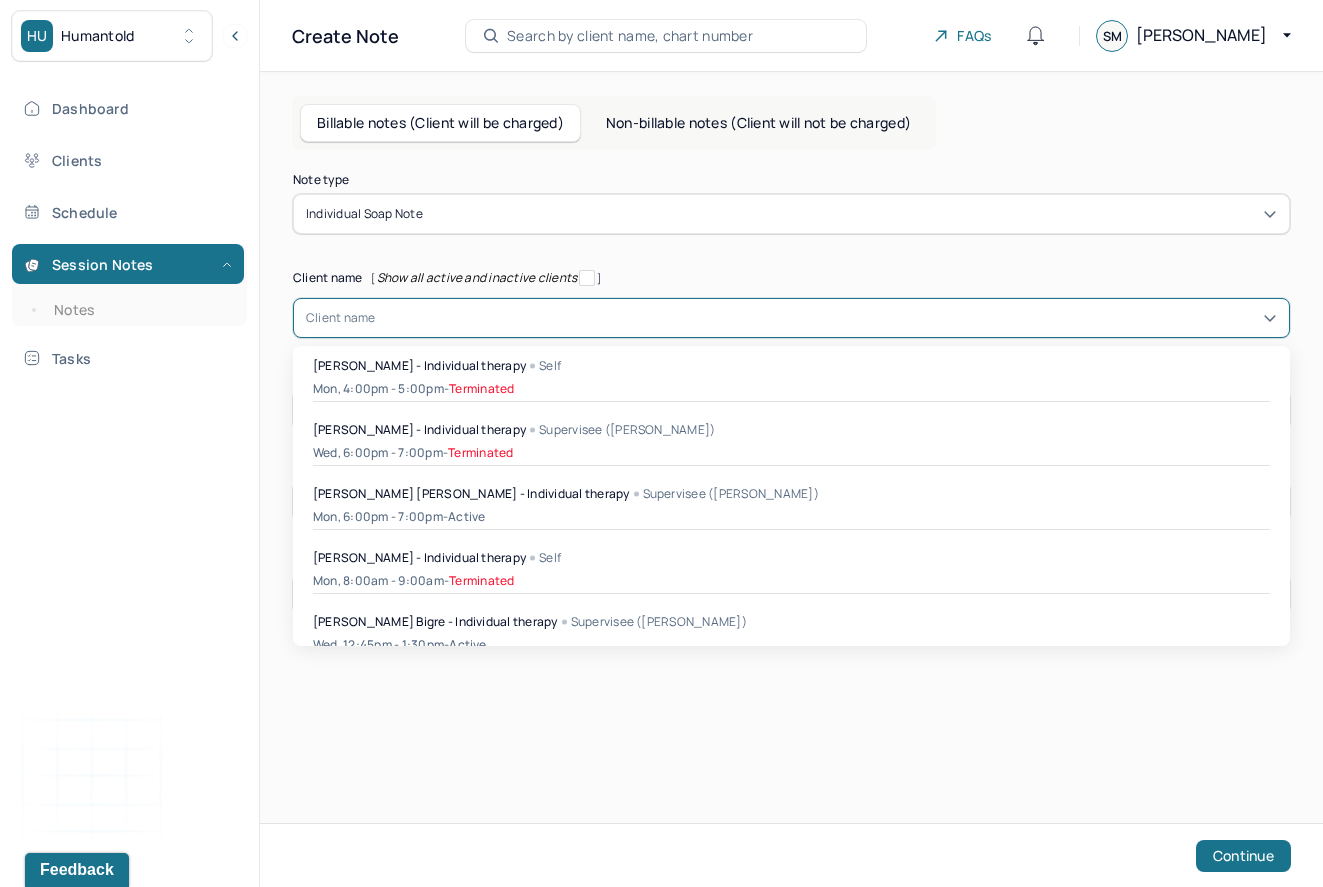 click at bounding box center [826, 318] 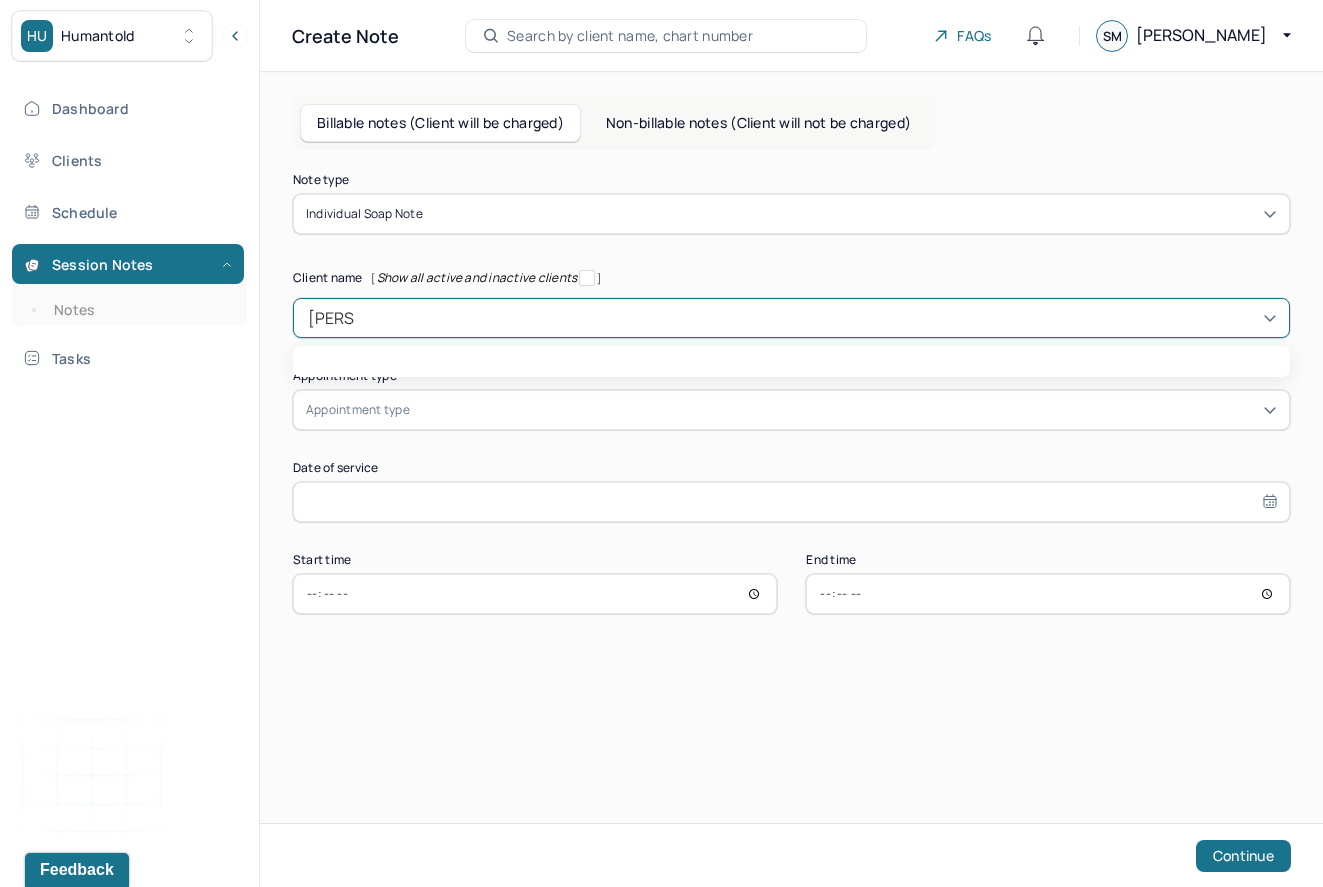 type on "[PERSON_NAME]" 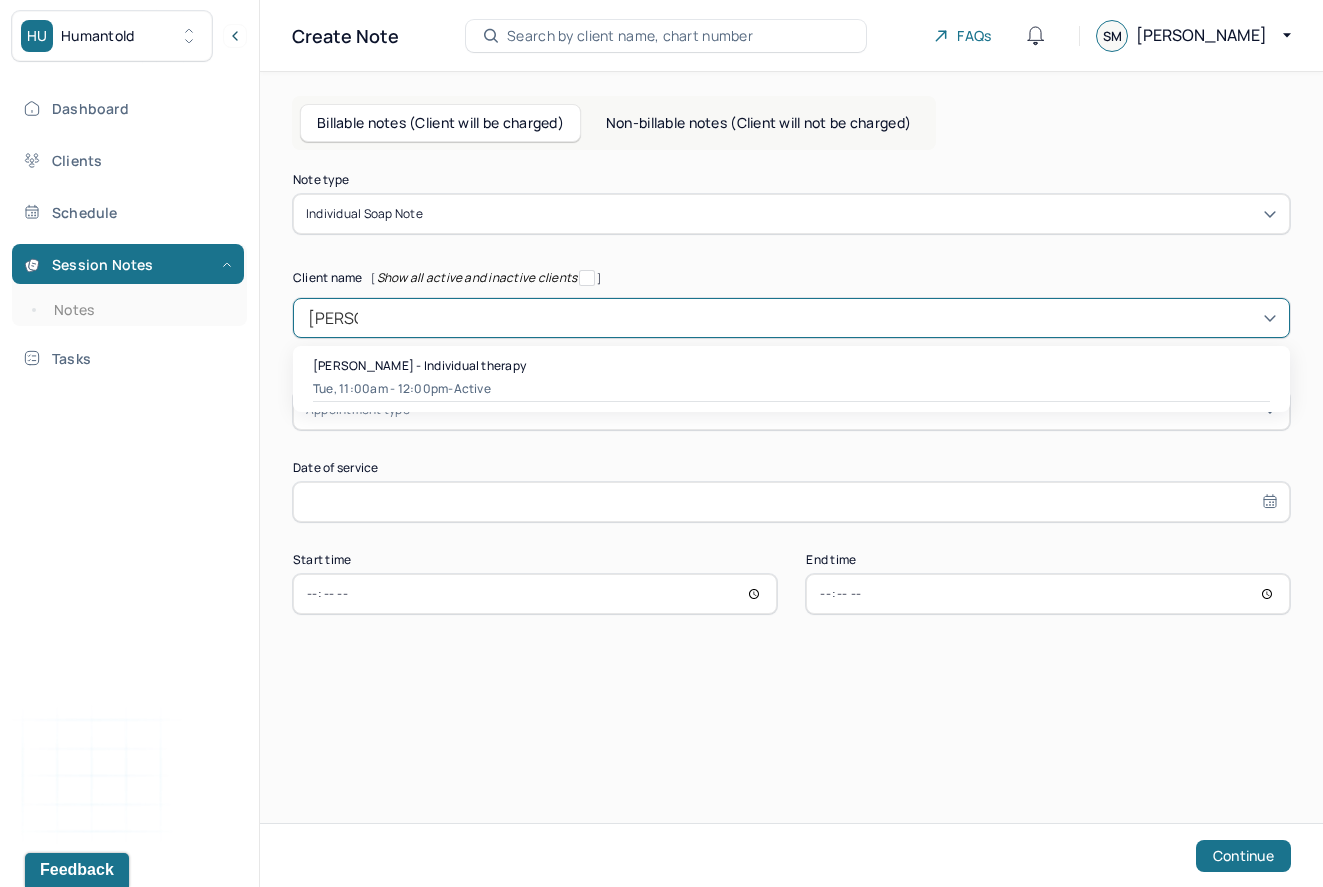 click on "[PERSON_NAME] - Individual therapy" at bounding box center [419, 365] 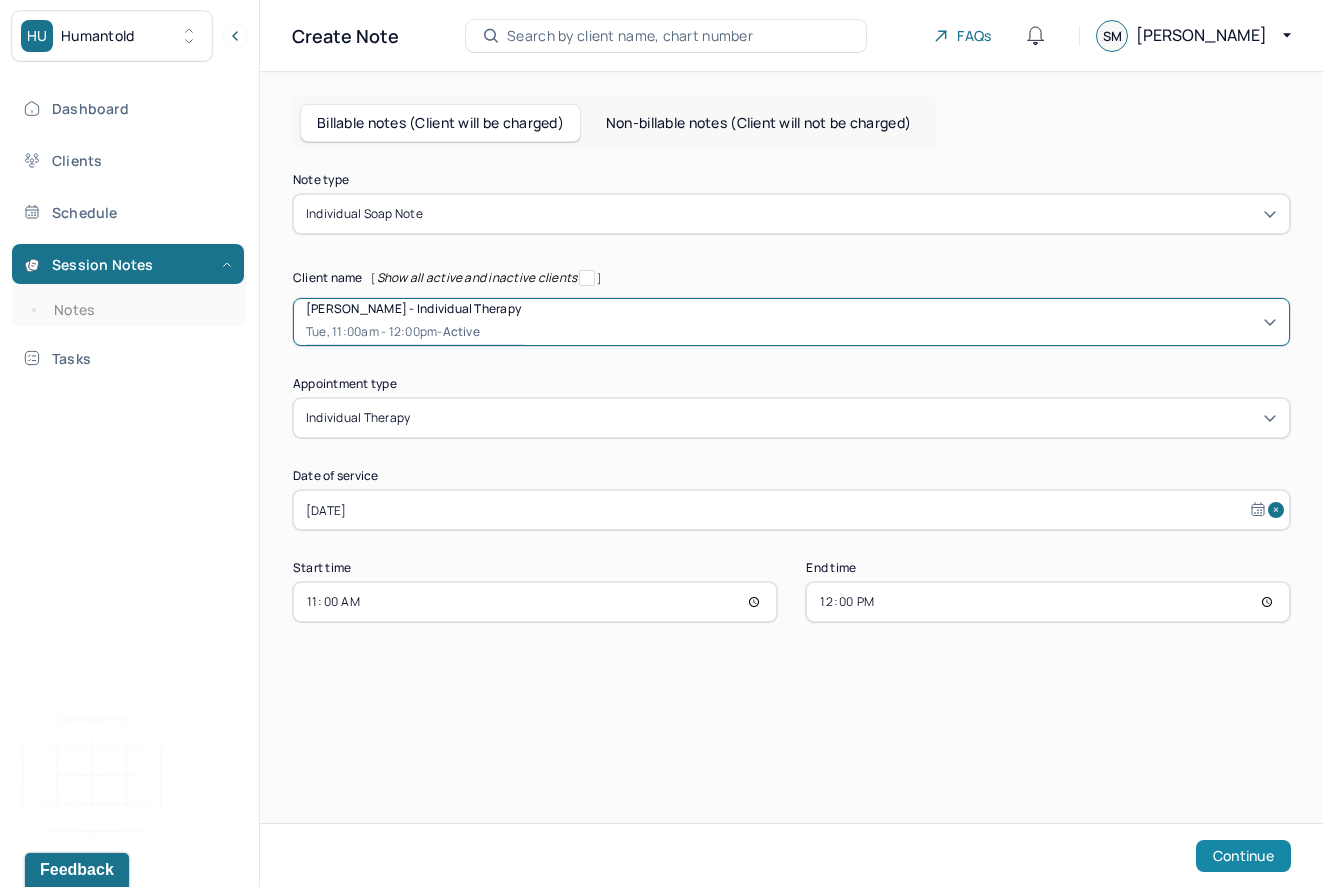click on "Continue" at bounding box center (1243, 856) 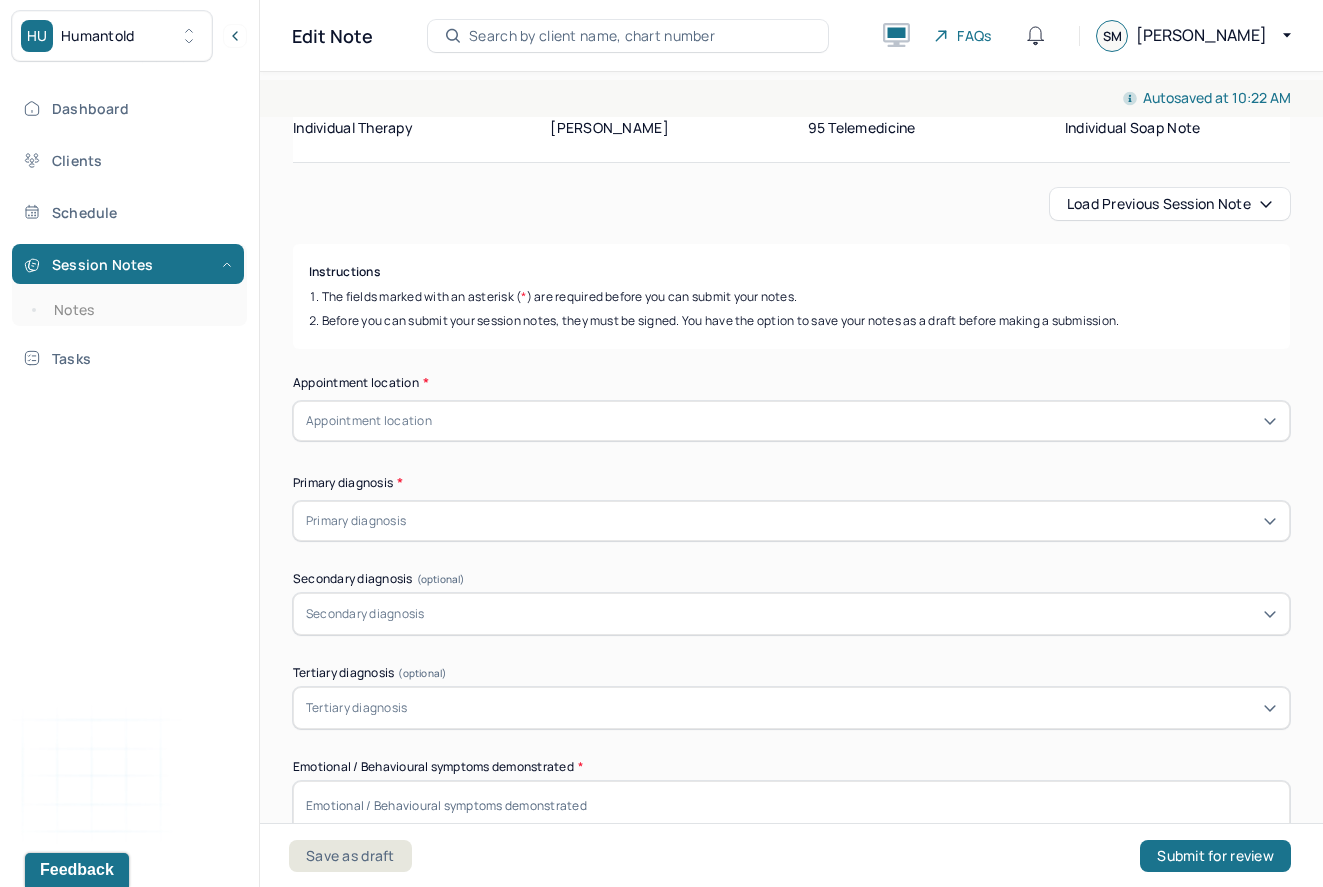 scroll, scrollTop: 157, scrollLeft: 0, axis: vertical 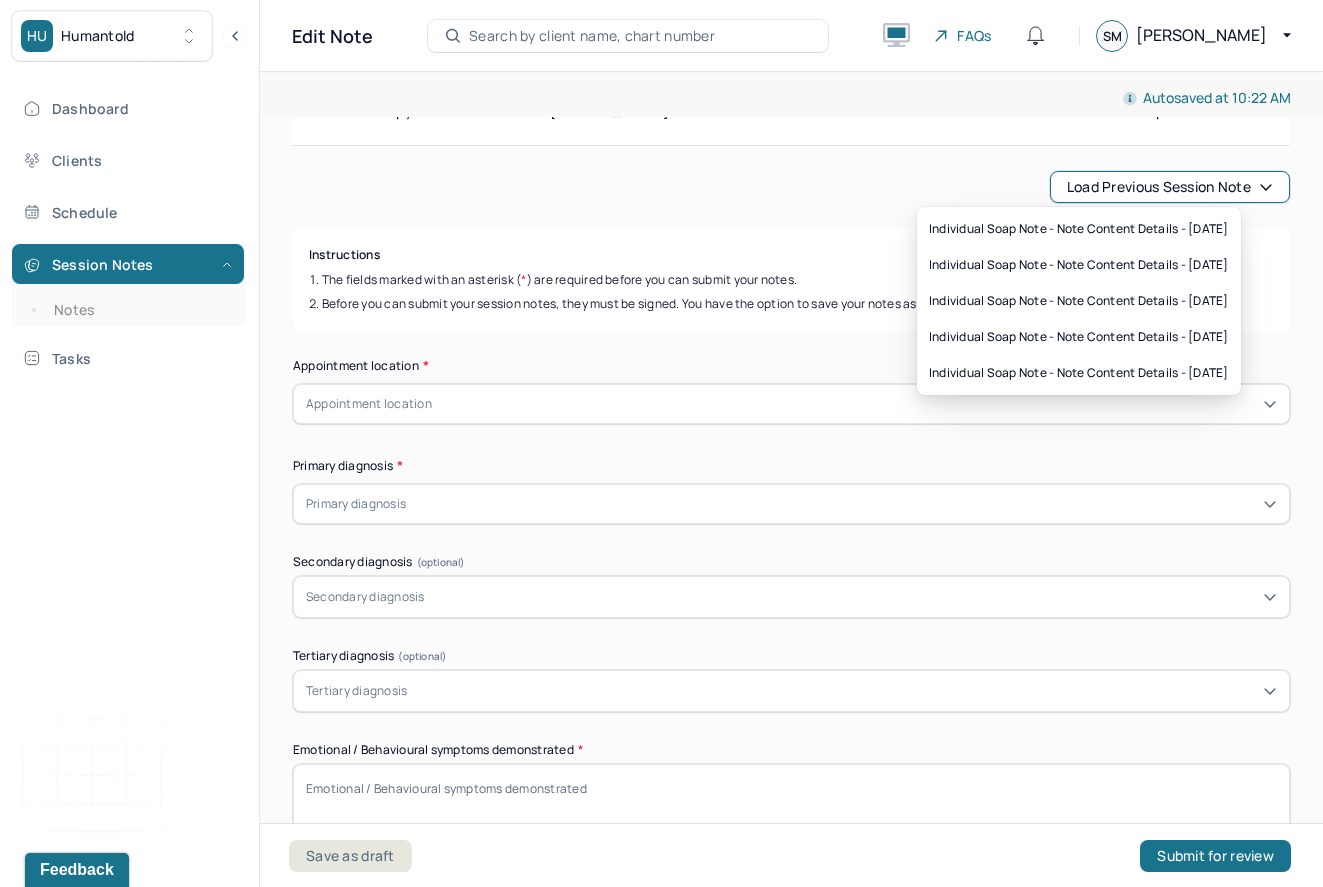 click on "Load previous session note" at bounding box center (1170, 187) 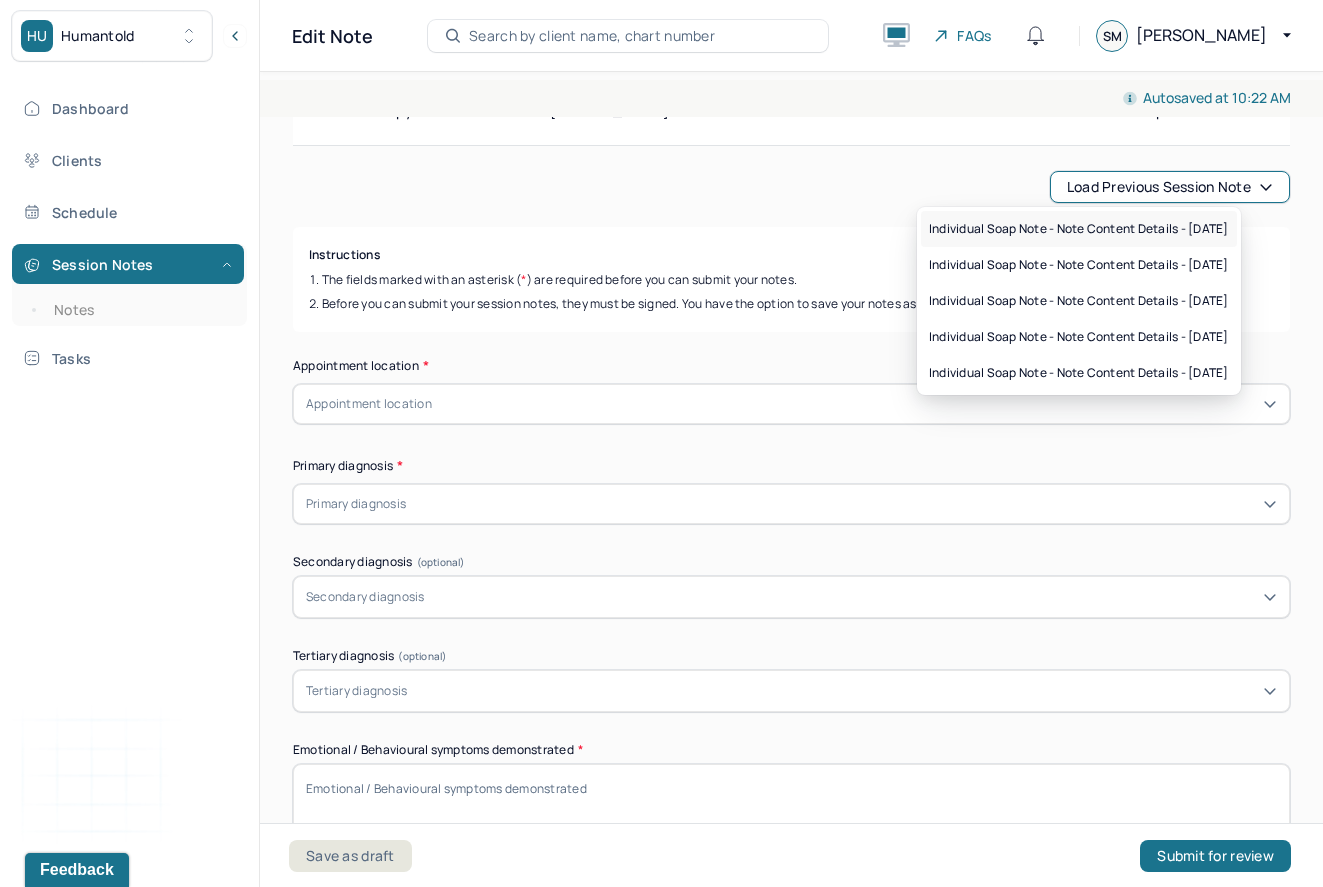 click on "Individual soap note   - Note content Details -   [DATE]" at bounding box center [1079, 229] 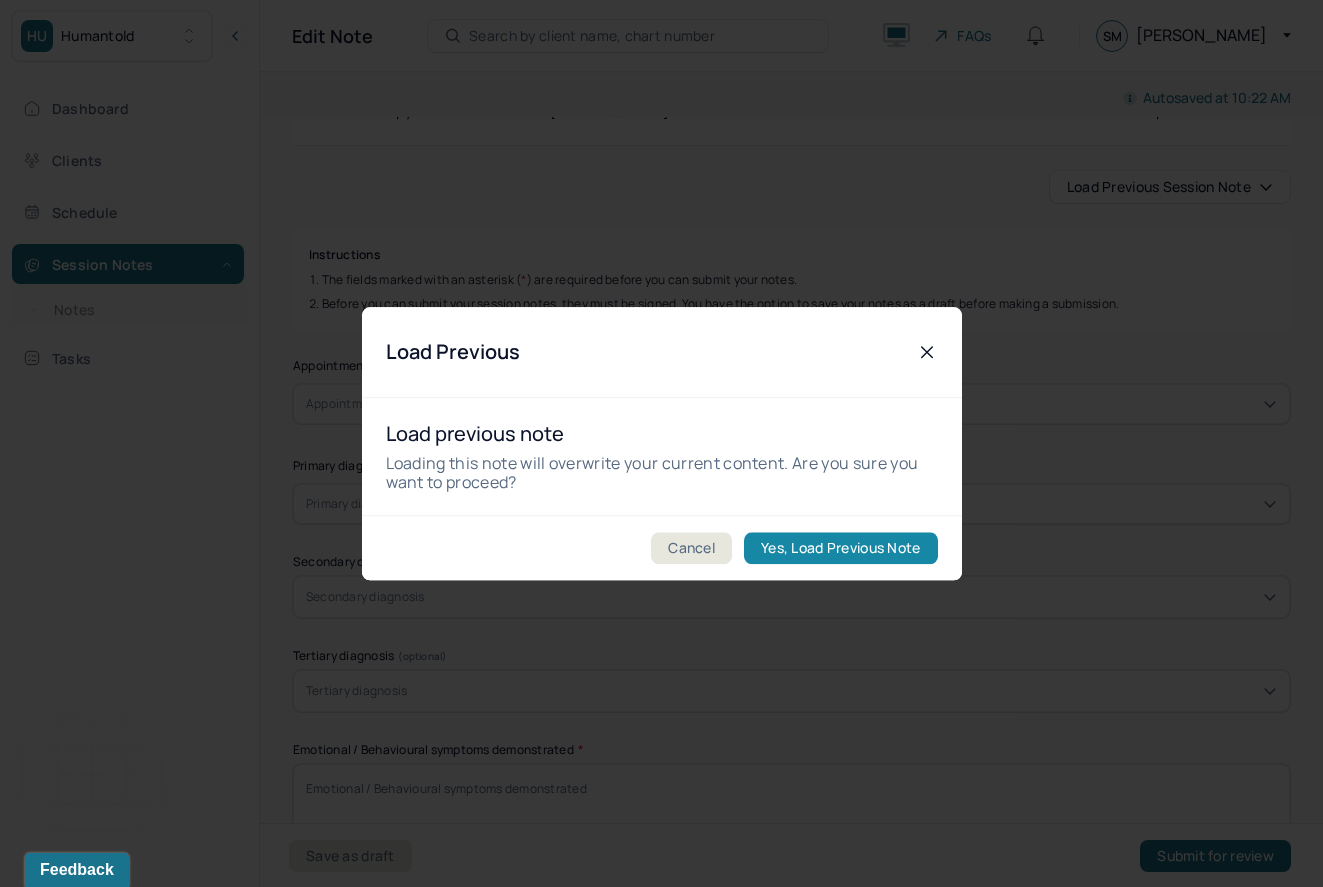 click on "Yes, Load Previous Note" at bounding box center (840, 548) 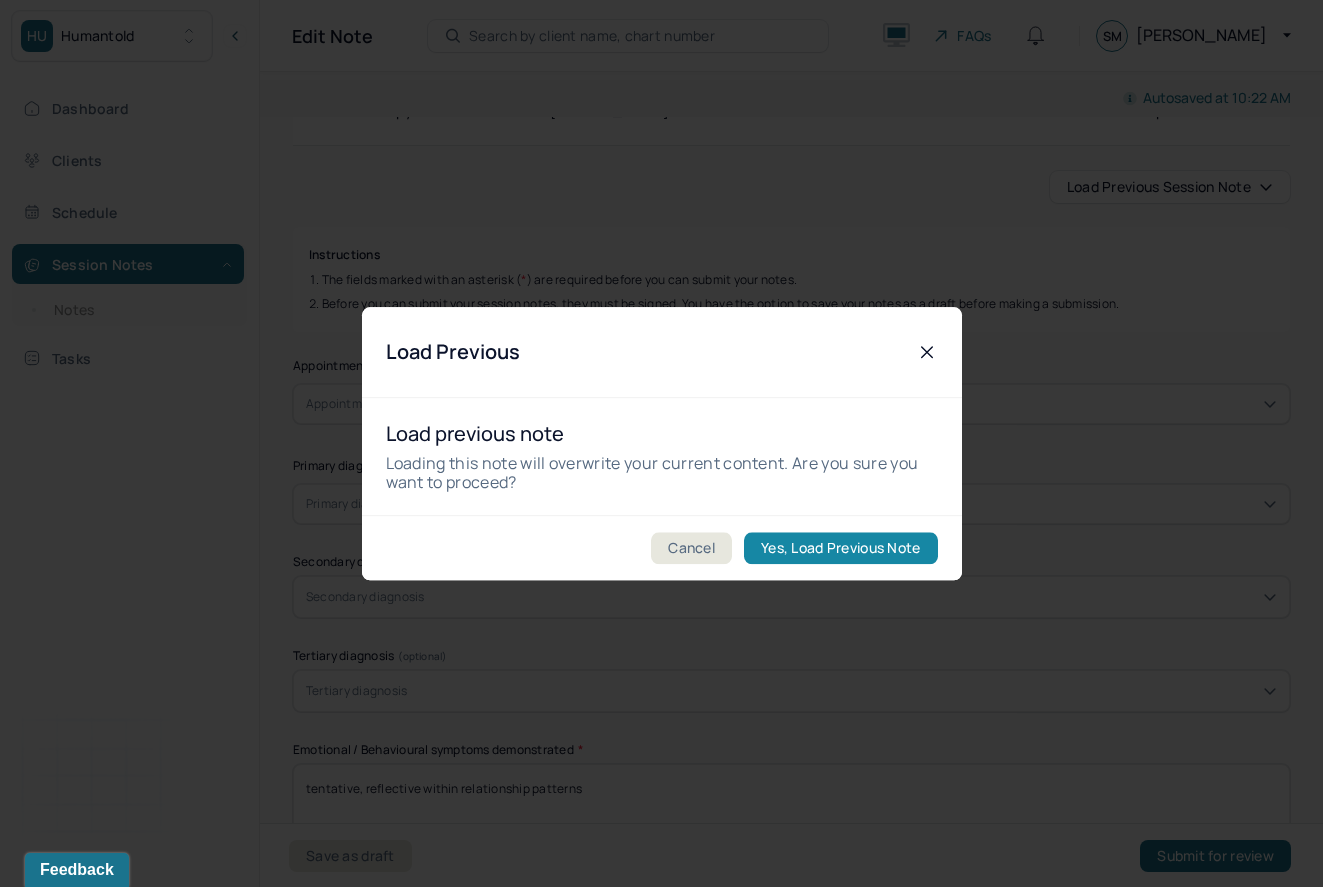 type on "Pt discussed her recent travels with her husband and how she noticed herself feeling anxious and insecure due to some negative discourse she was experiencing." 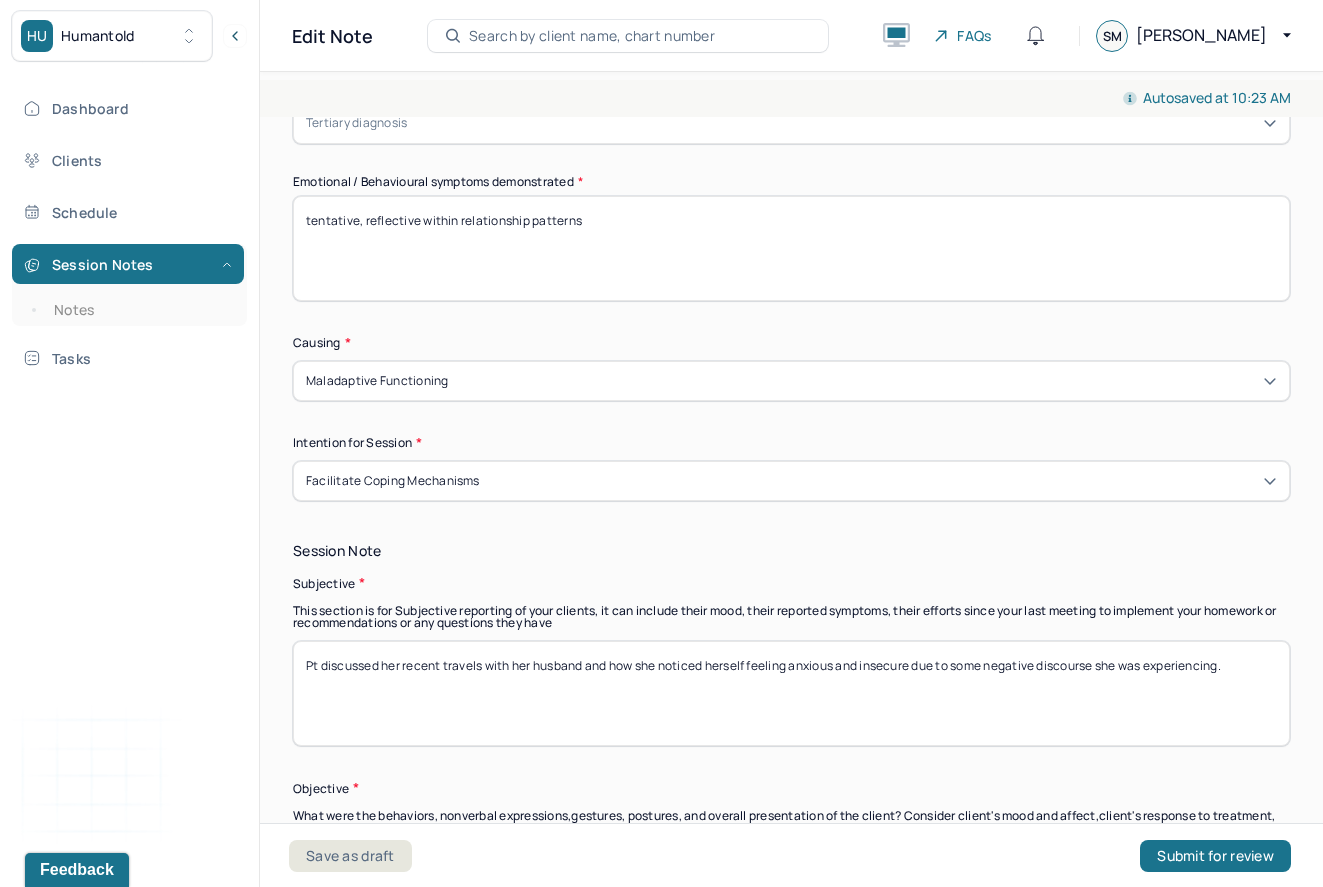 scroll, scrollTop: 976, scrollLeft: 0, axis: vertical 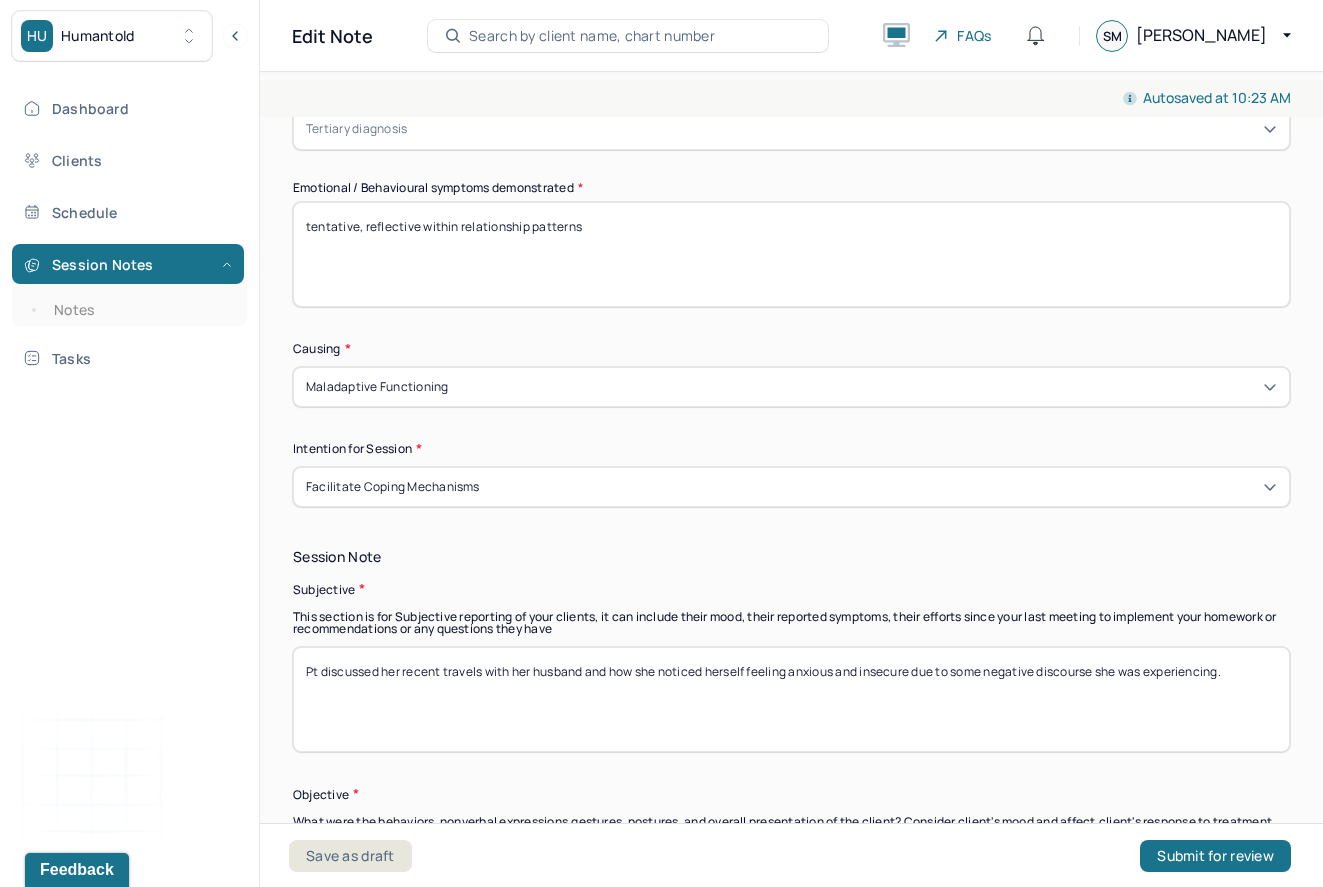 drag, startPoint x: 650, startPoint y: 243, endPoint x: 236, endPoint y: 236, distance: 414.05917 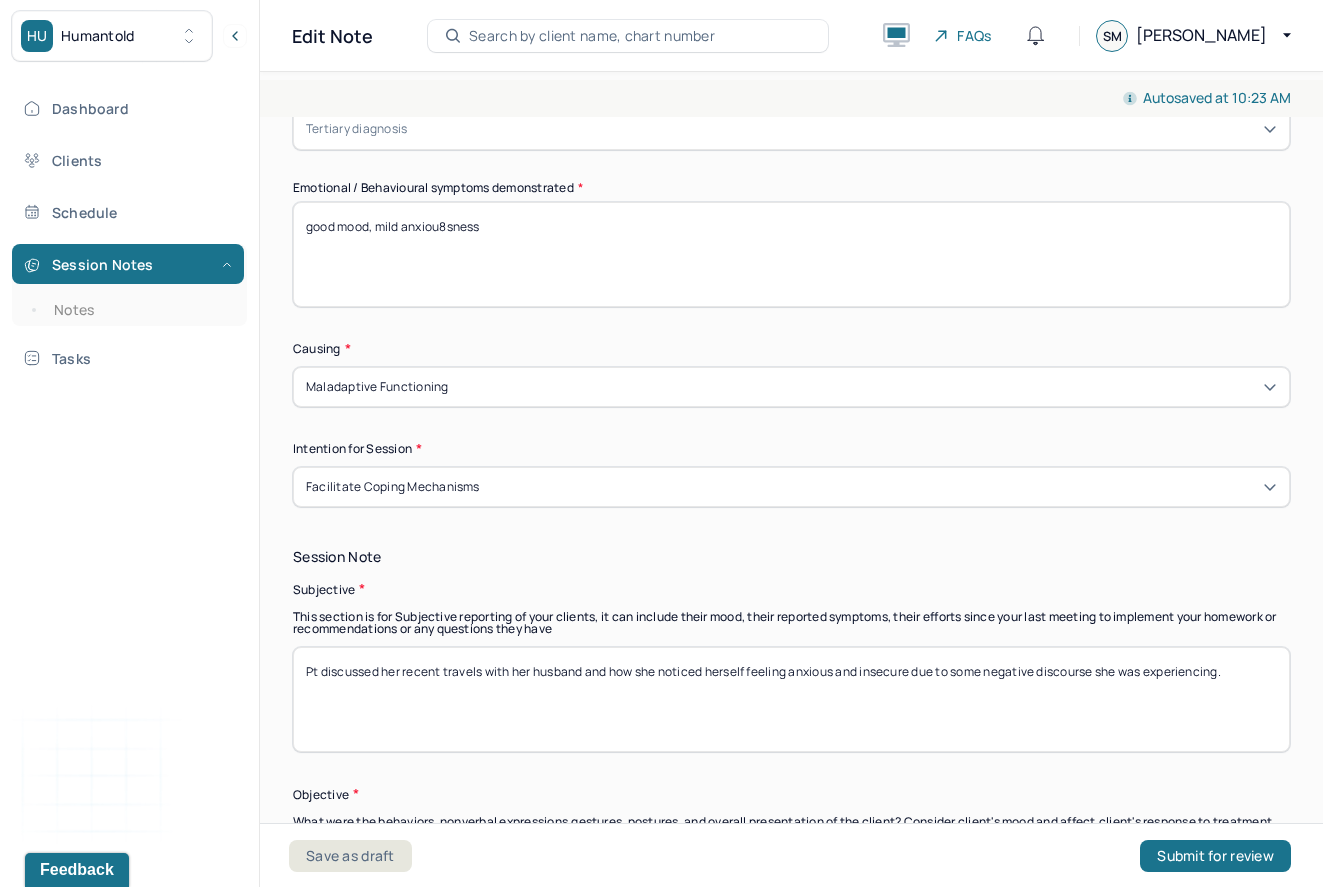 type on "good mood, mild anxiou8sness" 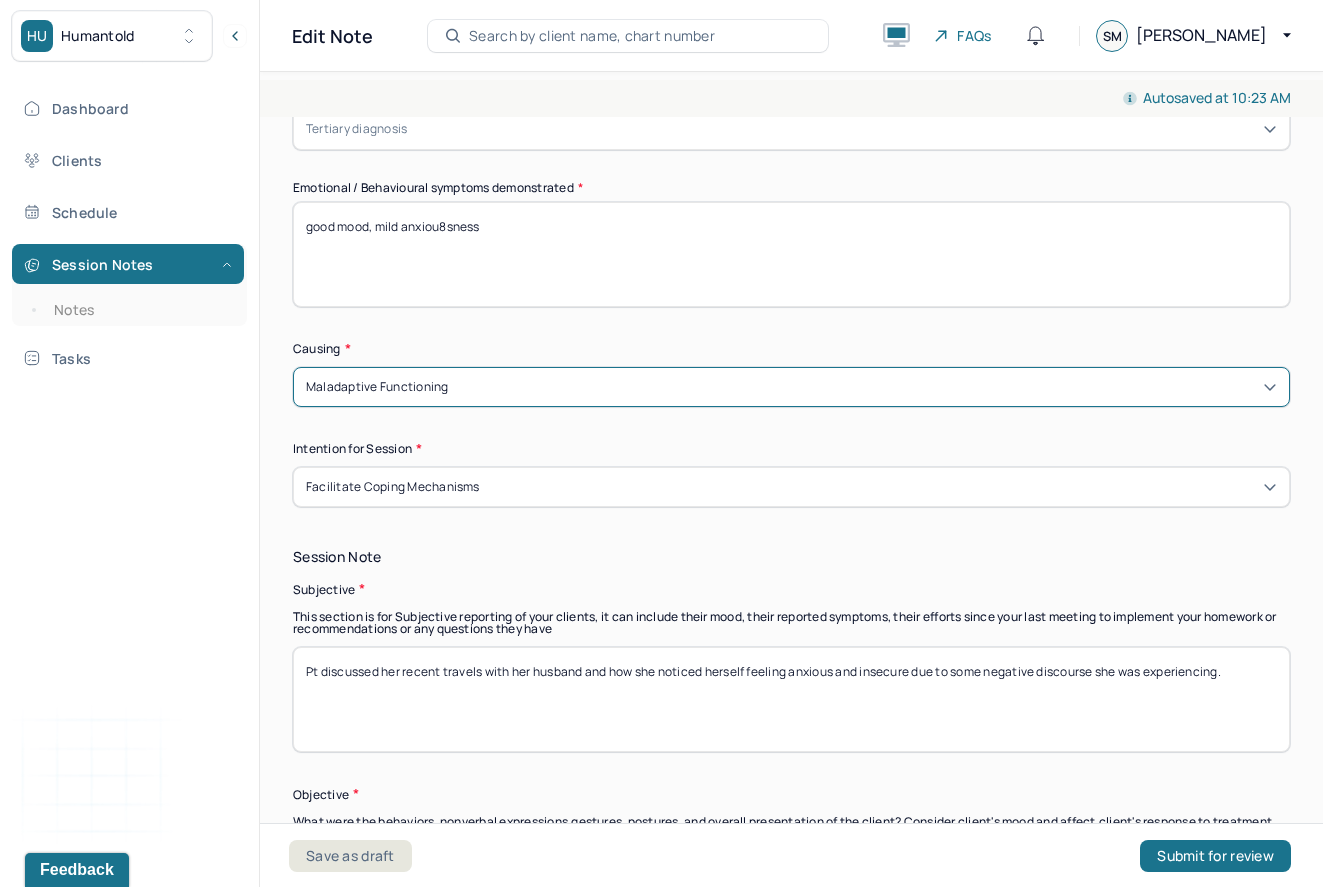 click on "Pt discussed her recent travels with her husband and how she noticed herself feeling anxious and insecure due to some negative discourse she was experiencing." at bounding box center (791, 699) 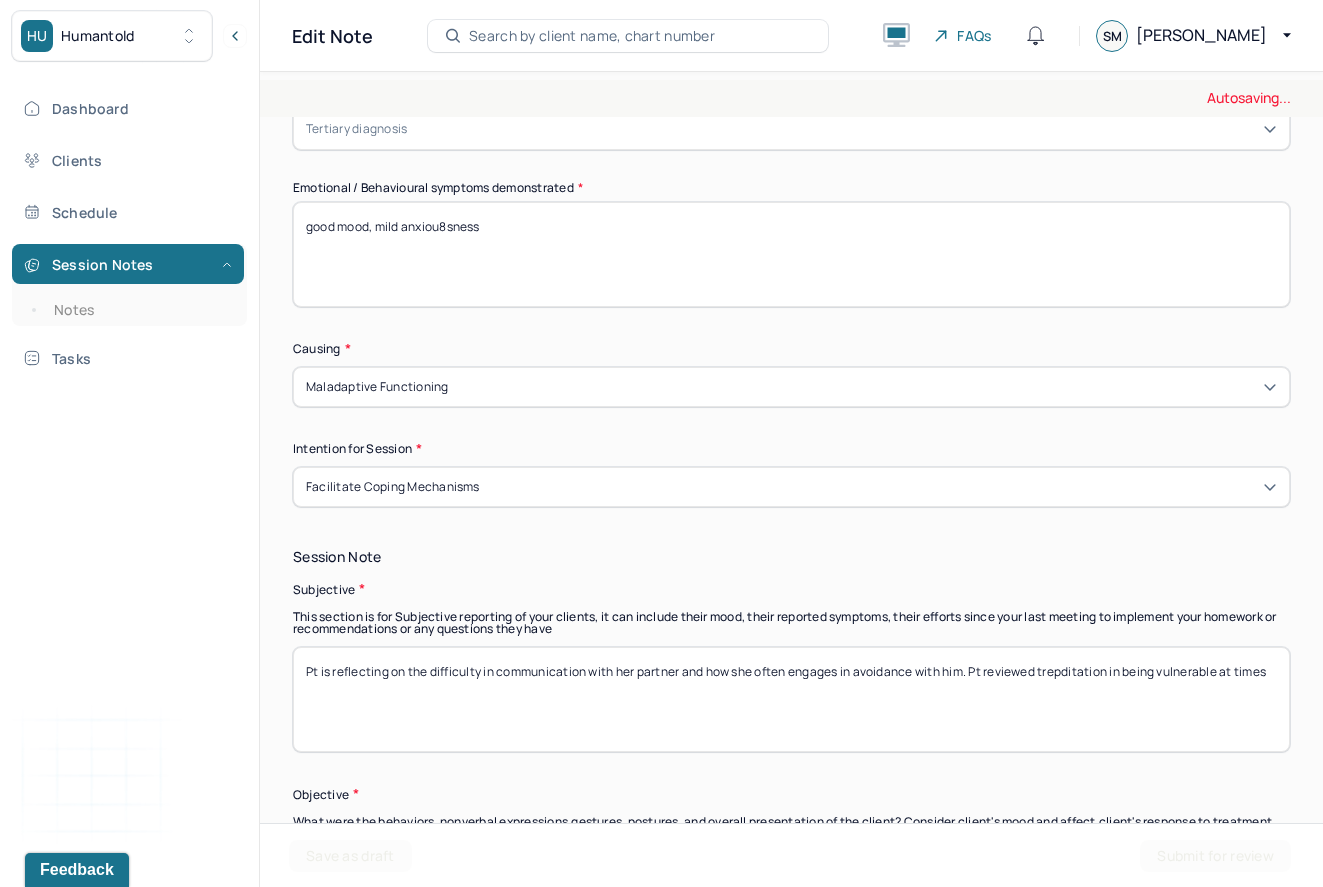 click on "Pt discussed her recent travels with her husband and how she noticed herself feeling anxious and insecure due to some negative discourse she was experiencing." at bounding box center (791, 699) 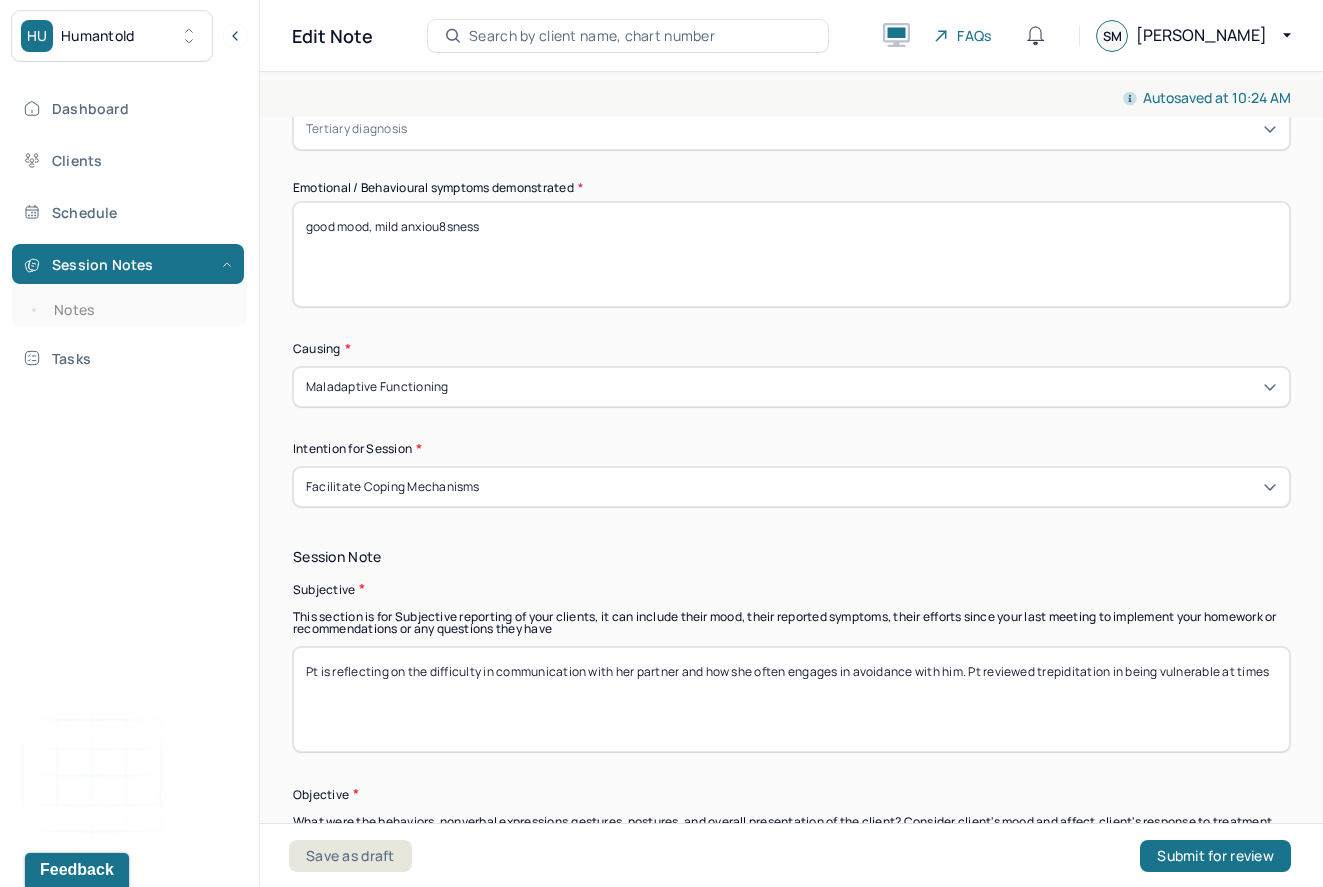 click on "Pt is reflecting on the difficulty in communication with her partner and how she often engages in avoidance with him. Pt reviewed trepditation in being vulnerable at times" at bounding box center [791, 699] 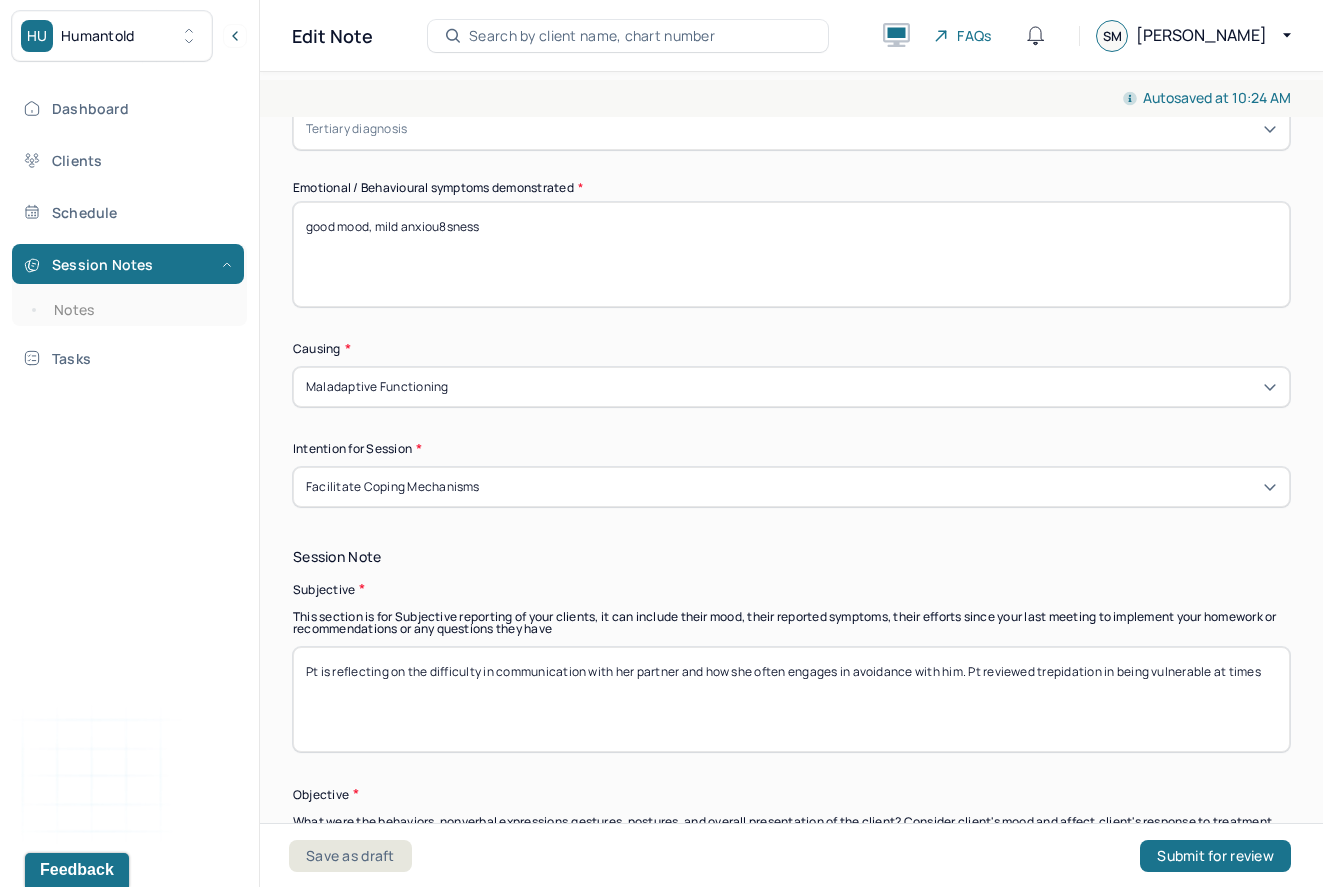 click on "Pt is reflecting on the difficulty in communication with her partner and how she often engages in avoidance with him. Pt reviewed trepiditation in being vulnerable at times" at bounding box center (791, 699) 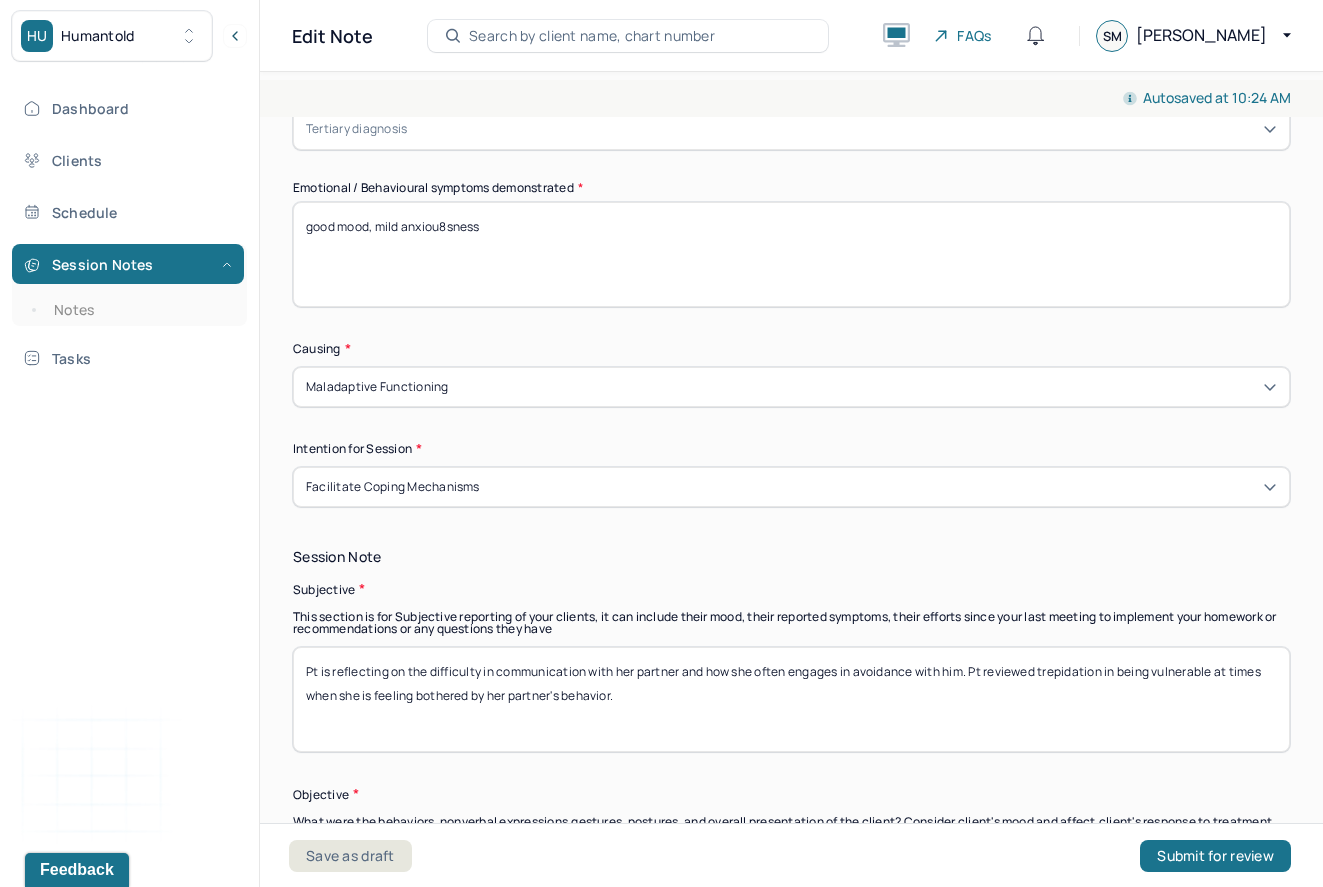 type on "Pt is reflecting on the difficulty in communication with her partner and how she often engages in avoidance with him. Pt reviewed trepidation in being vulnerable at times when she is feeling bothered by her partner's behavior." 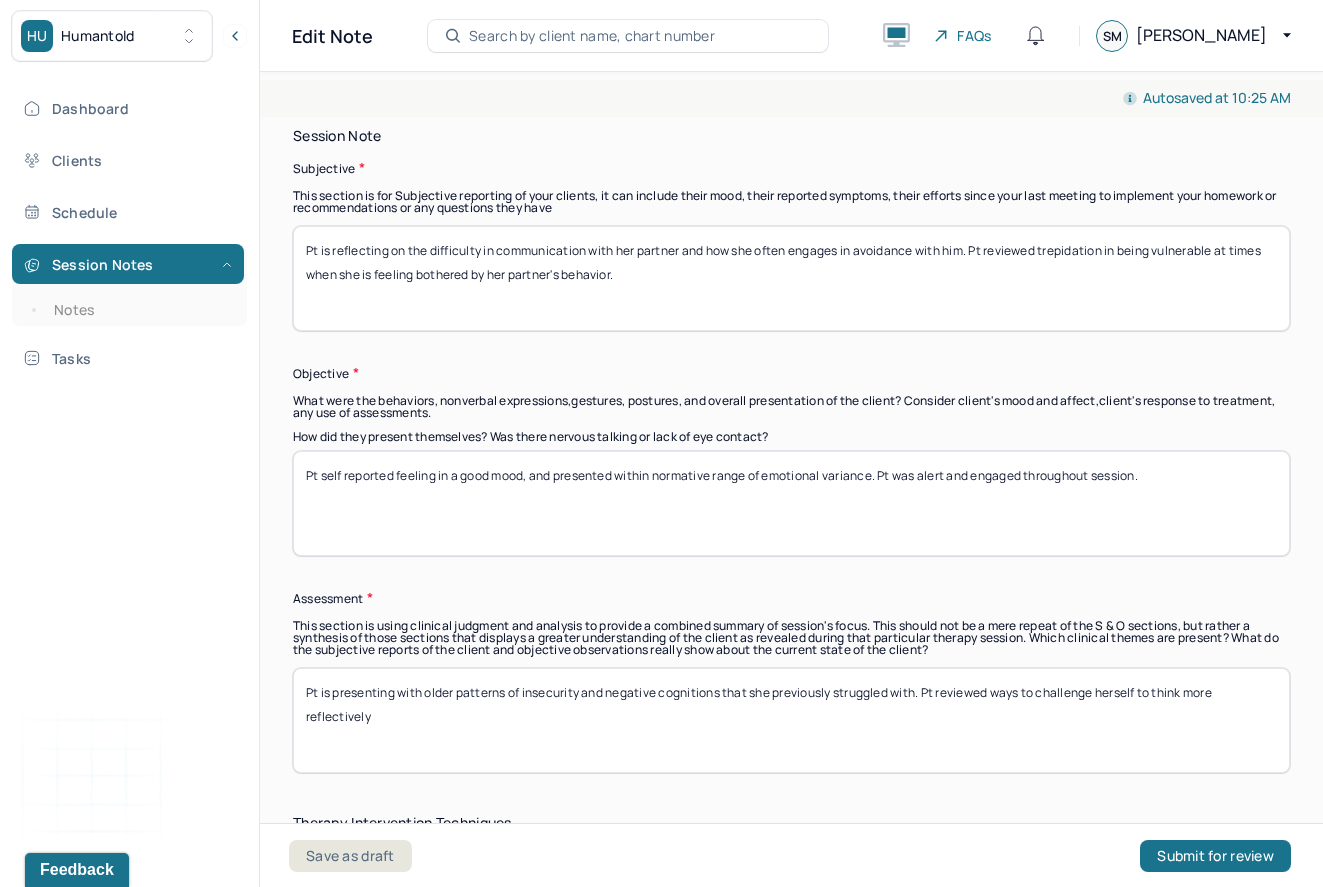 type on "Pt self reported feeling in a good mood, and presented within normative range of emotional variance. Pt was alert and engaged throughout session." 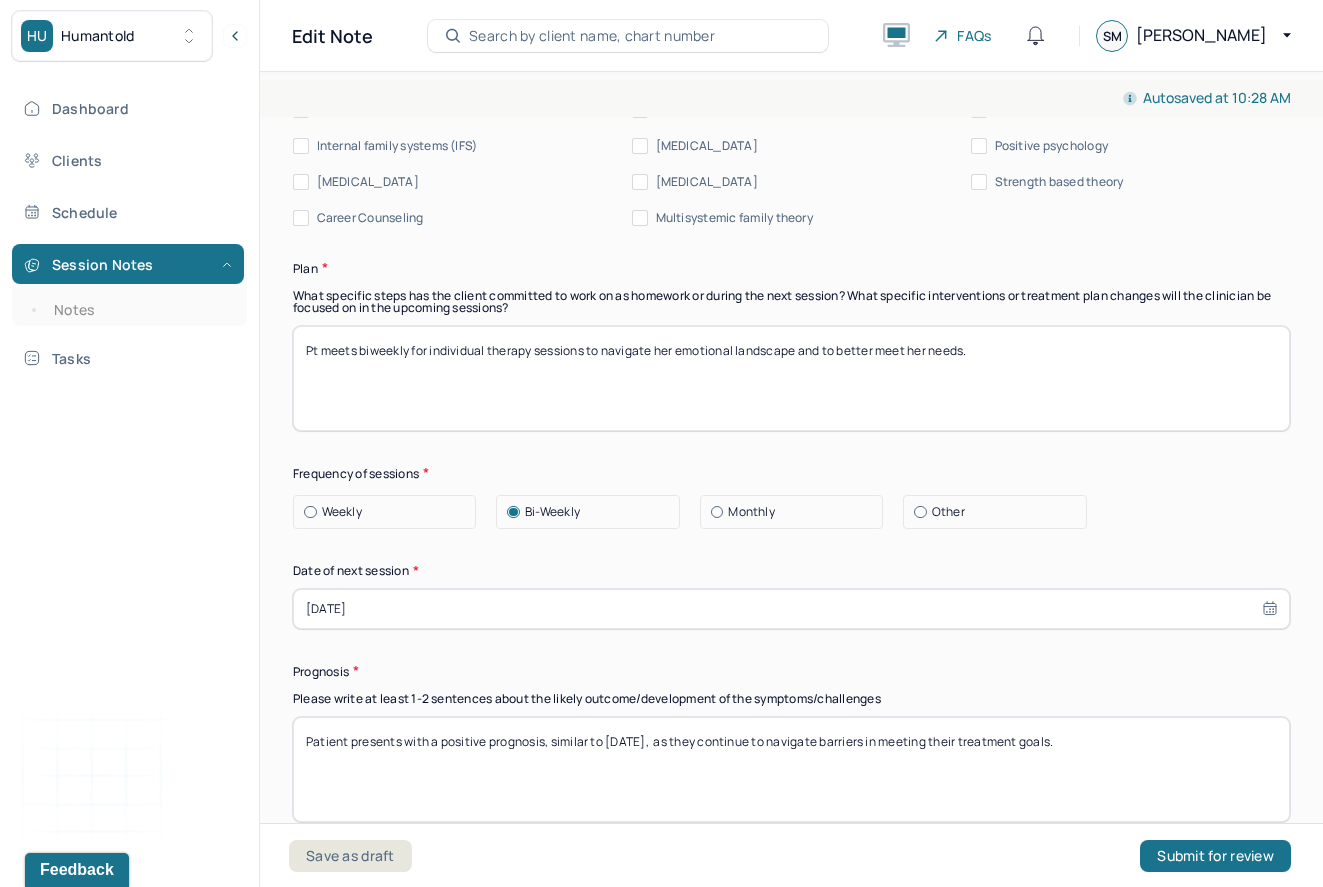 scroll, scrollTop: 2506, scrollLeft: 0, axis: vertical 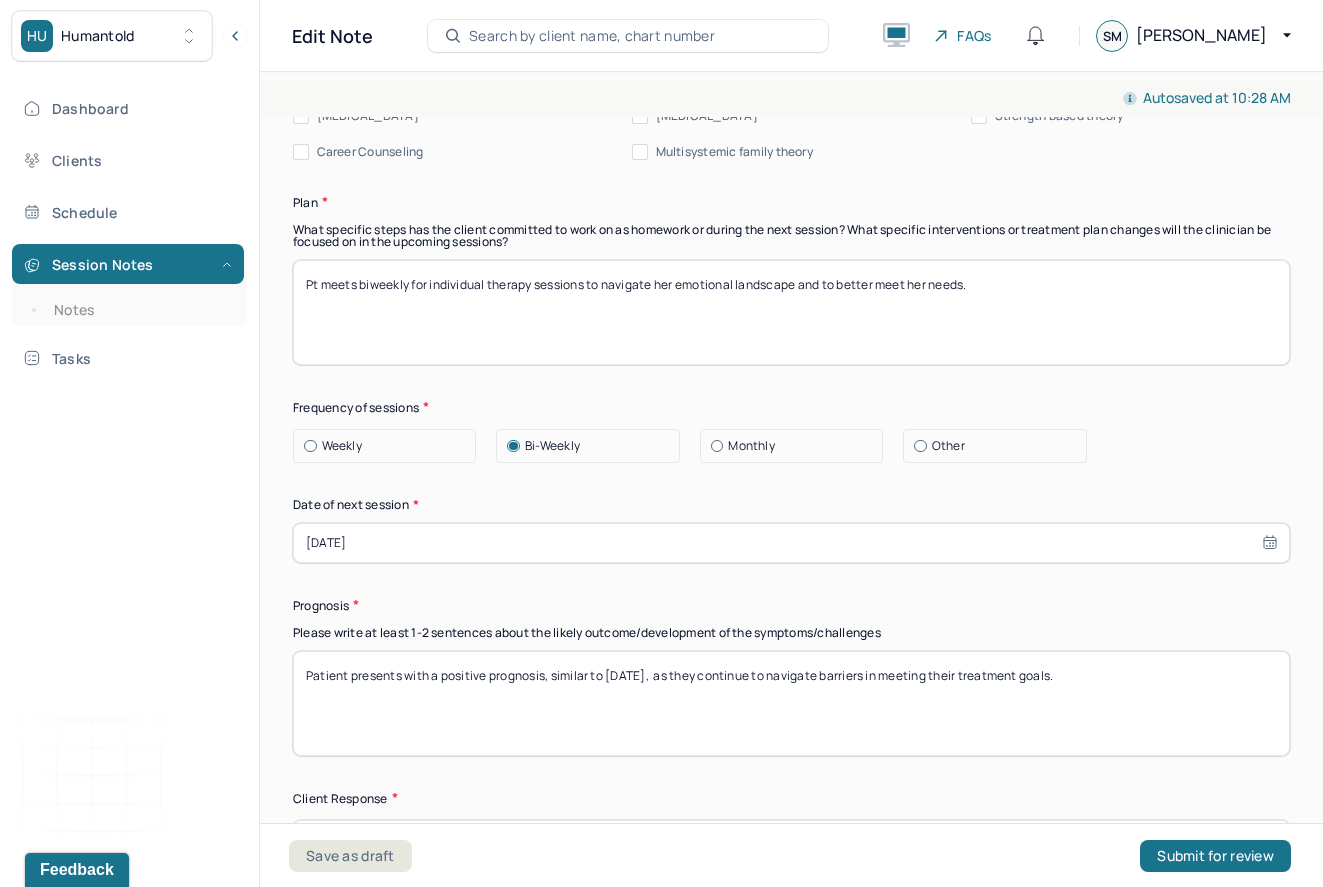 type on "Pt is unpacking her patterns with her partner and the role her communication is impacted by her anxiousness and narratives of self doubt and judgement. Pt is exploring ways to be more assertive in her relationship to better meet her needs" 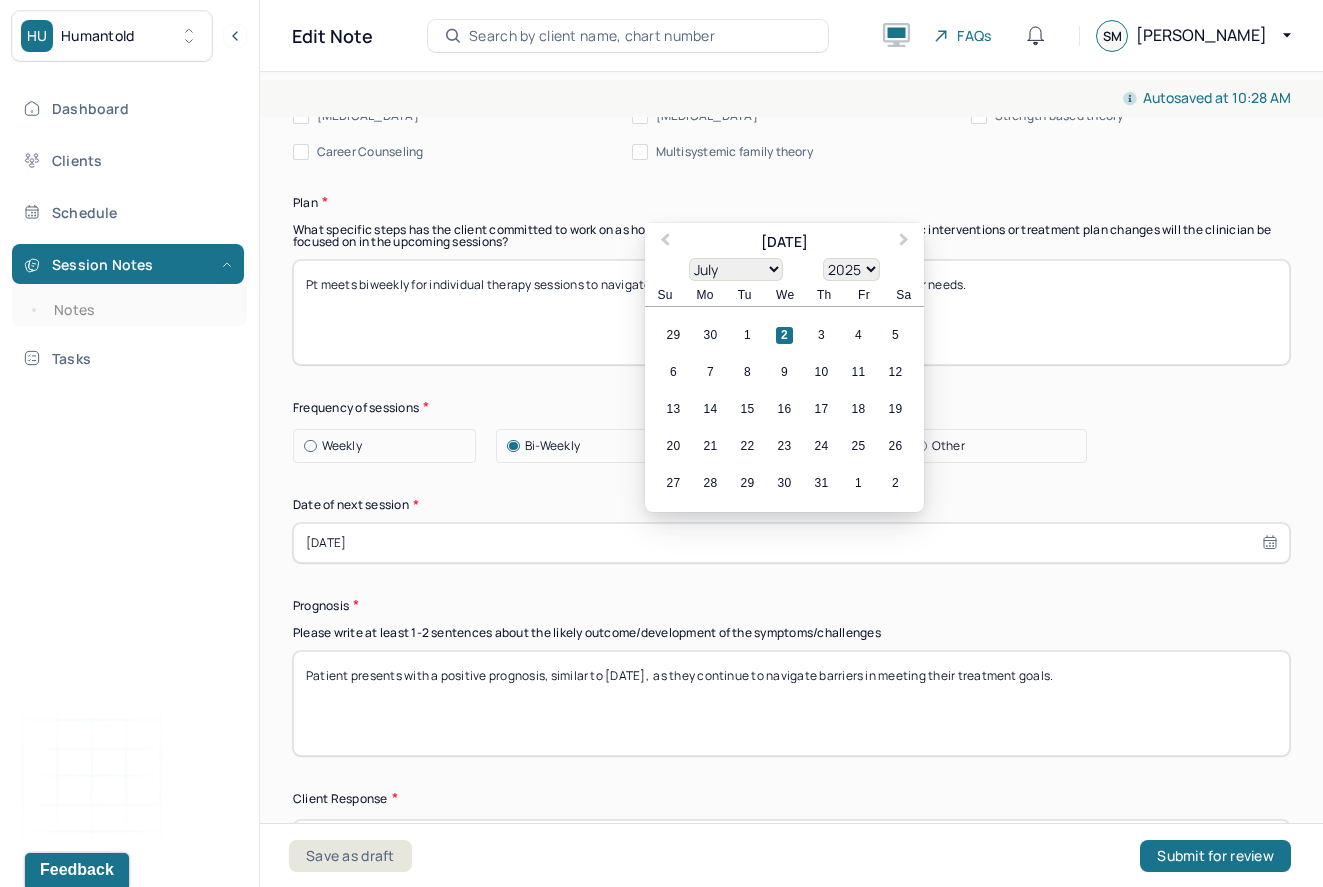 click on "[DATE]" at bounding box center [791, 543] 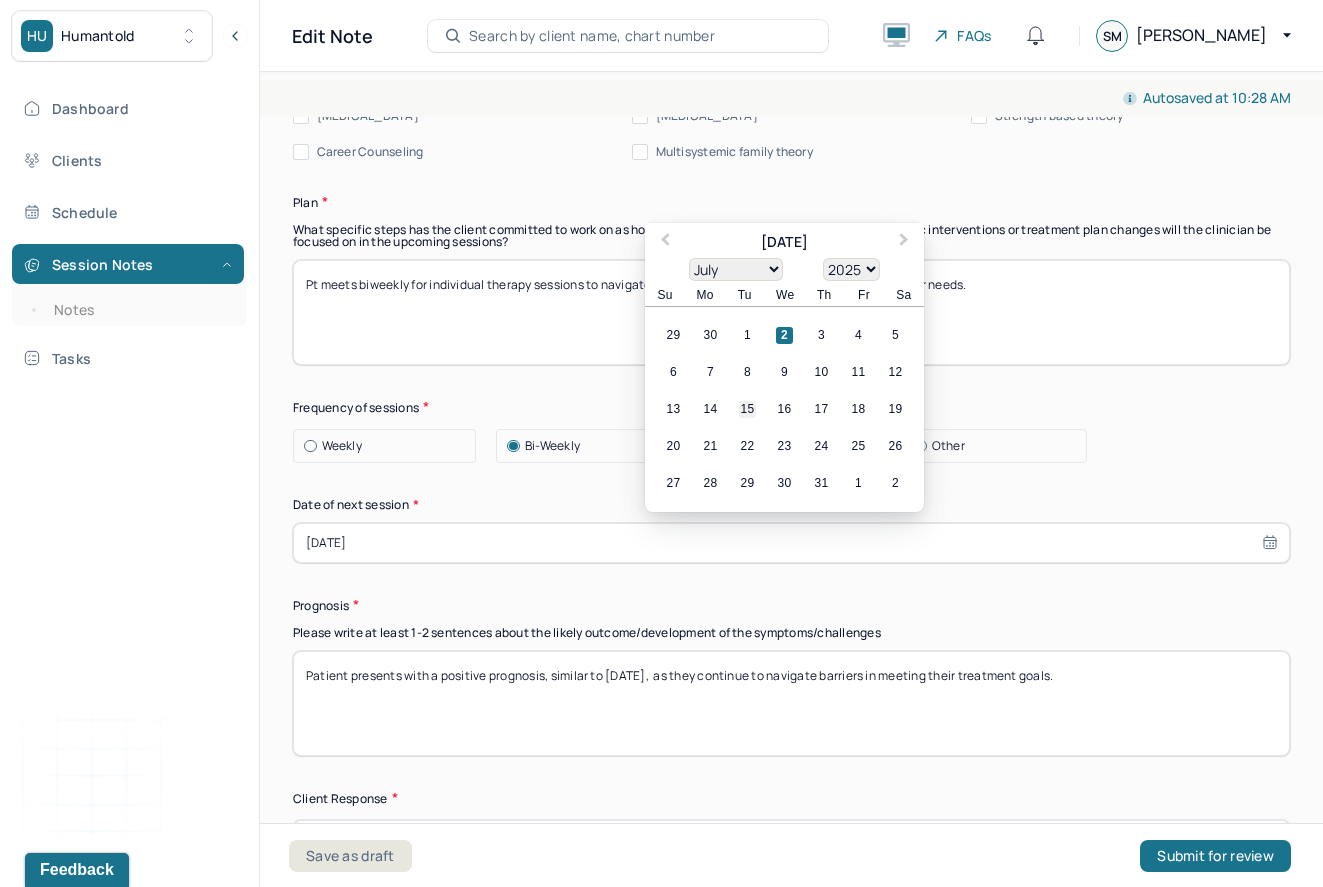 click on "15" at bounding box center (747, 409) 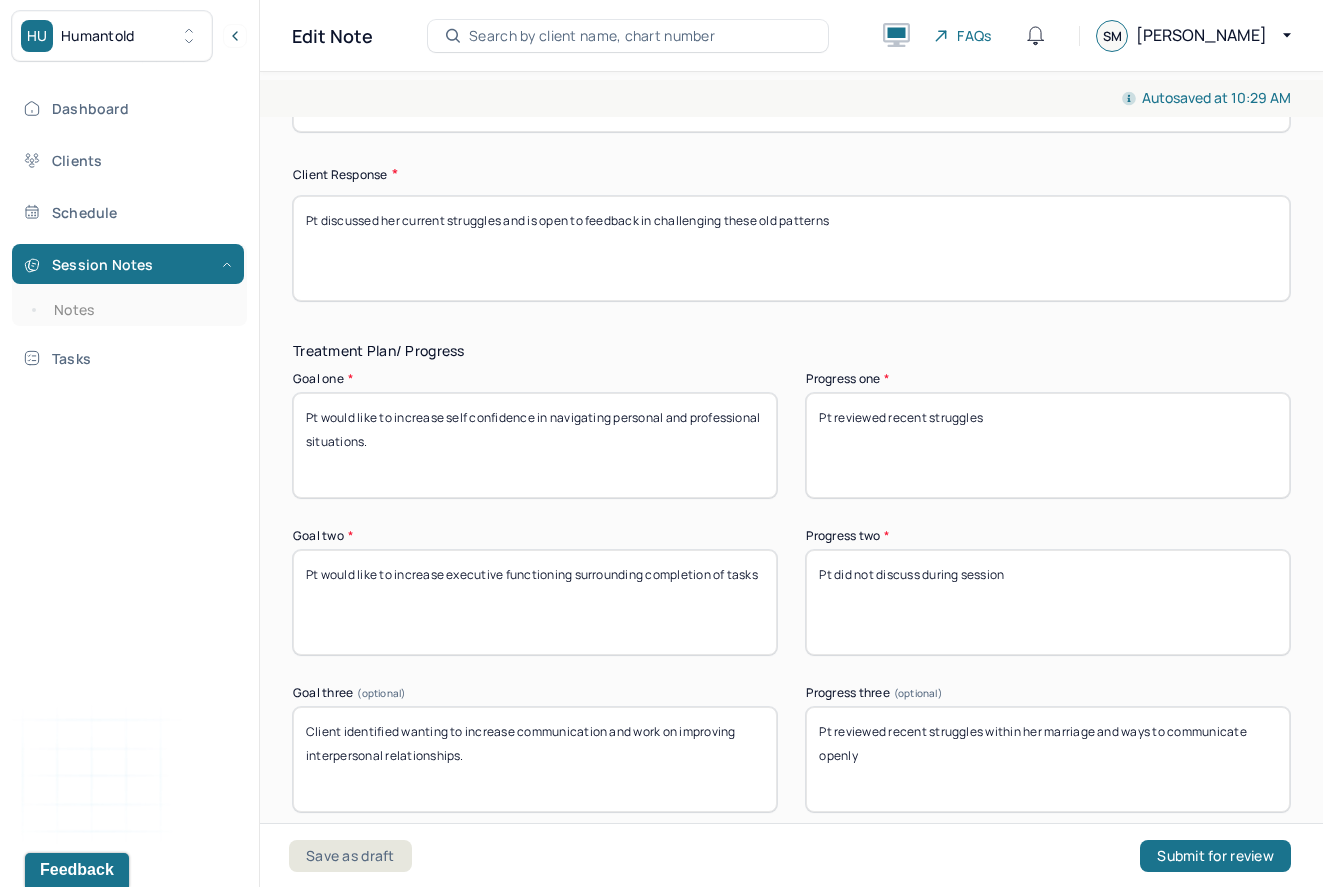 scroll, scrollTop: 3202, scrollLeft: 0, axis: vertical 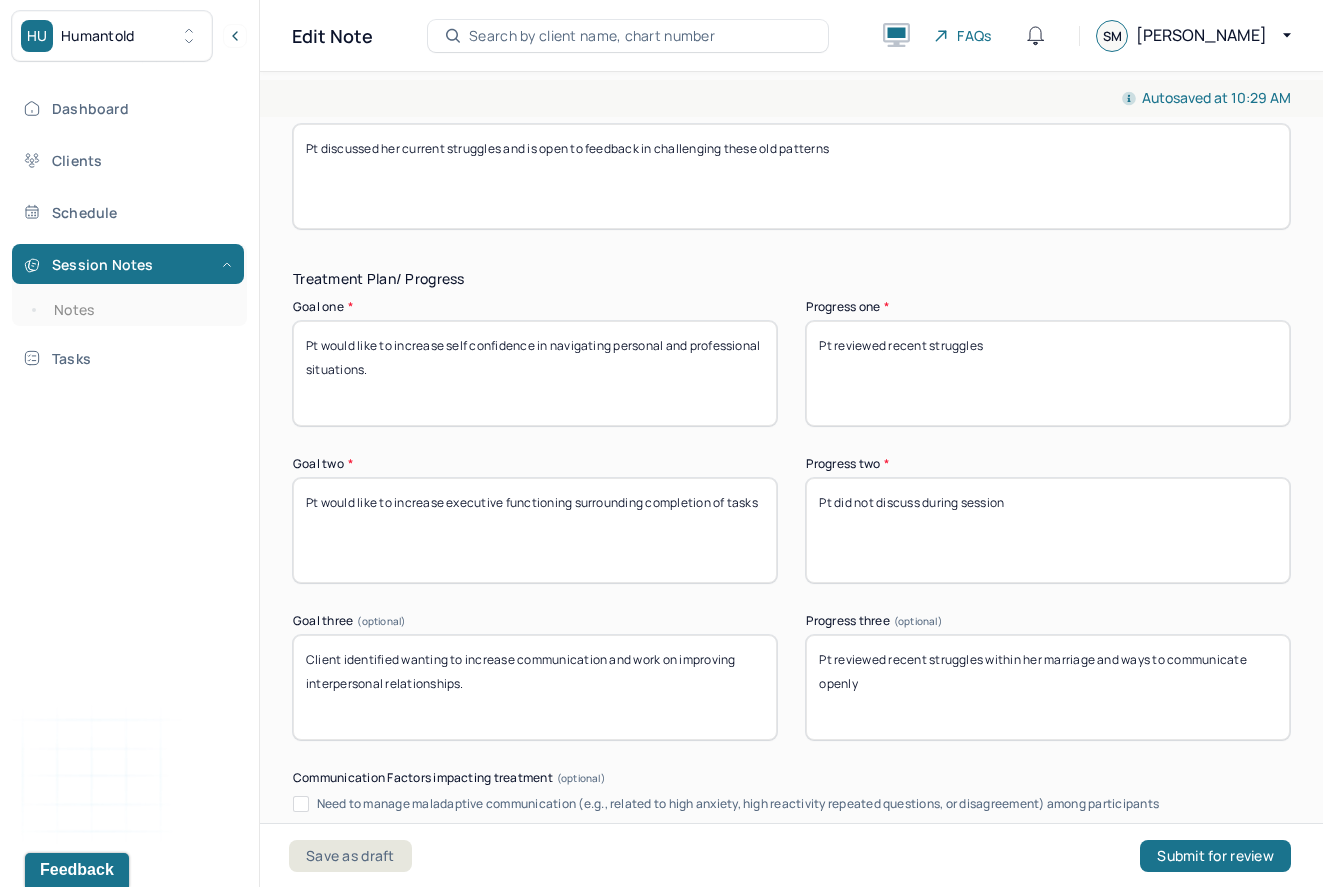 type on "Patient presents with a positive prognosis, similar to [DATE],  as they continue to navigate barriers in meeting their treatment goals." 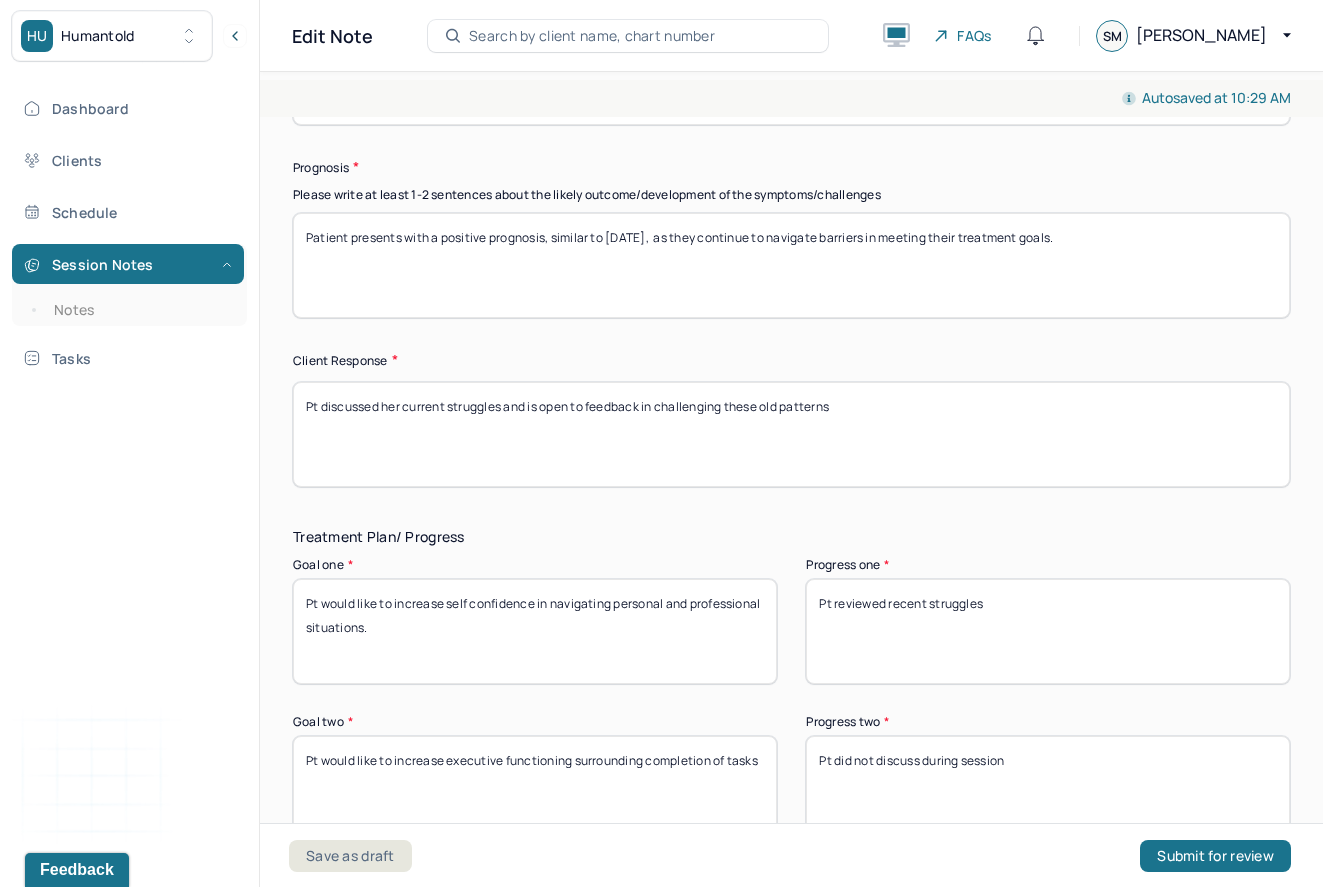 drag, startPoint x: 875, startPoint y: 177, endPoint x: 461, endPoint y: 95, distance: 422.04266 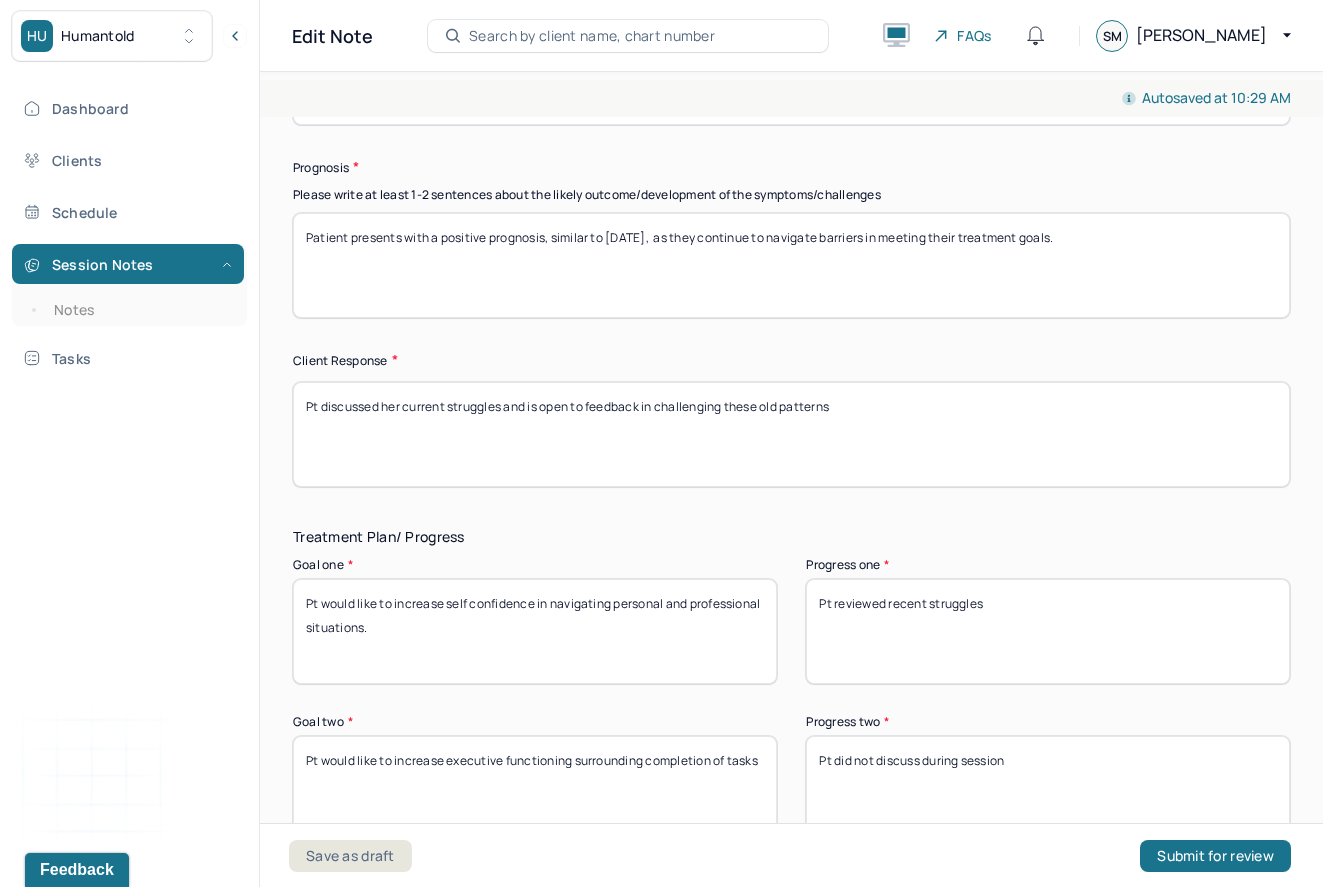 click on "Autosaved at 10:29 AM Appointment Details     Client name [PERSON_NAME] Date of service [DATE] Time 11:00am - 12:00pm Duration 1hr Appointment type individual therapy Provider name [PERSON_NAME] Modifier 1 95 Telemedicine Note type Individual soap note Appointment Details     Client name [PERSON_NAME] Date of service [DATE] Time 11:00am - 12:00pm Duration 1hr Appointment type individual therapy Provider name [PERSON_NAME] Modifier 1 95 Telemedicine Note type Individual soap note   Load previous session note   Instructions The fields marked with an asterisk ( * ) are required before you can submit your notes. Before you can submit your session notes, they must be signed. You have the option to save your notes as a draft before making a submission. Appointment location * Teletherapy Client Teletherapy Location Home Office Other Provider Teletherapy Location Home Office Other Consent was received for the teletherapy session The teletherapy session was conducted via video Primary diagnosis * * * *" at bounding box center [791, -580] 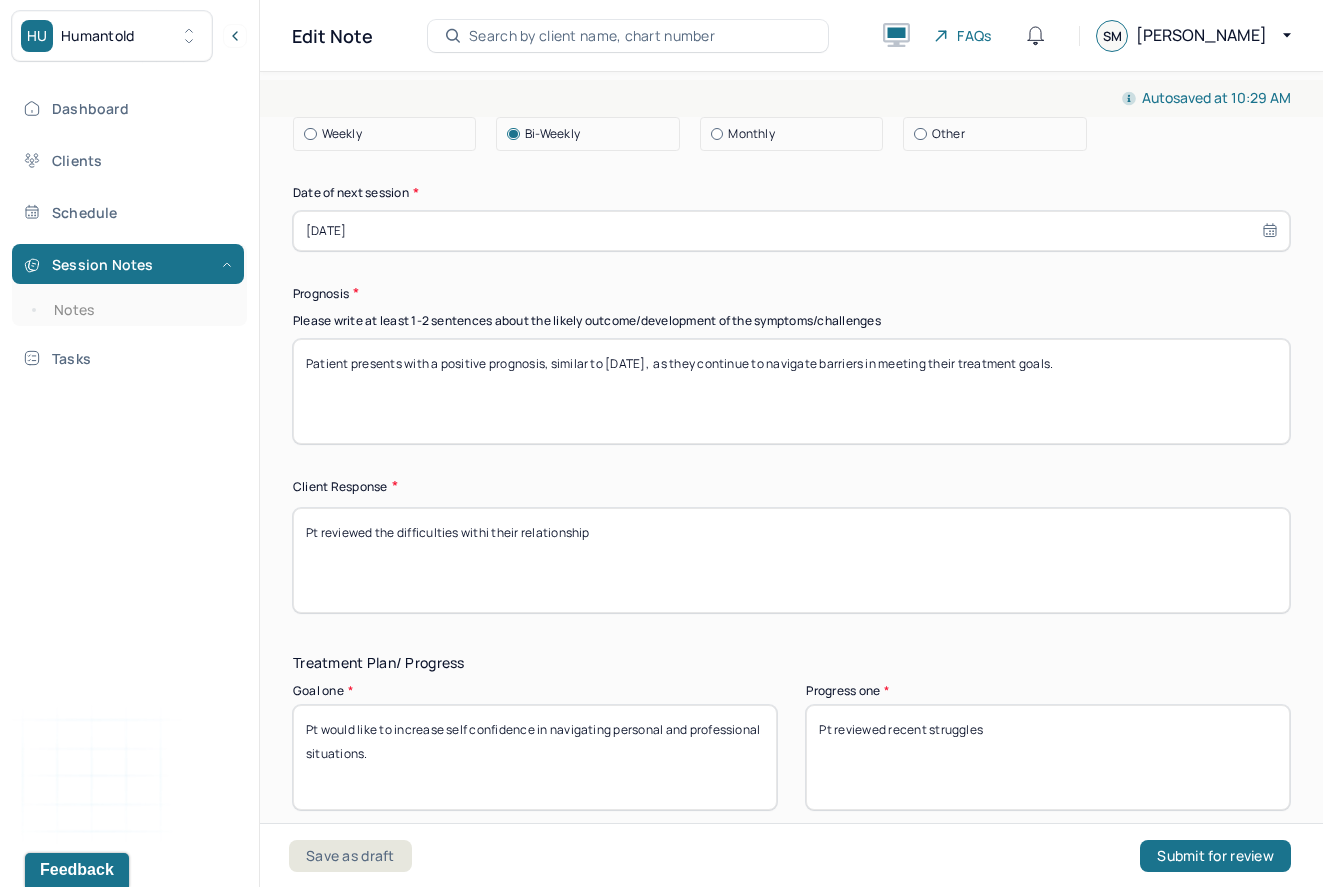 click on "Pt discussed her current struggles and is open to feedback in challenging these old patterns" at bounding box center [791, 560] 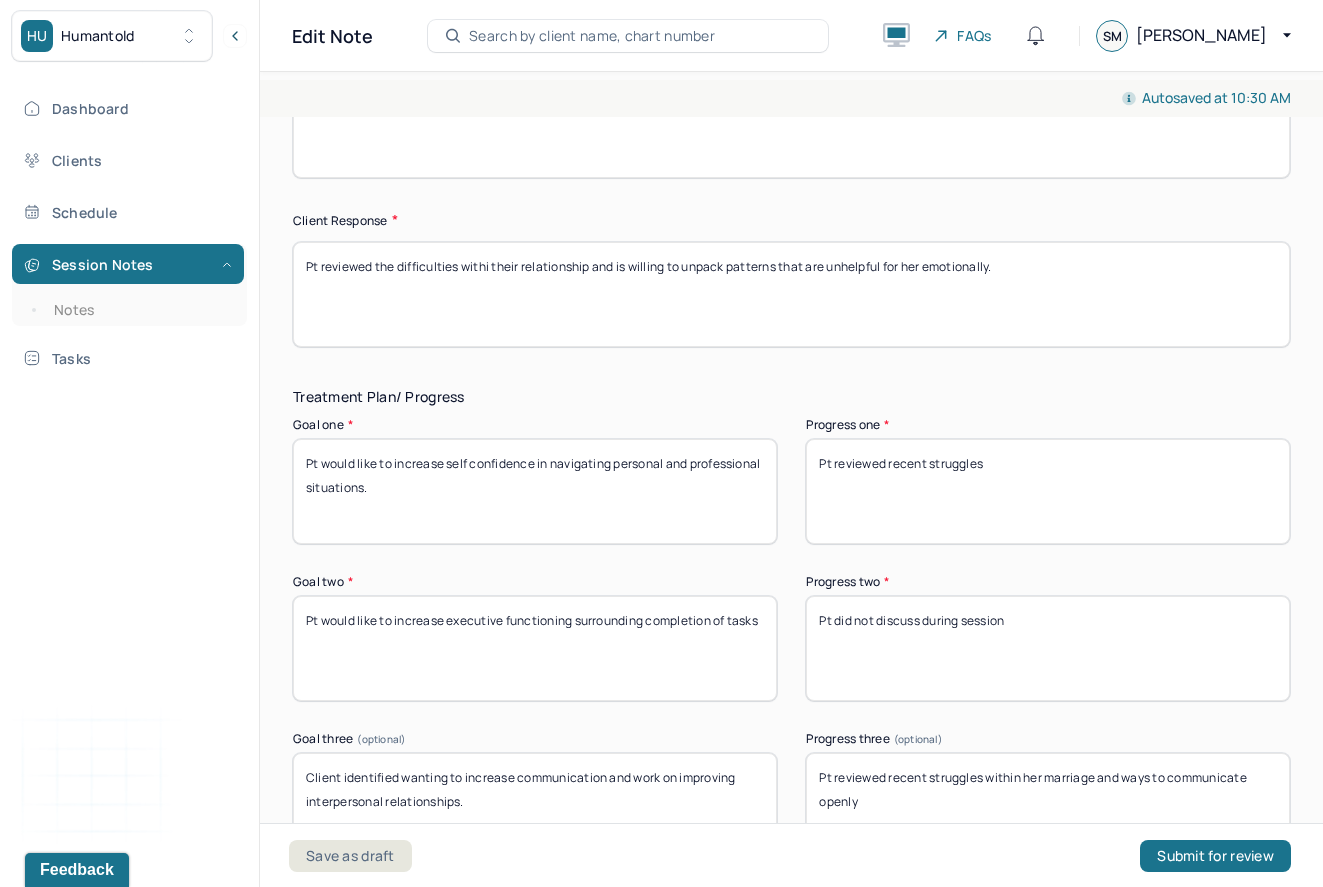 scroll, scrollTop: 3335, scrollLeft: 0, axis: vertical 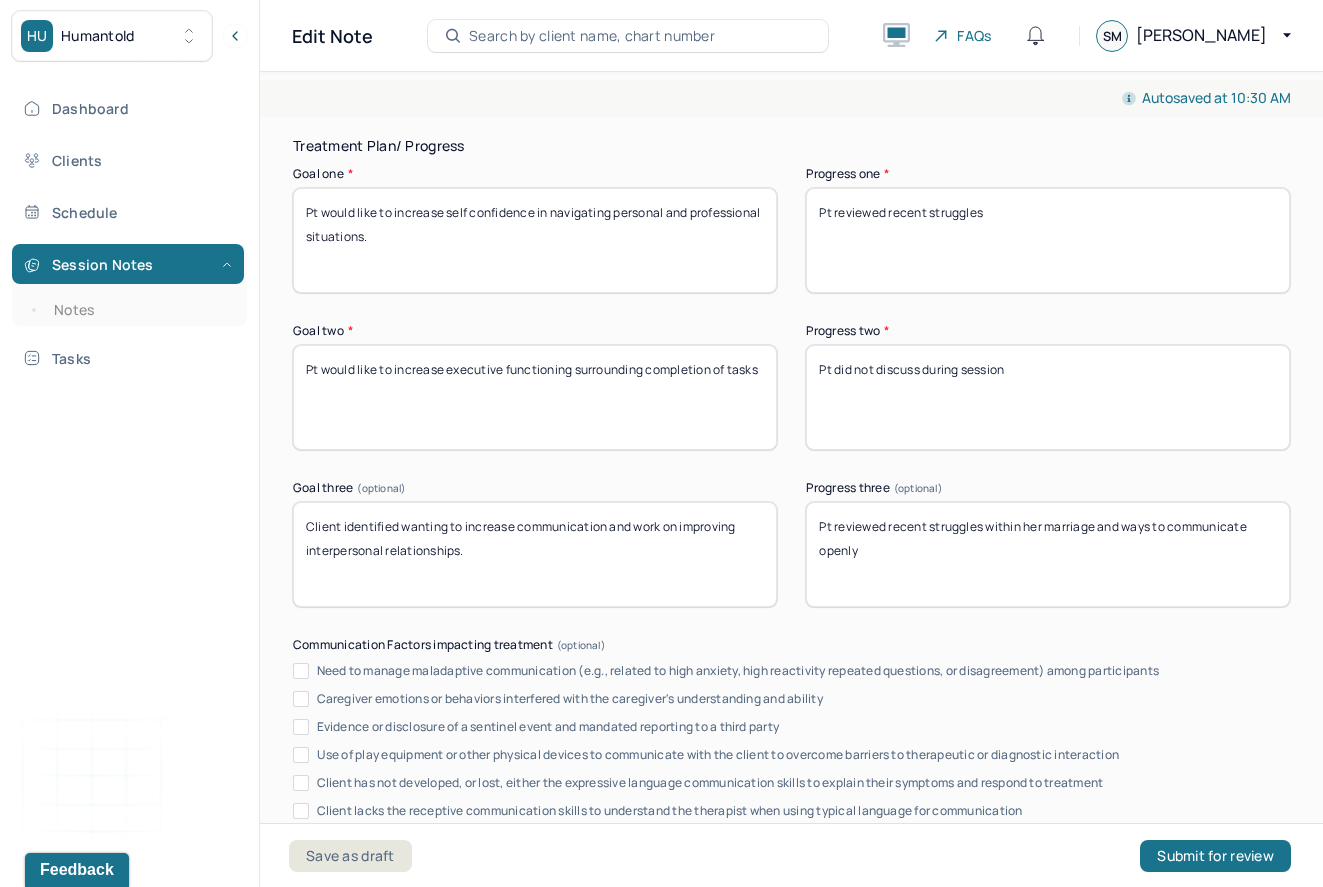 type on "Pt reviewed the difficulties withi their relationship and is willing to unpack patterns that are unhelpful for her emotionally." 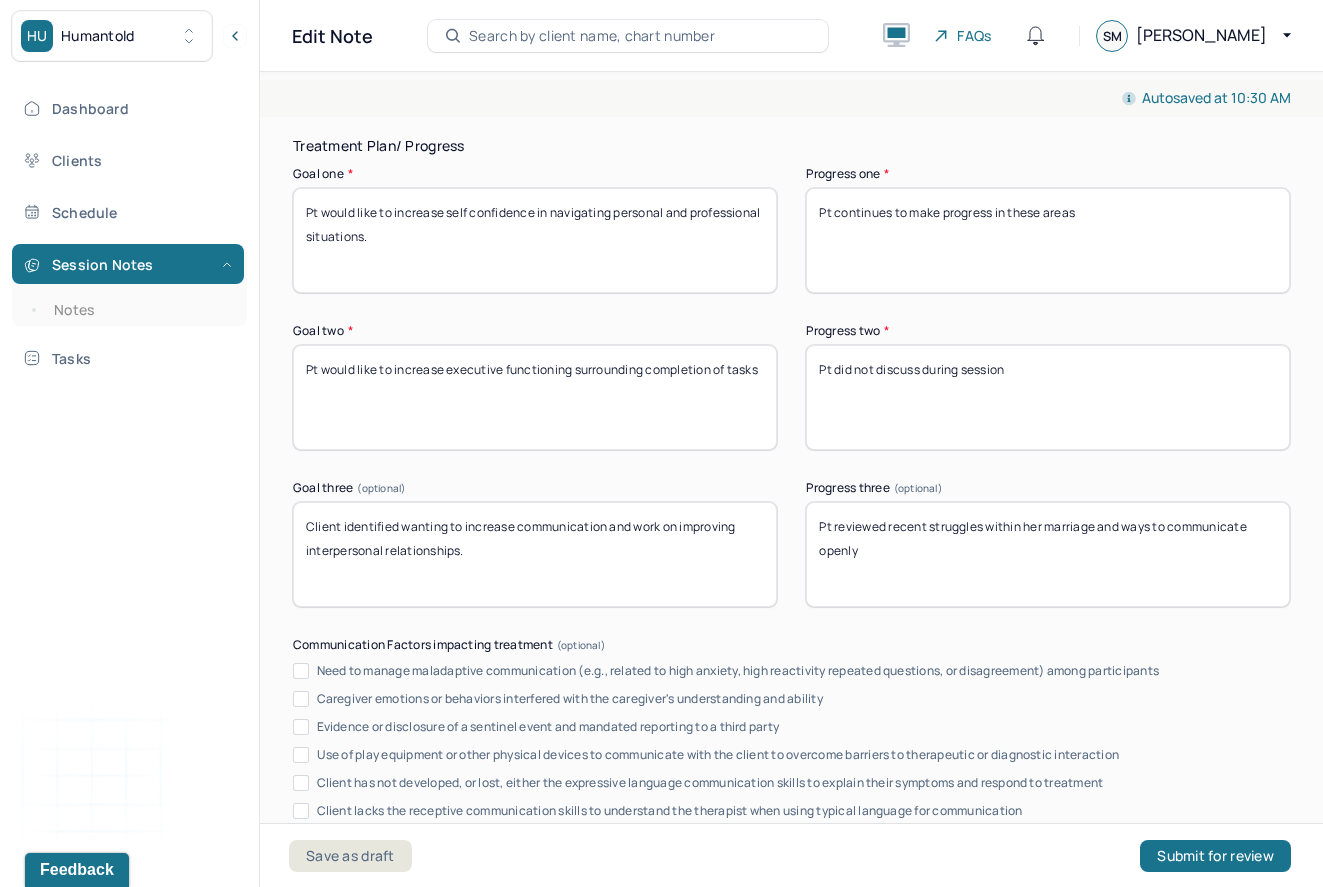 type on "Pt continues to make progress in these areas" 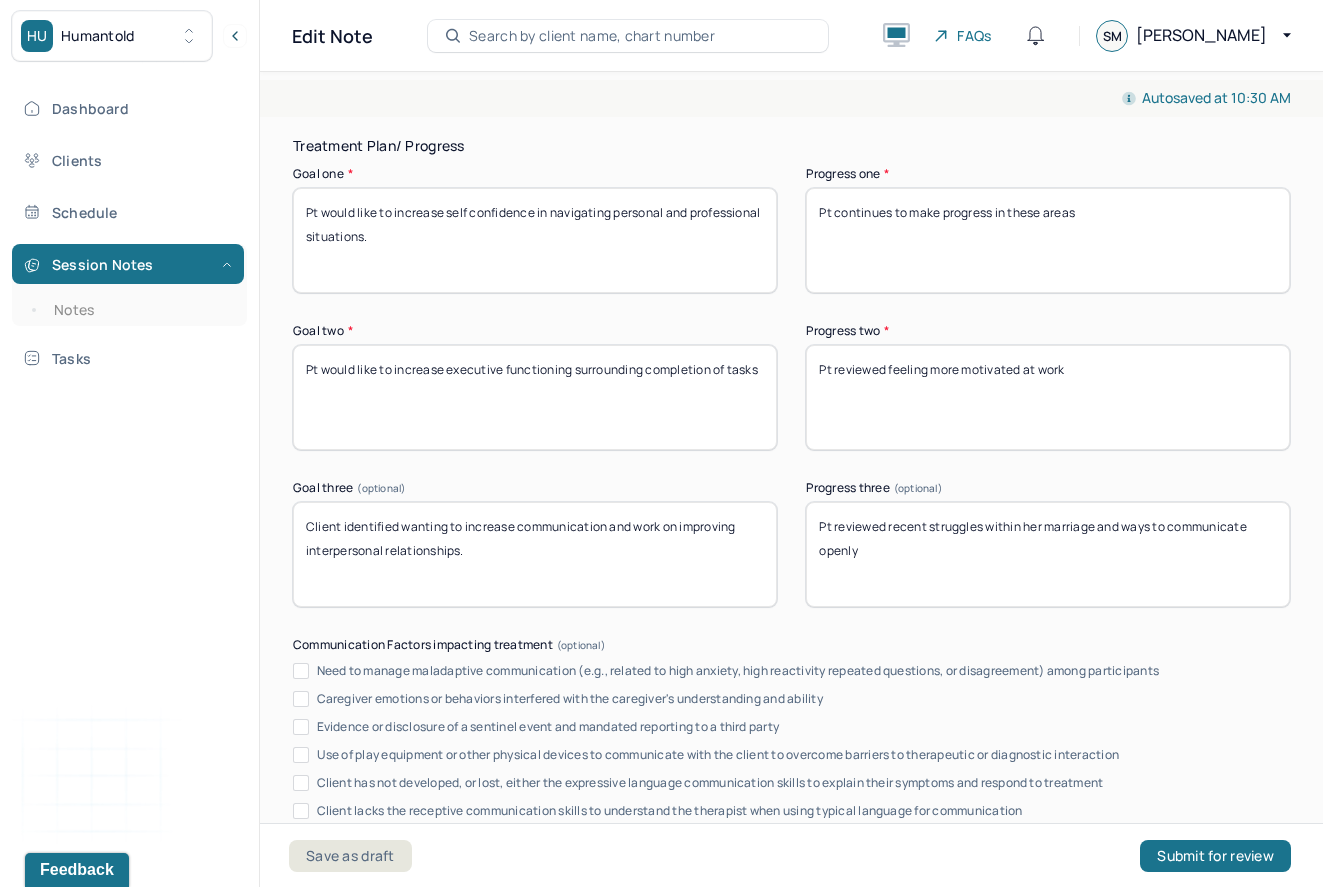 type on "Pt reviewed feeling more motivated at work" 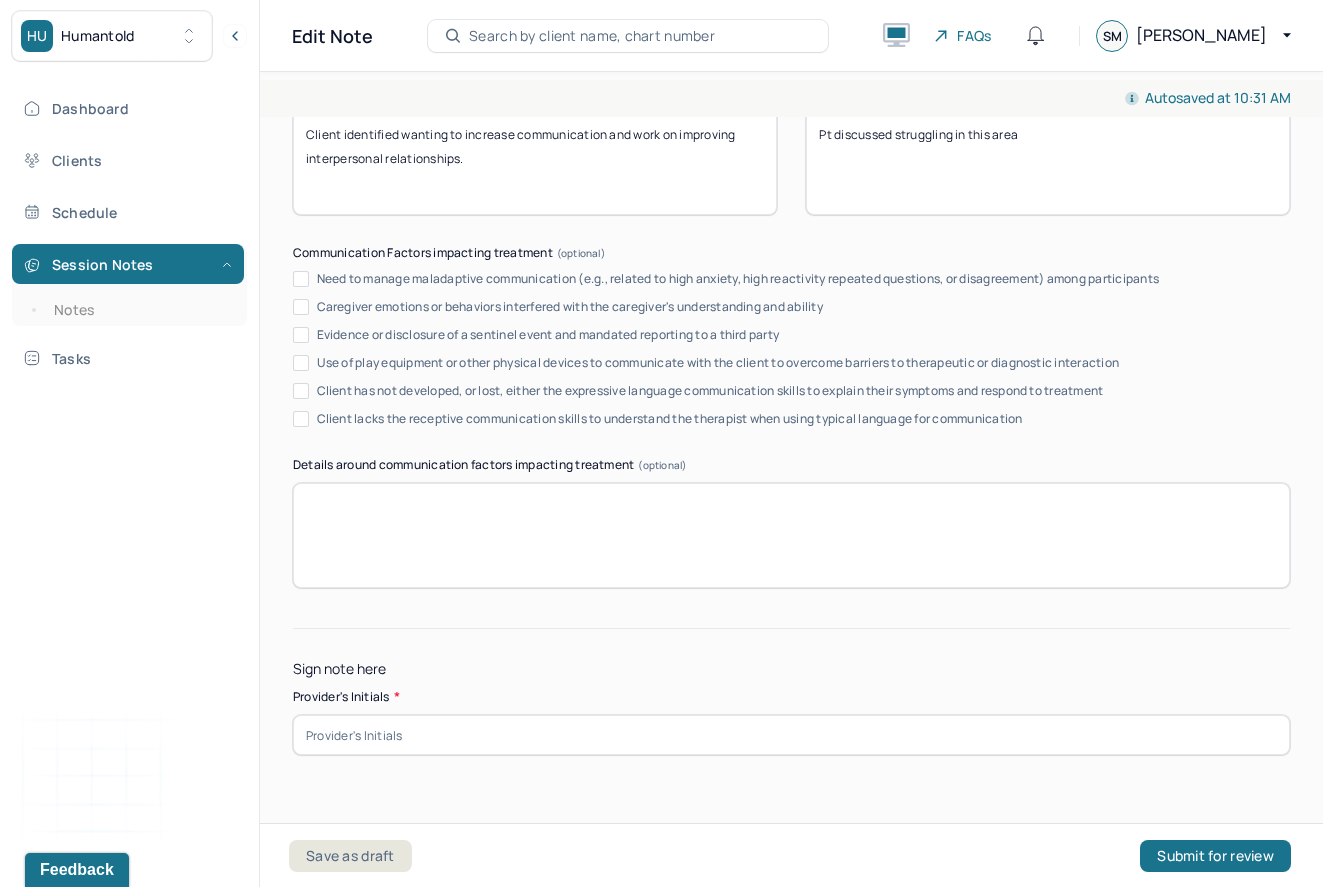 scroll, scrollTop: 3777, scrollLeft: 0, axis: vertical 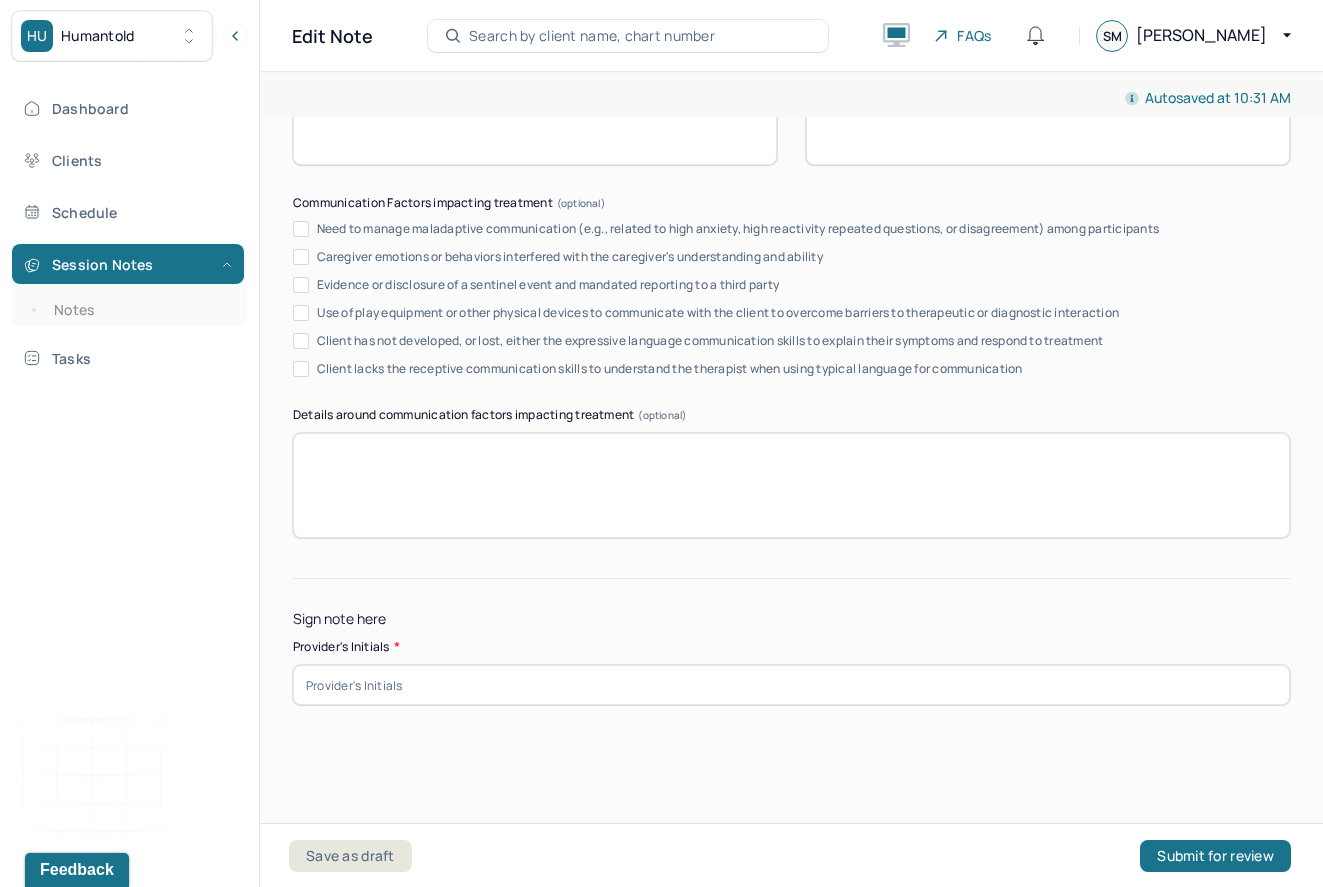 type on "Pt discussed struggling in this area" 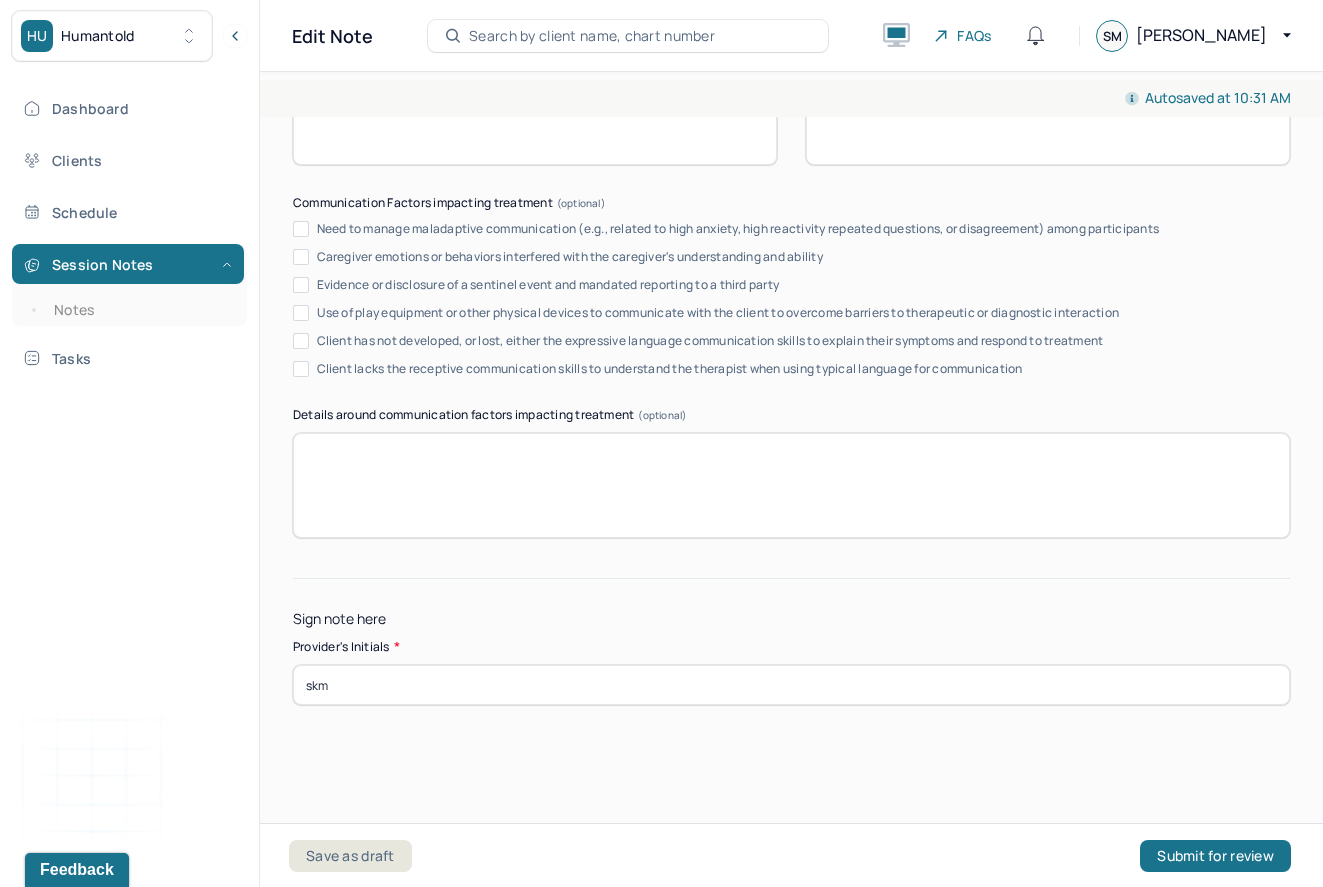 type on "skm" 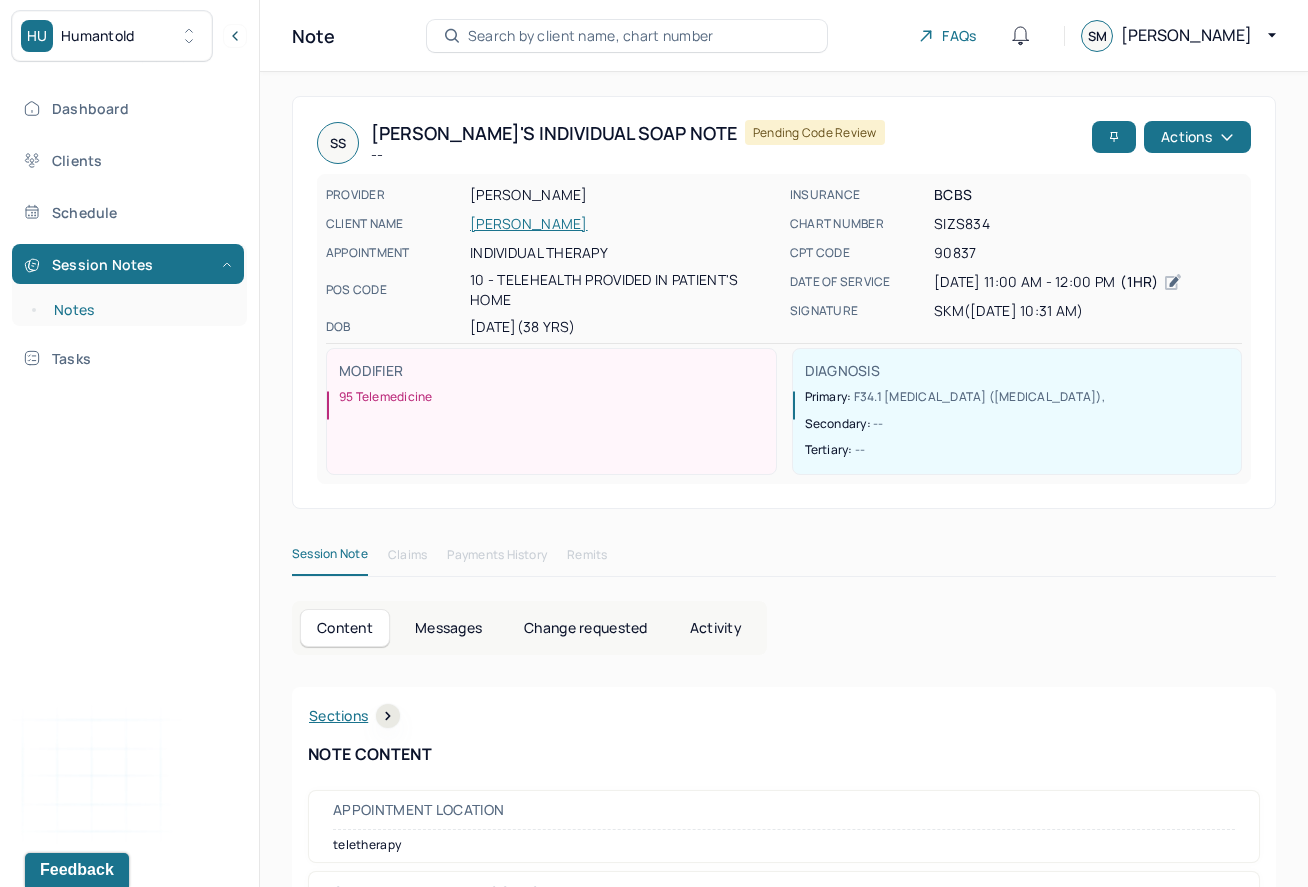 click on "Notes" at bounding box center [139, 310] 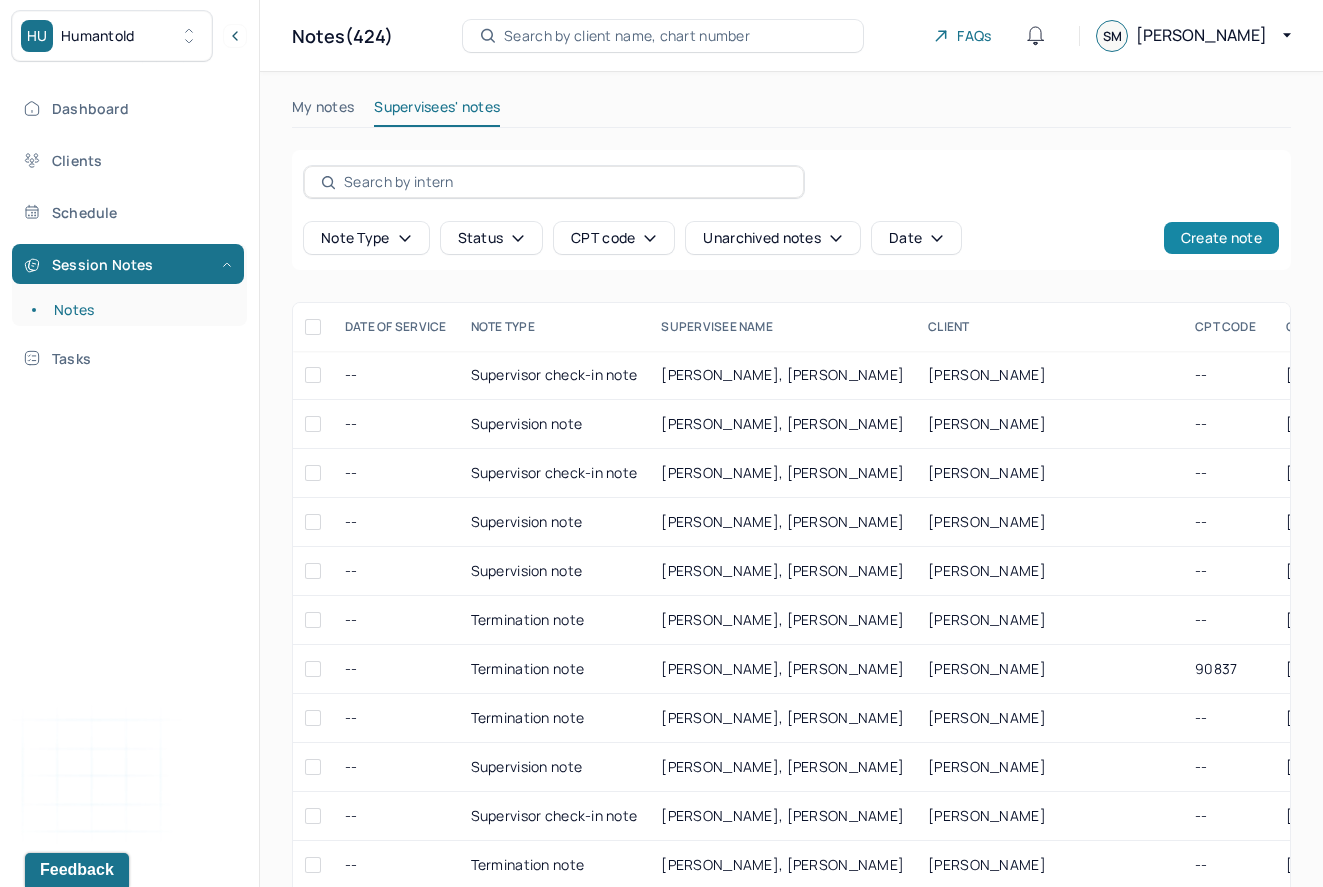 click on "Create note" at bounding box center (1221, 238) 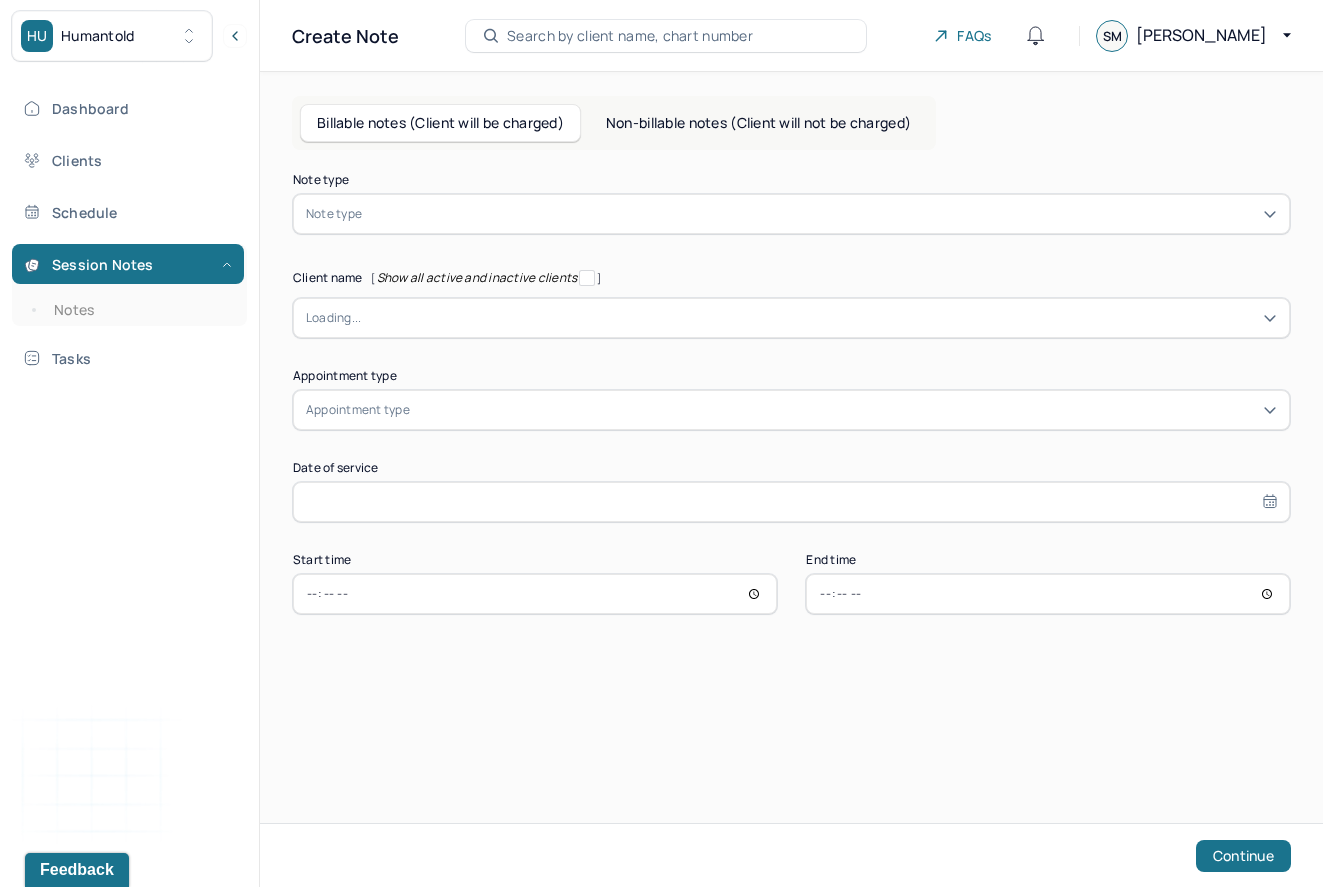 click at bounding box center [821, 214] 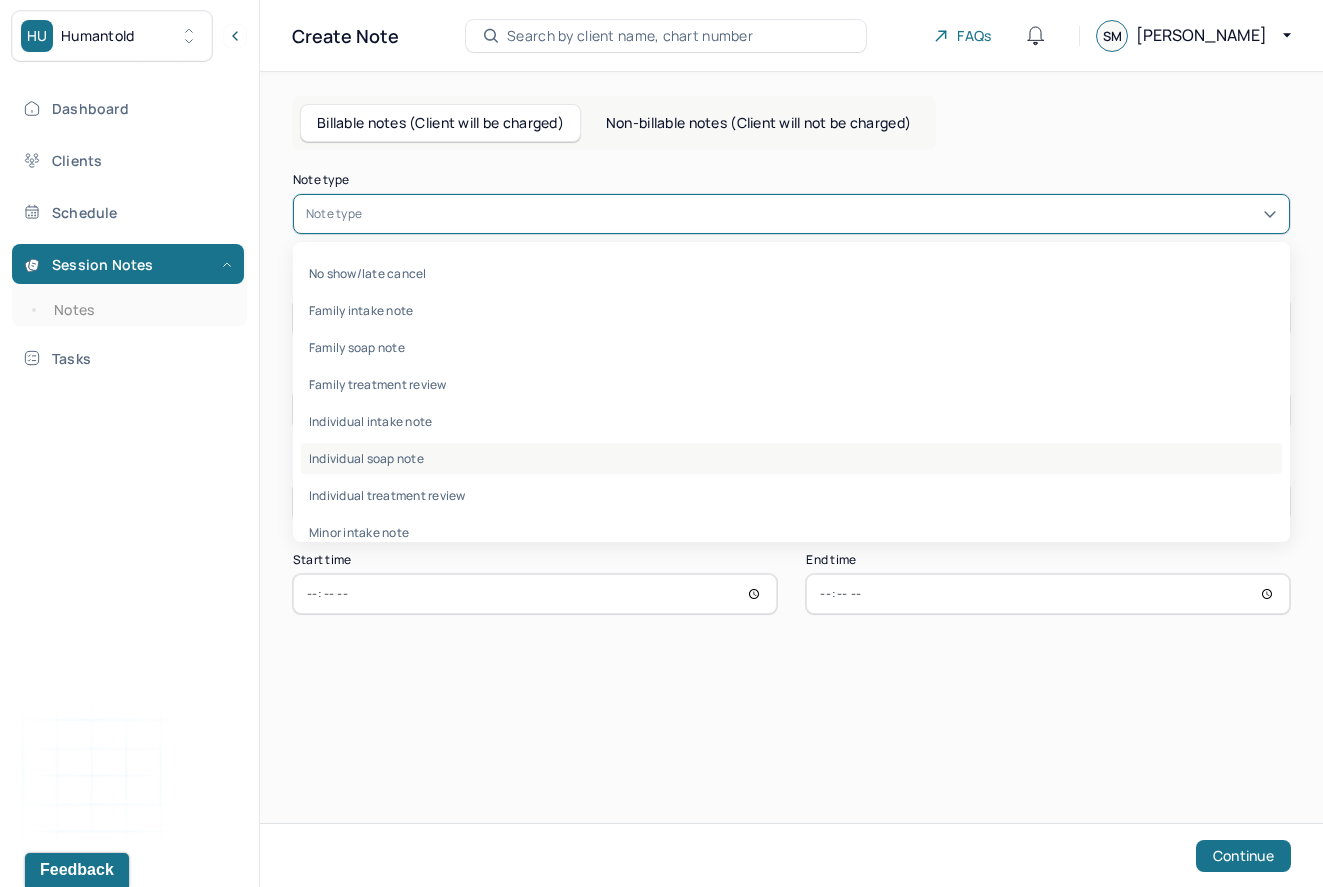 click on "Individual soap note" at bounding box center (791, 458) 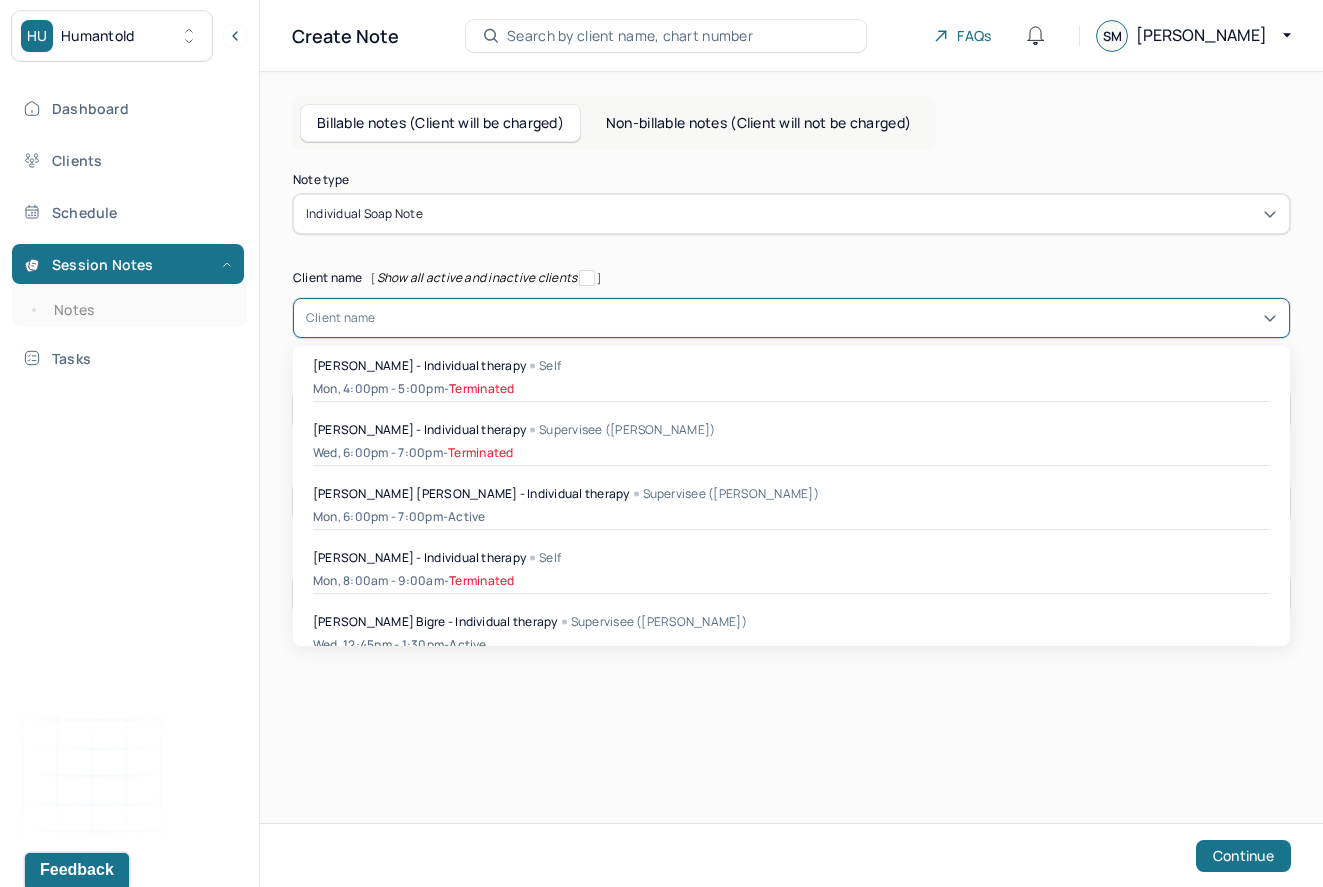 click at bounding box center (826, 318) 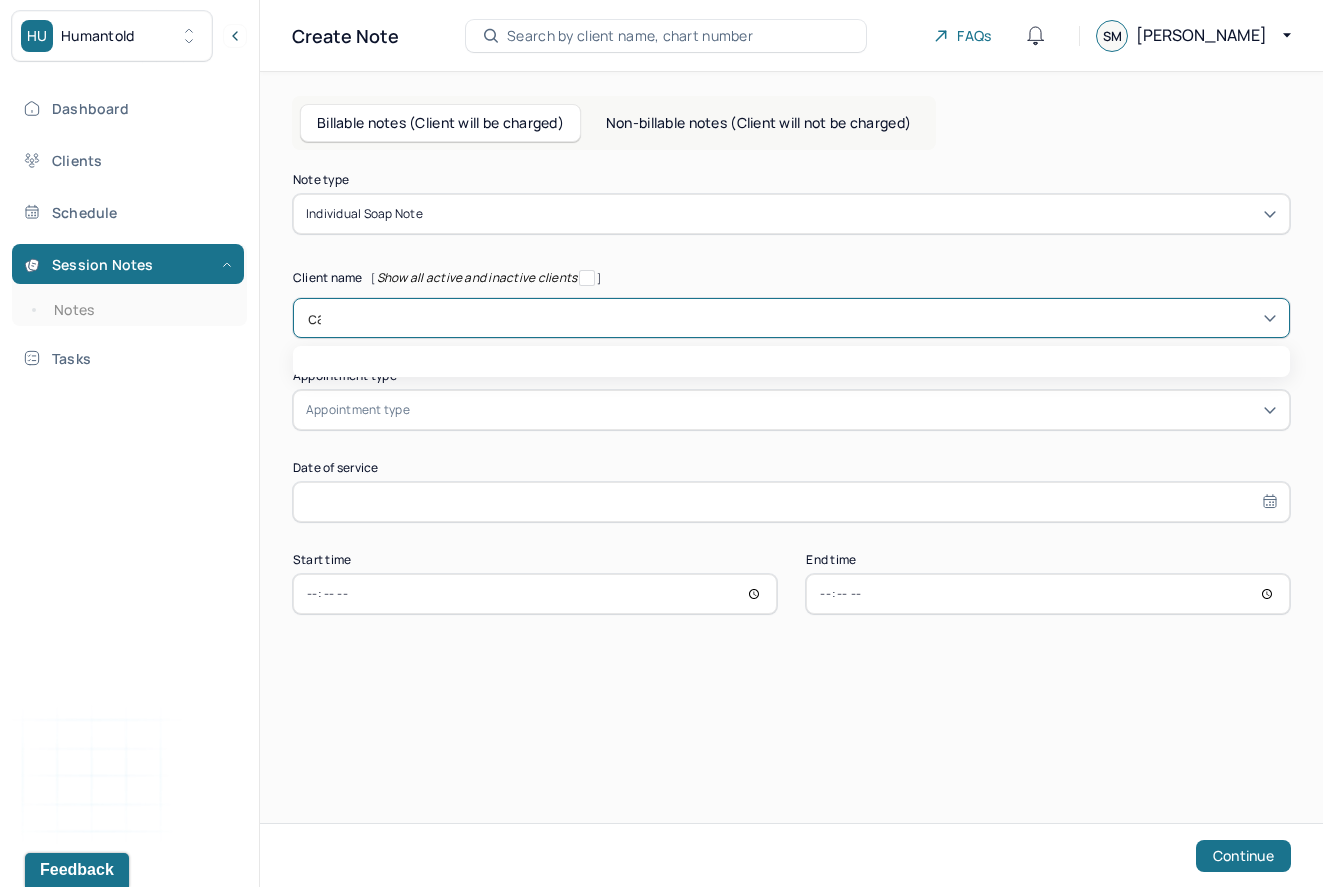 type on "car" 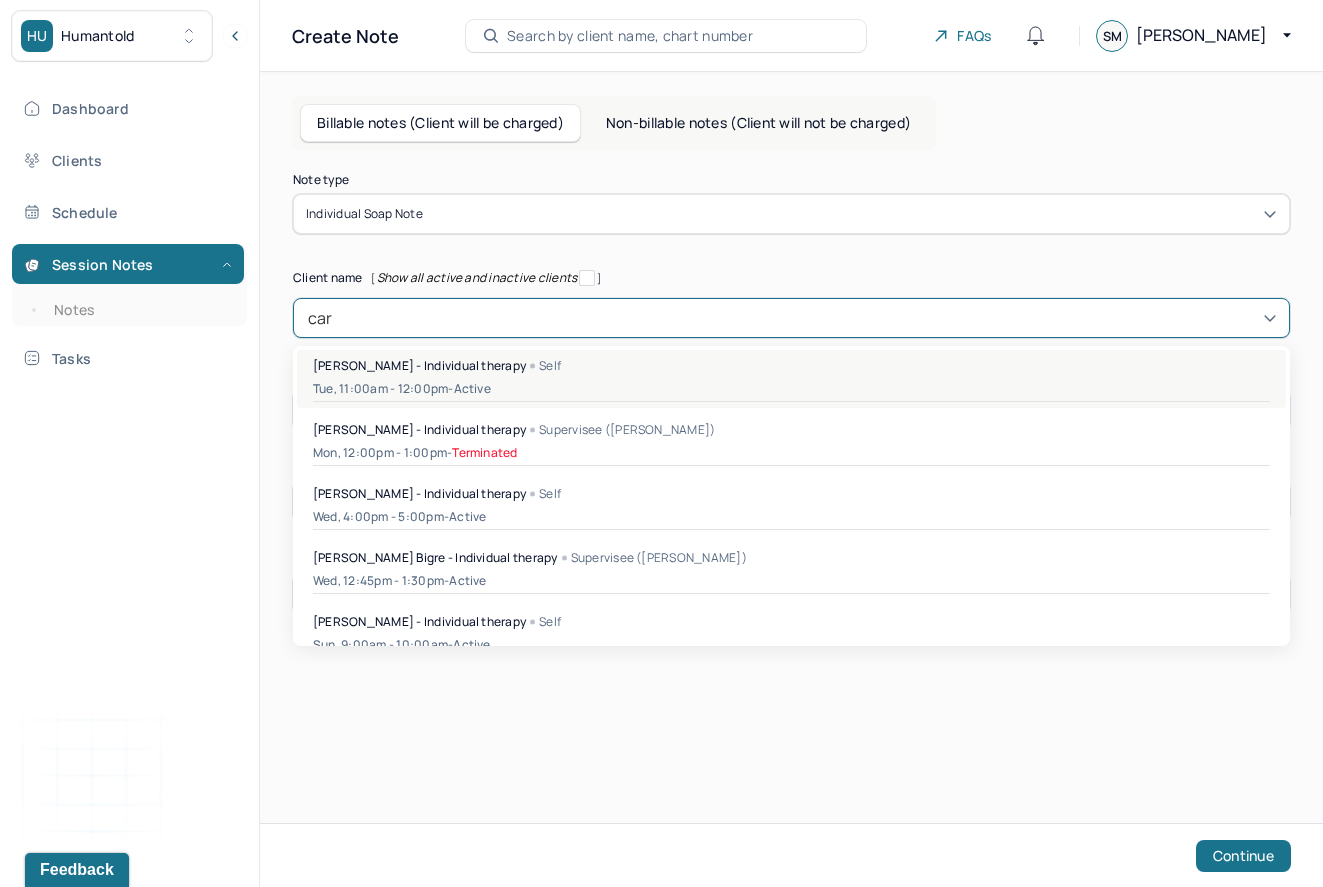 click on "Tue, 11:00am - 12:00pm  -  active" at bounding box center (791, 389) 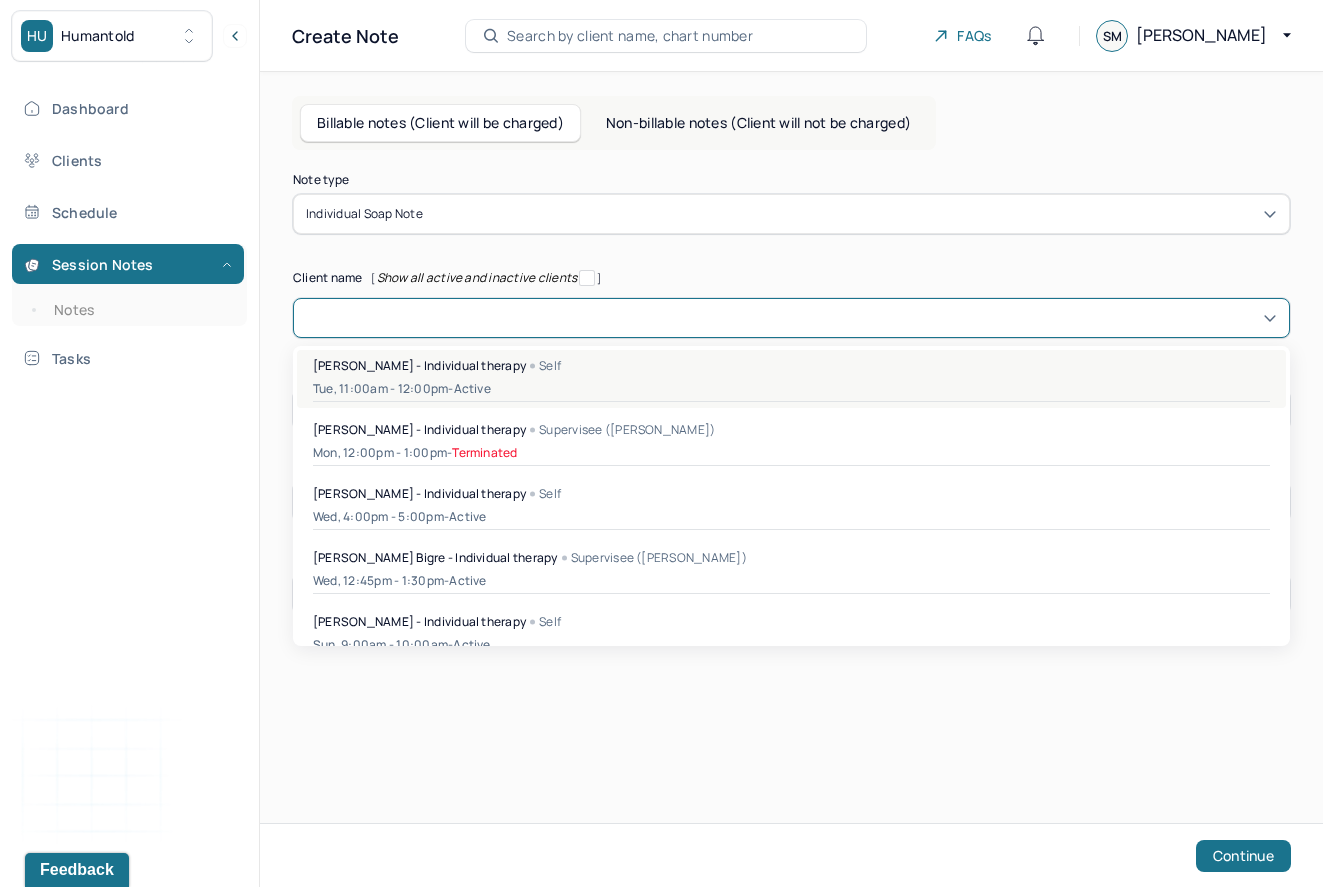 type on "[DATE]" 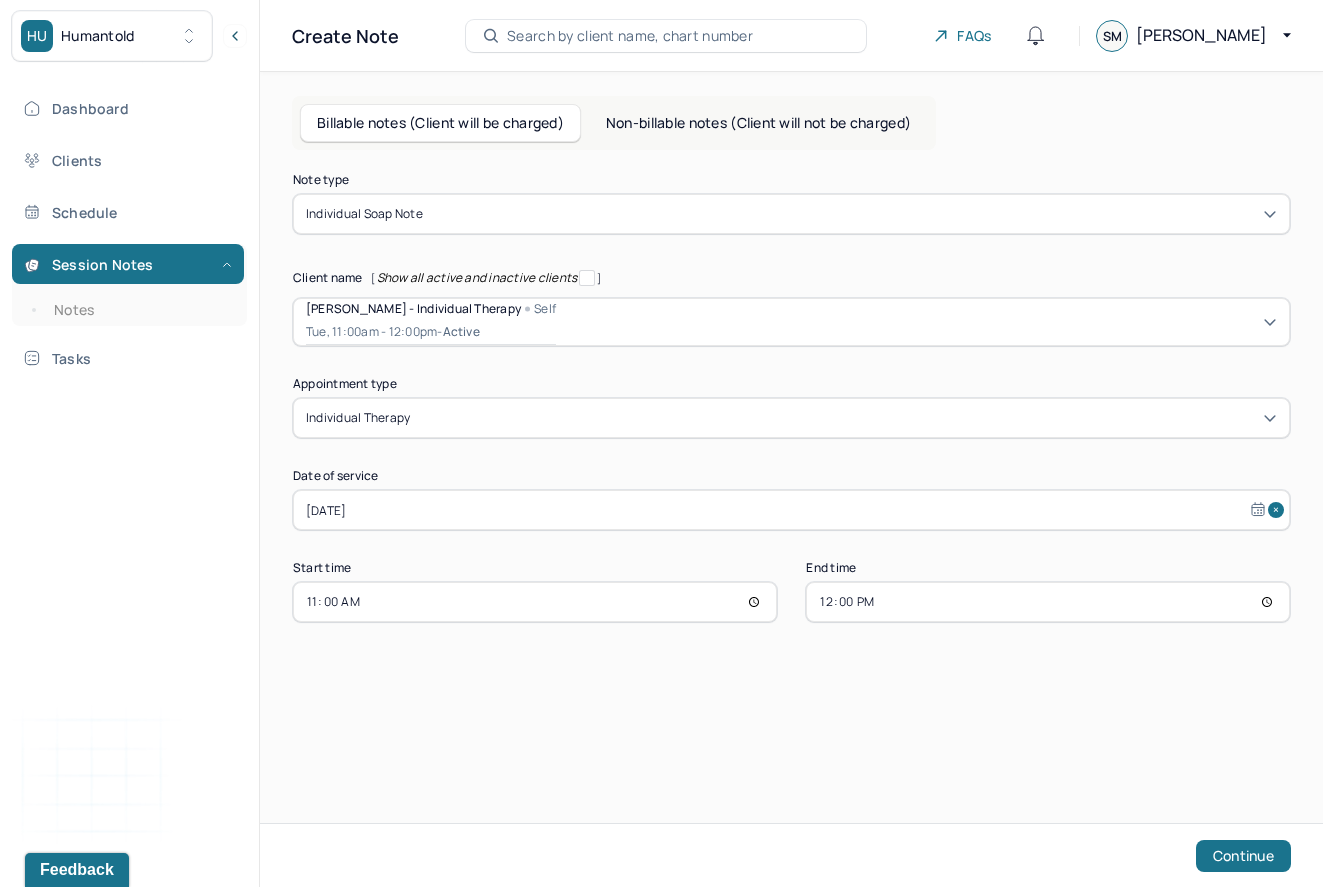 click on "11:00" at bounding box center (535, 602) 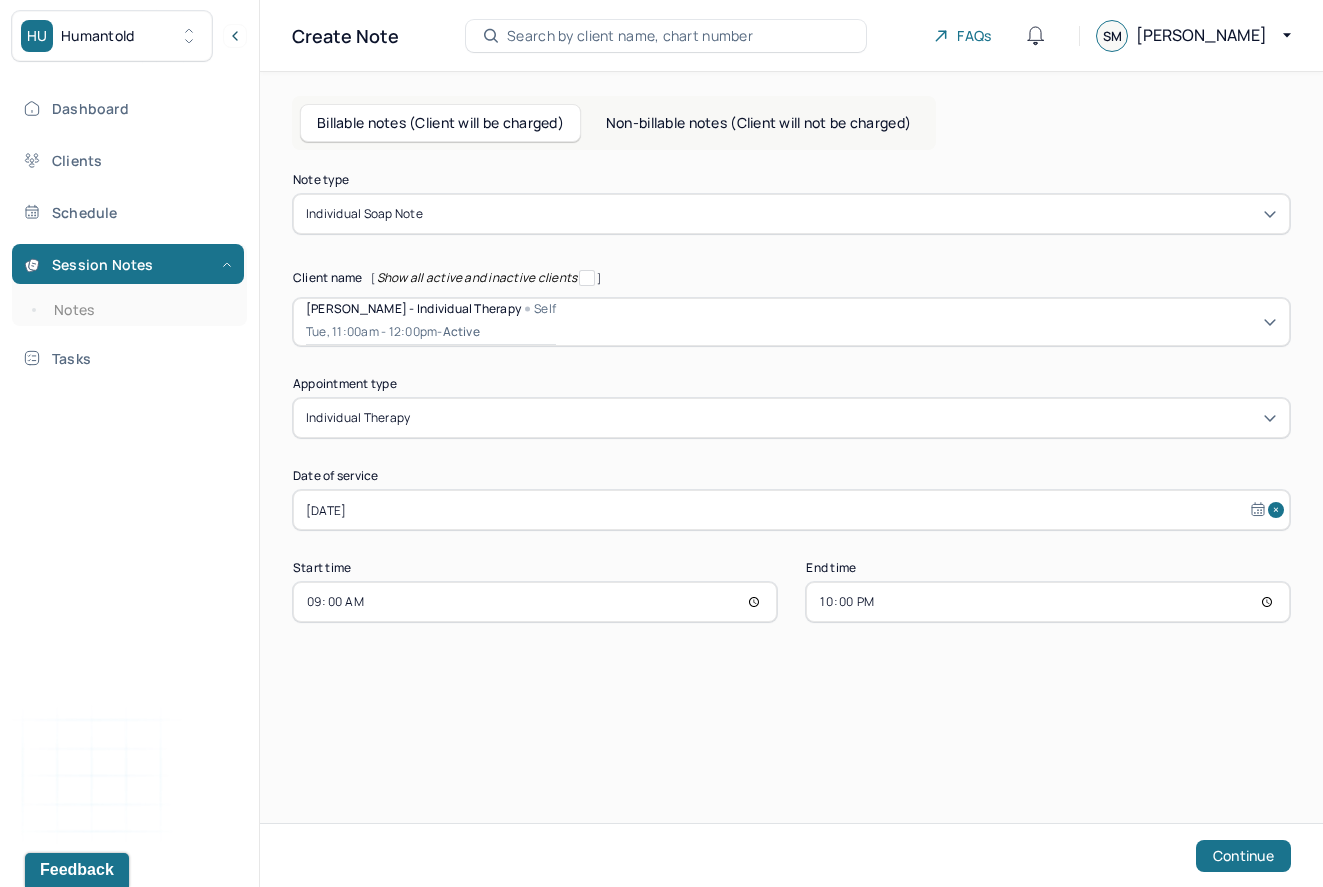 type on "10:00" 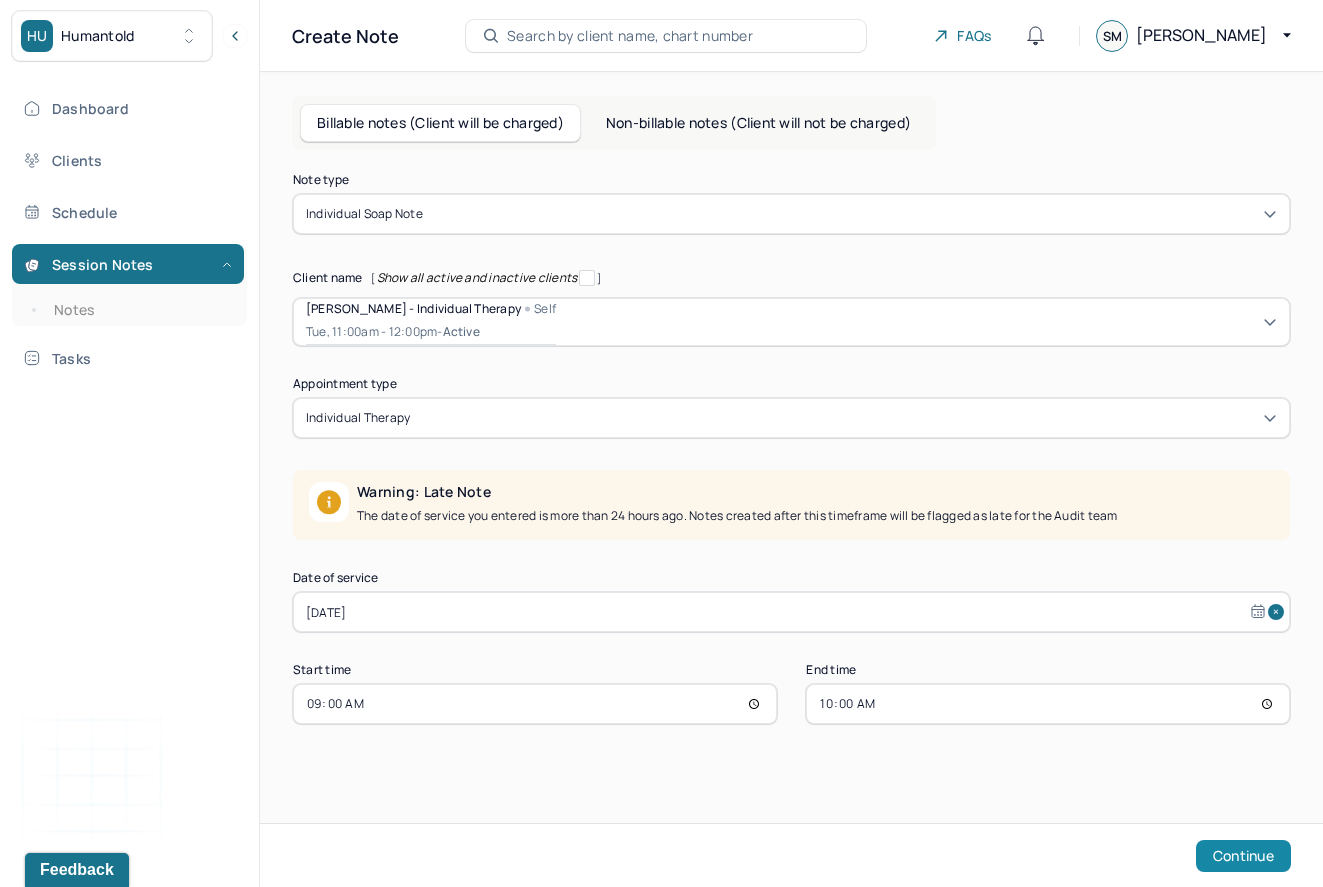 click on "Continue" at bounding box center (1243, 856) 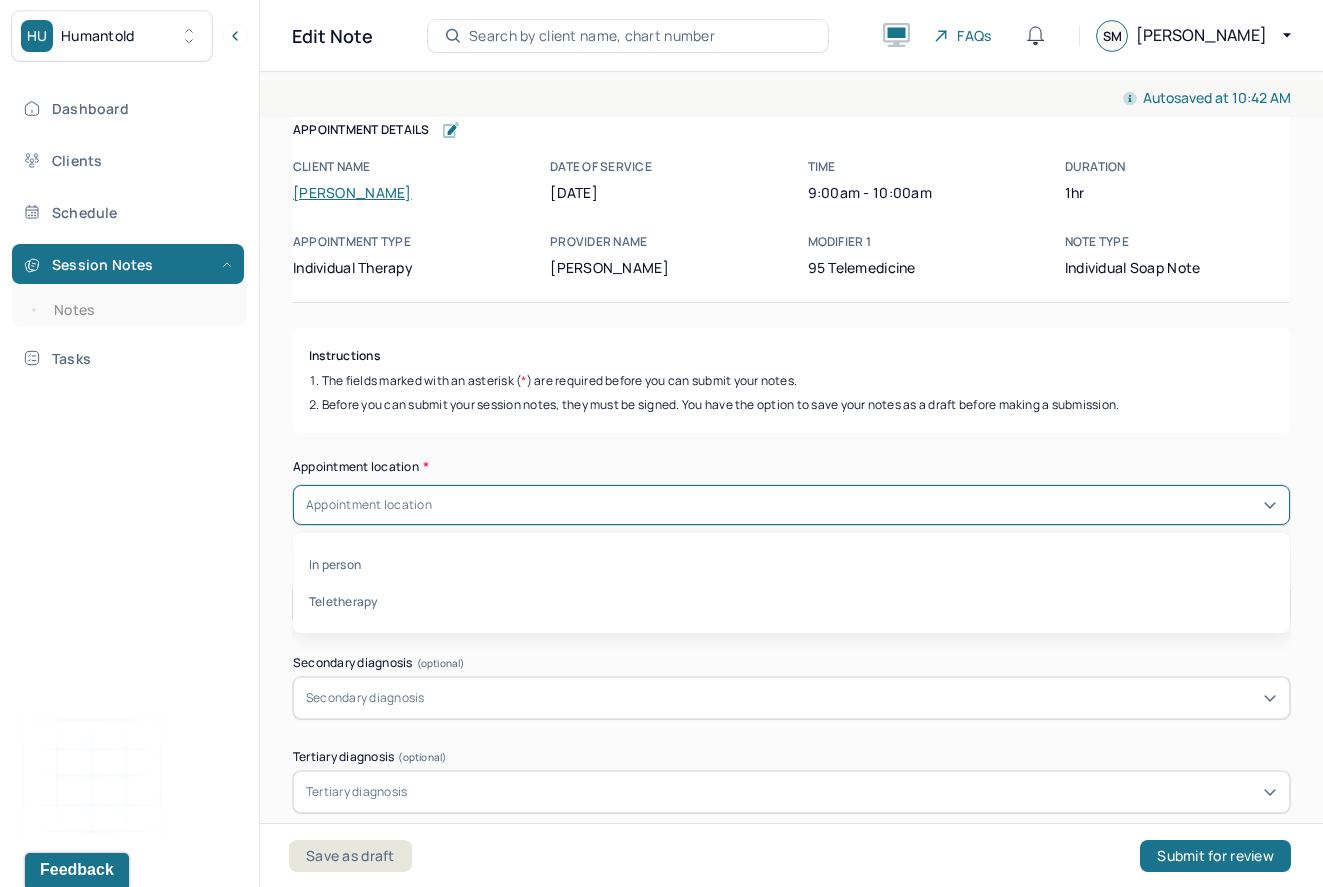 click on "Appointment location" at bounding box center [791, 505] 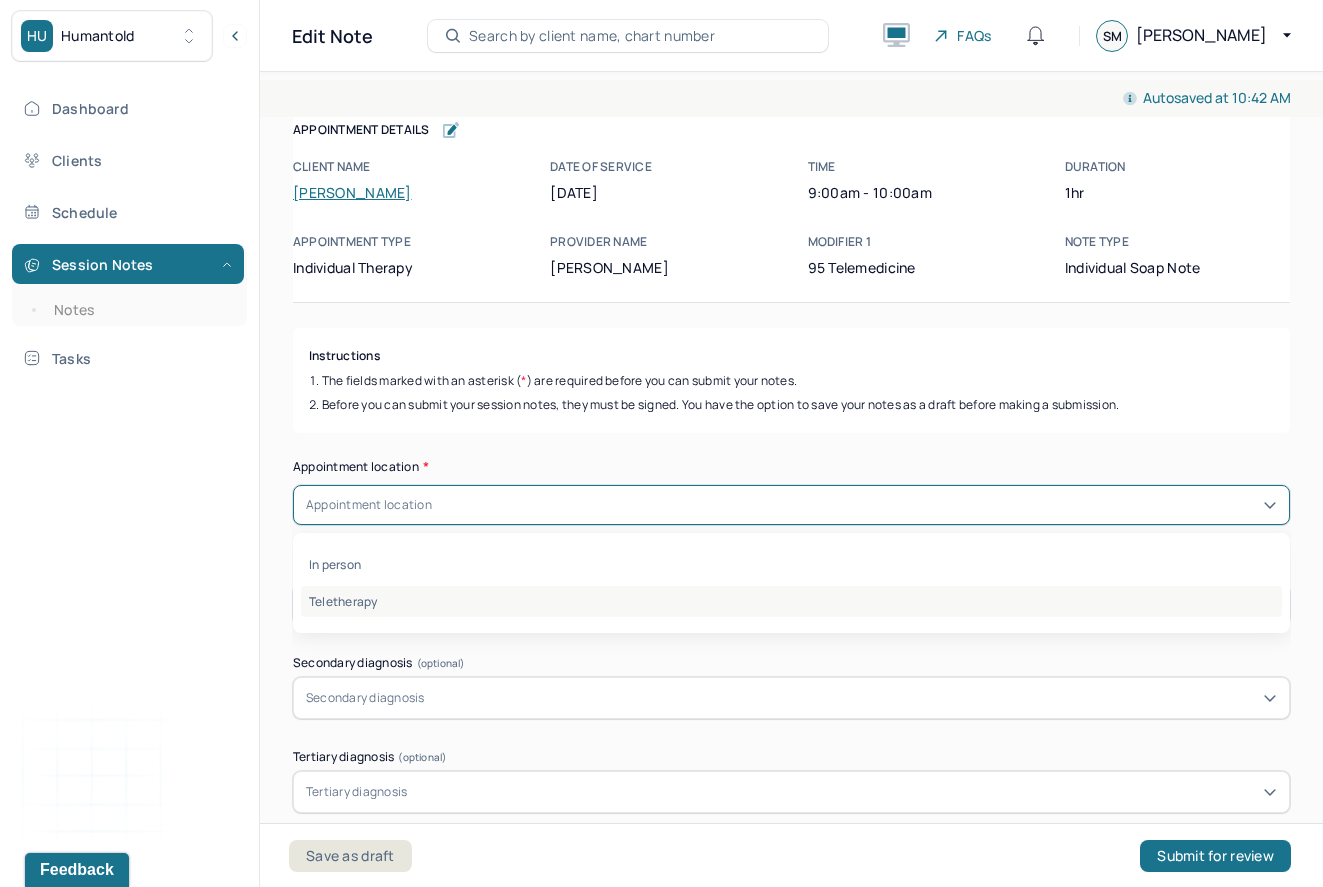 click on "Teletherapy" at bounding box center (791, 601) 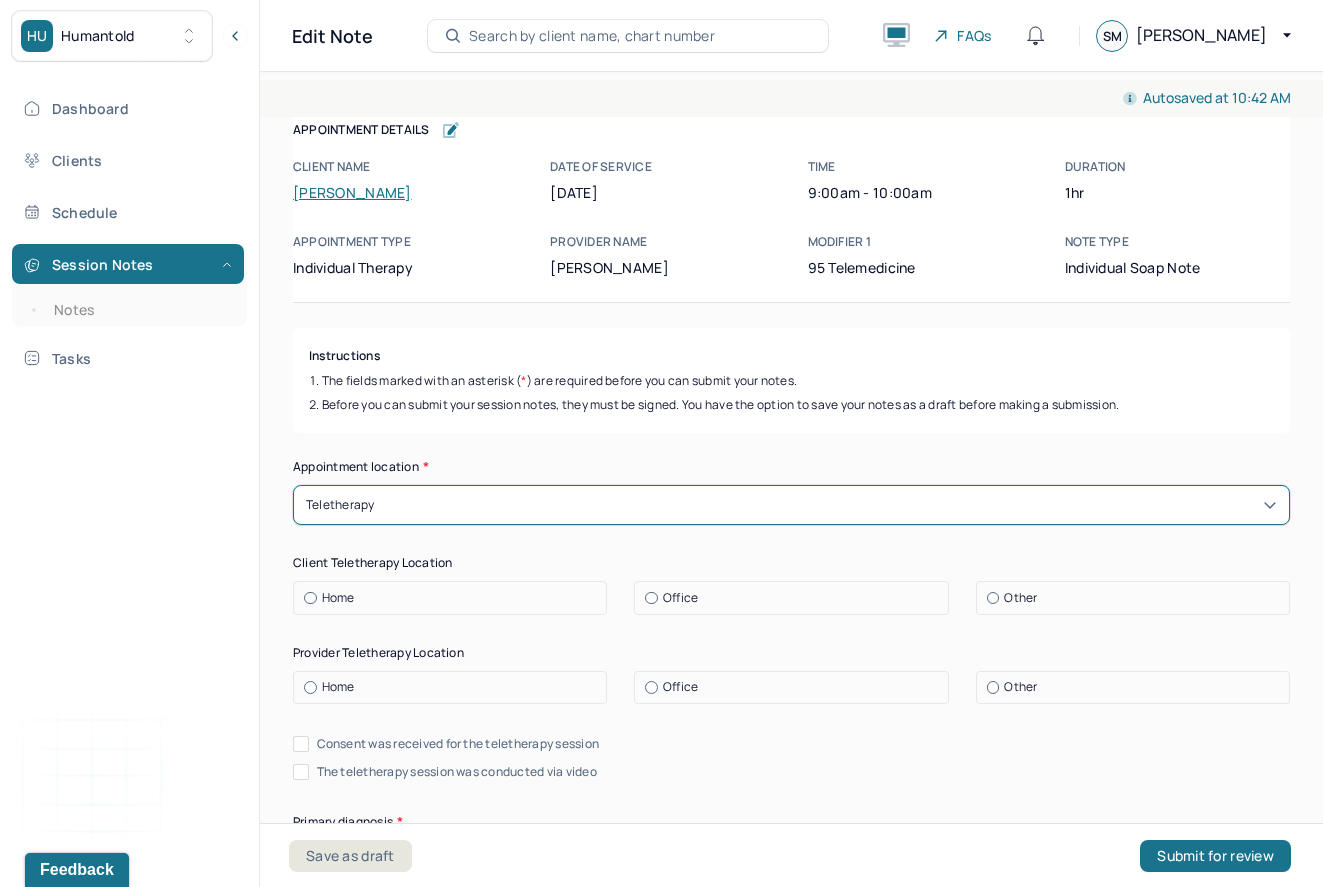 click on "Home" at bounding box center (455, 598) 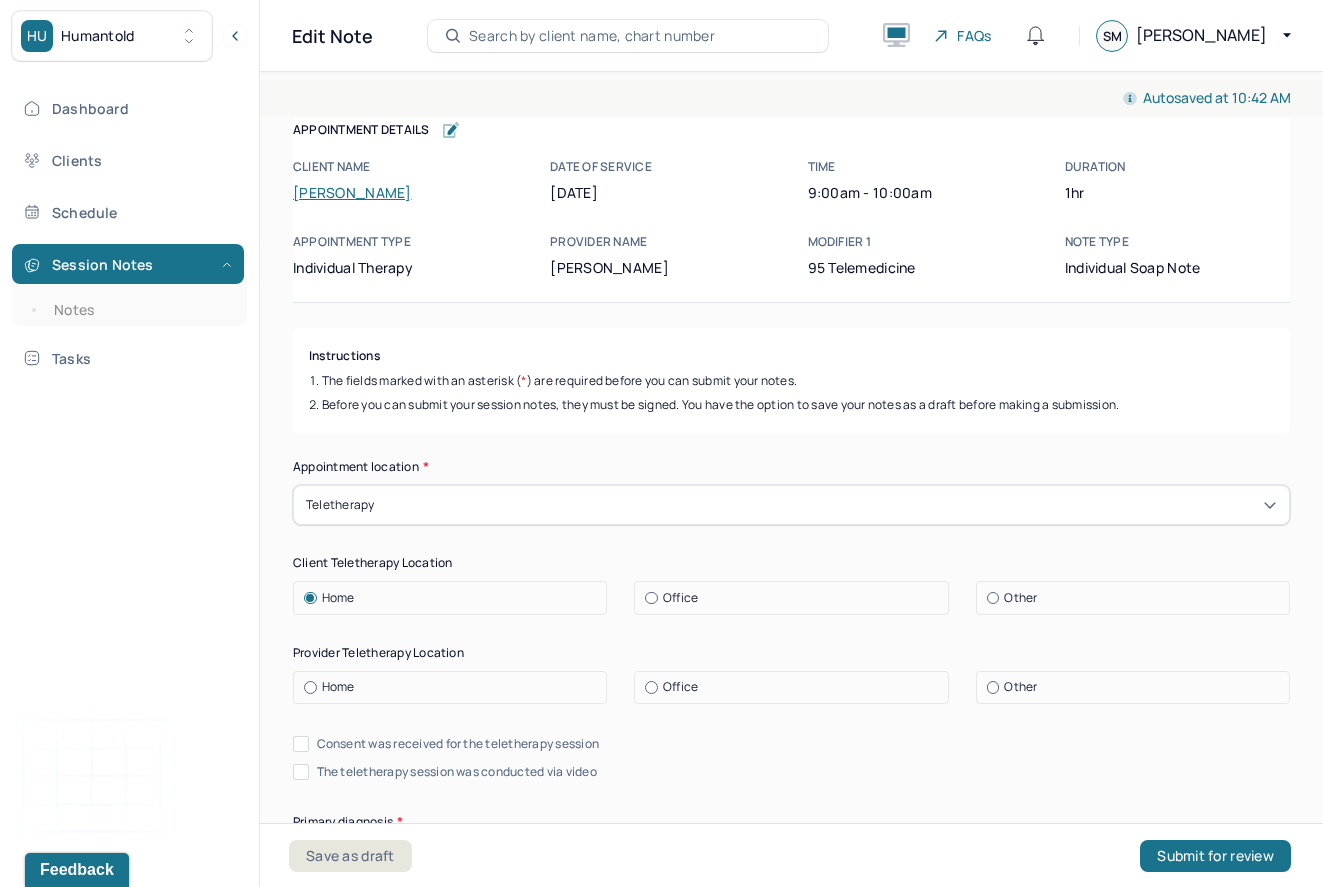 click on "Home" at bounding box center (455, 687) 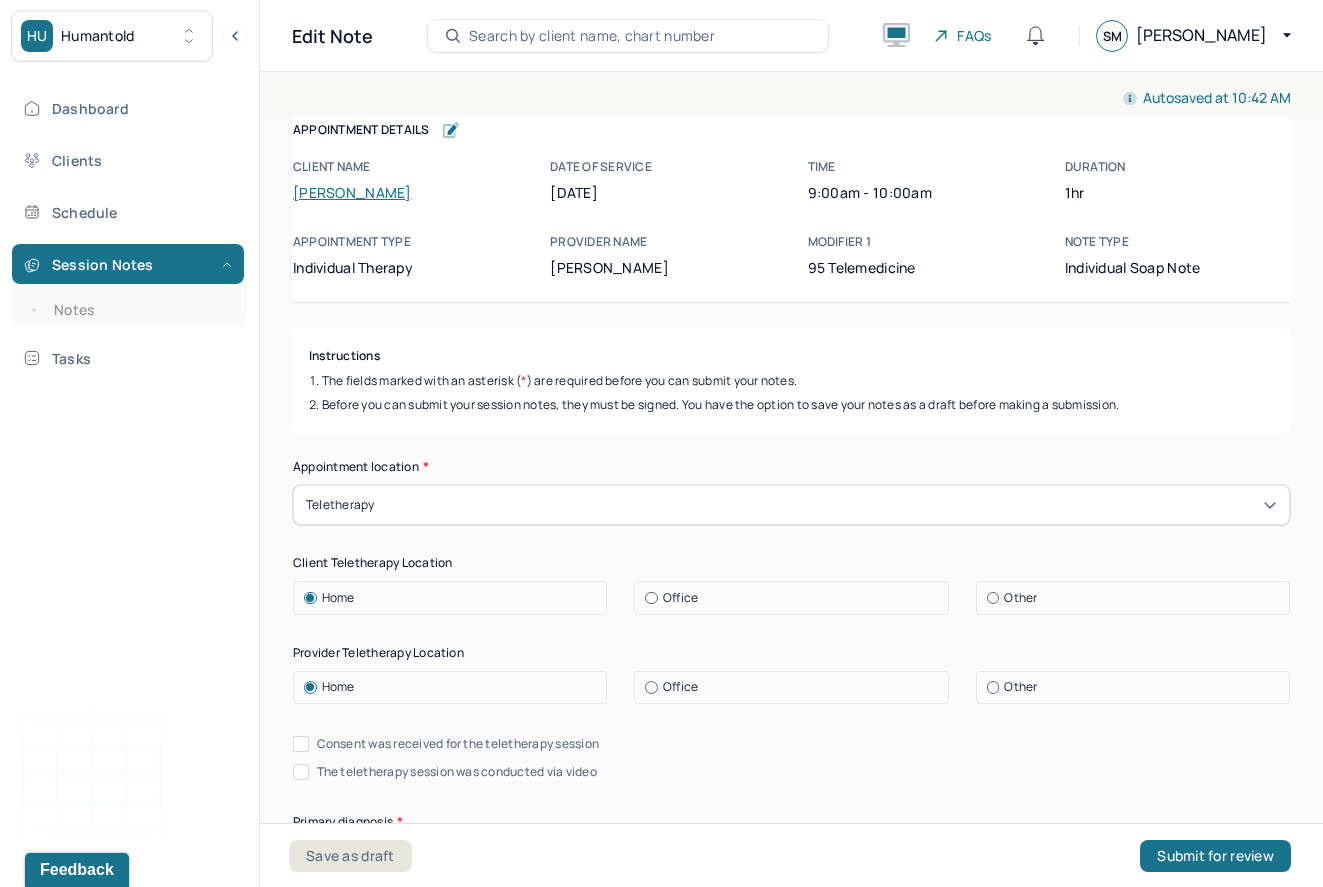 click on "Consent was received for the teletherapy session" at bounding box center [458, 744] 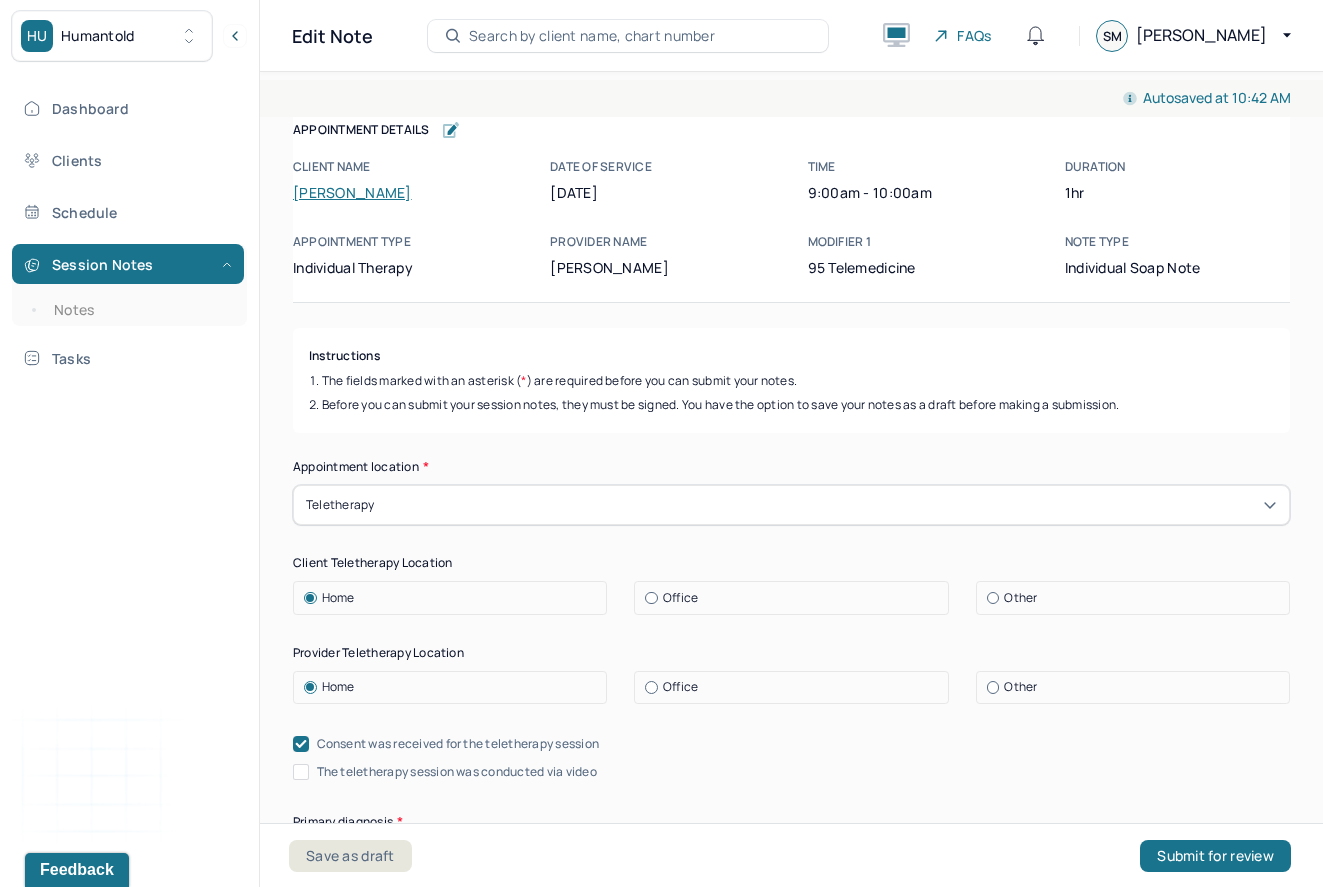 click on "The teletherapy session was conducted via video" at bounding box center [457, 772] 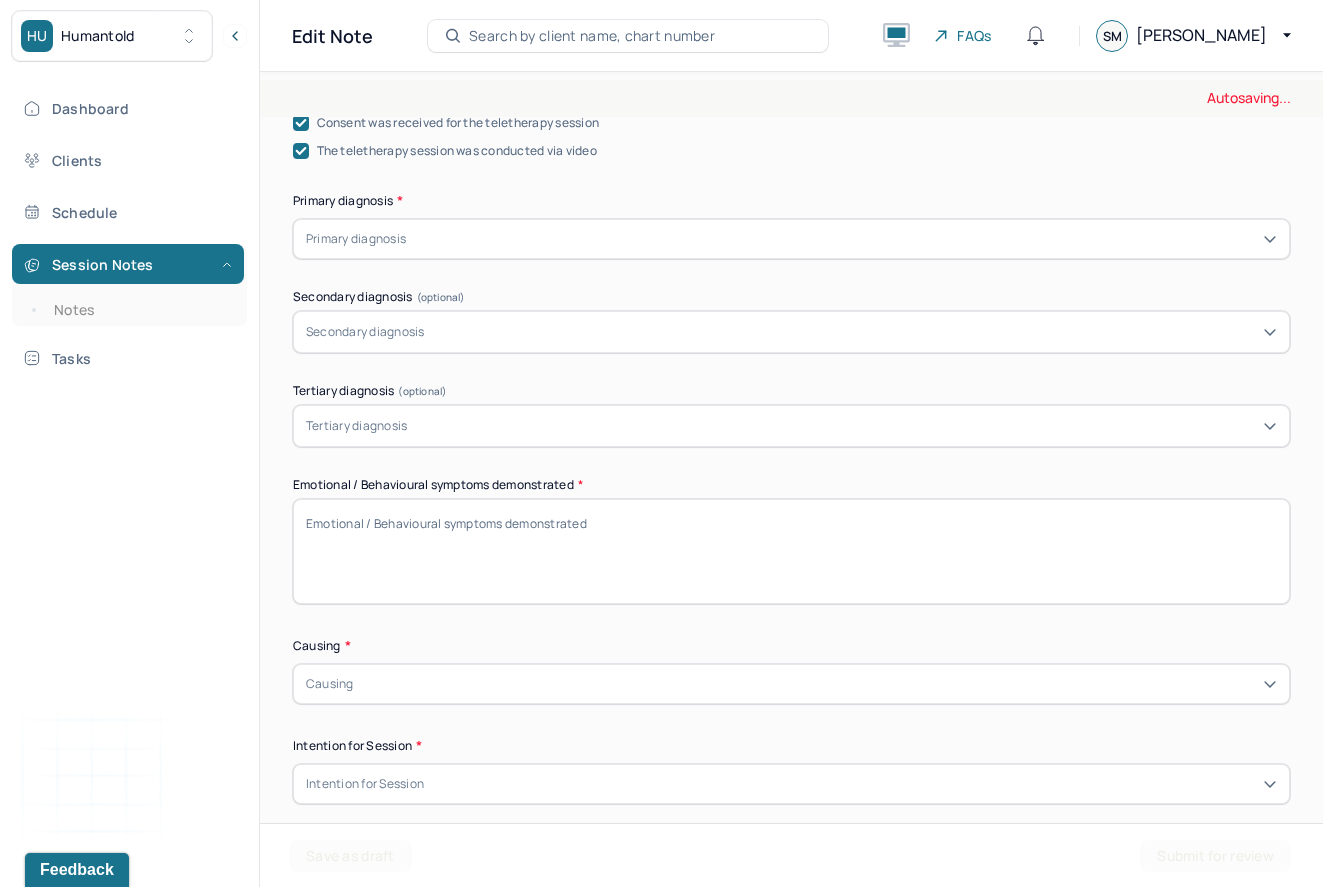 scroll, scrollTop: 627, scrollLeft: 0, axis: vertical 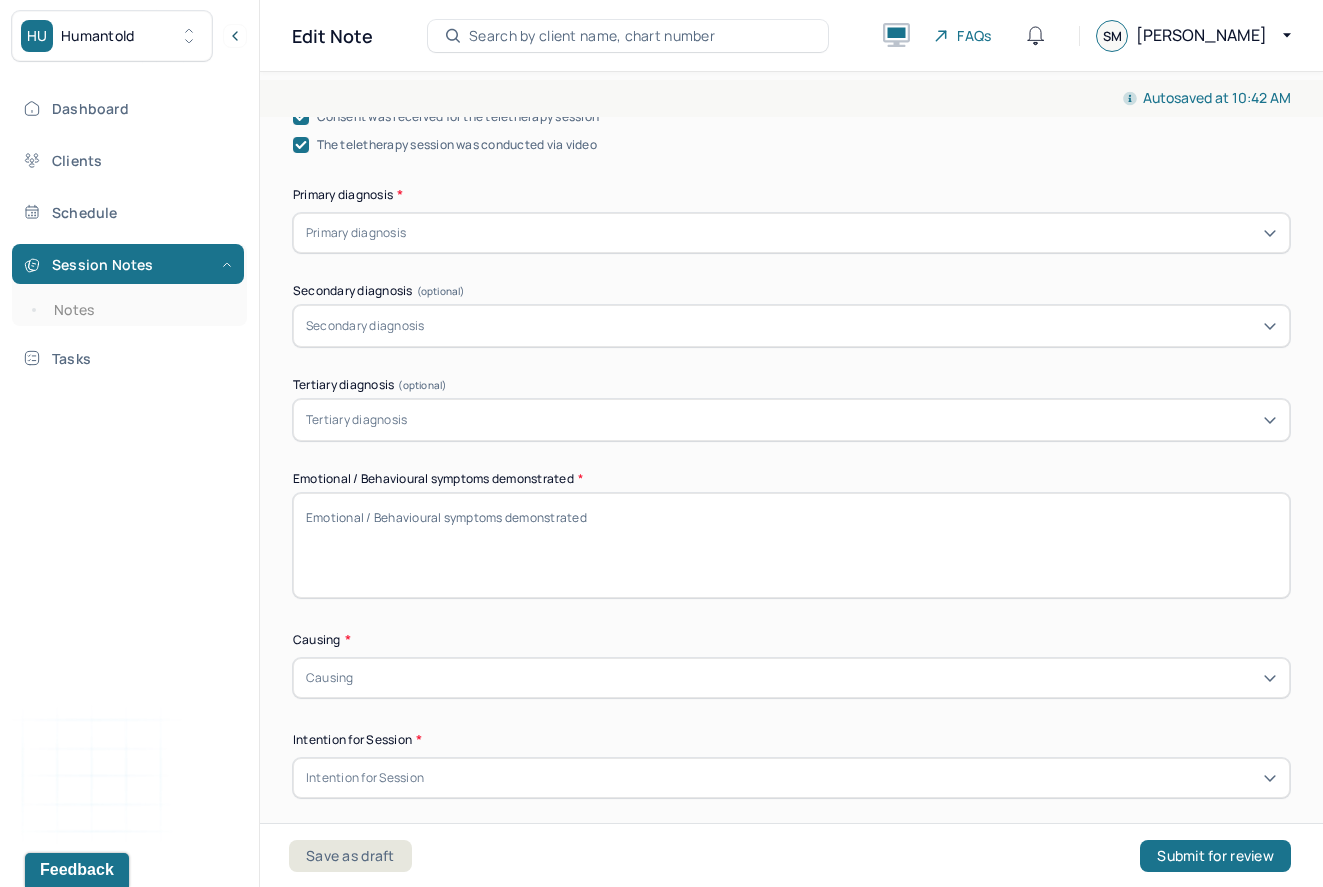 click at bounding box center [843, 233] 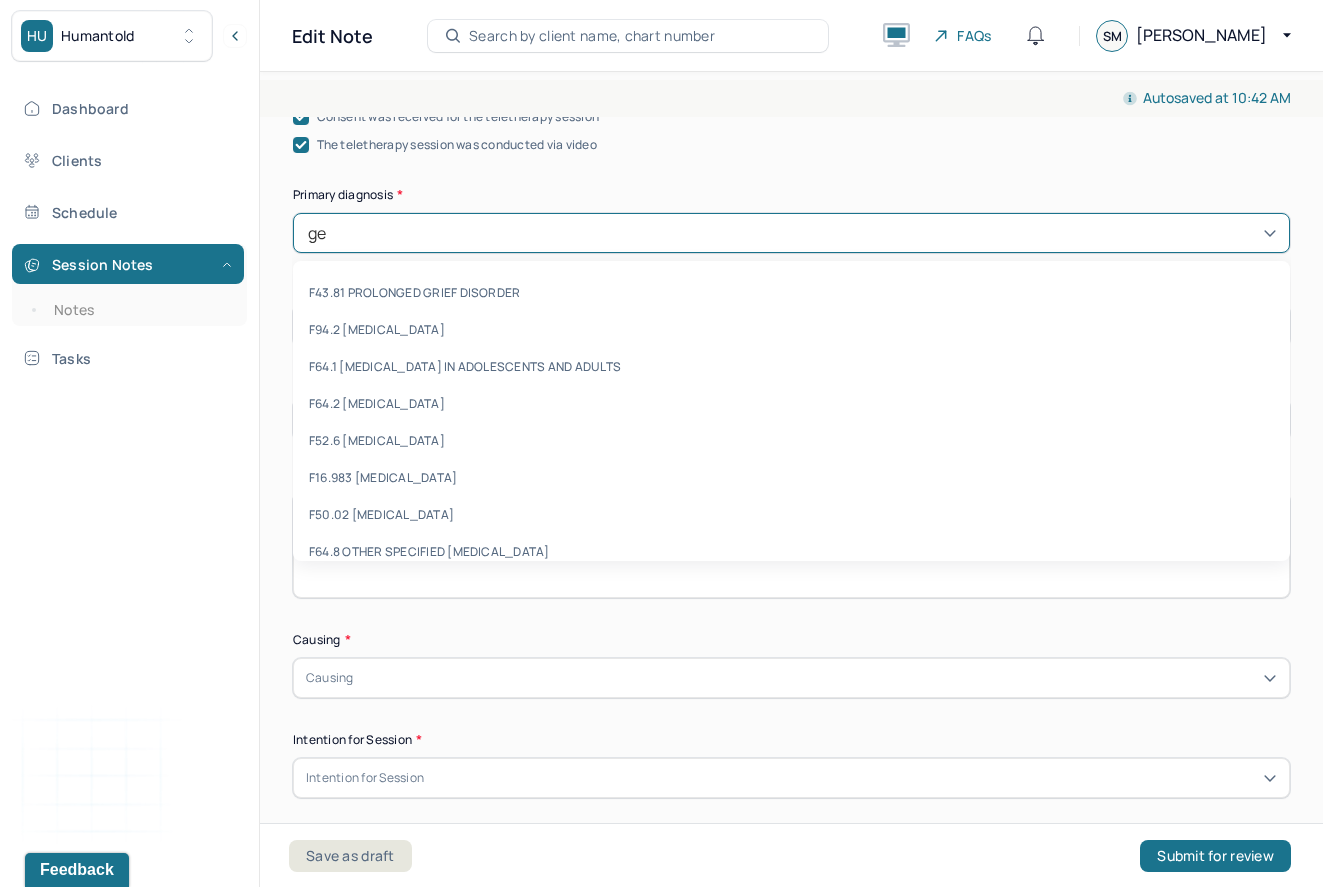 type on "gen" 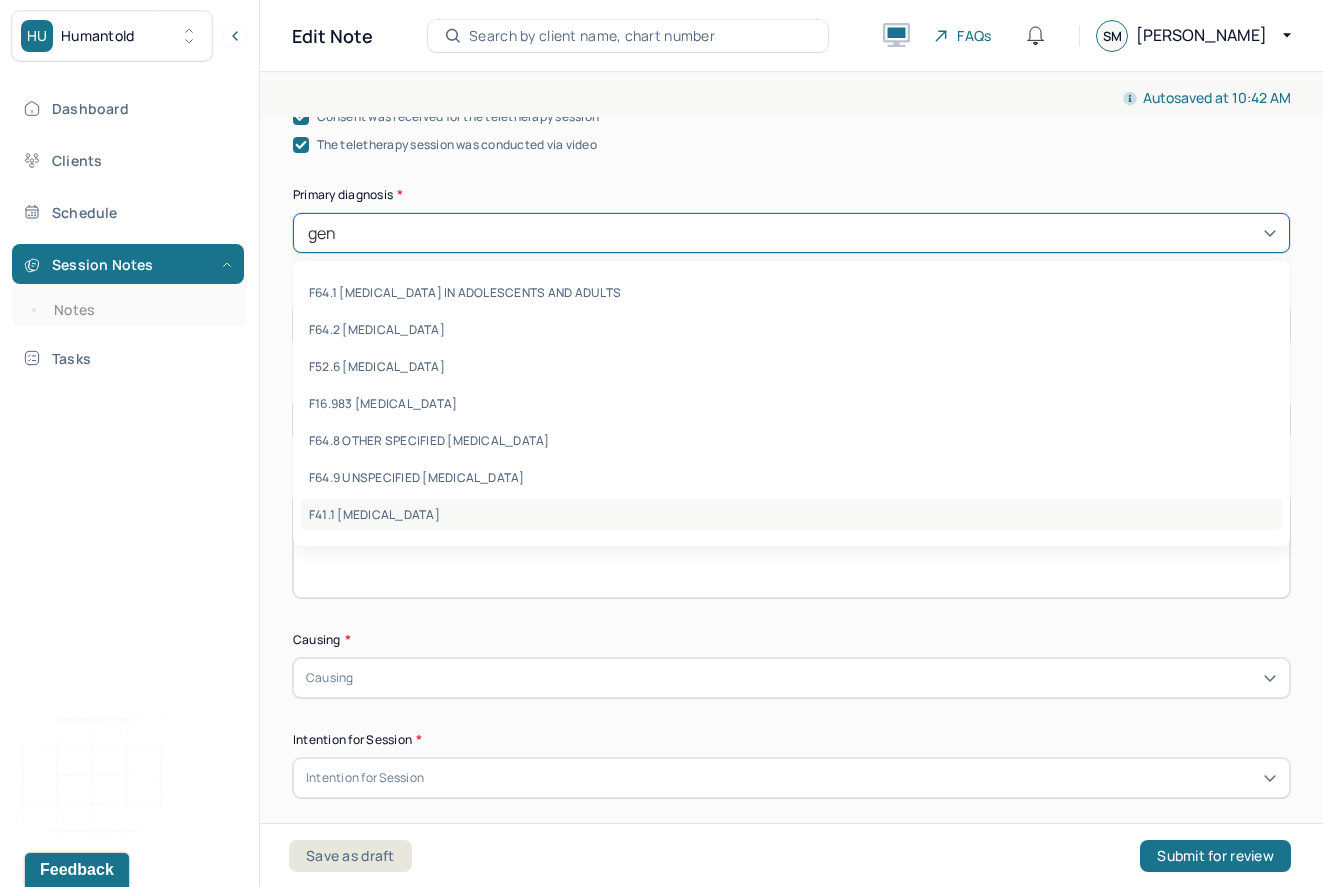 click on "F41.1 [MEDICAL_DATA]" at bounding box center [791, 514] 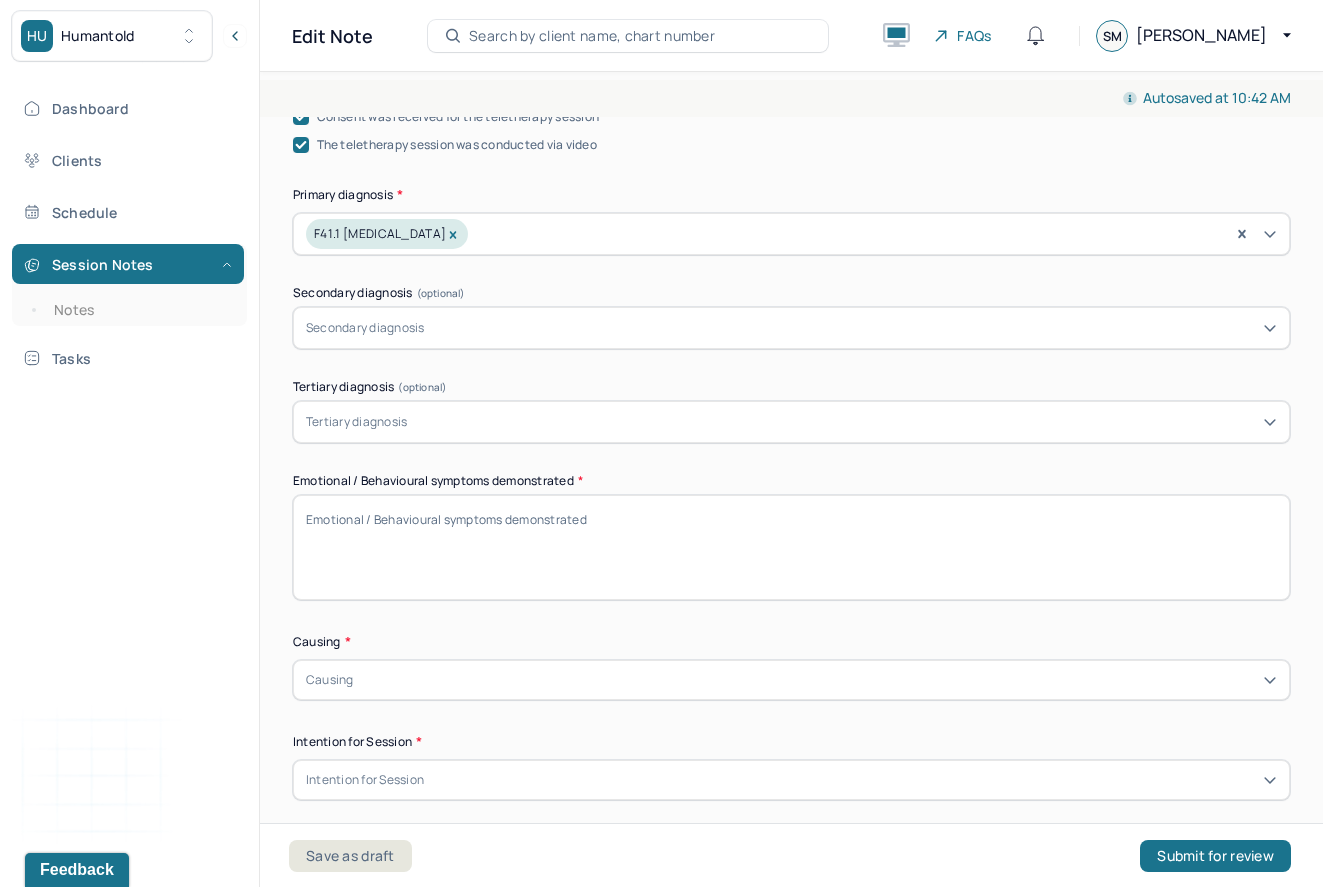 click on "Emotional / Behavioural symptoms demonstrated *" at bounding box center (791, 547) 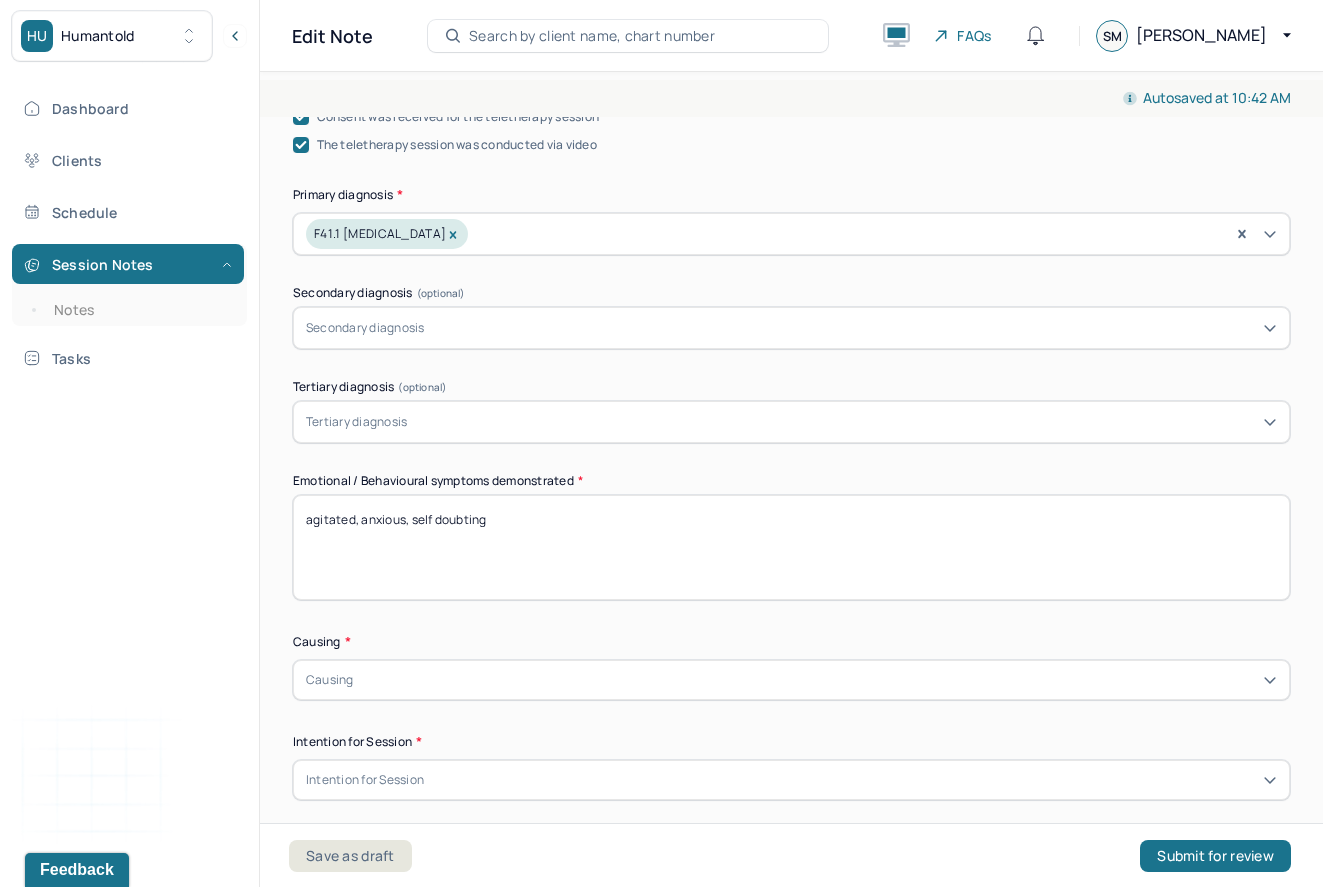 type on "agitated, anxious, self doubting" 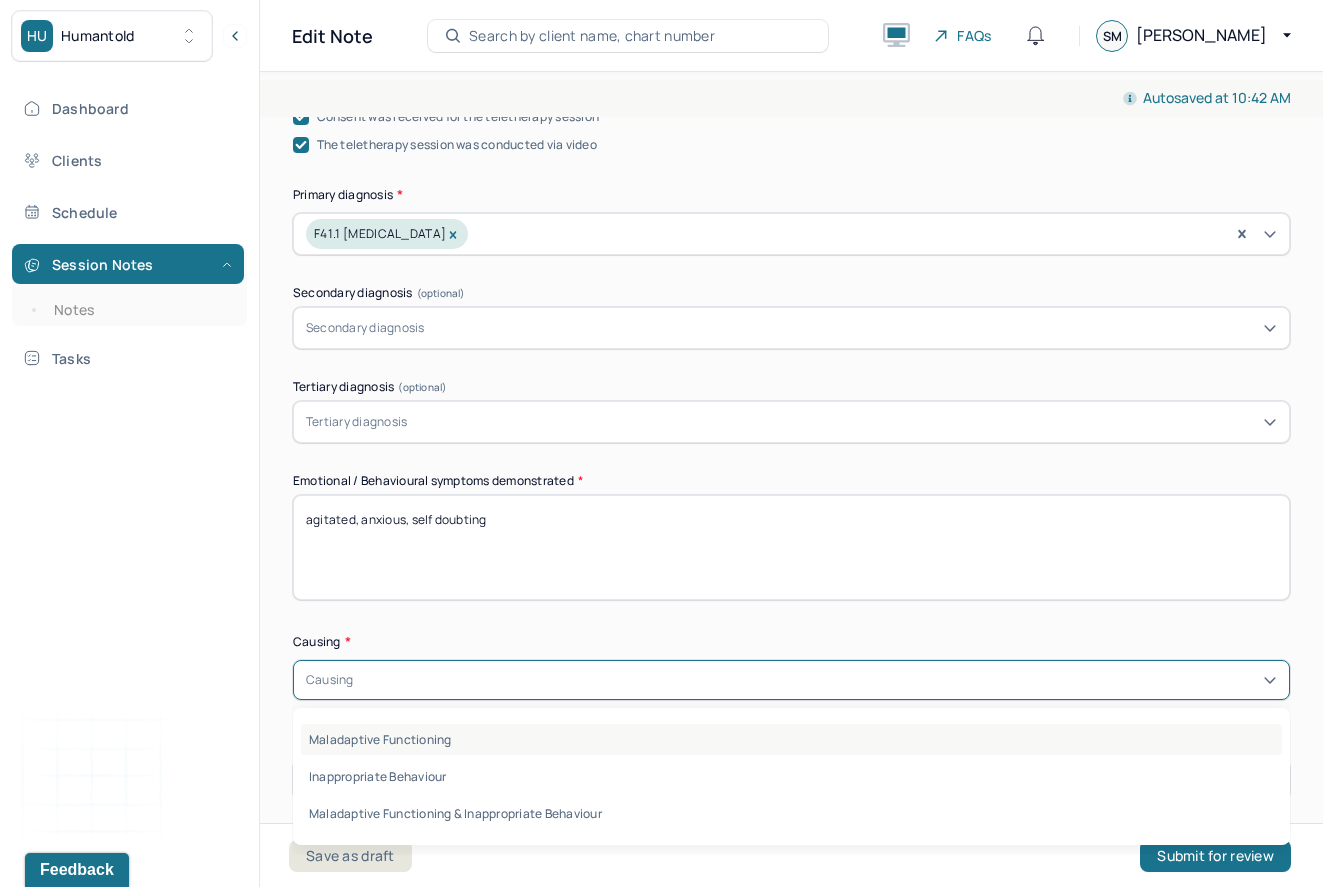 click on "Maladaptive Functioning" at bounding box center (791, 739) 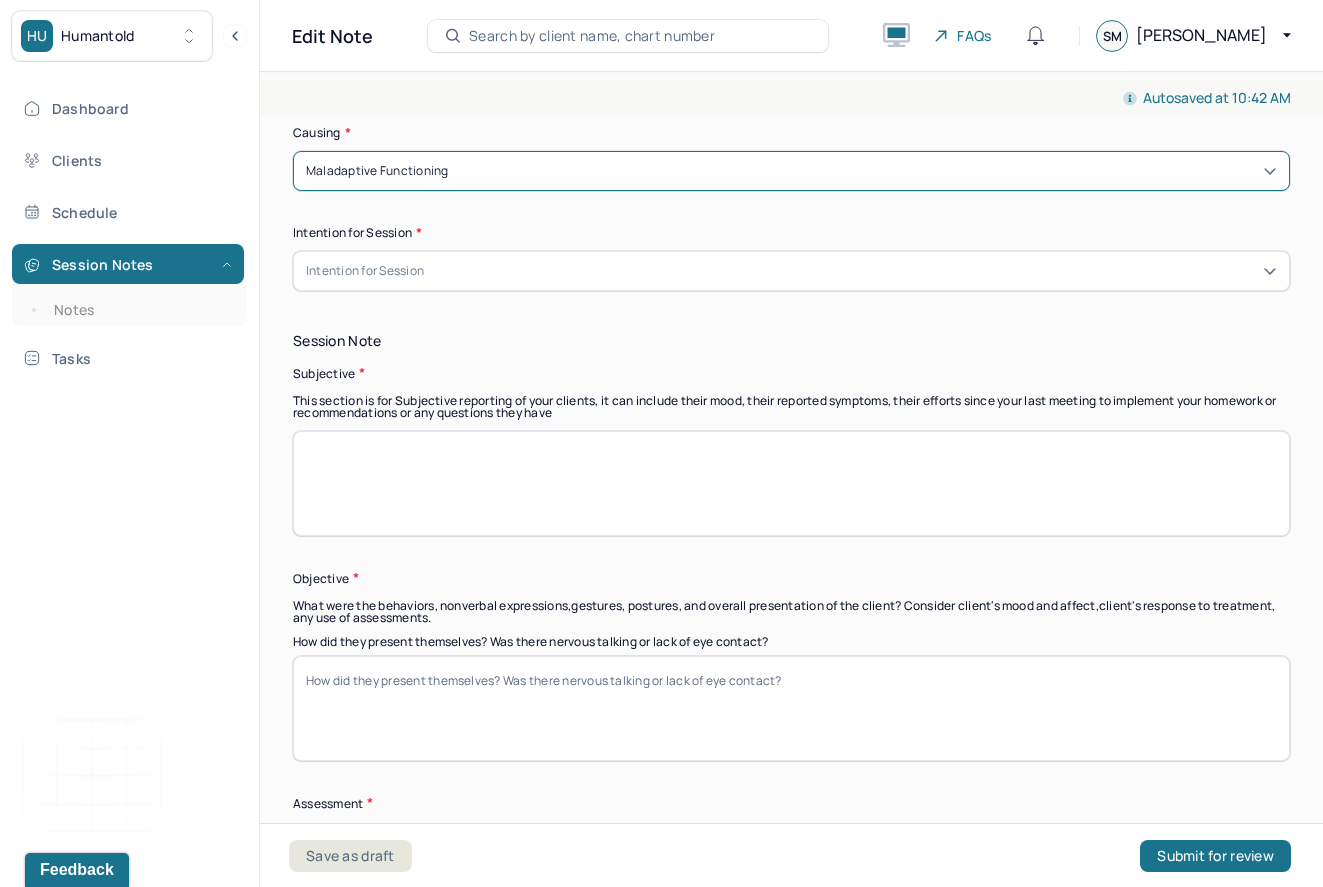 scroll, scrollTop: 1142, scrollLeft: 0, axis: vertical 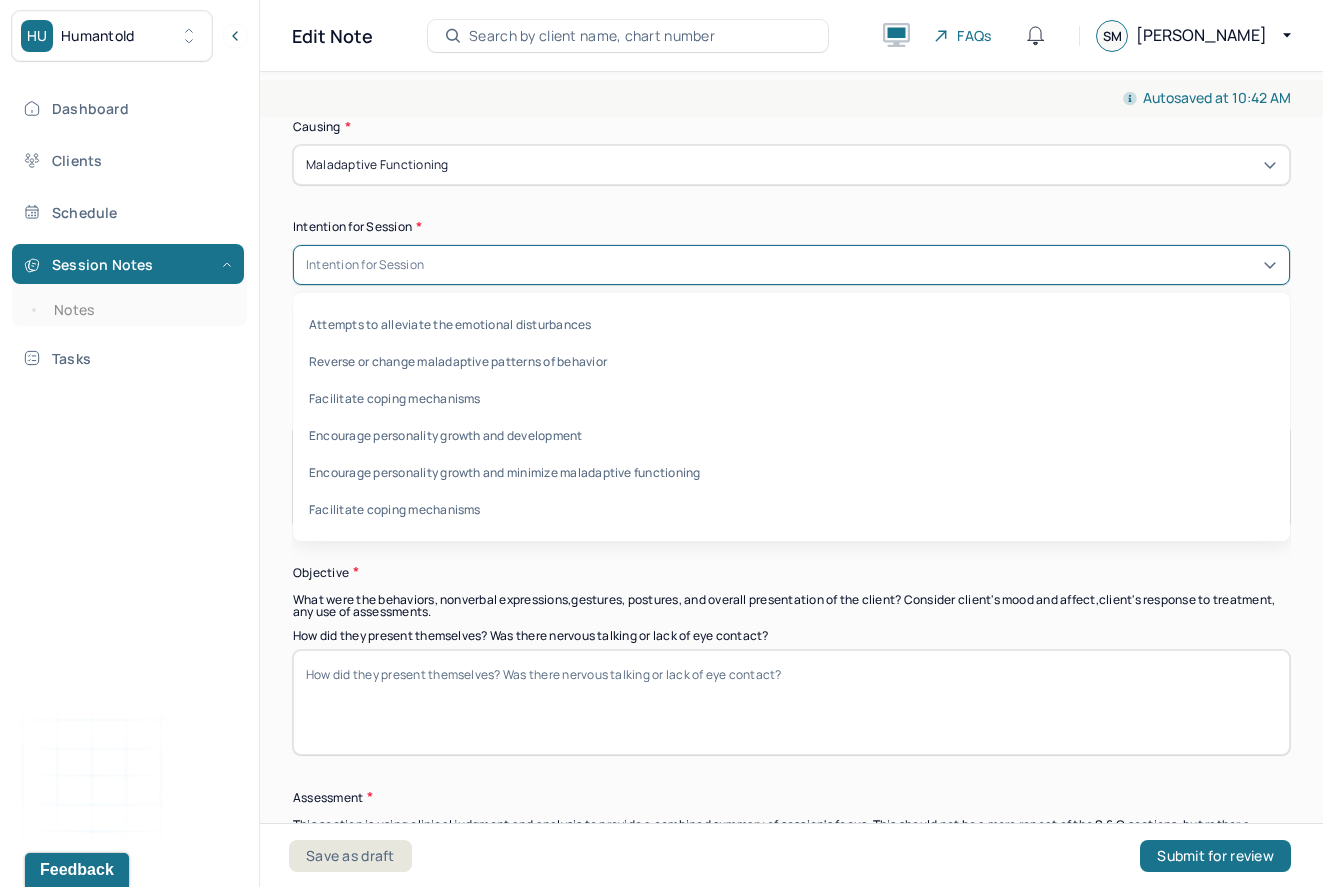 click on "Intention for Session" at bounding box center [791, 265] 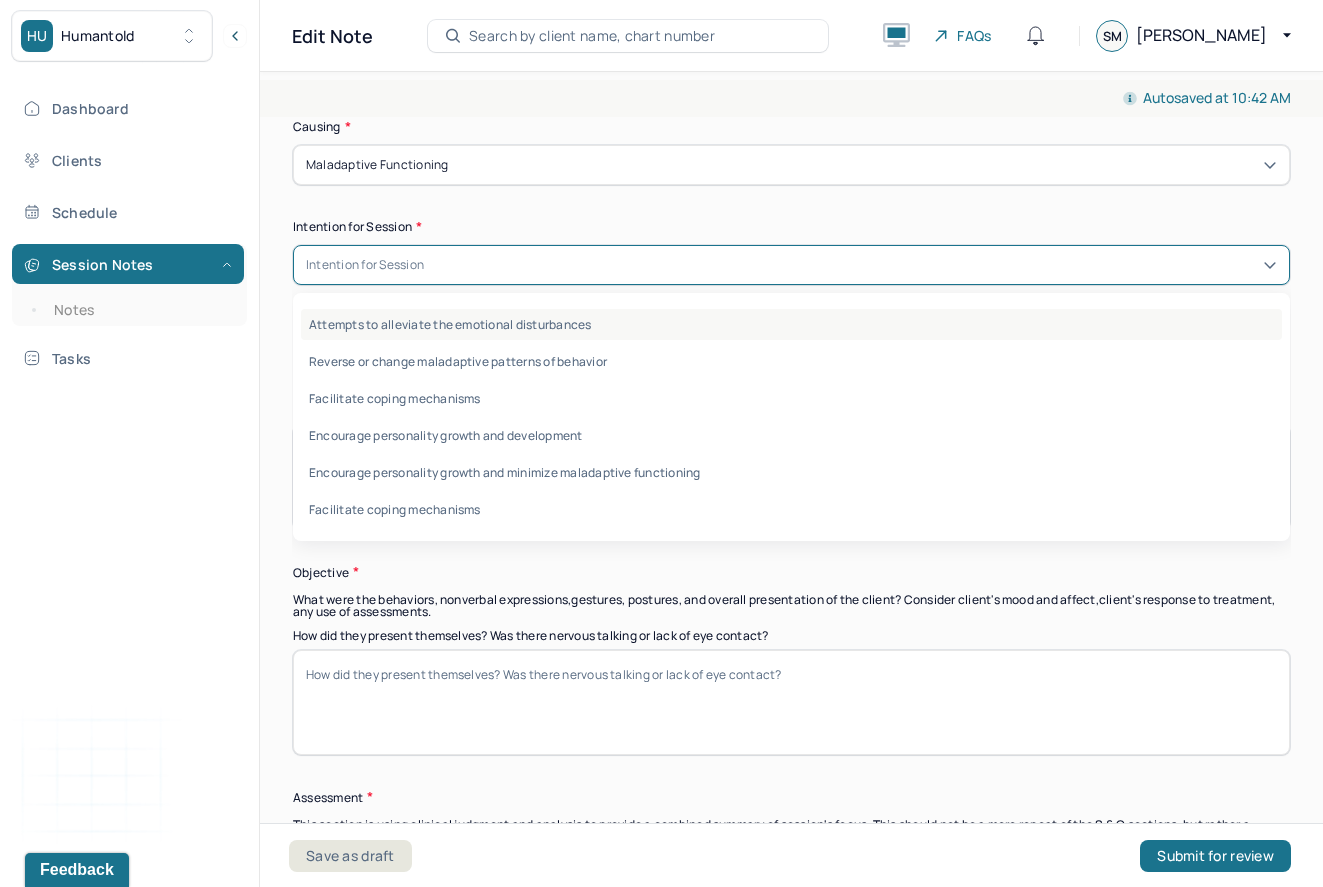 click on "Attempts to alleviate the emotional disturbances" at bounding box center (791, 324) 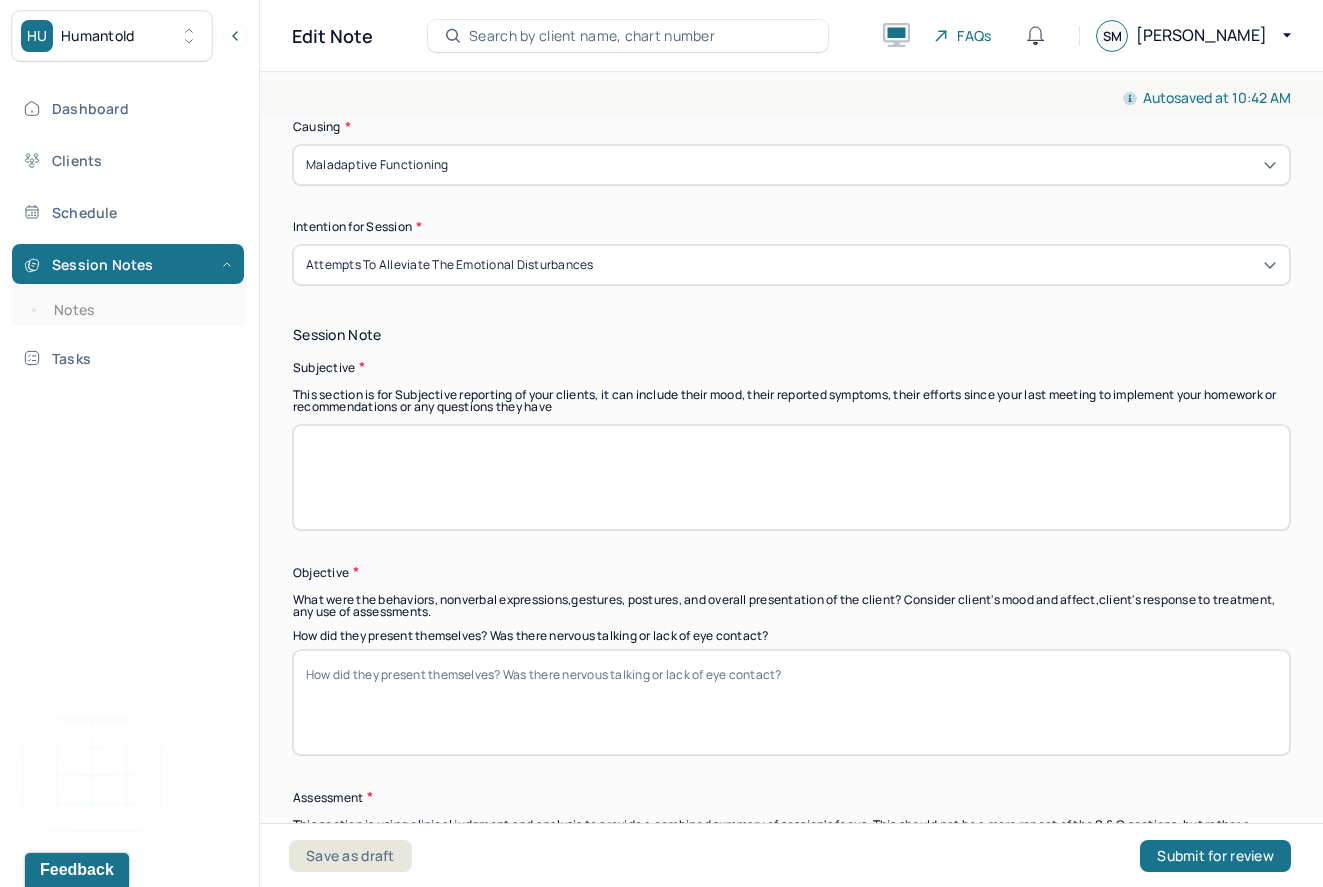 click at bounding box center [791, 477] 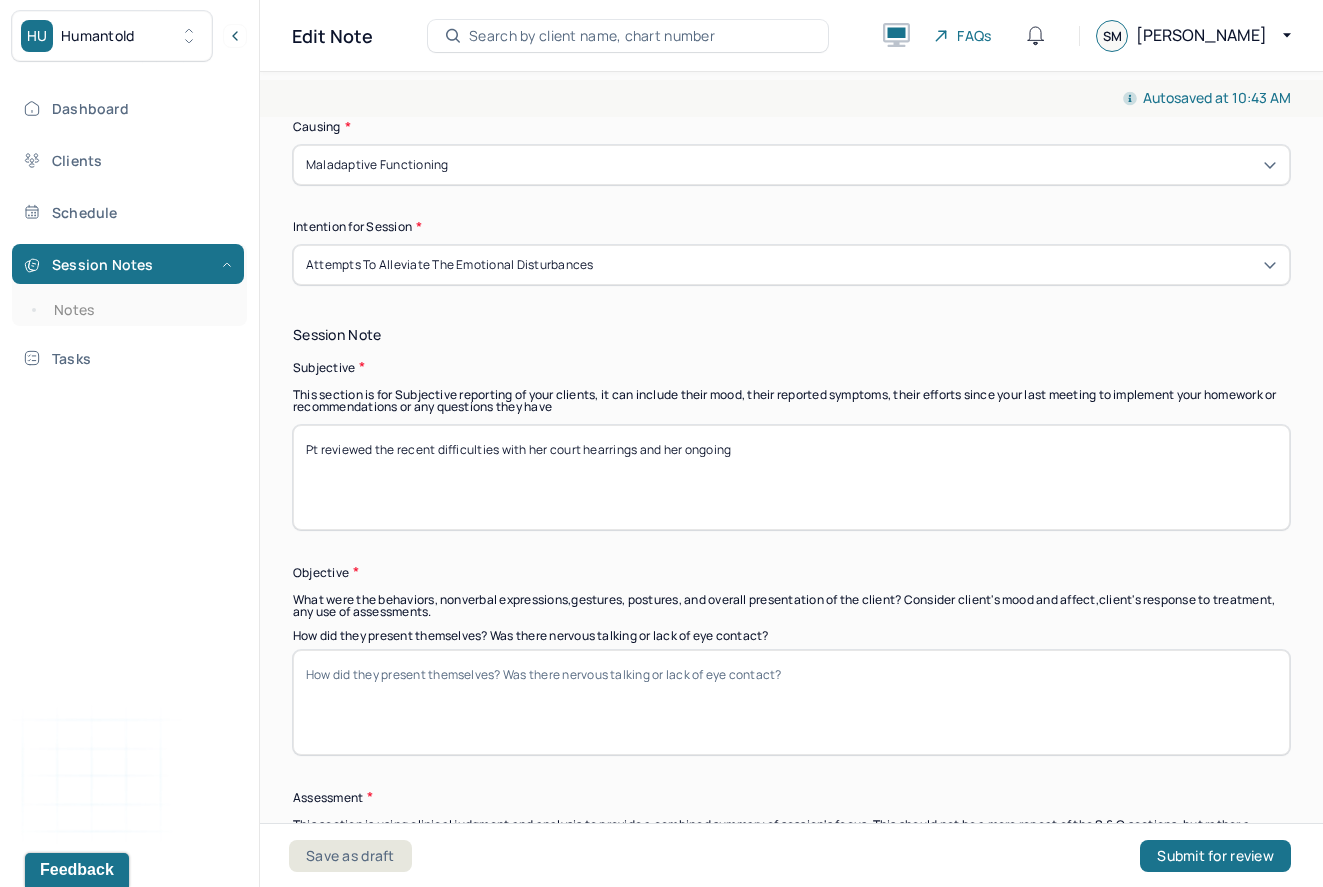 click on "Pt reviewed the recent difficulties with her court hearrings and her ongoing" at bounding box center (791, 477) 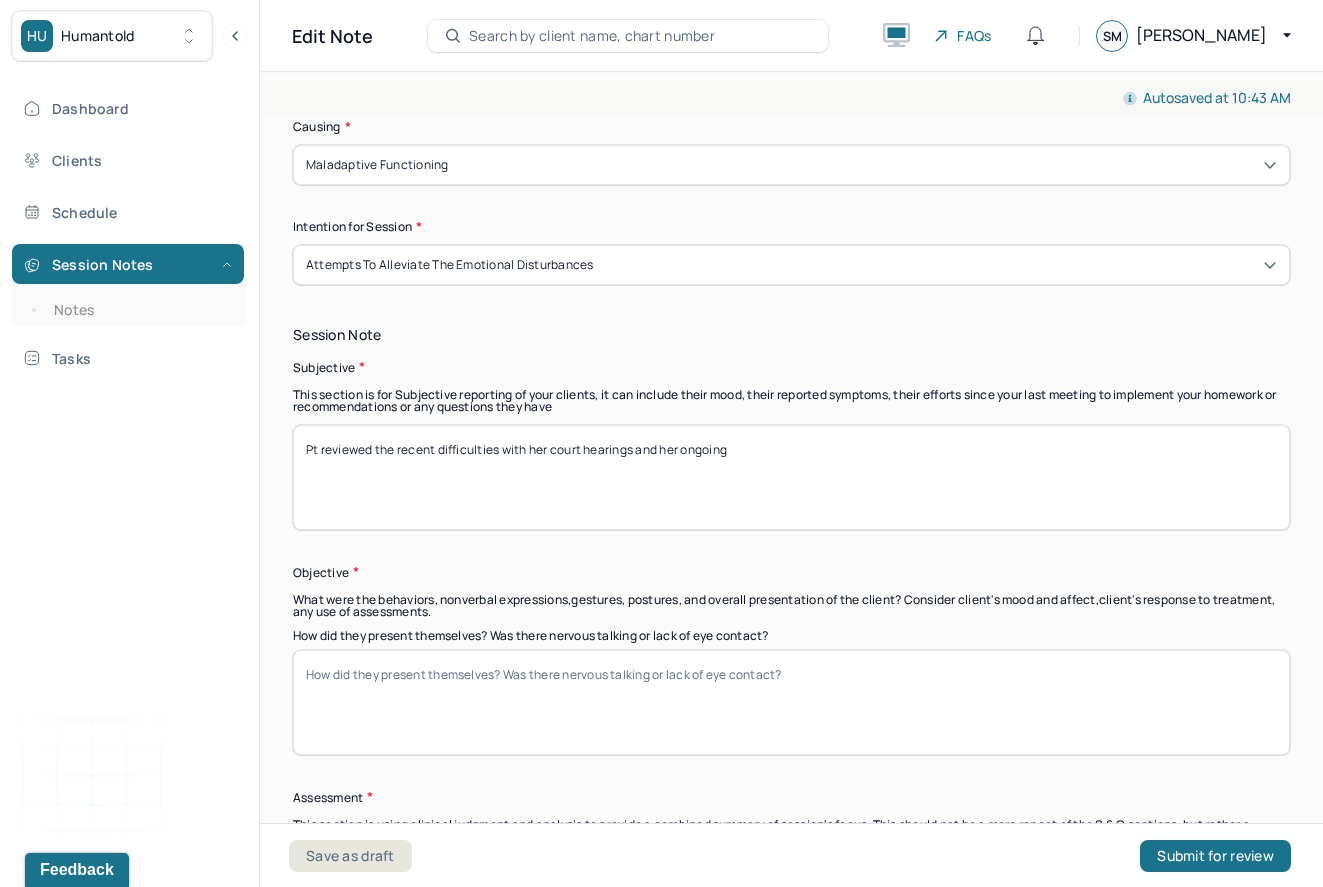 click on "Pt reviewed the recent difficulties with her court hearrings and her ongoing" at bounding box center [791, 477] 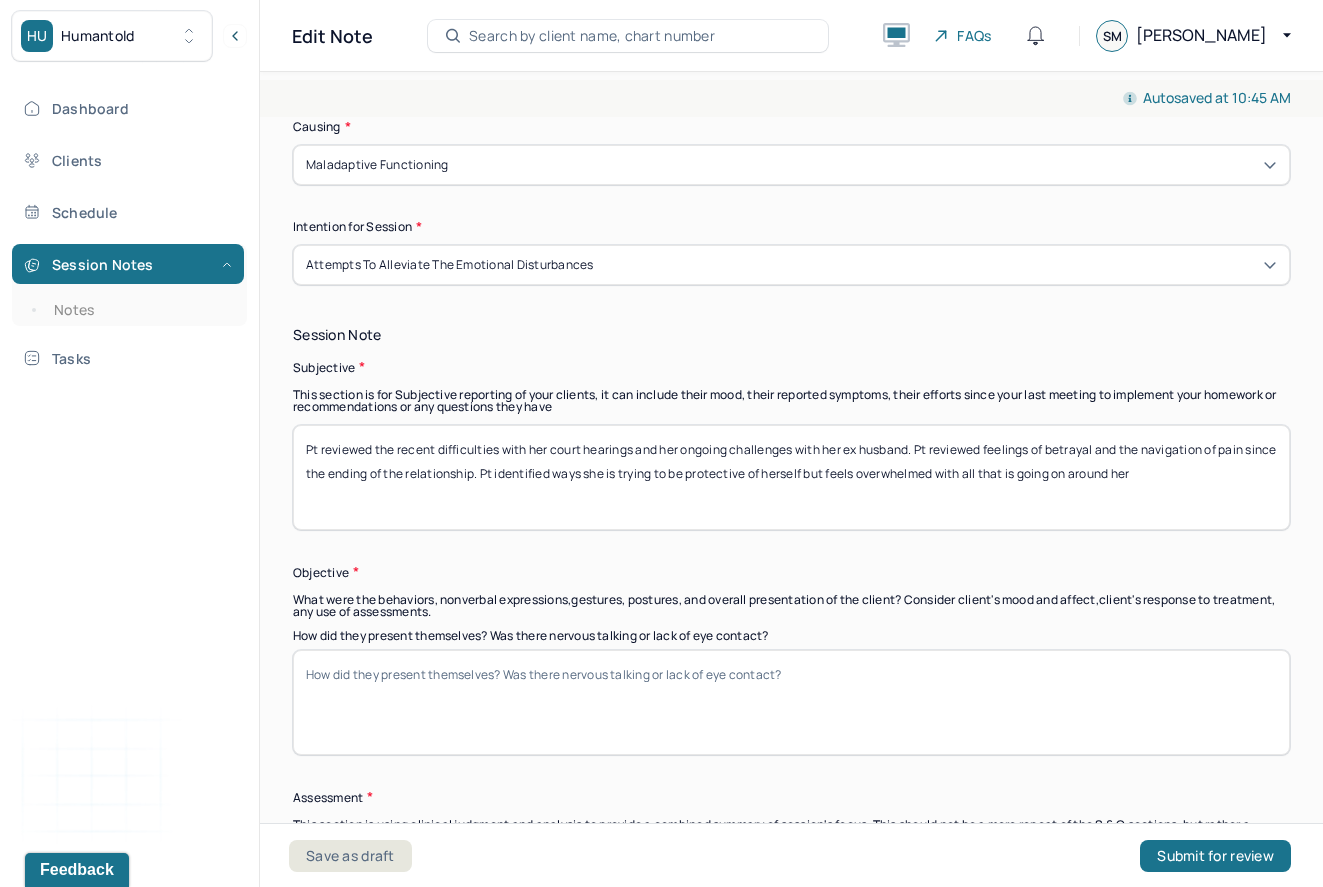 type on "Pt reviewed the recent difficulties with her court hearings and her ongoing challenges with her ex husband. Pt reviewed feelings of betrayal and the navigation of pain since the ending of the relationship. Pt identified ways she is trying to be protective of herself but feels overwhelmed with all that is going on around her" 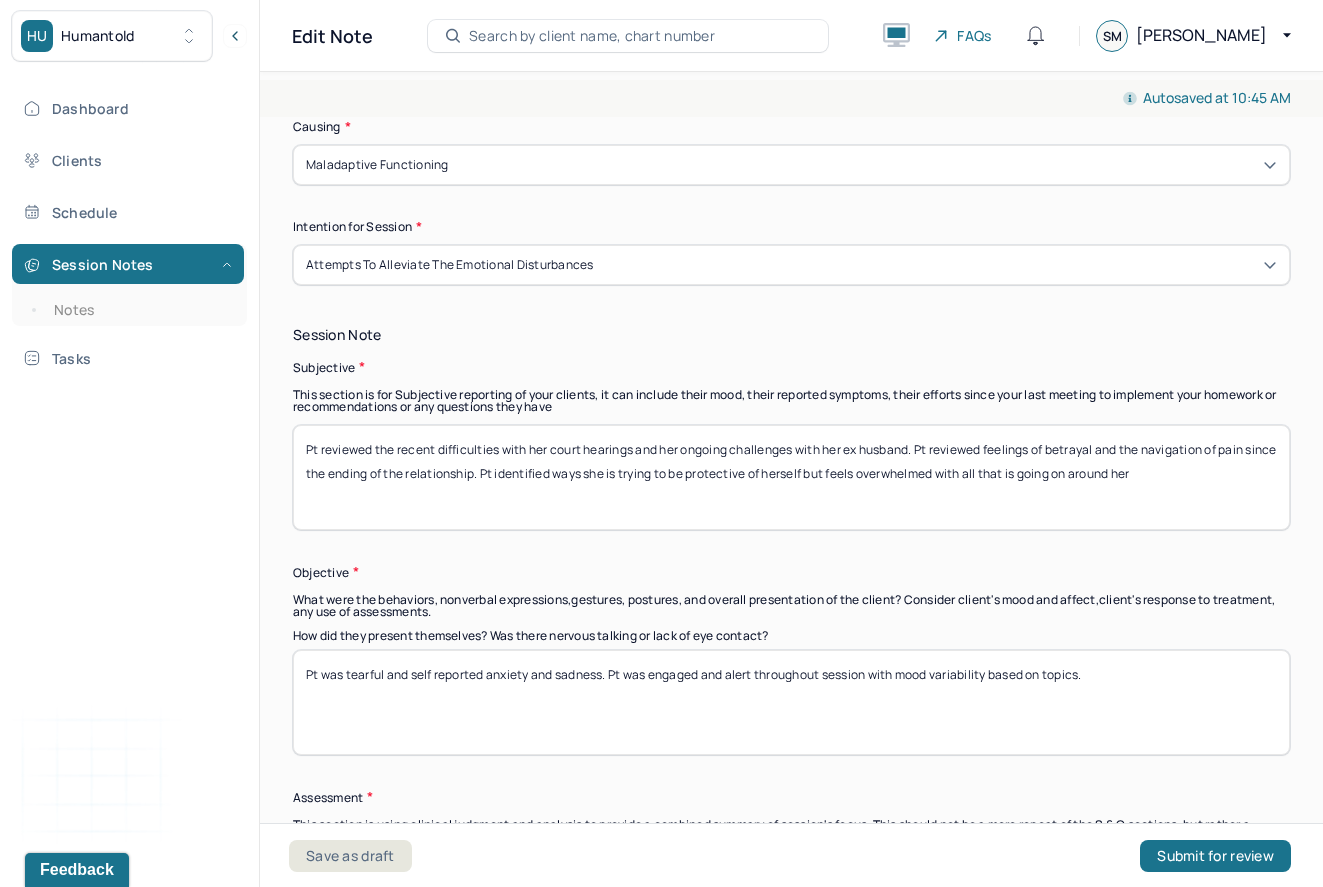 type on "Pt was tearful and self reported anxiety and sadness. Pt was engaged and alert throughout session with mood variability based on topics." 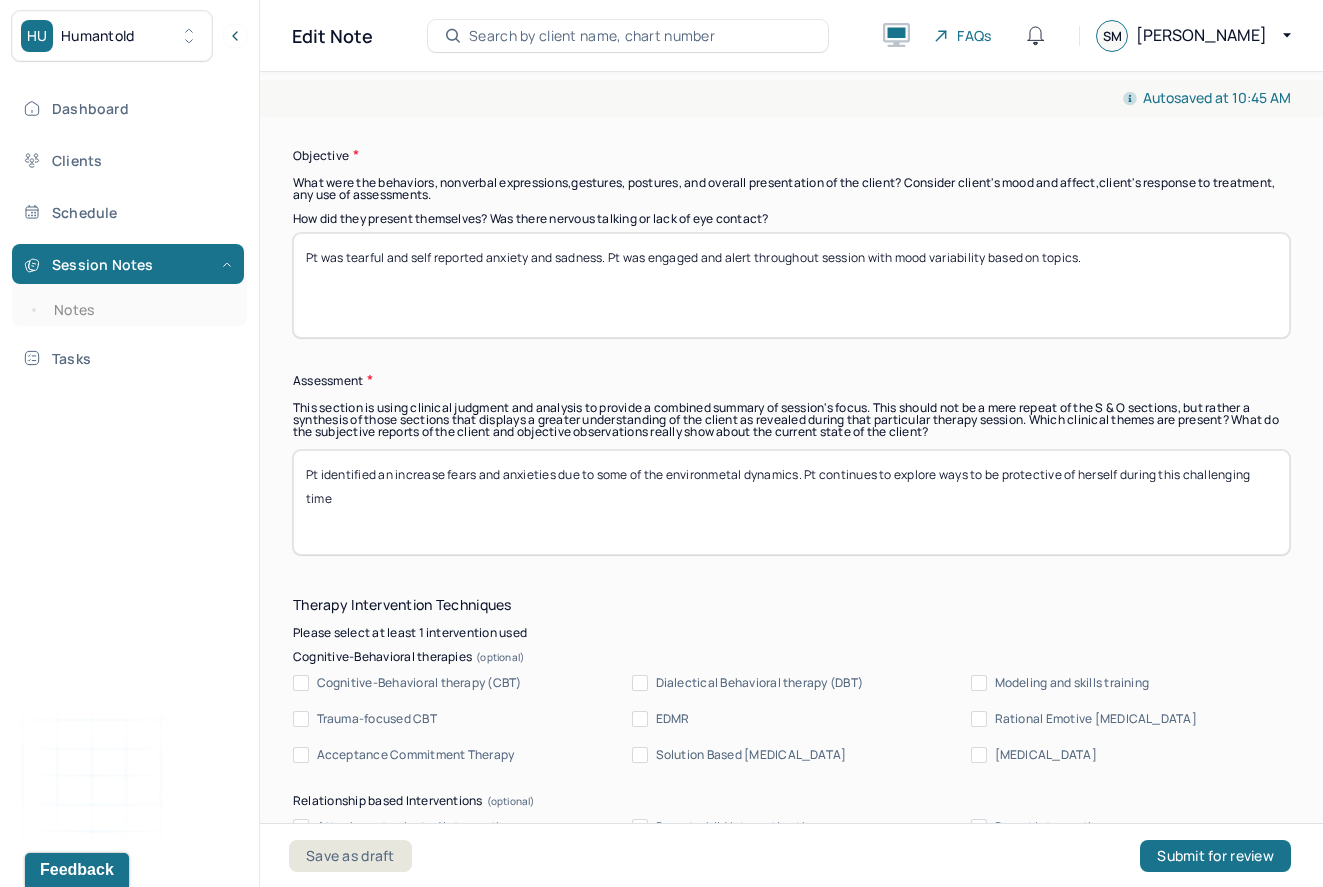 click on "Pt identified an increase fears and anxieties" at bounding box center [791, 502] 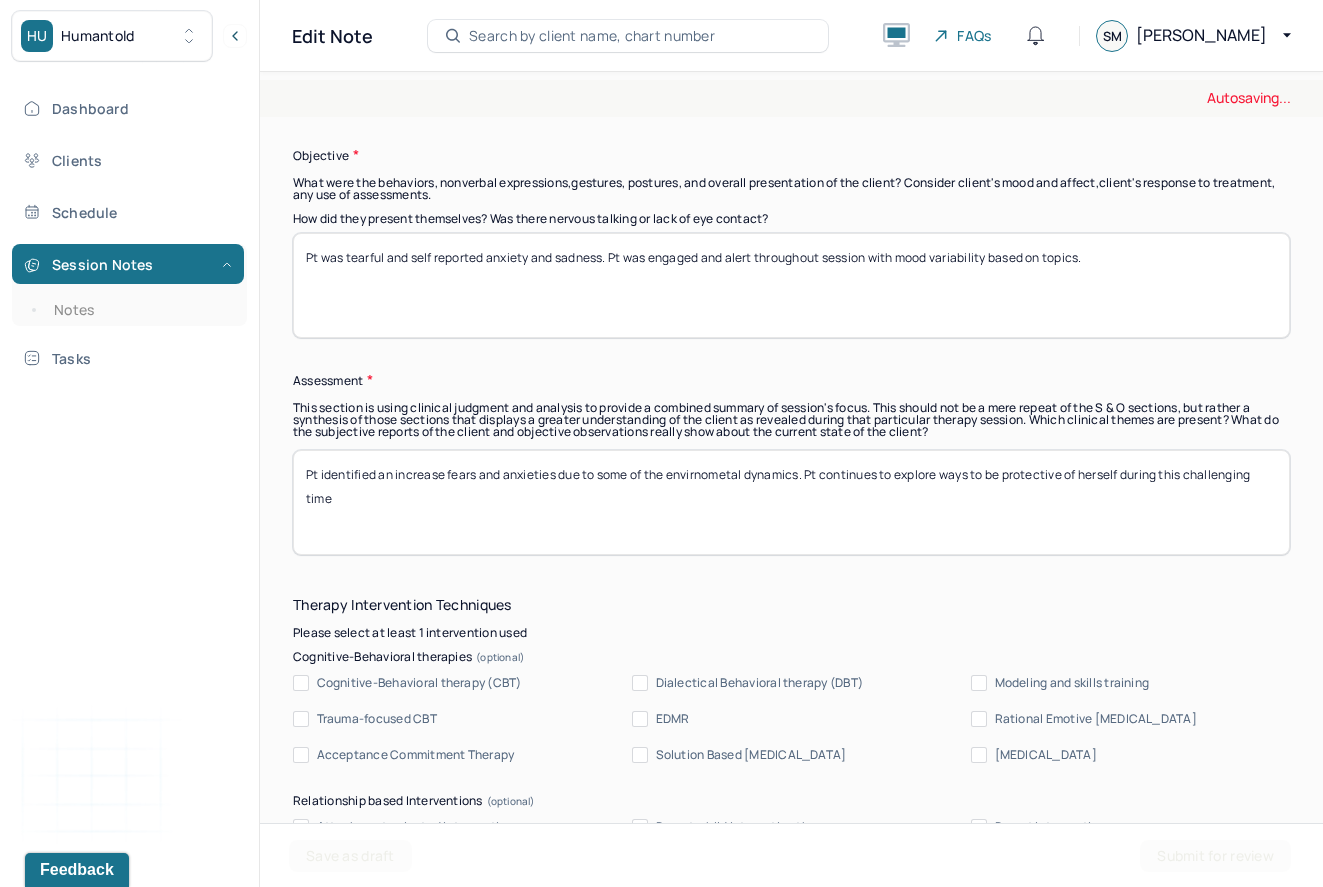 click on "Pt identified an increase fears and anxieties due to some of the environmetal dynamics. Pt continues to explore ways to be protective of herself during this challenging time" at bounding box center [791, 502] 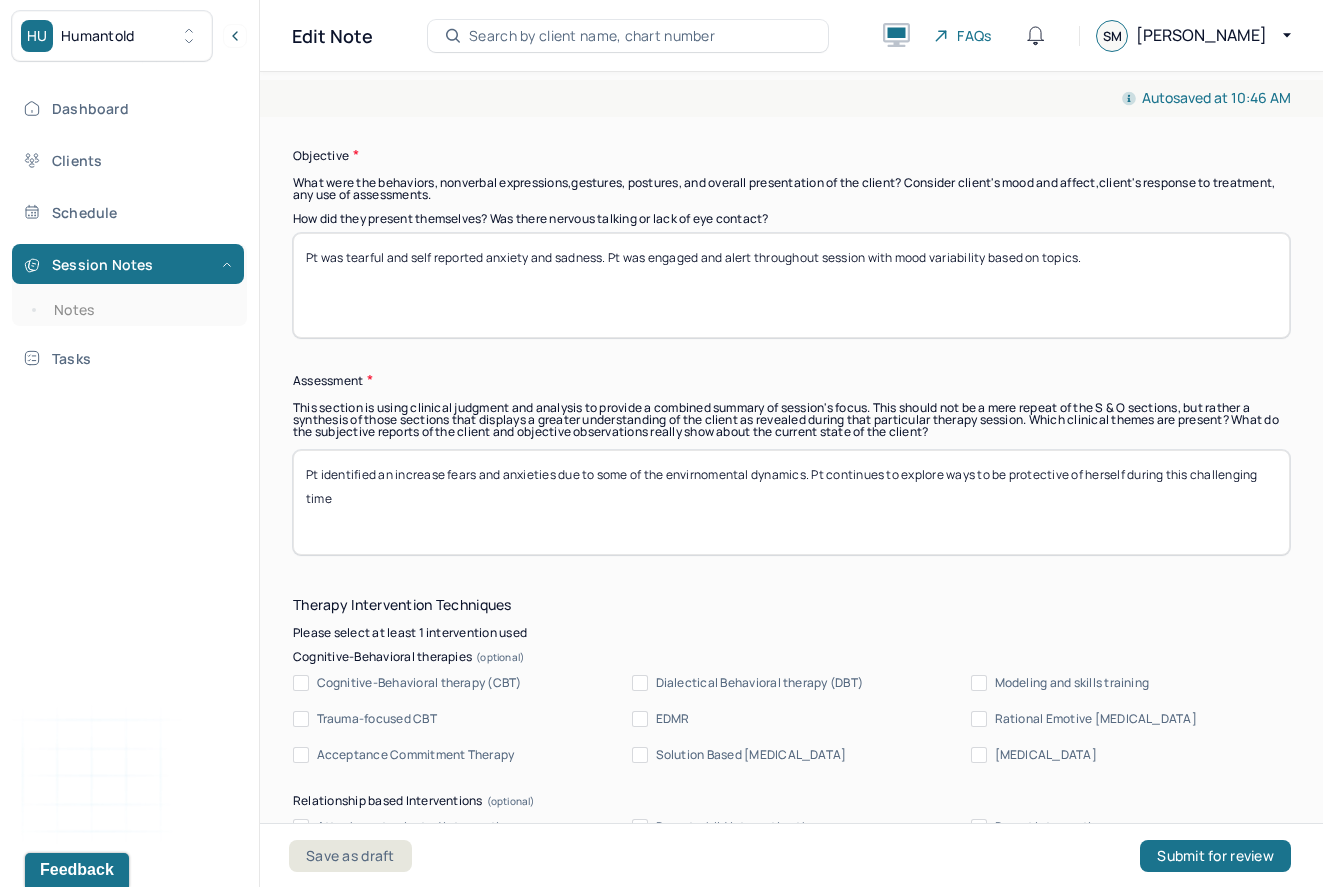 click on "Pt identified an increase fears and anxieties due to some of the envirnometal dynamics. Pt continues to explore ways to be protective of herself during this challenging time" at bounding box center (791, 502) 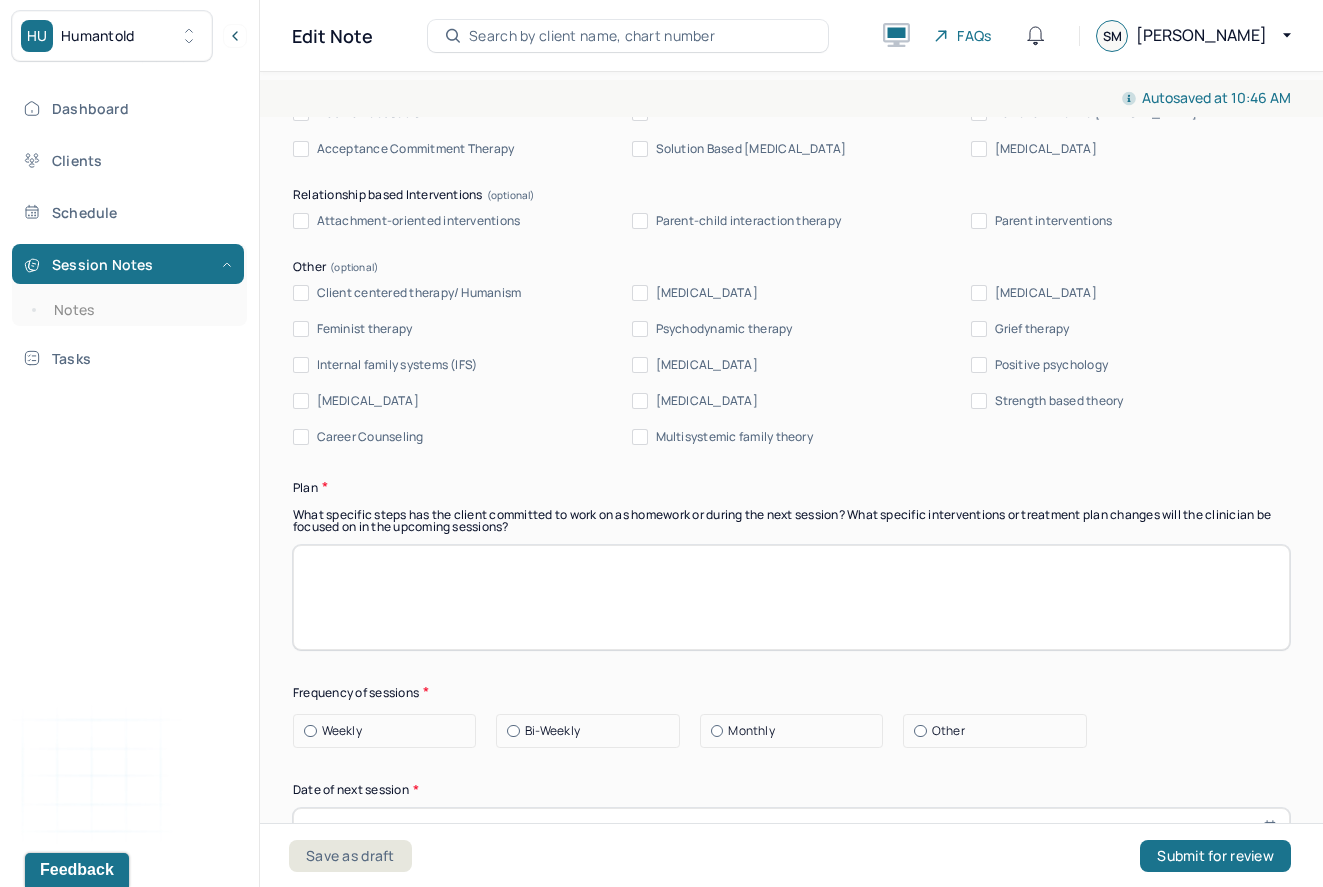 scroll, scrollTop: 2171, scrollLeft: 0, axis: vertical 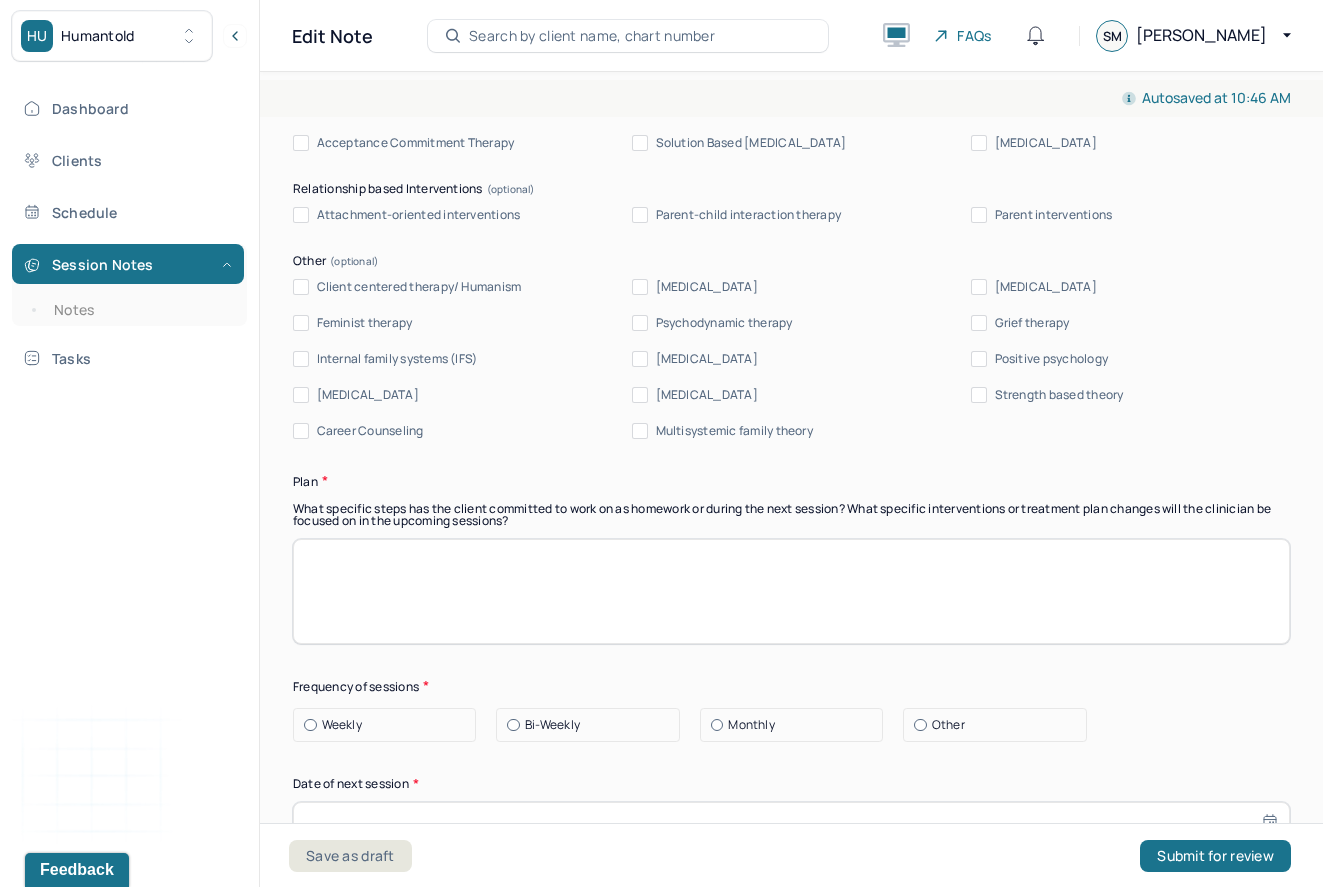 type on "Pt identified an increase fears and anxieties due to some of the envirnomental dynamics. Pt continues to explore ways to be protective of herself during this challenging time  and how to practice self preservation." 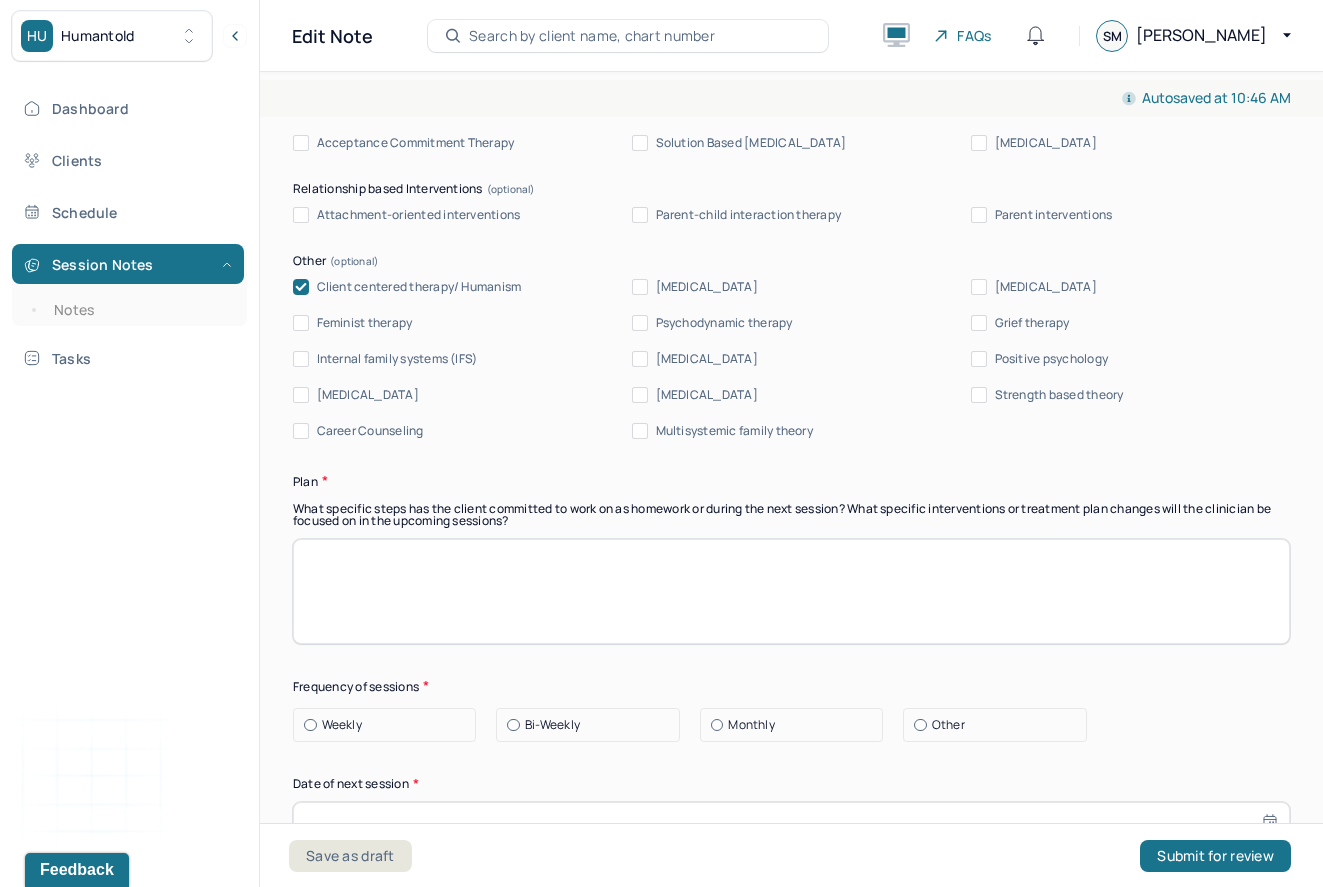 click at bounding box center [791, 591] 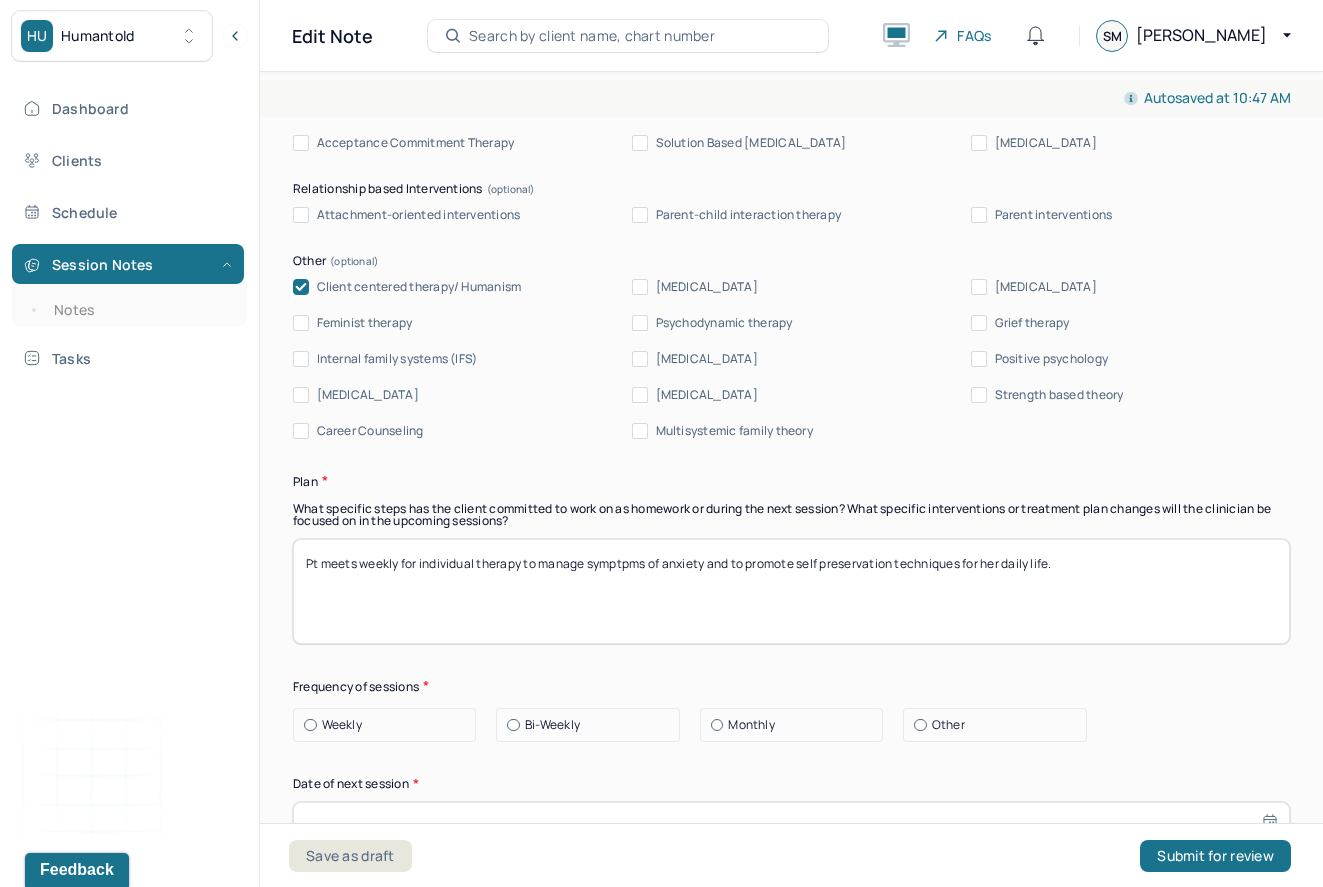 click on "Pt meets weekly for individual therapy to manage symptpms of anxiety and to promote self preservation techniques for her daily life." at bounding box center (791, 591) 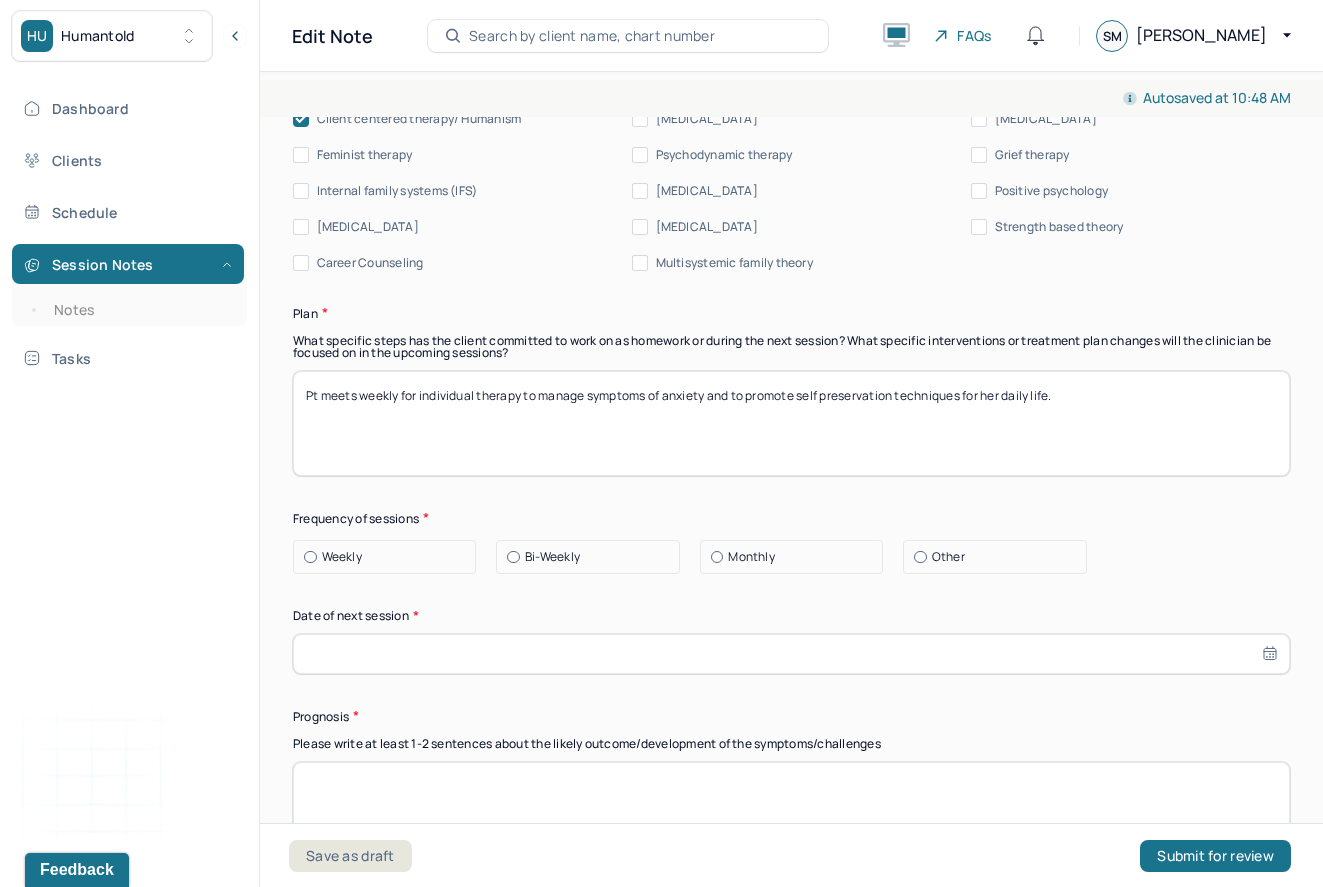 scroll, scrollTop: 2387, scrollLeft: 0, axis: vertical 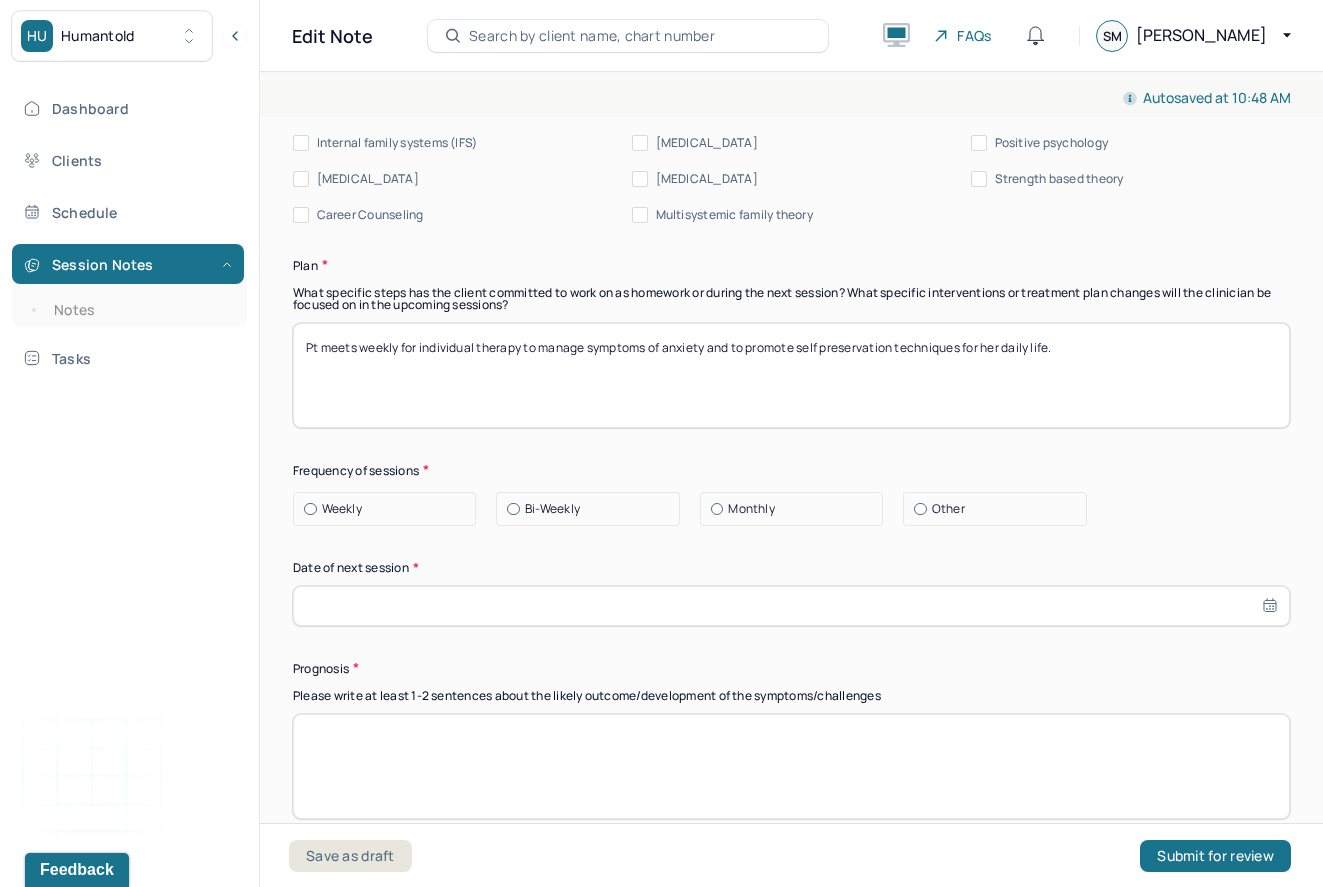 type on "Pt meets weekly for individual therapy to manage symptoms of anxiety and to promote self preservation techniques for her daily life." 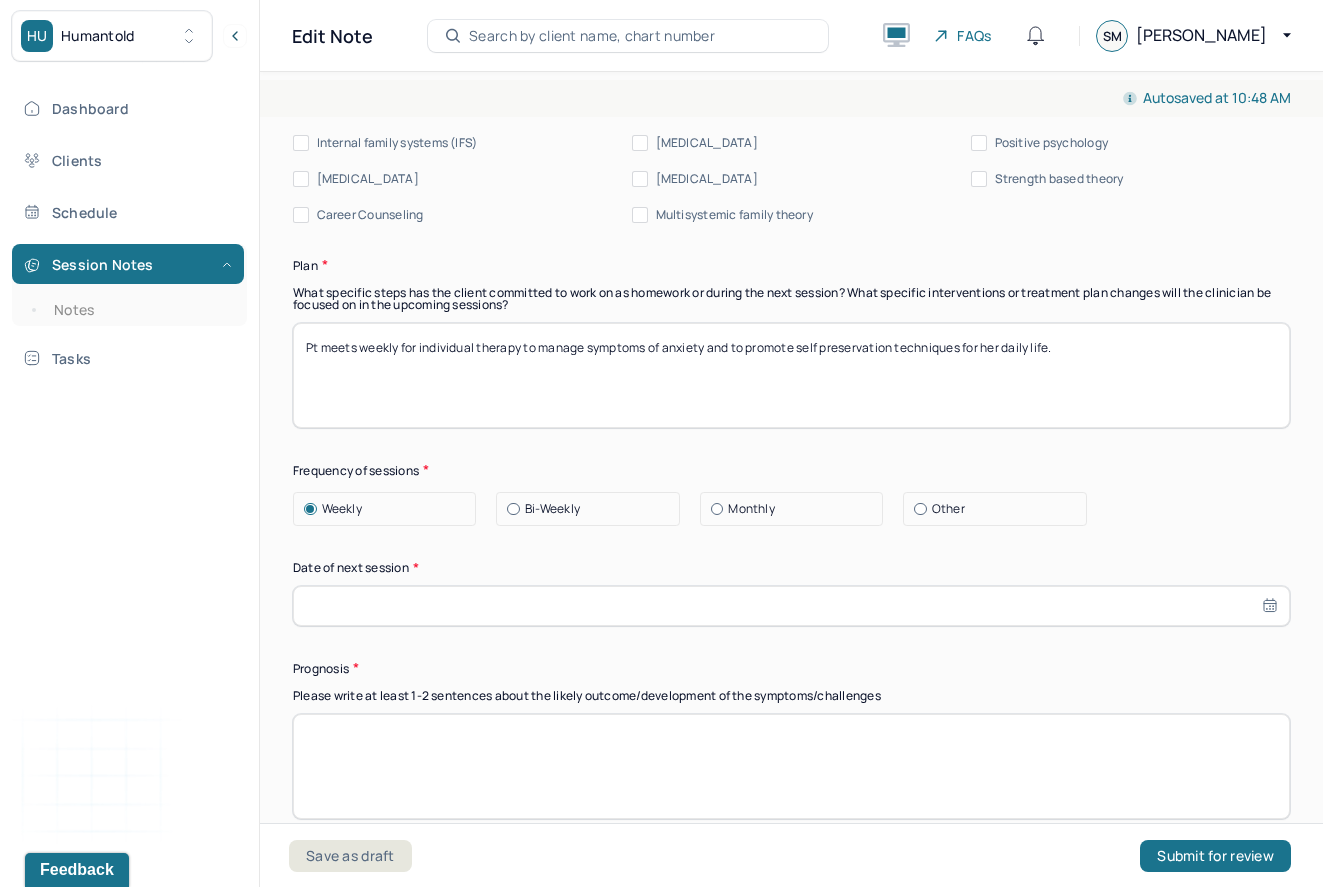 click at bounding box center (791, 606) 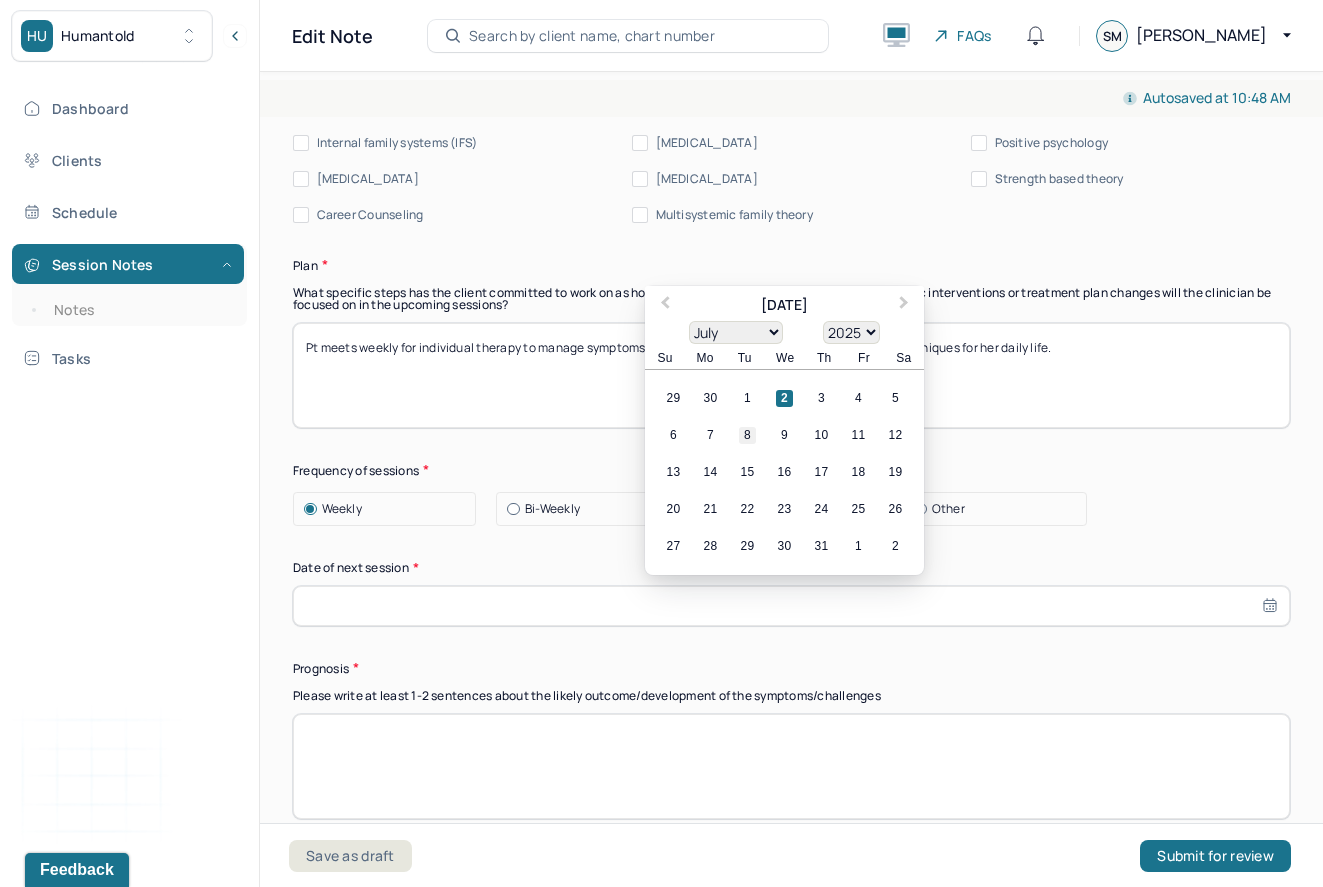 click on "8" at bounding box center (747, 435) 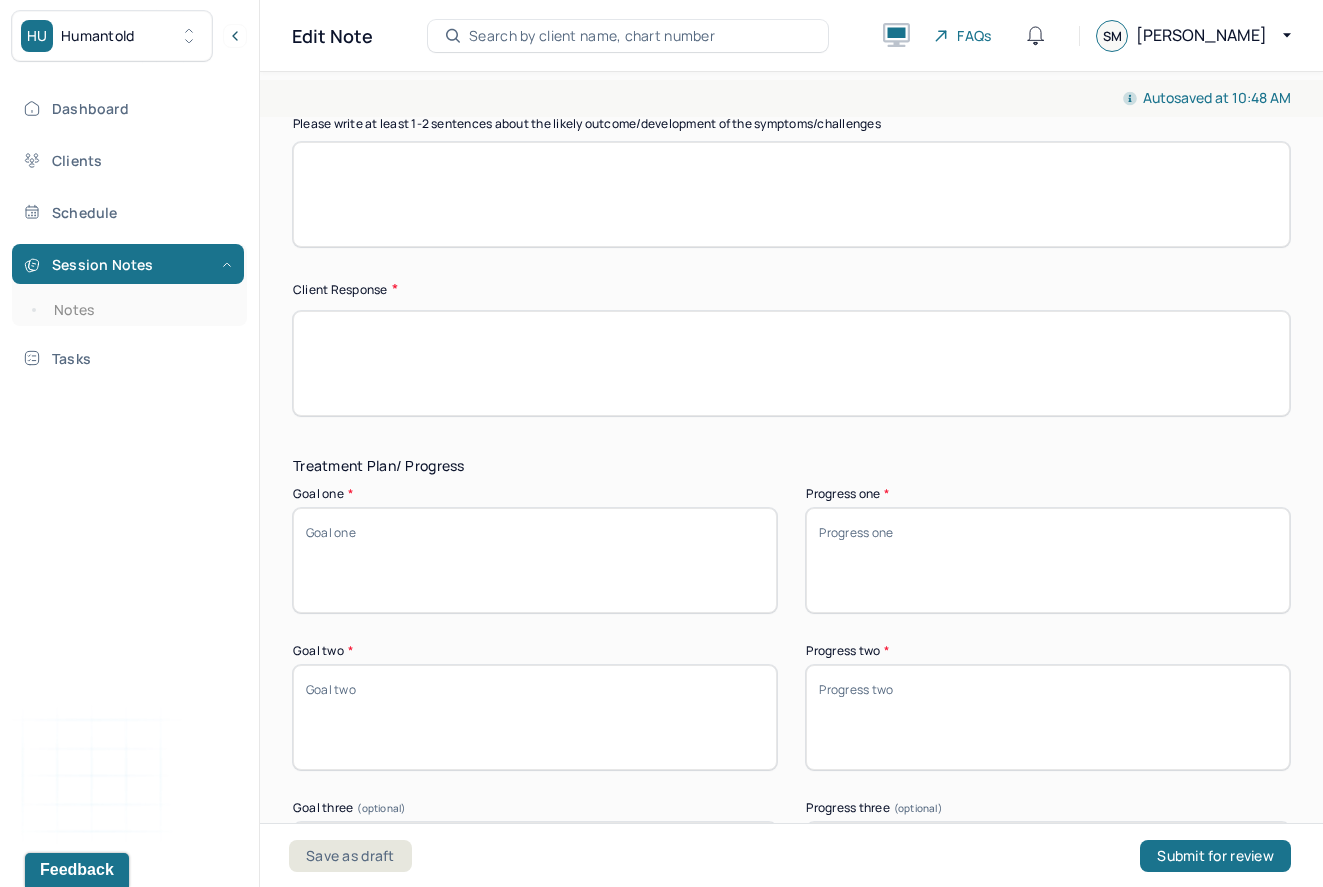 scroll, scrollTop: 2953, scrollLeft: 0, axis: vertical 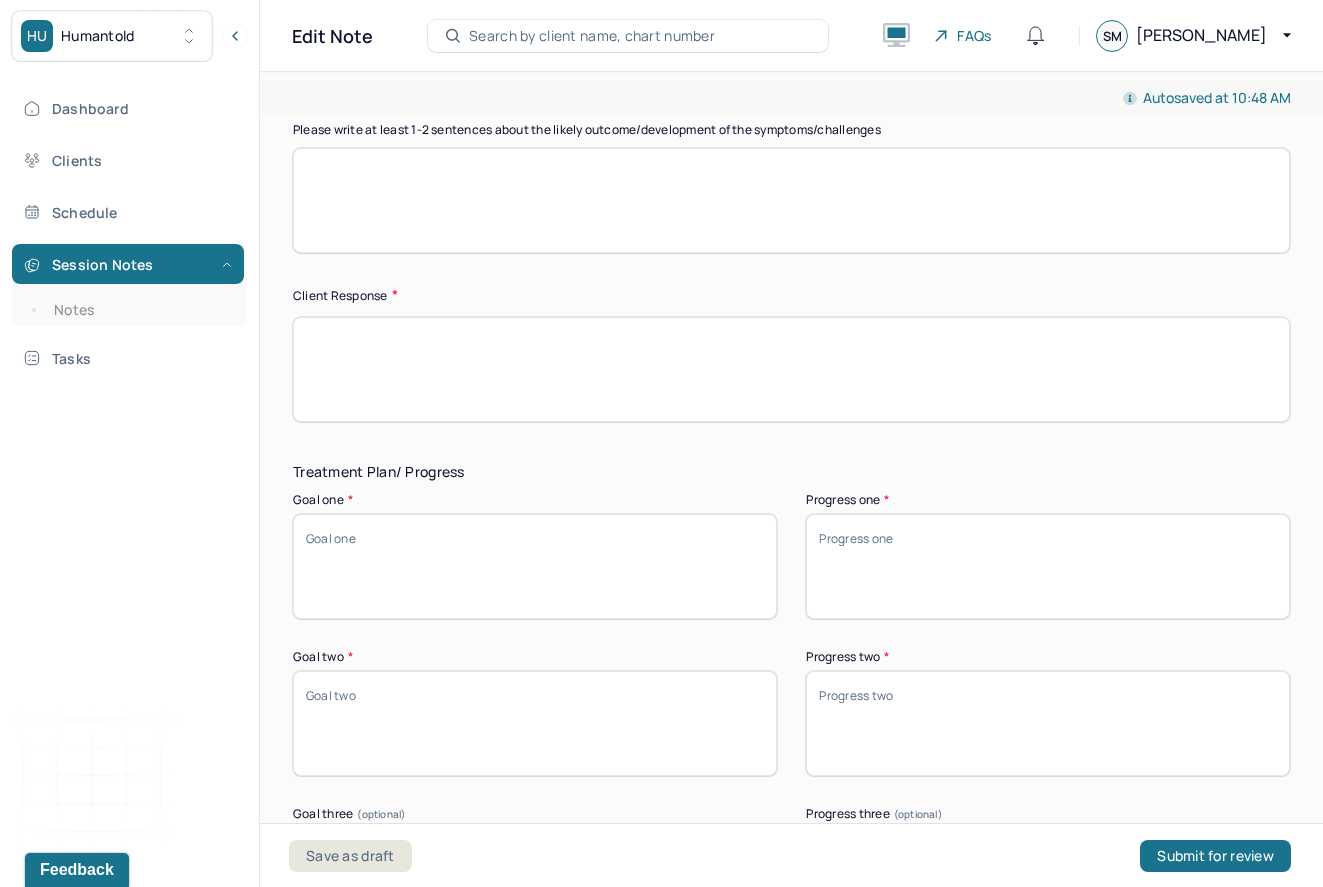 click at bounding box center (791, 200) 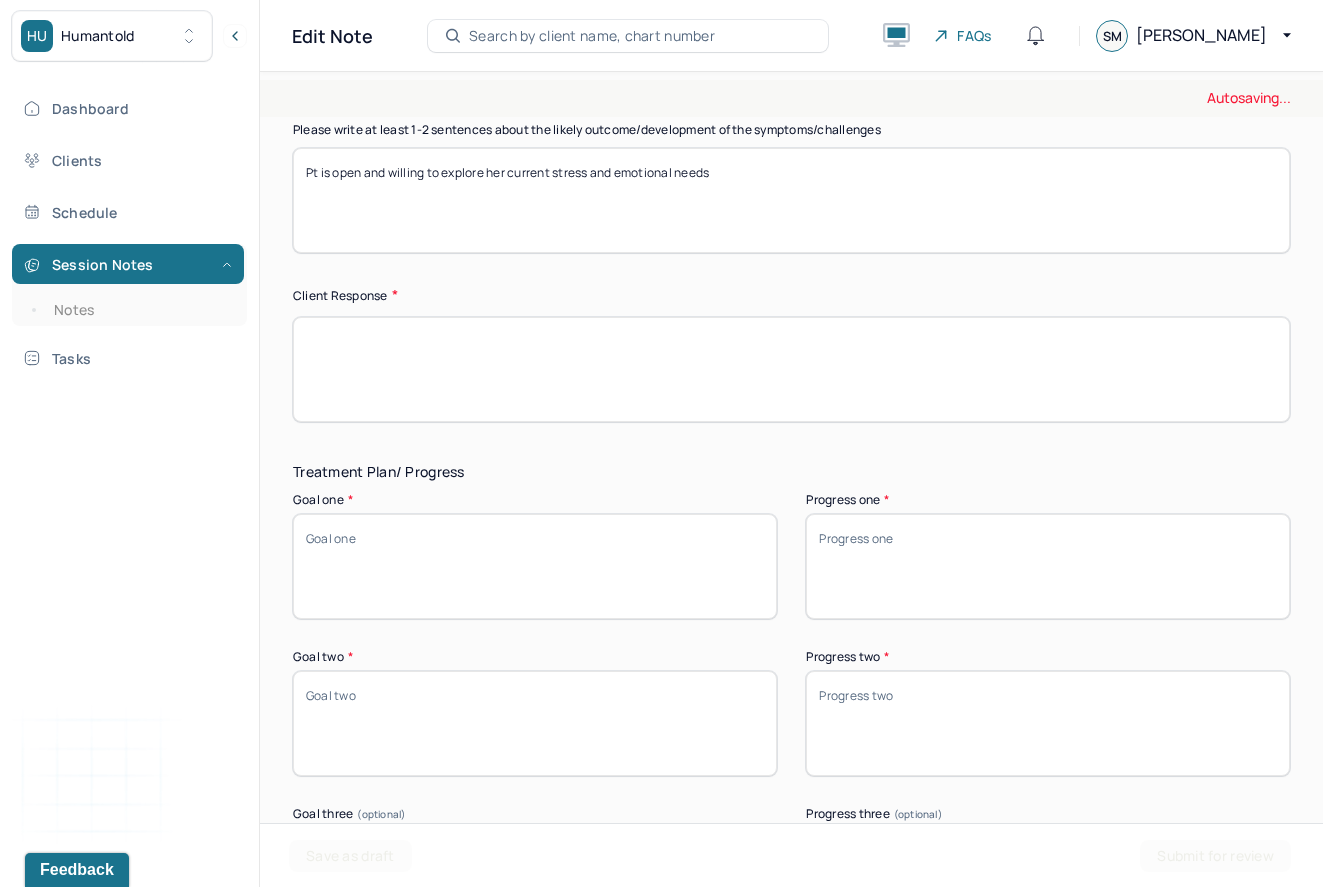 type on "Pt is open and willing to explore her current stress and emotional needs" 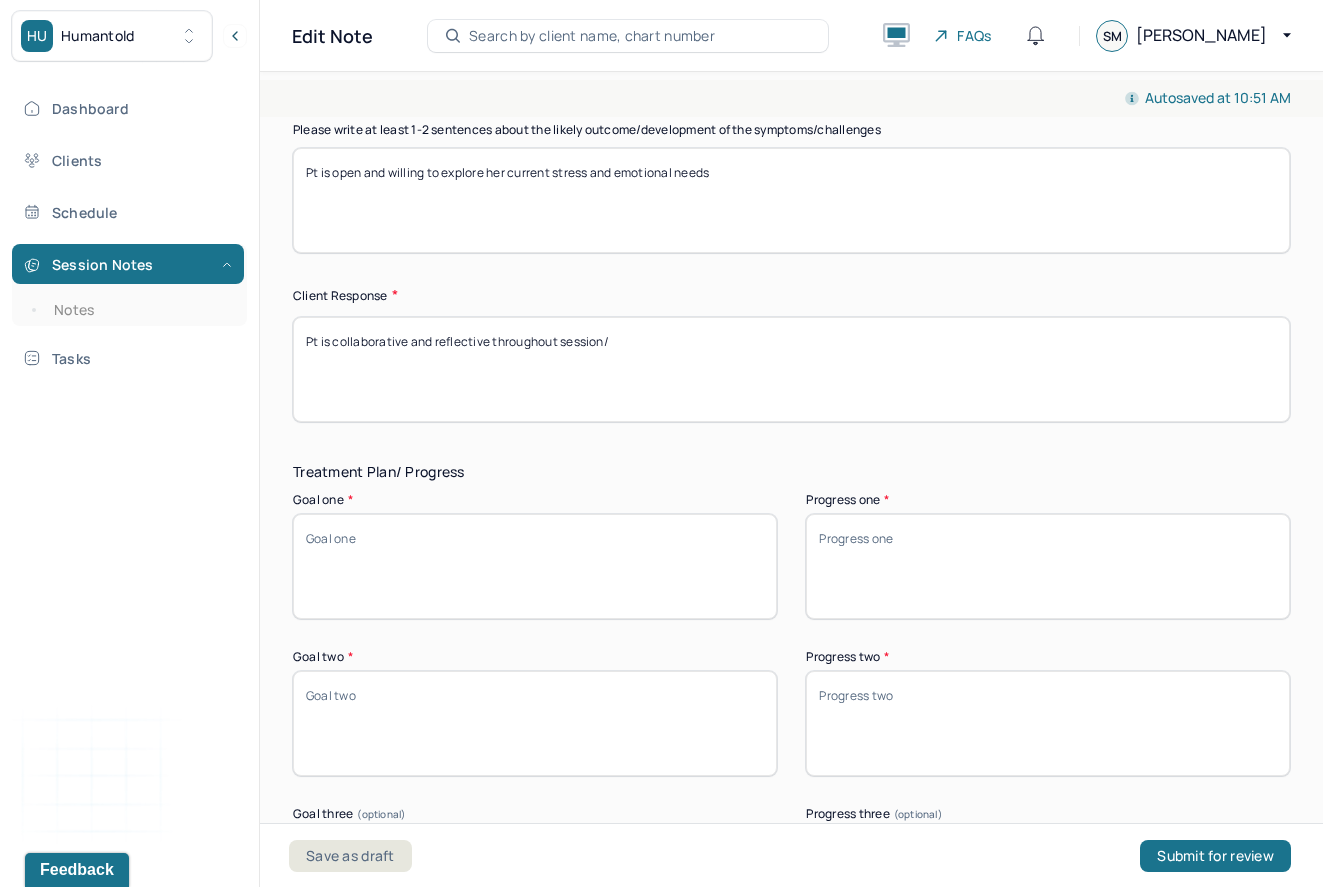 type on "Pt is collaborative and reflective throughout session/" 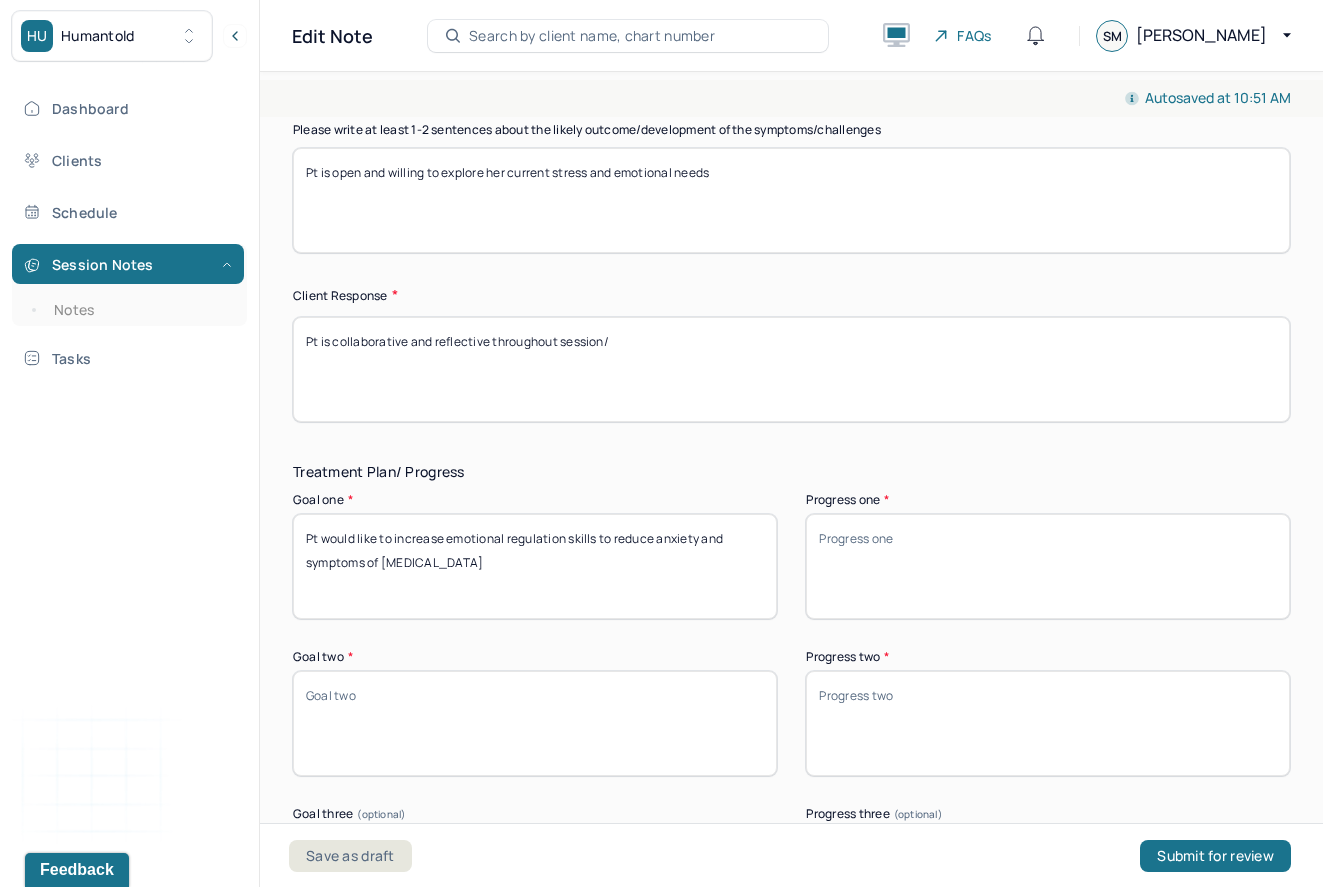 type on "Pt would like to increase emotional regulation skills to reduce anxiety and symptoms of [MEDICAL_DATA]" 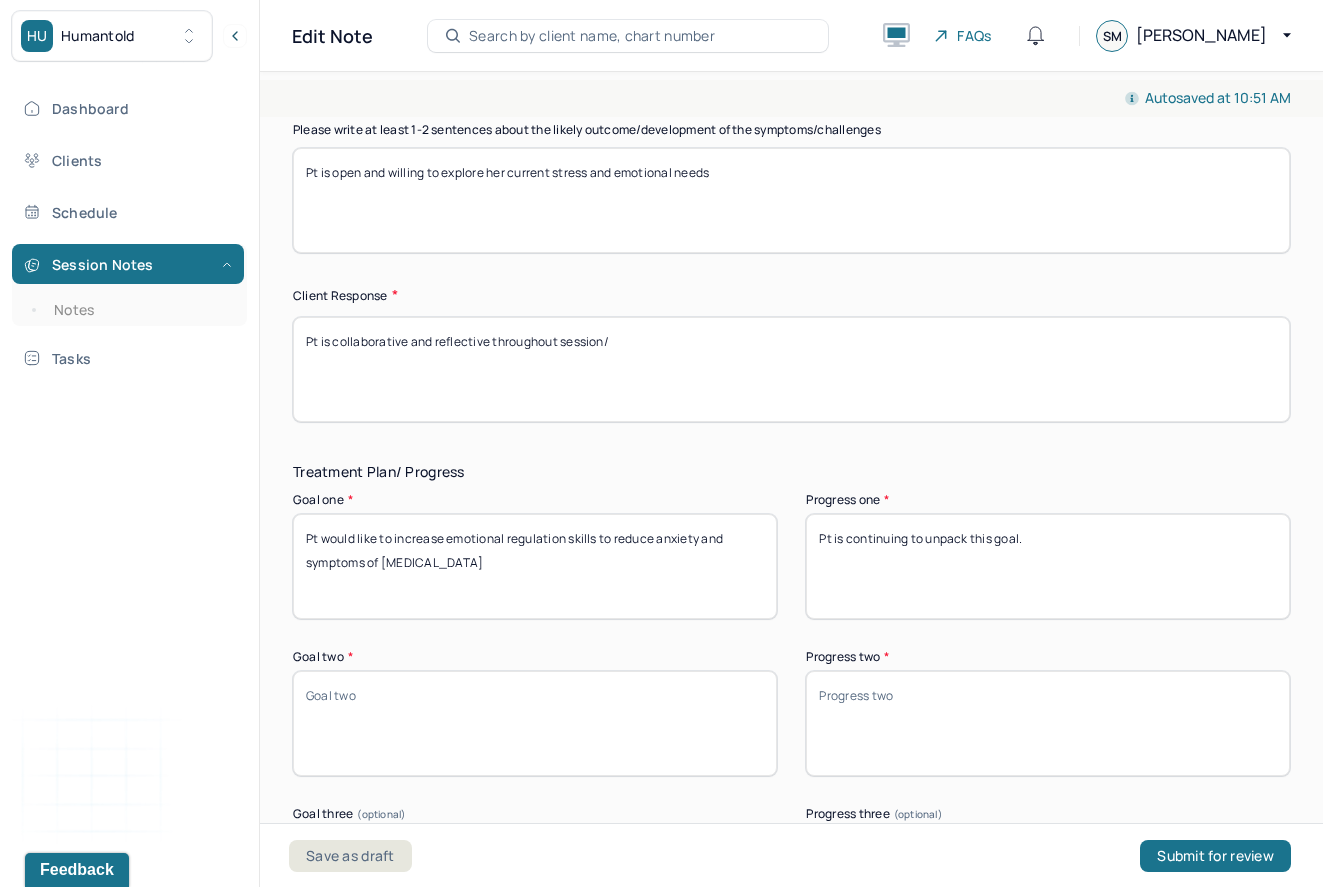 type on "Pt is continuing to unpack this goal." 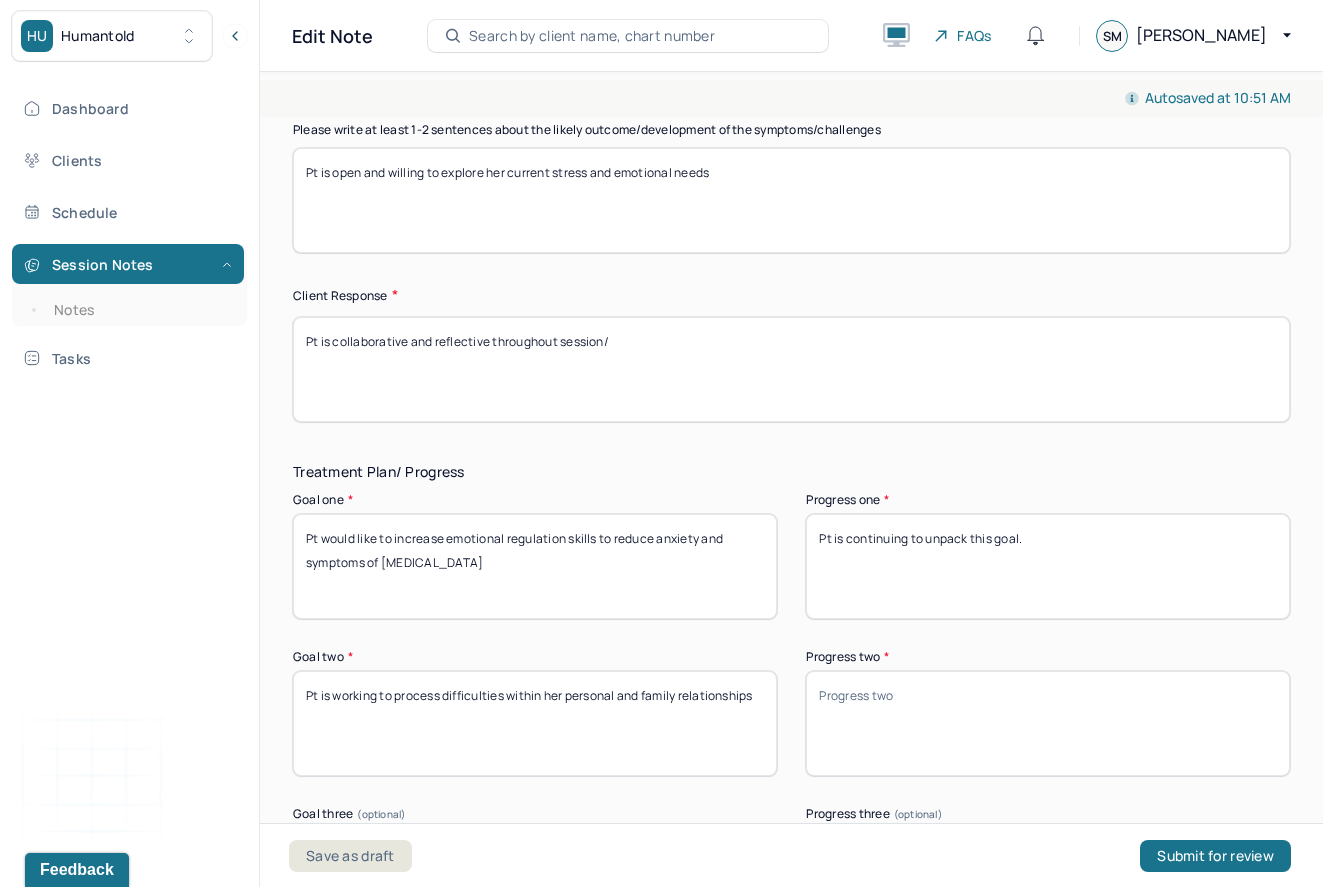type on "Pt is working to process difficulties within her personal and family relationships" 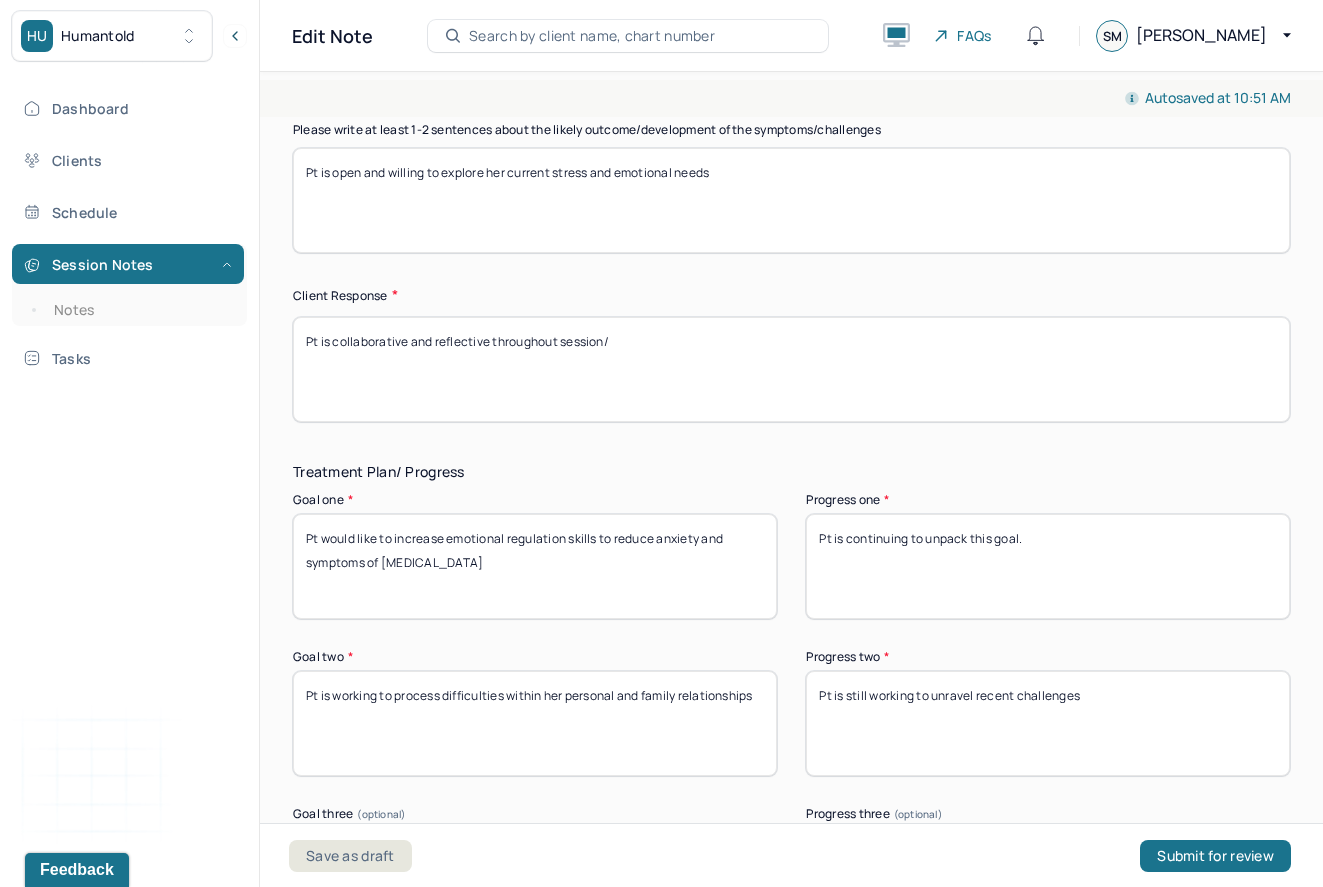 type on "Pt is still working to unravel recent challenges" 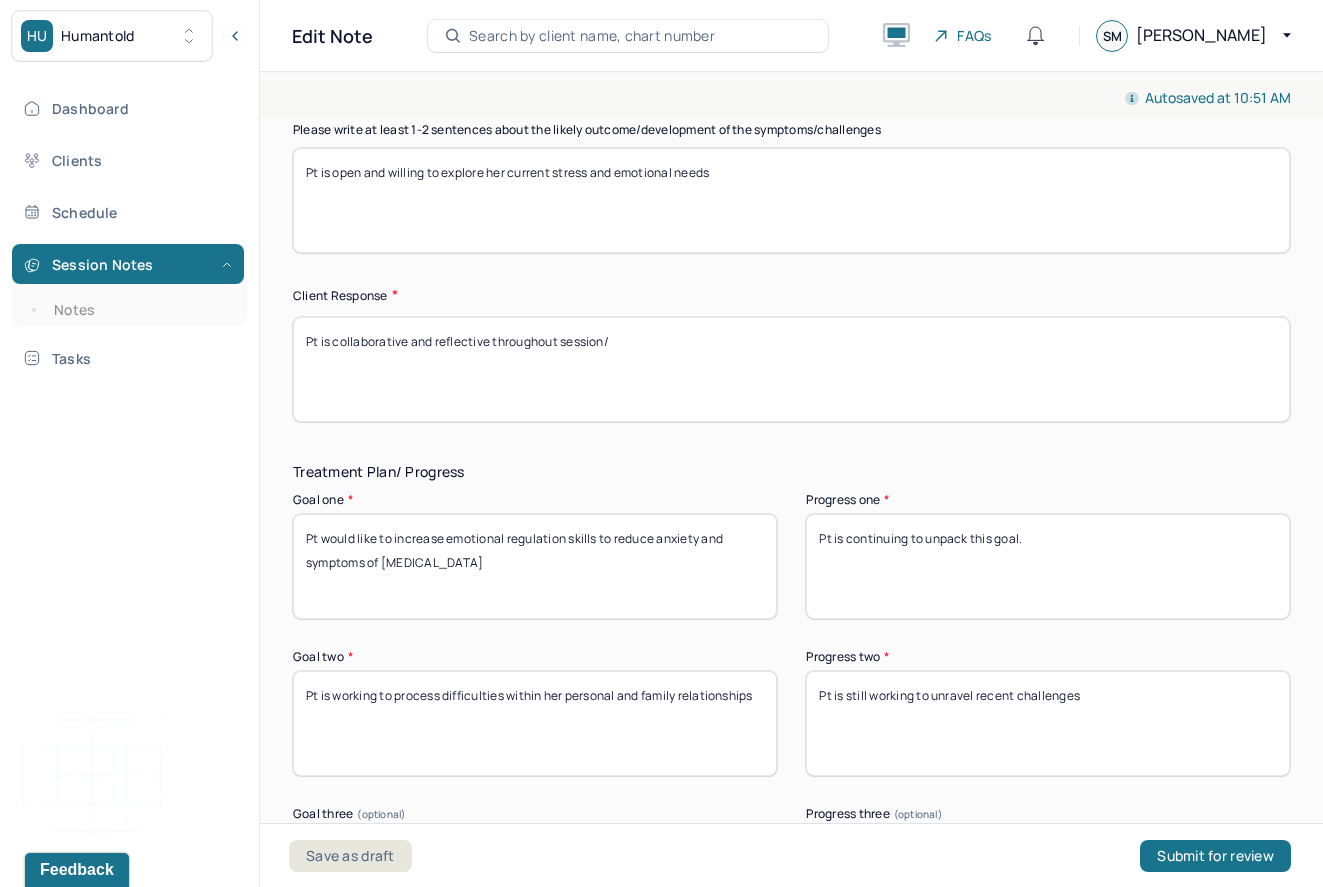 scroll, scrollTop: 2959, scrollLeft: 0, axis: vertical 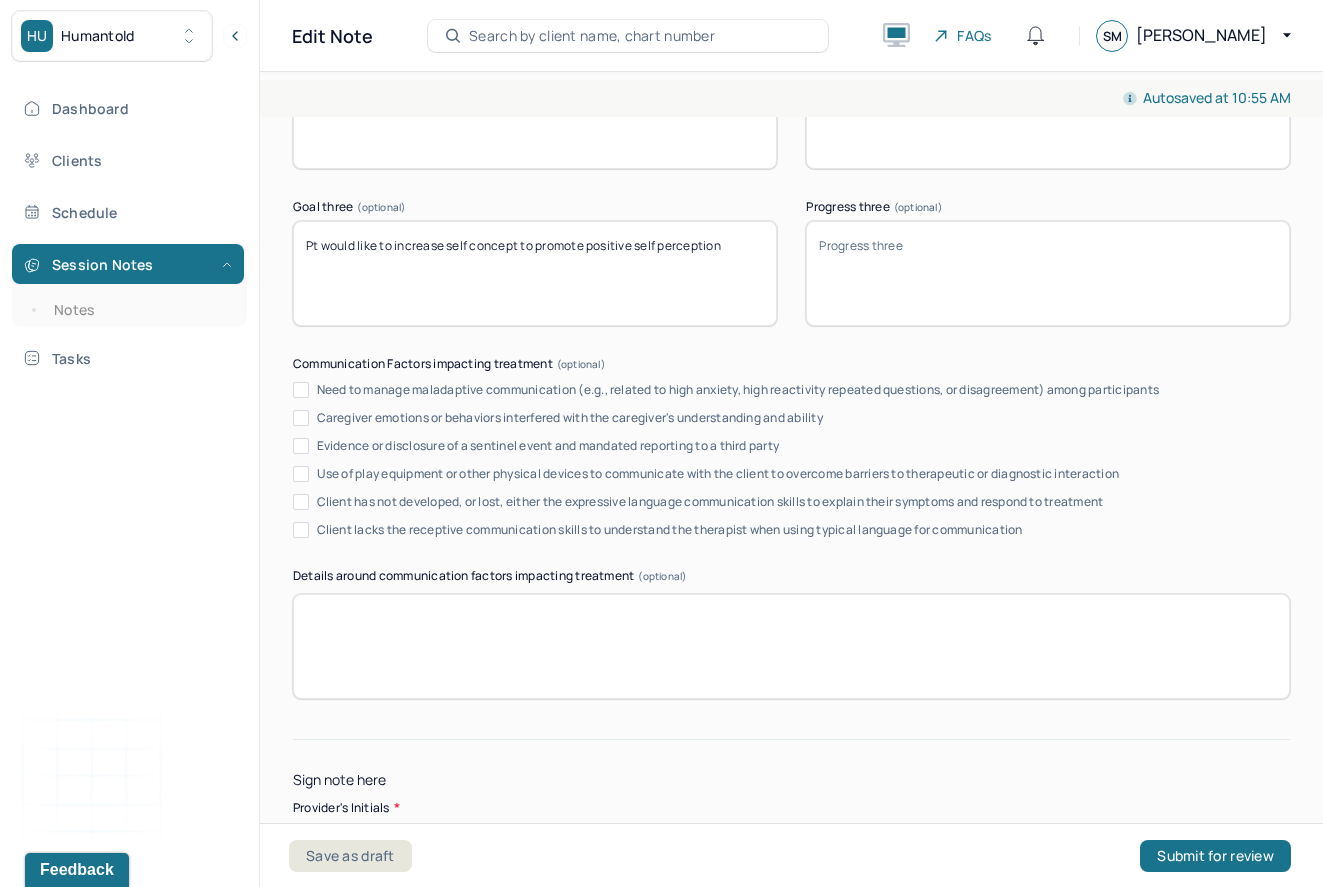 type on "Pt would like to increase self concept to promote positive self perception" 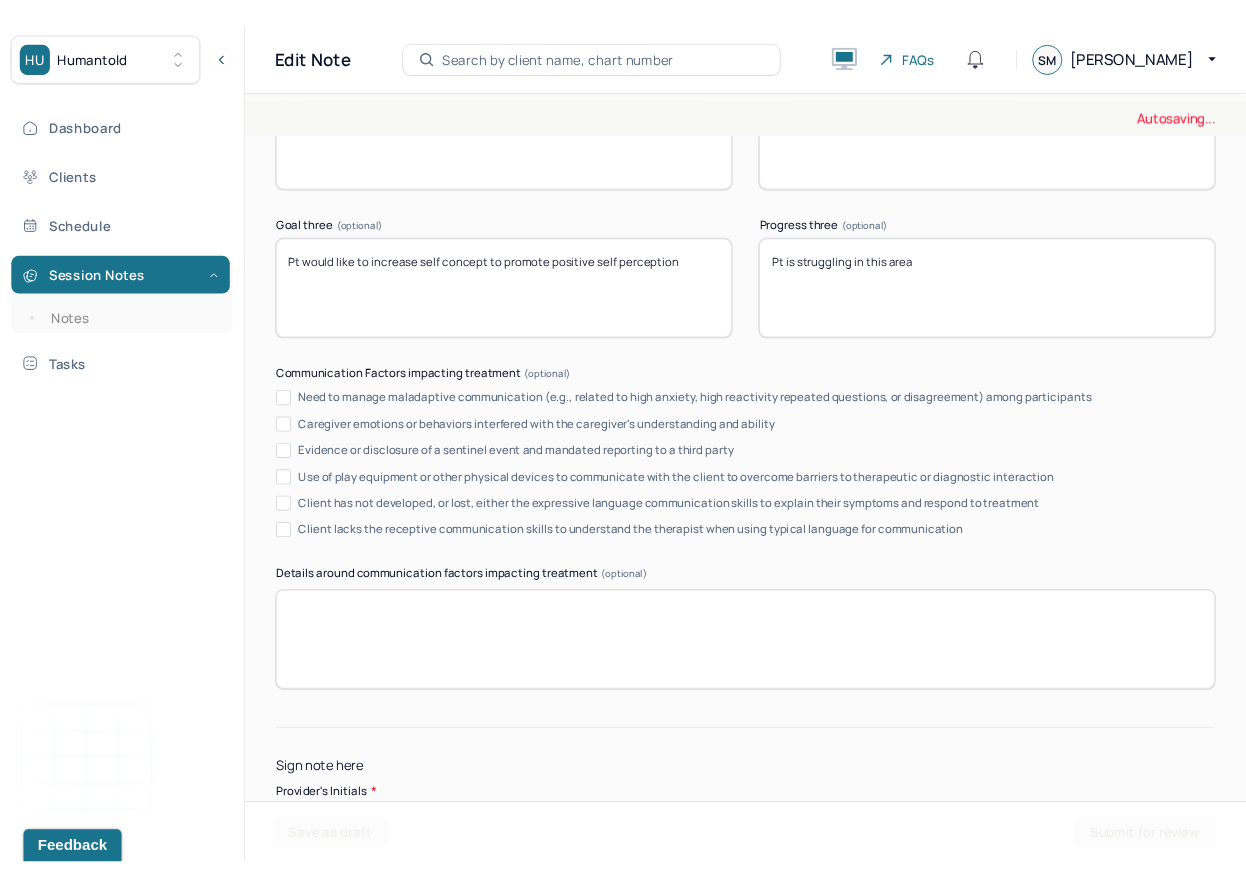 scroll, scrollTop: 3721, scrollLeft: 0, axis: vertical 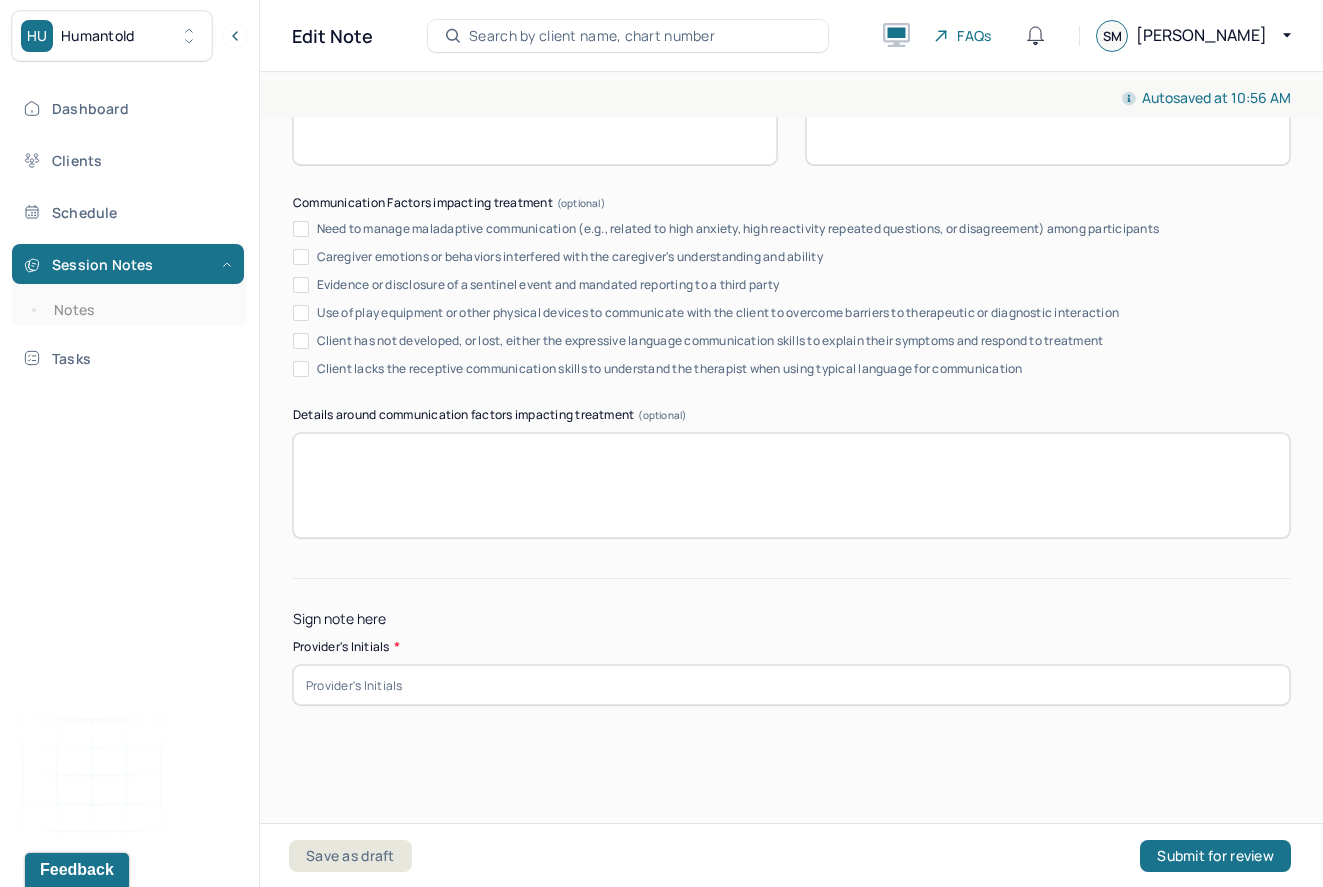 type on "Pt is struggling in this area" 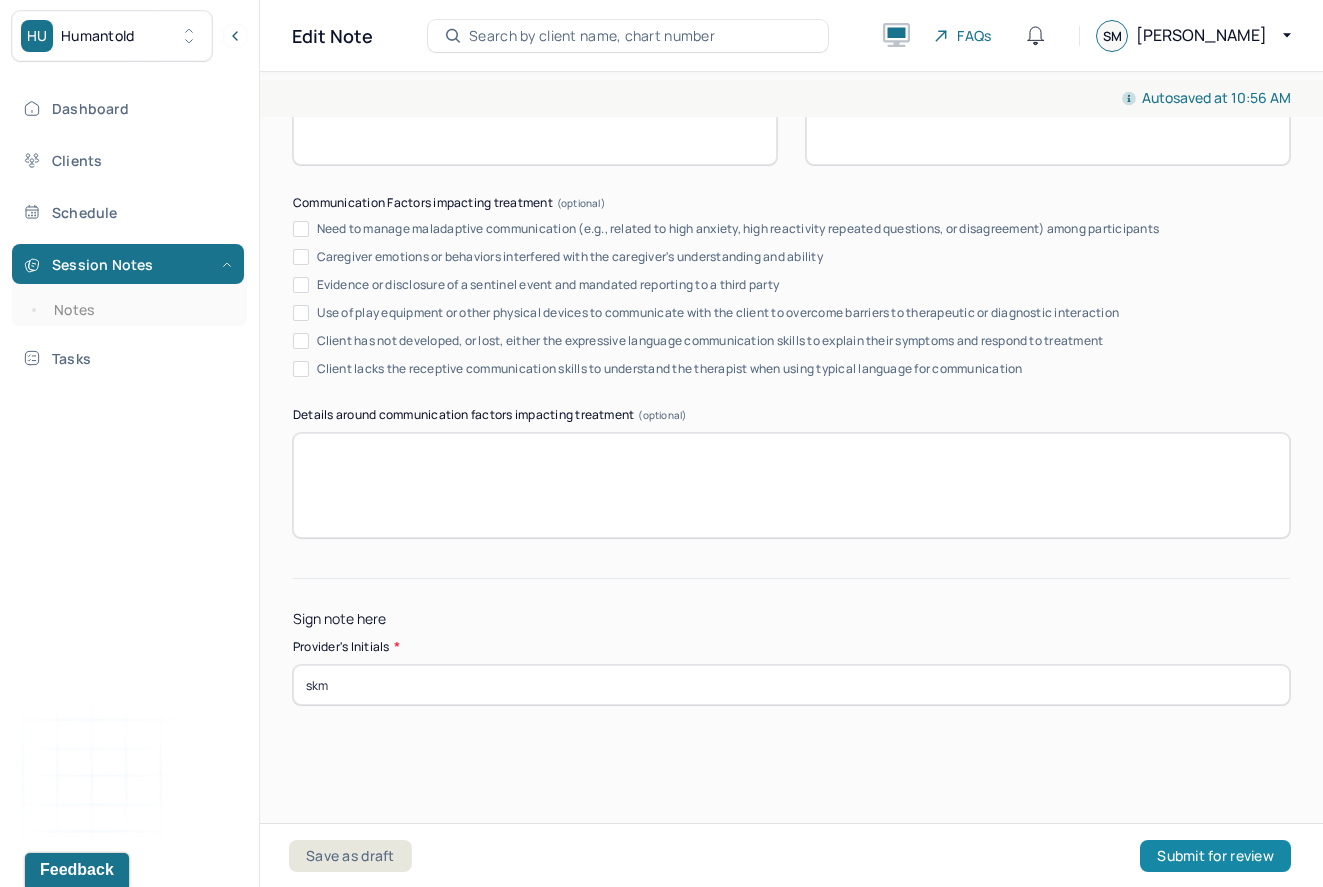 type on "skm" 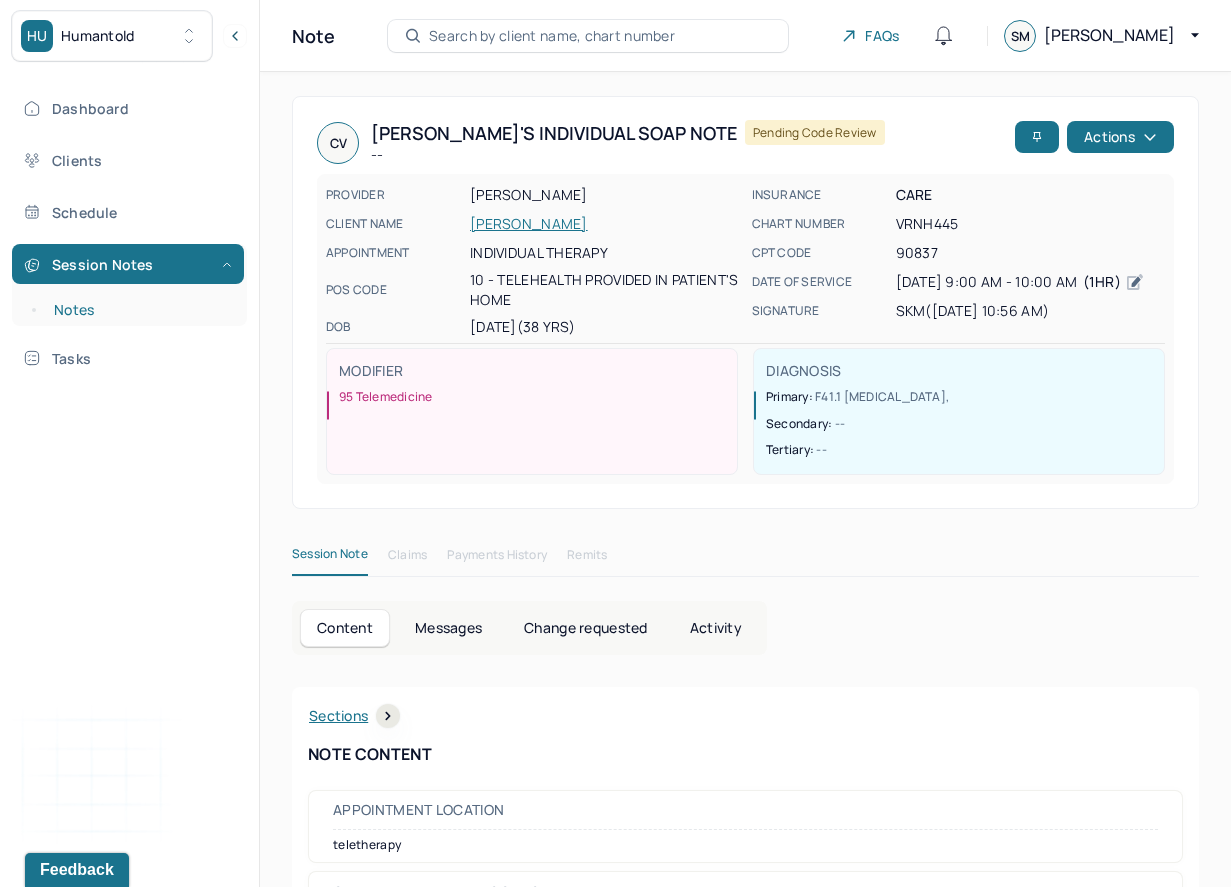 click on "Notes" at bounding box center [139, 310] 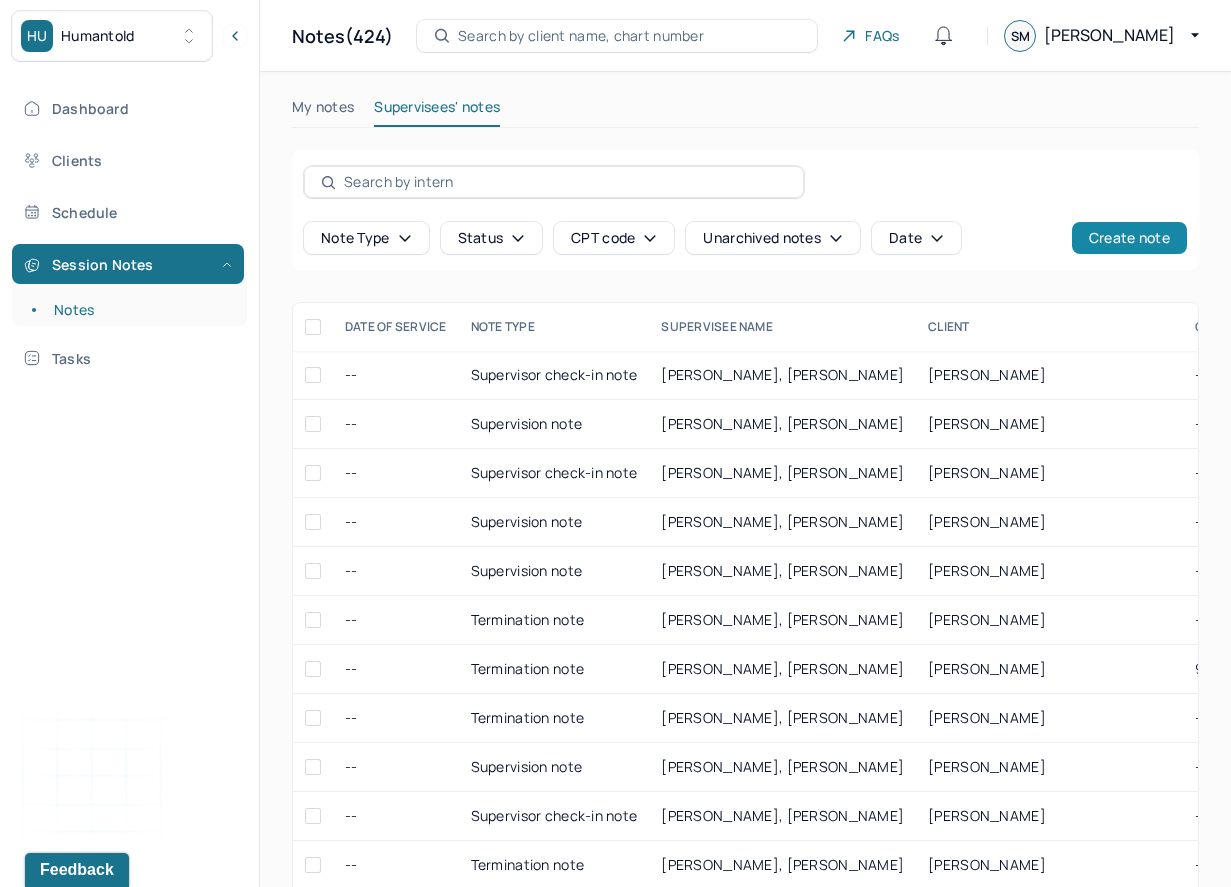 click on "Create note" at bounding box center (1129, 238) 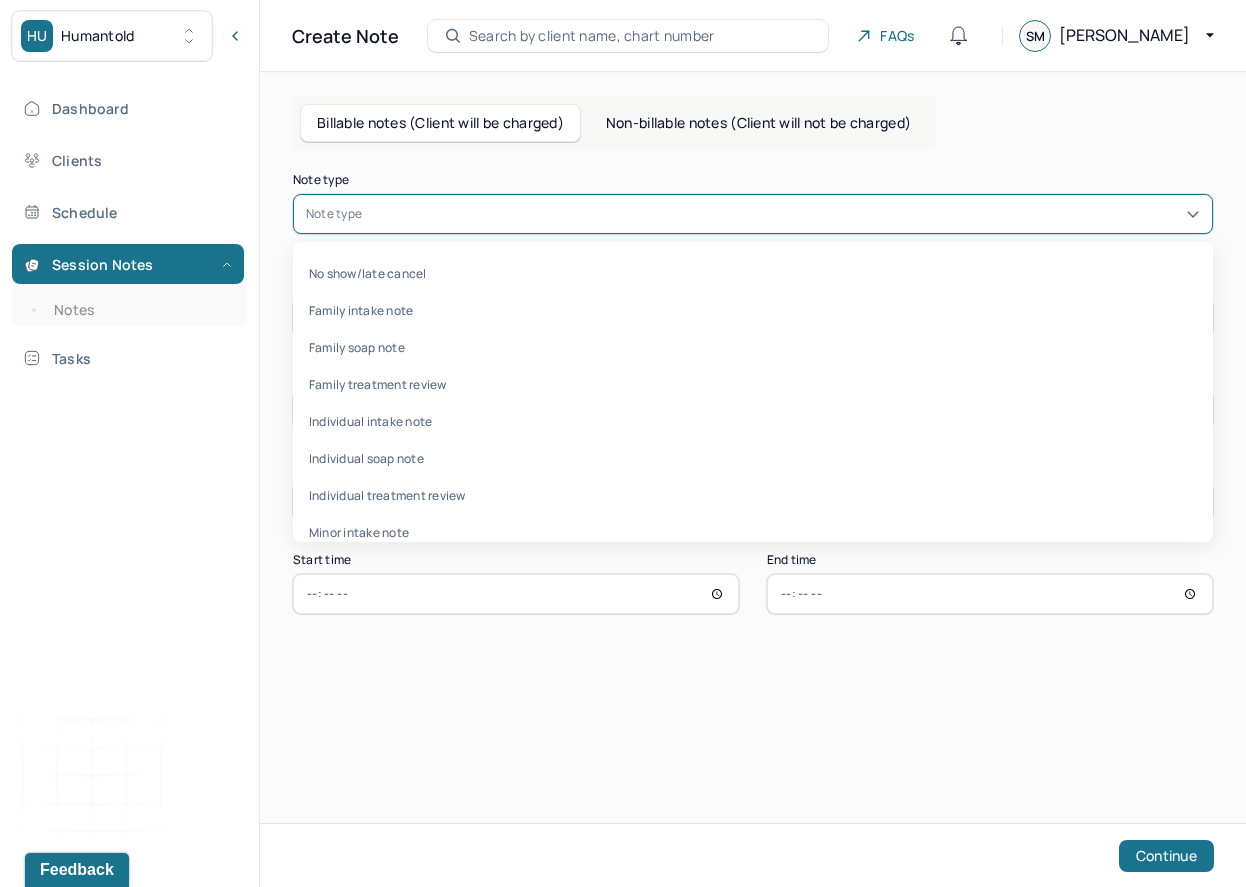 click at bounding box center [783, 214] 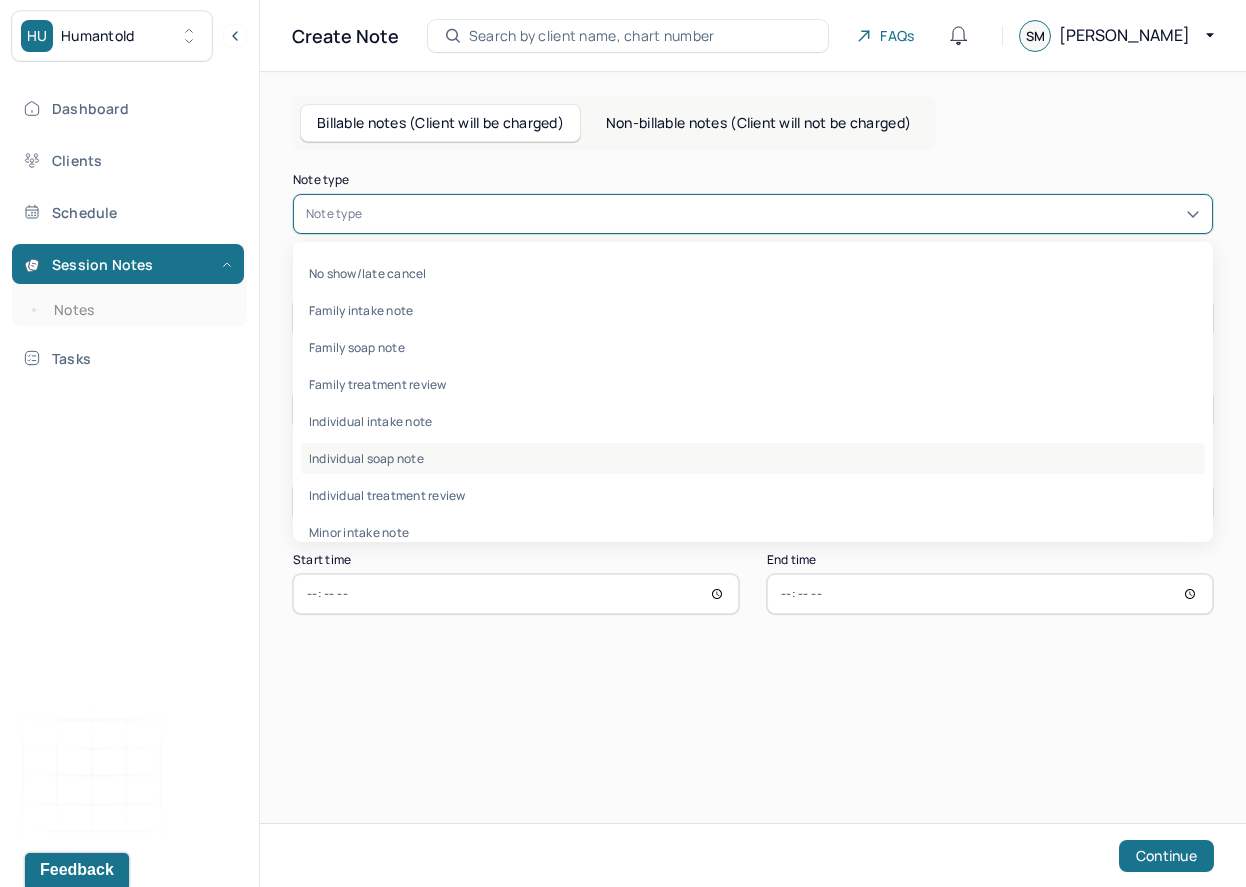 click on "Individual soap note" at bounding box center (753, 458) 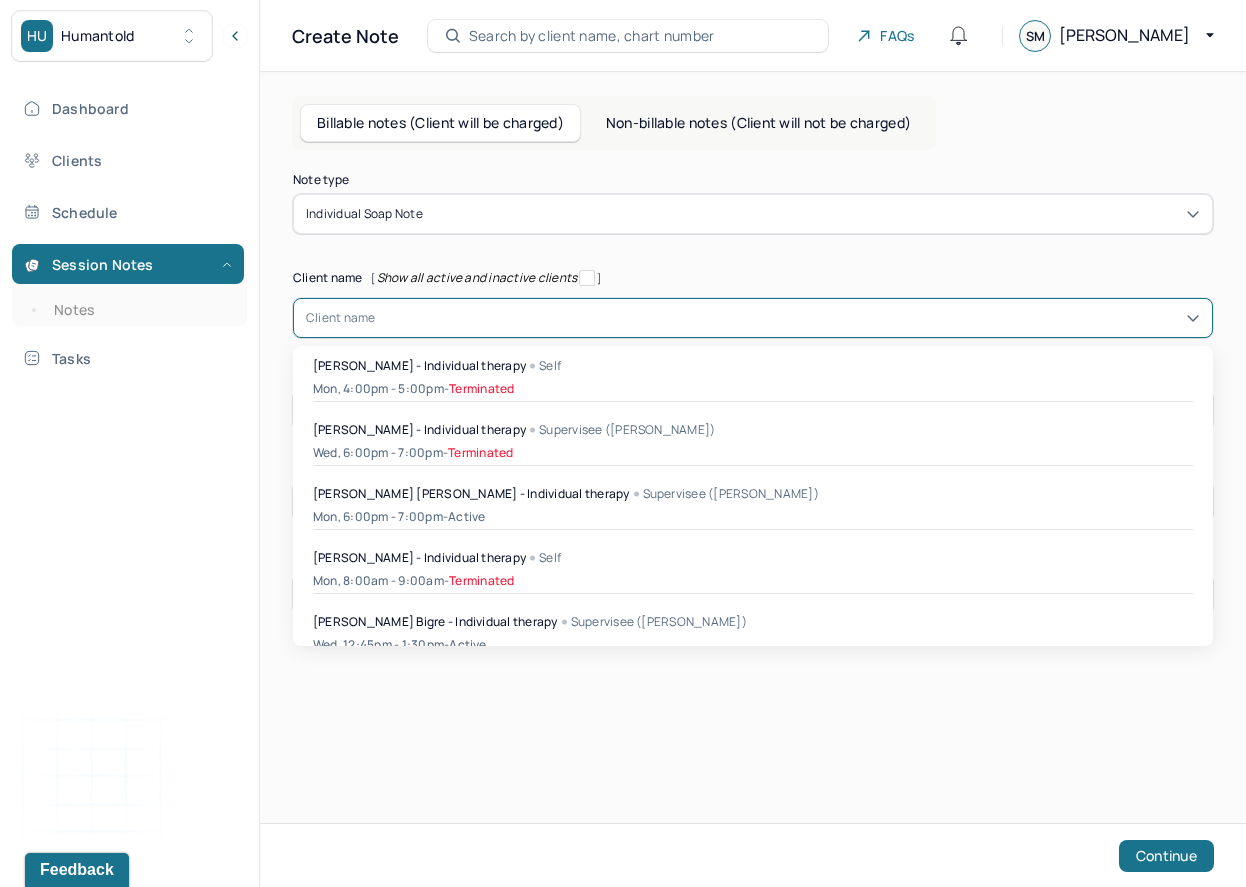 click at bounding box center [788, 318] 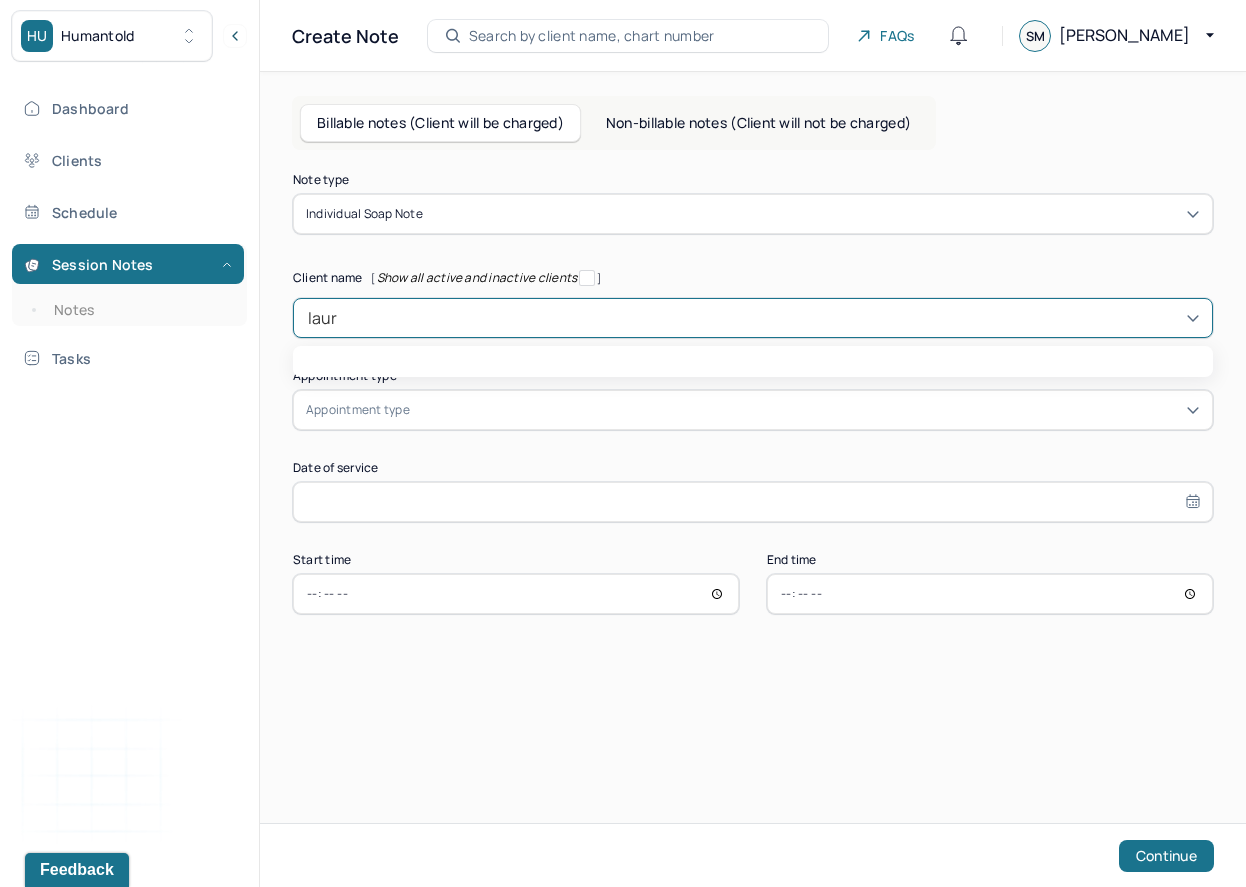 type on "laure" 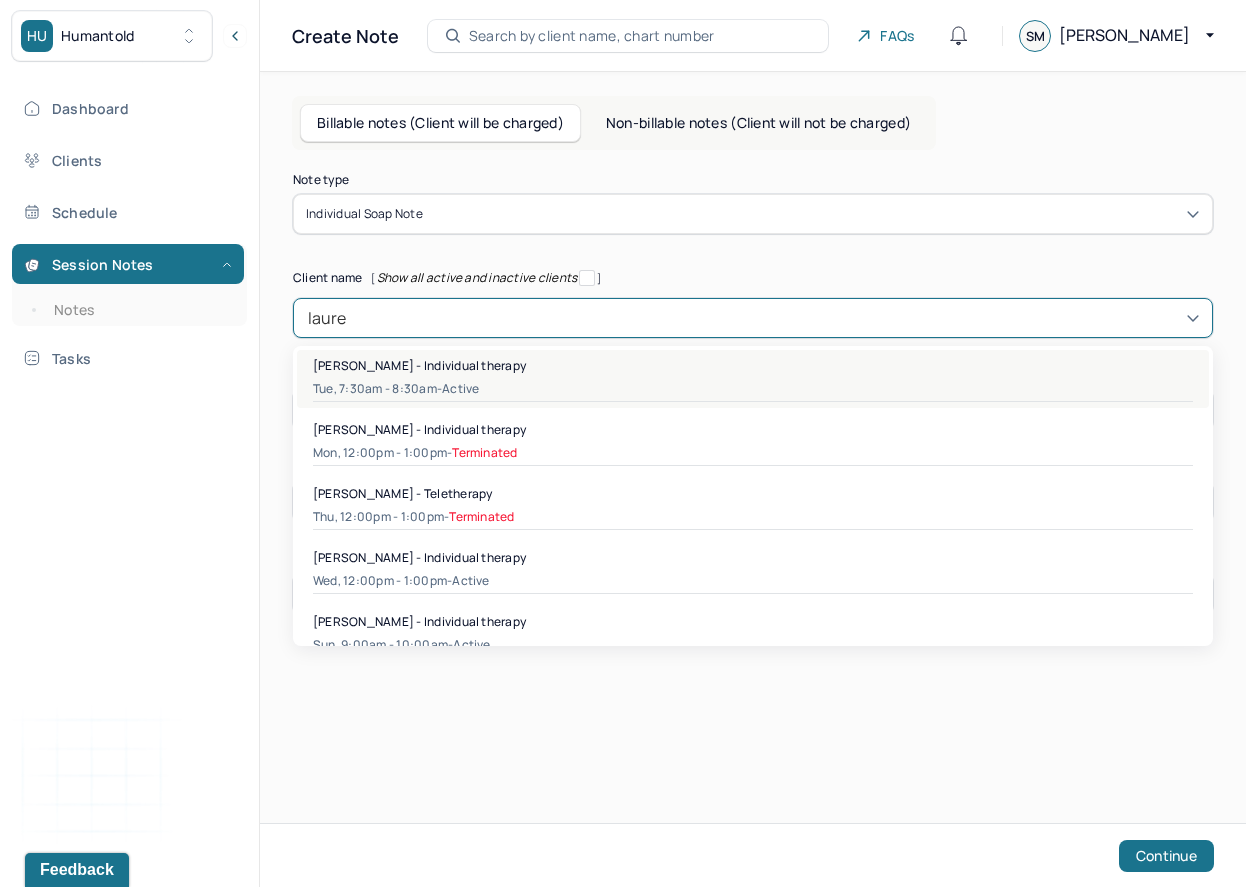 click on "[PERSON_NAME] - Individual therapy" at bounding box center [753, 365] 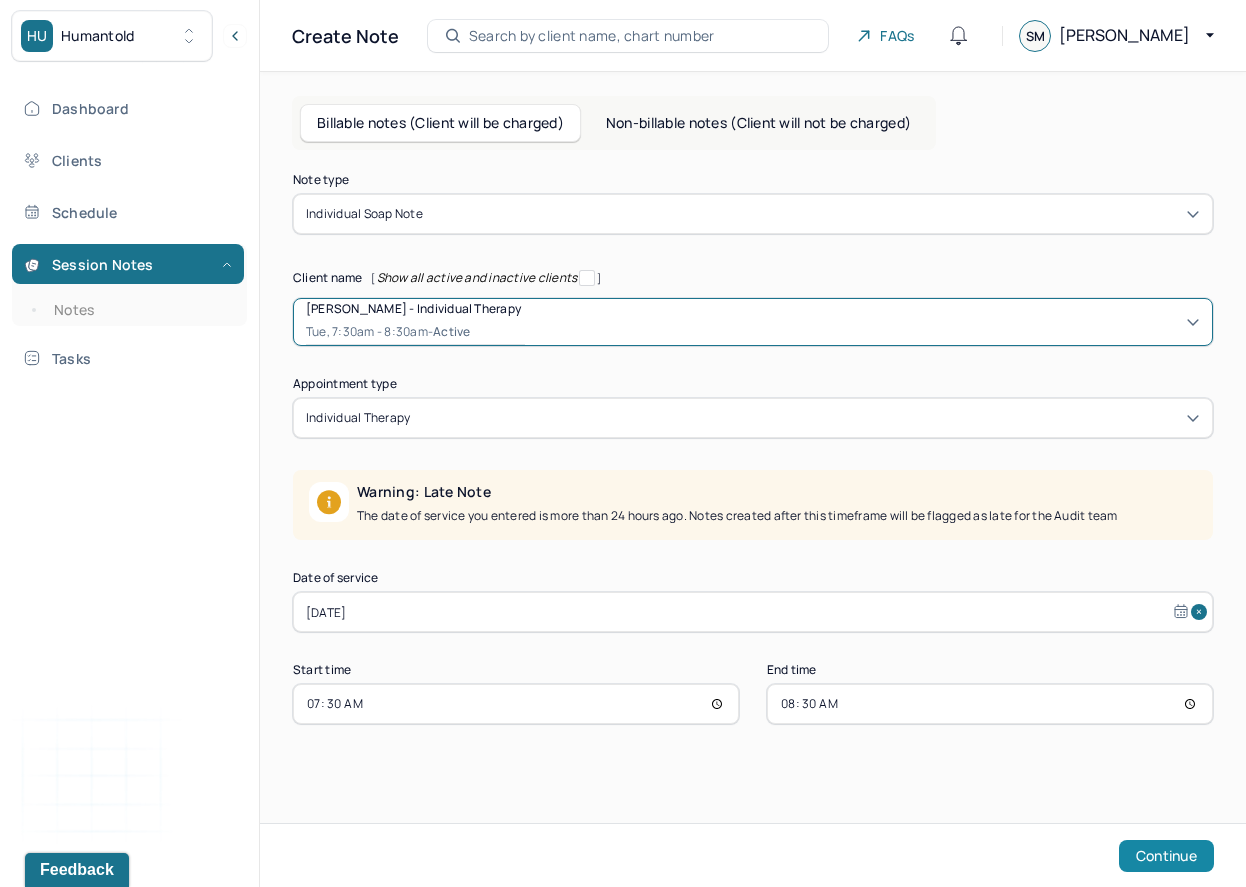 click on "Continue" at bounding box center (1166, 856) 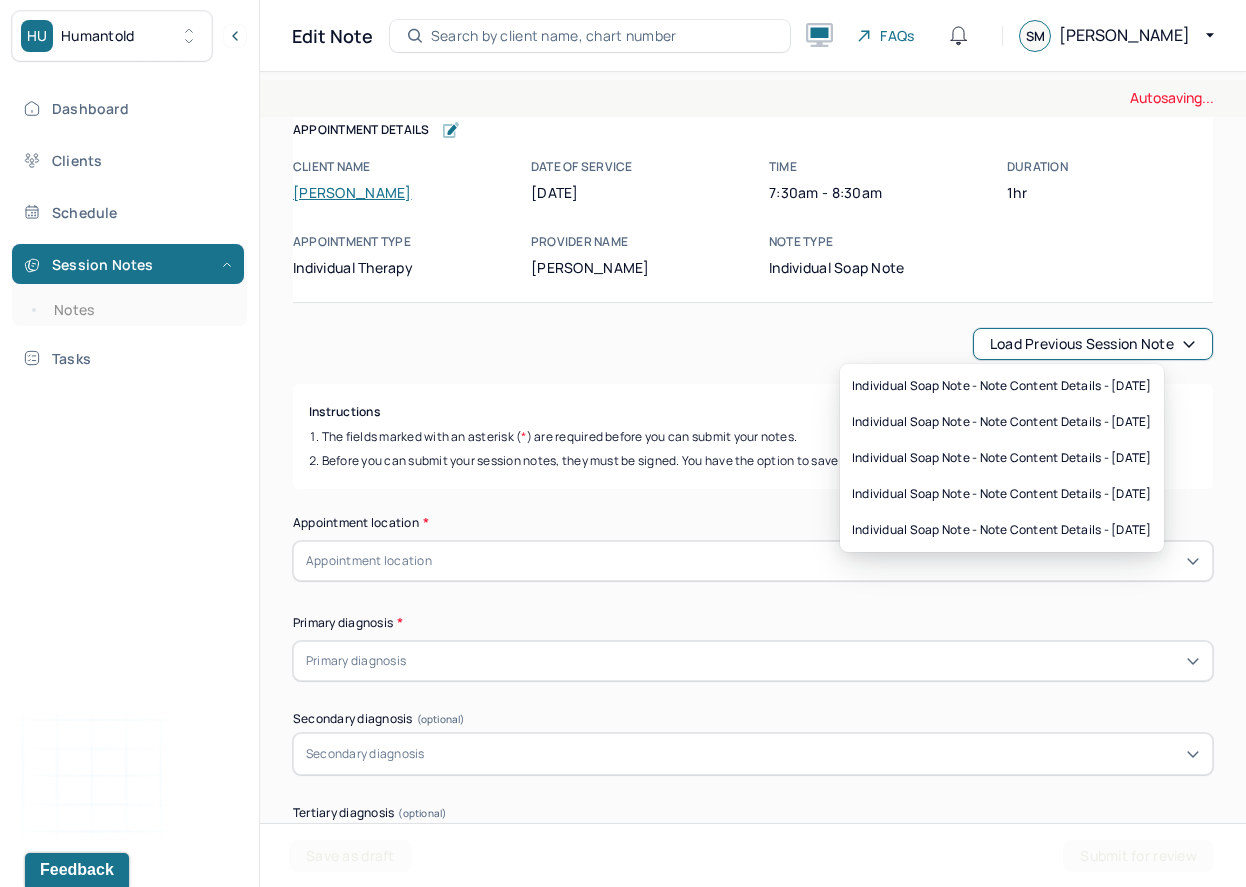 click on "Load previous session note" at bounding box center (1093, 344) 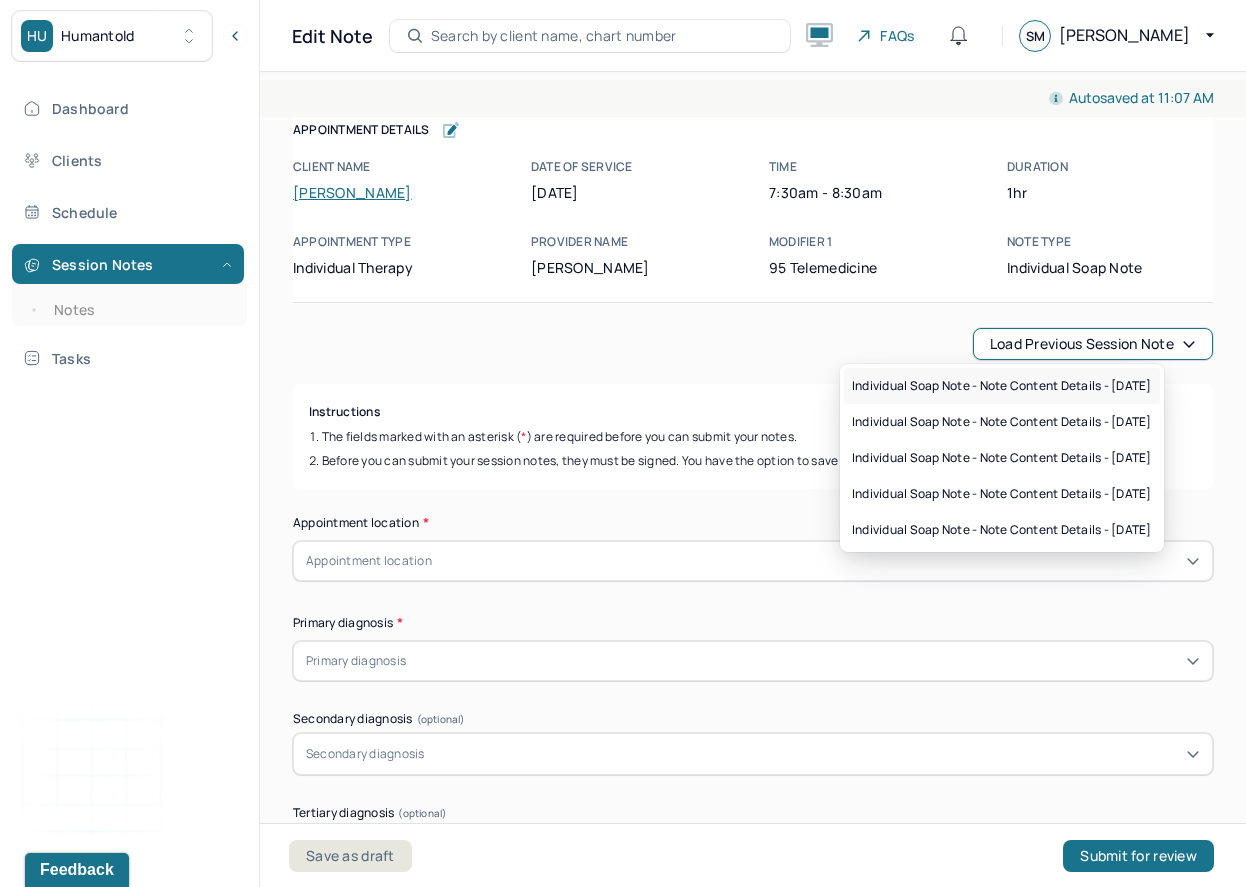 click on "Individual soap note   - Note content Details -   [DATE]" at bounding box center [1002, 386] 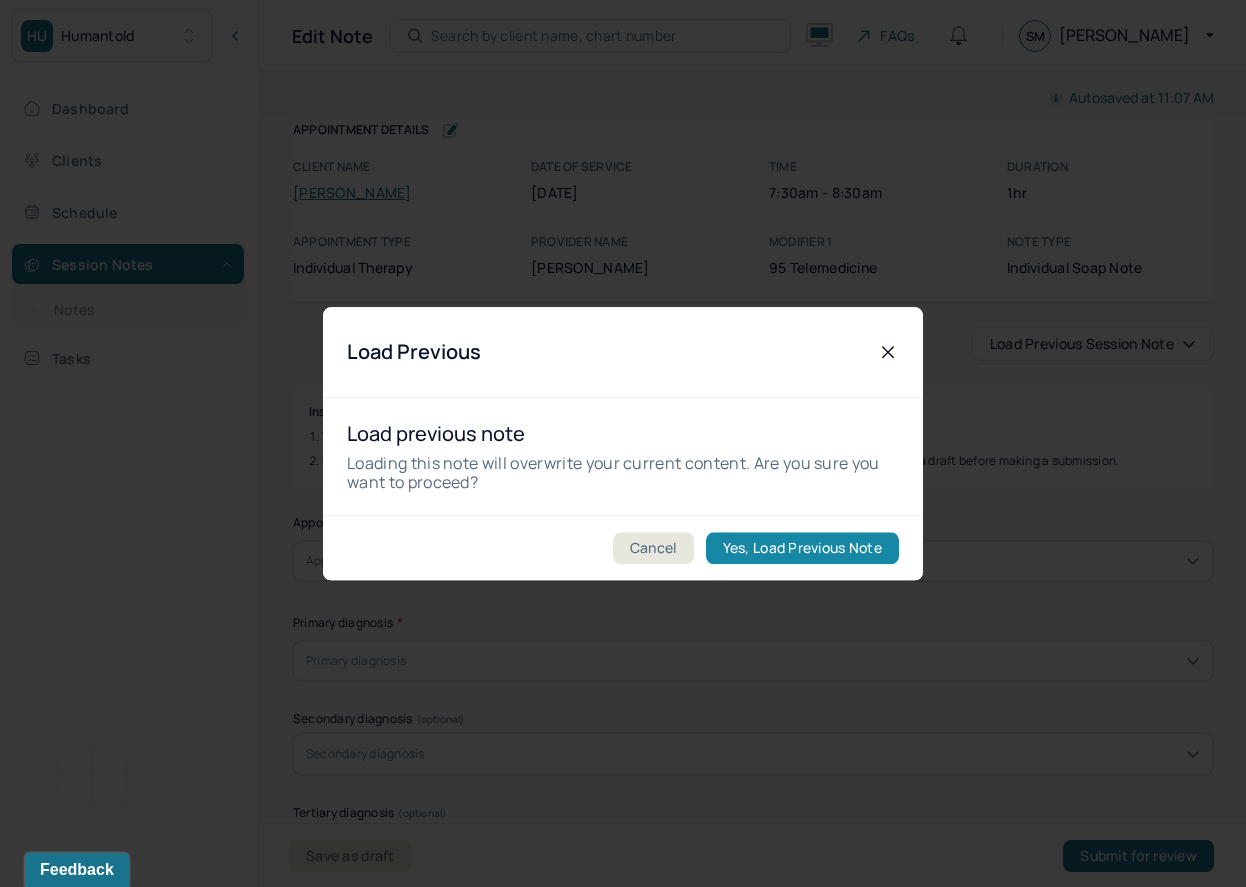click on "Yes, Load Previous Note" at bounding box center [802, 548] 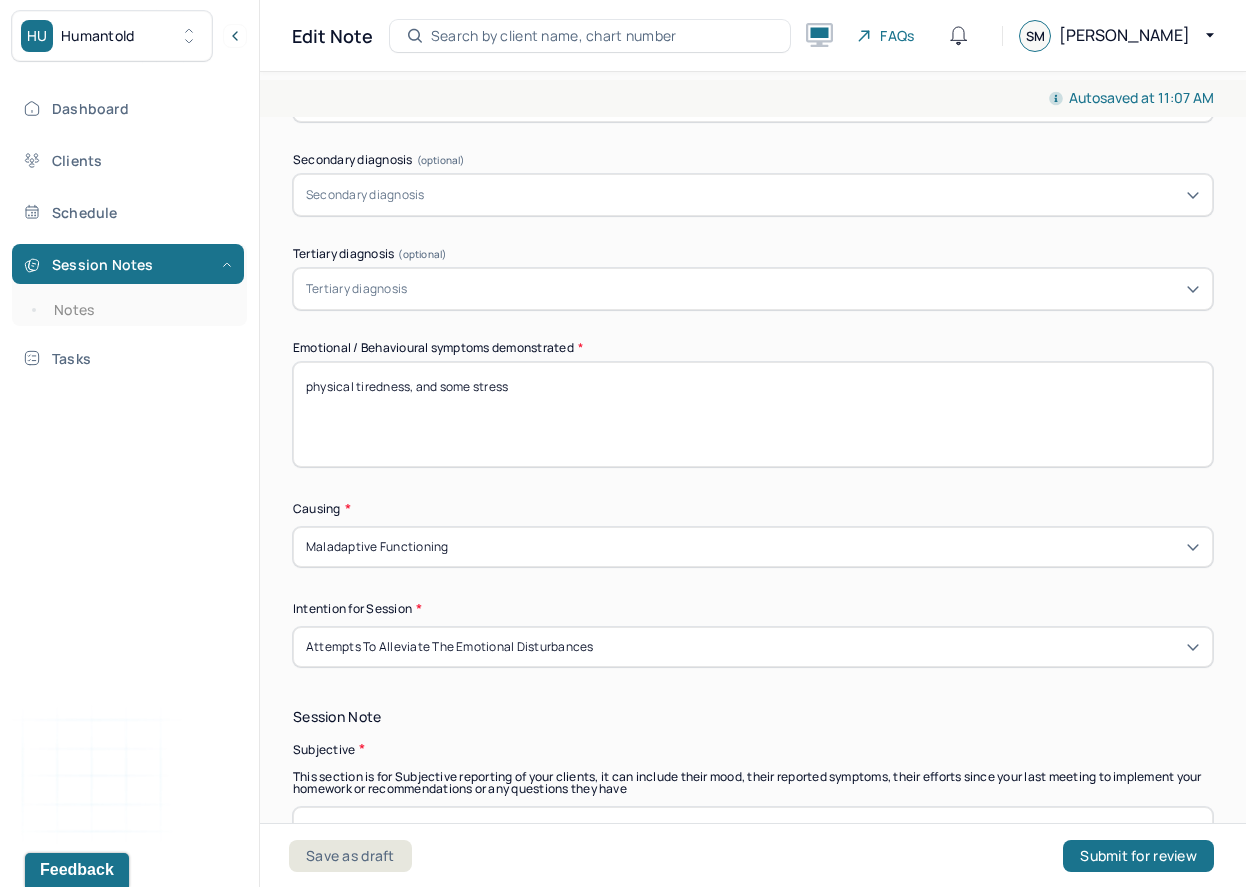 scroll, scrollTop: 841, scrollLeft: 0, axis: vertical 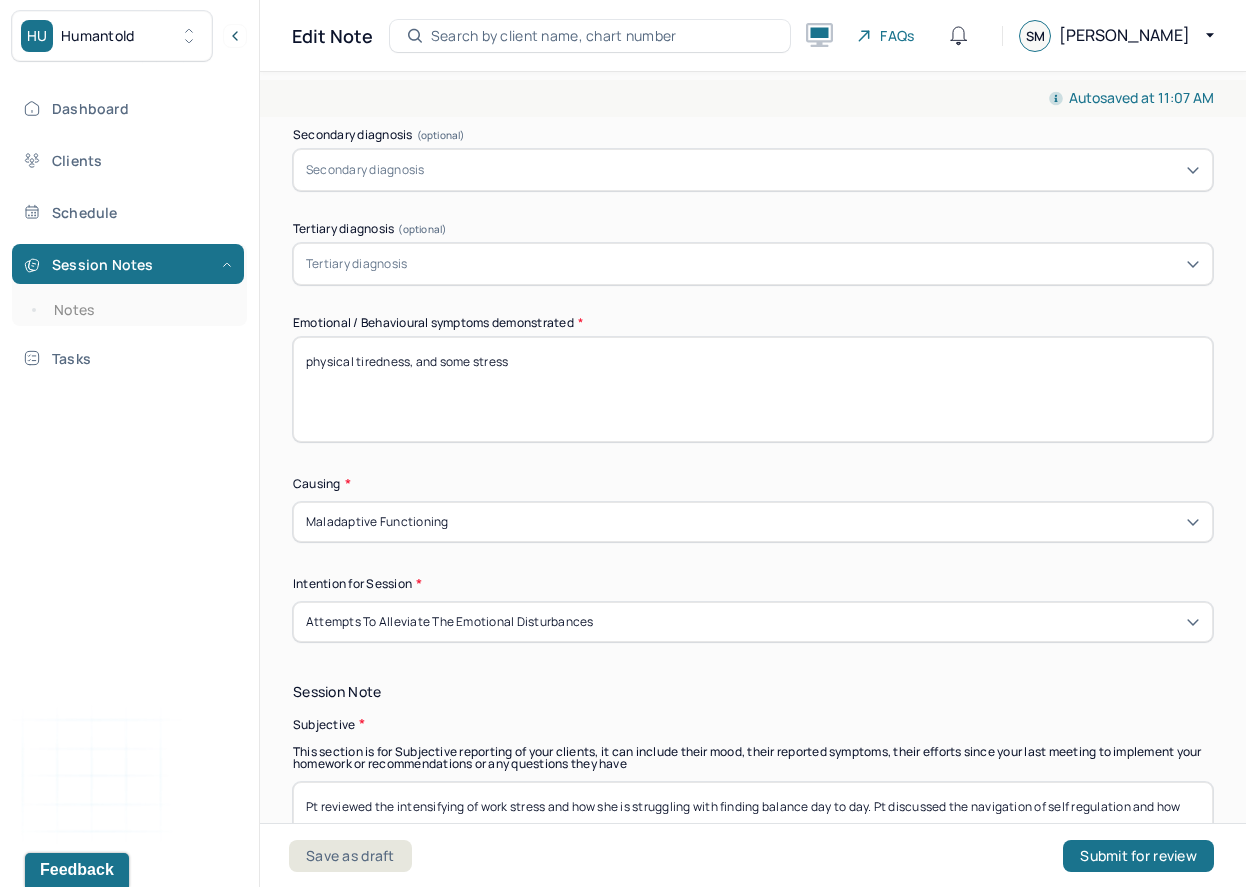 drag, startPoint x: 709, startPoint y: 413, endPoint x: 263, endPoint y: 352, distance: 450.1522 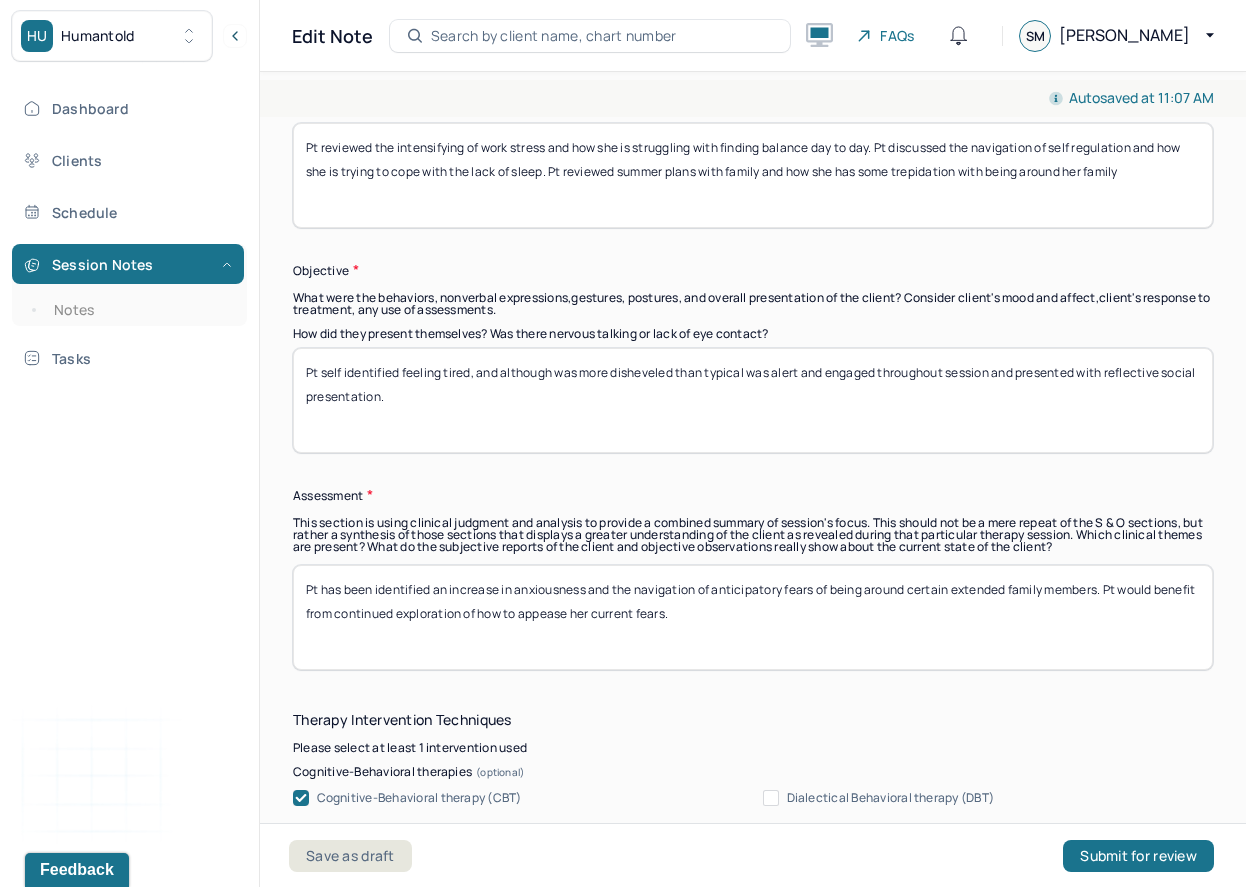 scroll, scrollTop: 1525, scrollLeft: 0, axis: vertical 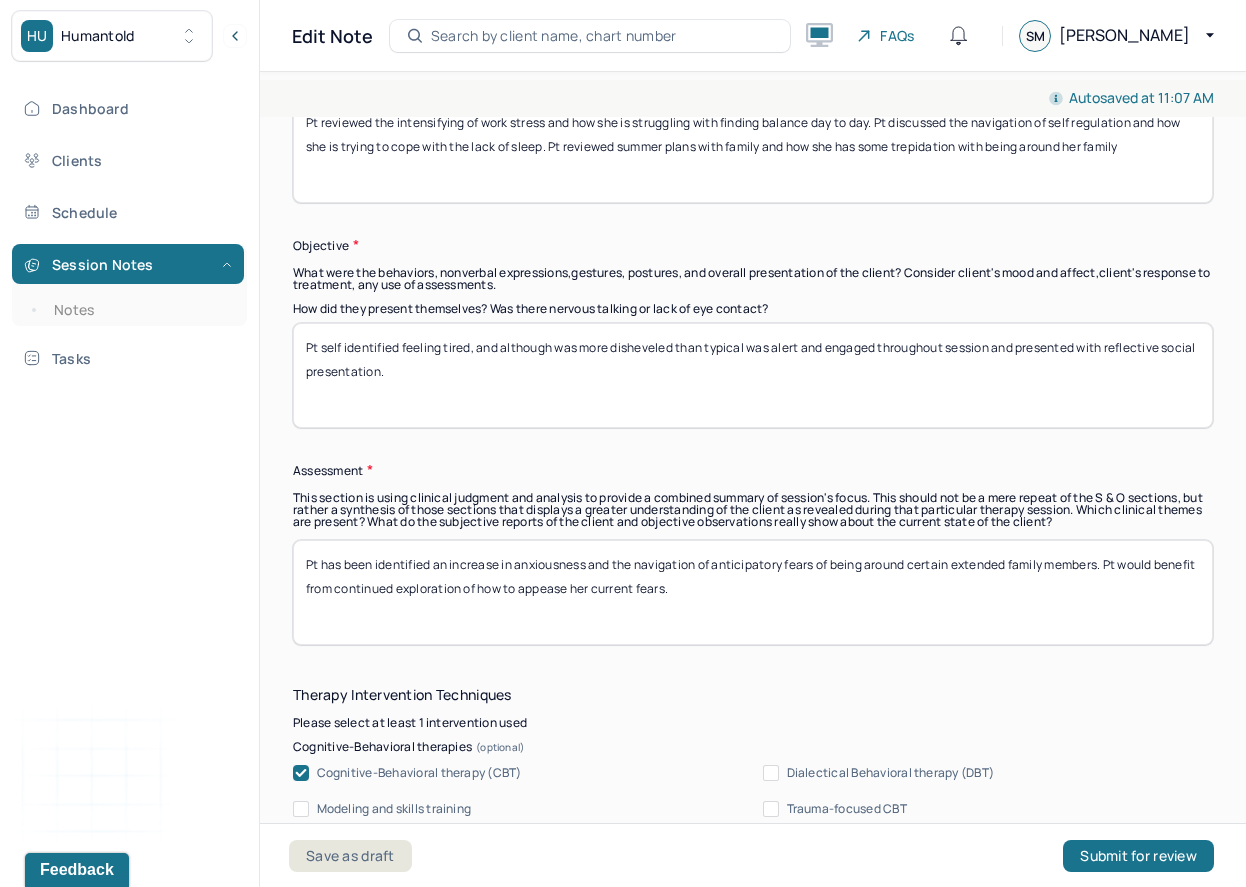 type on "trepidation within relationship" 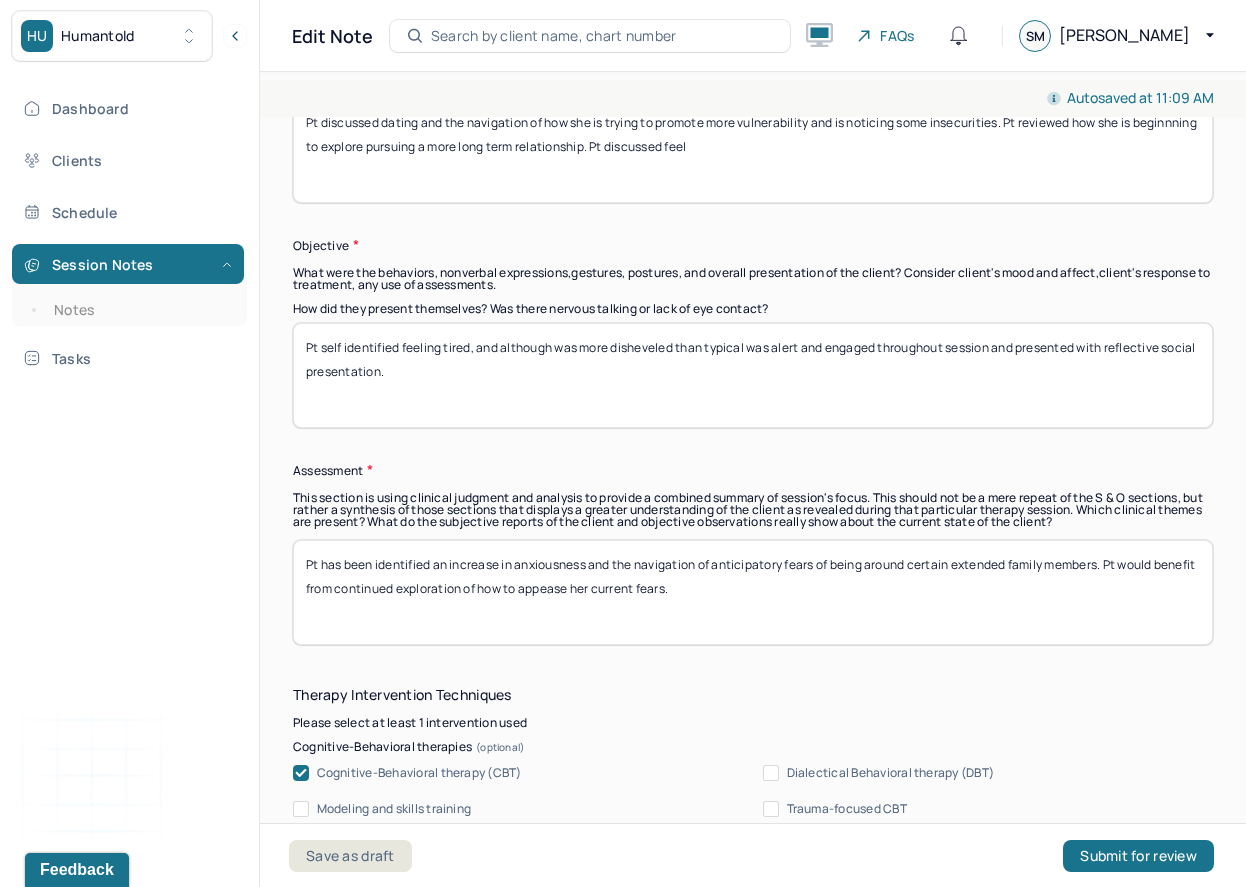 type on "Pt discussed dating and the navigation of how she is trying to promote more vulnerability and is noticing some insecurities. Pt reviewed how she is beginnning to explore pursuing a more long term relationship. Pt discussed feeli" 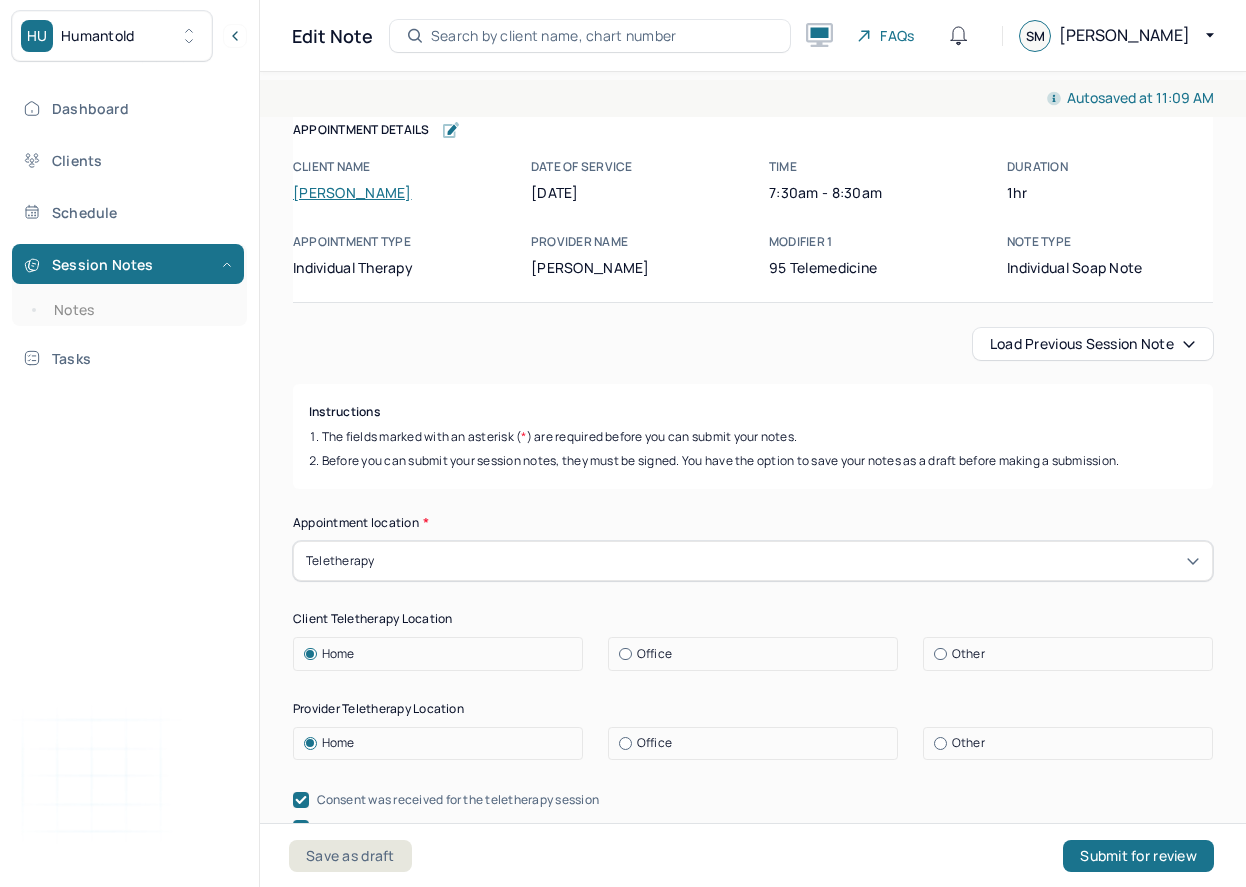 scroll, scrollTop: 0, scrollLeft: 0, axis: both 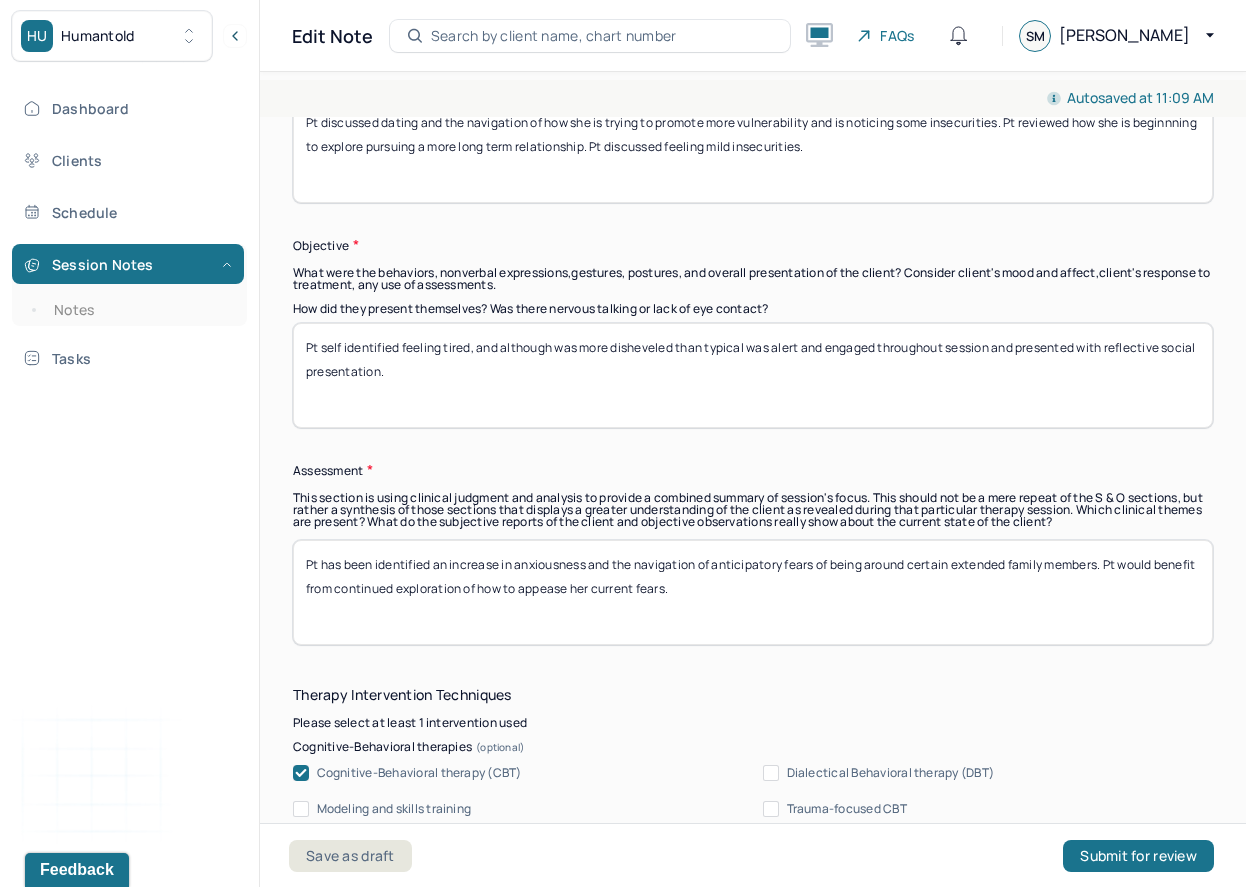 type on "Pt discussed dating and the navigation of how she is trying to promote more vulnerability and is noticing some insecurities. Pt reviewed how she is beginnning to explore pursuing a more long term relationship. Pt discussed feeling mild insecurities." 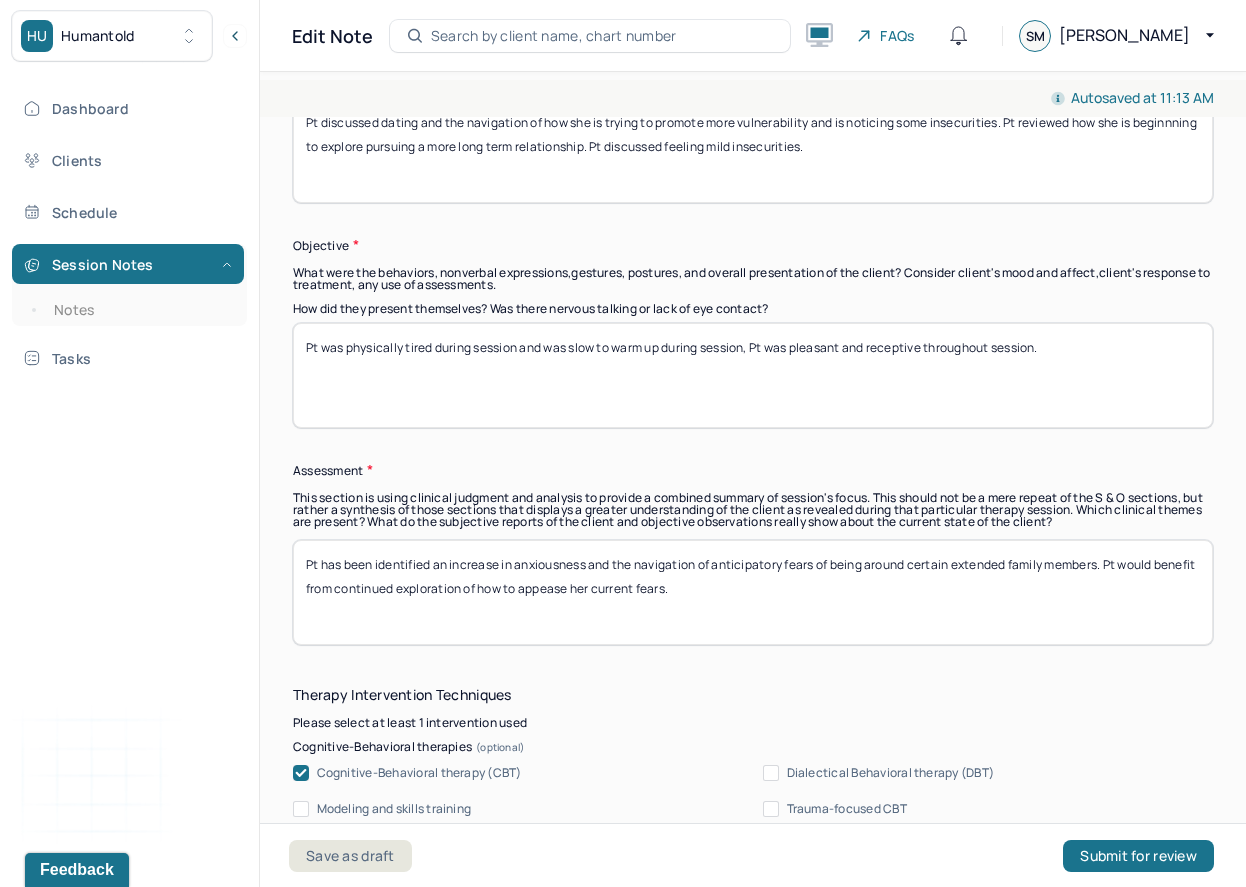 type on "Pt was physically tired during session and was slow to warm up during session, Pt was pleasant and receptive throughout session." 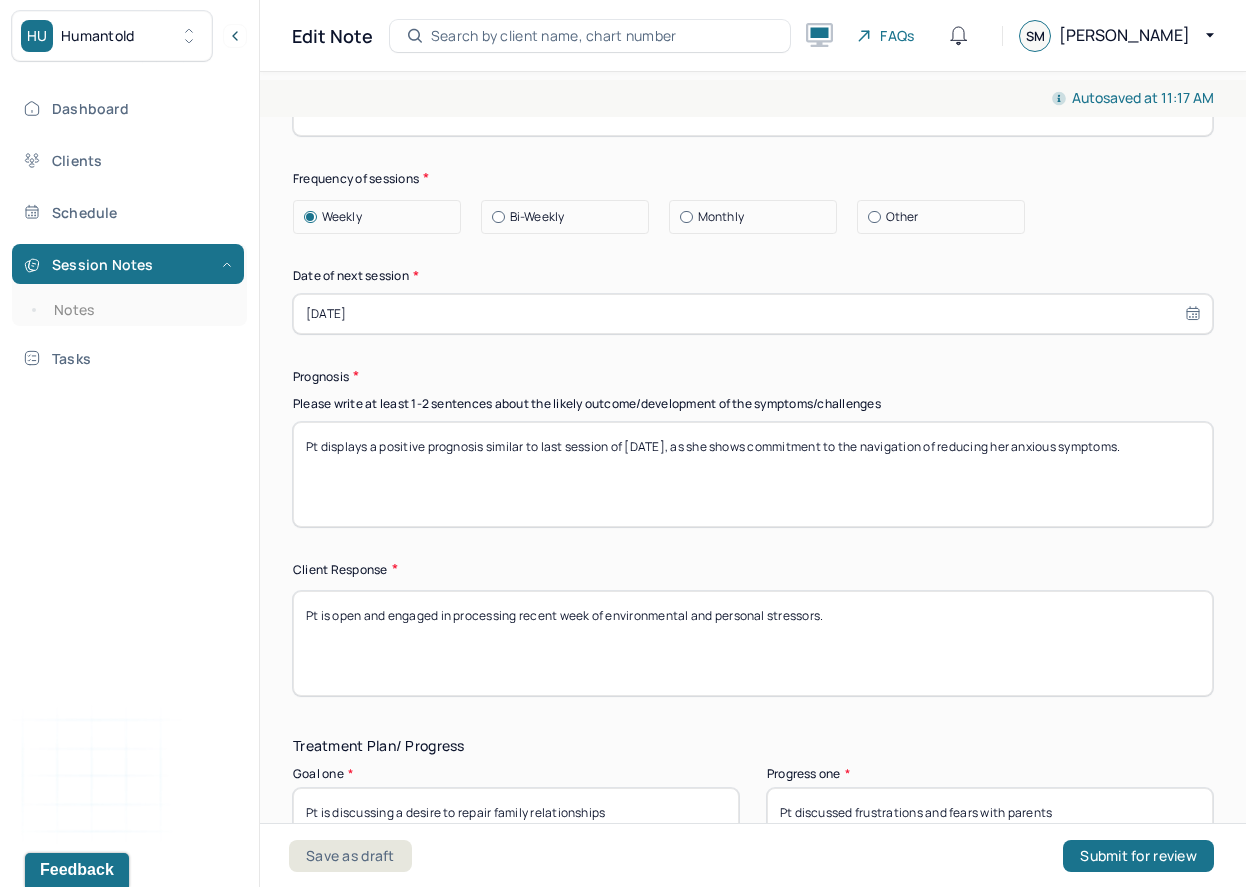 scroll, scrollTop: 2903, scrollLeft: 0, axis: vertical 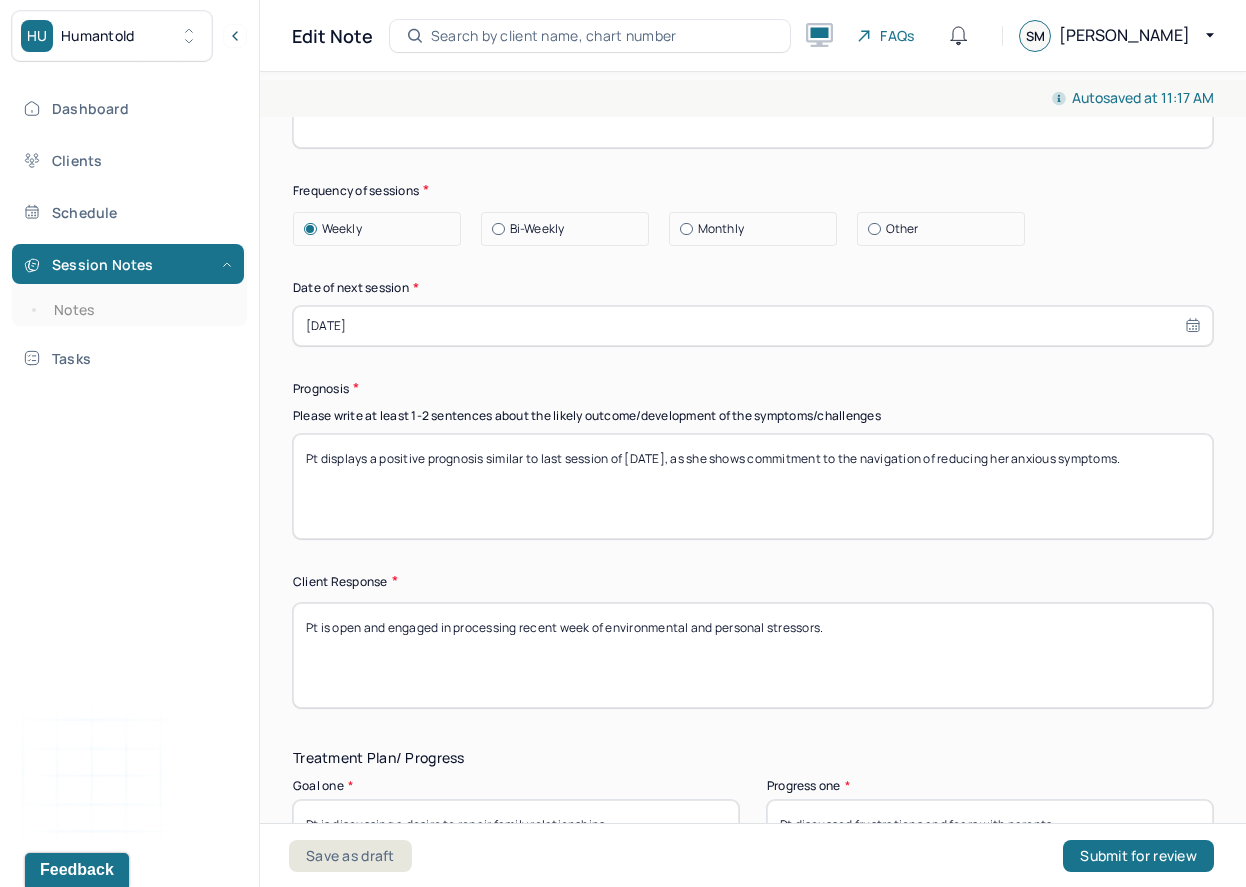 type on "Pt is exploring her anxiousness and hesitation of being vulnerable with her new partner. Pt is reviewing her patterns within intimate relationships to establish different modes of connectivity." 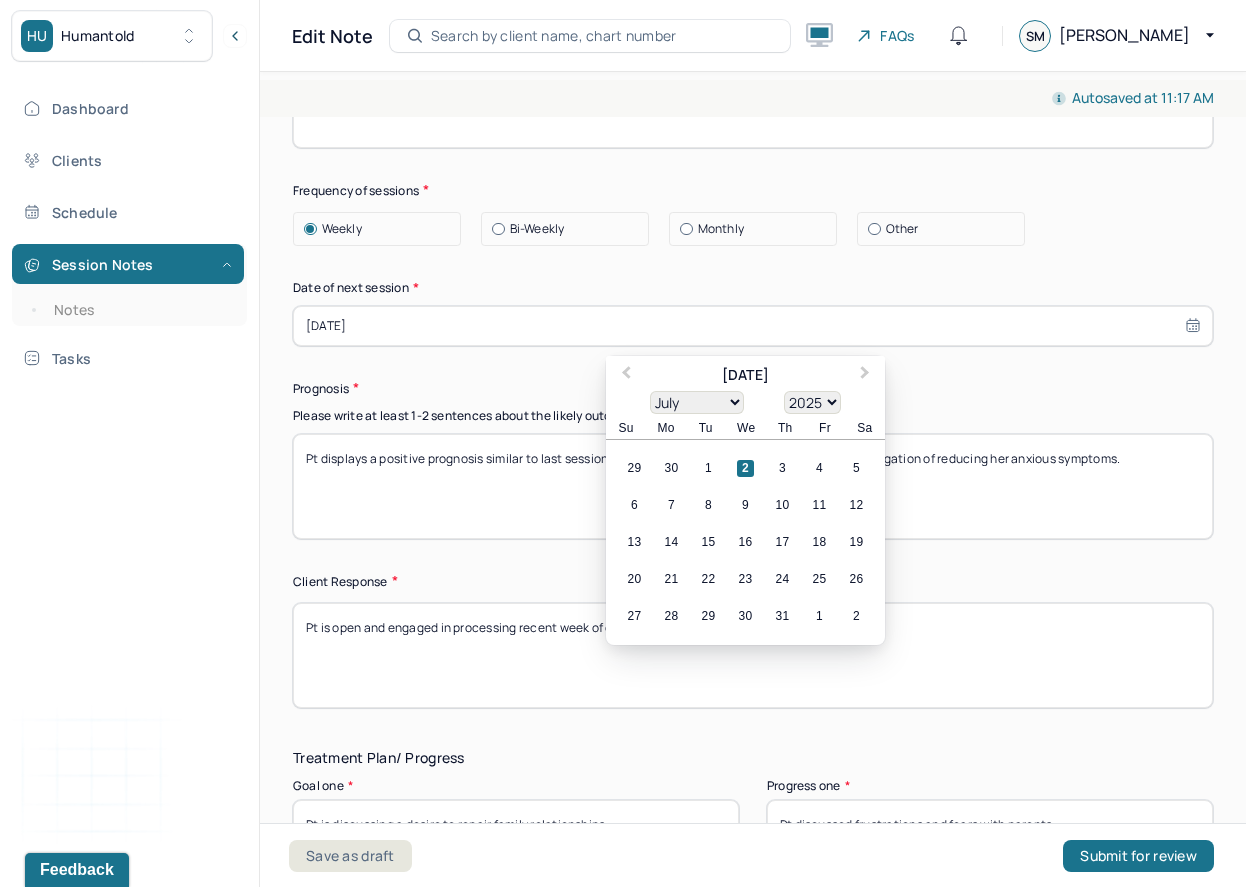 click on "[DATE]" at bounding box center [753, 326] 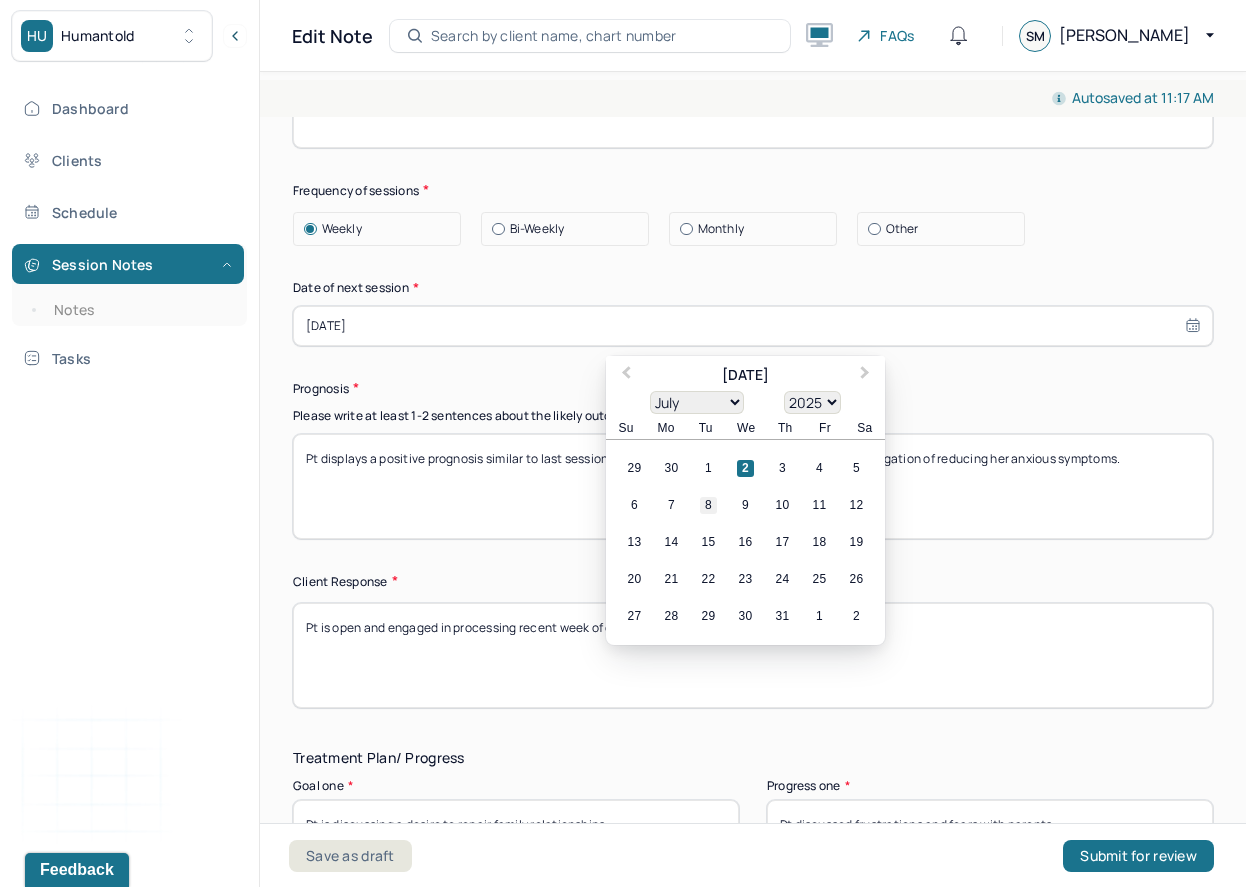 click on "8" at bounding box center [708, 505] 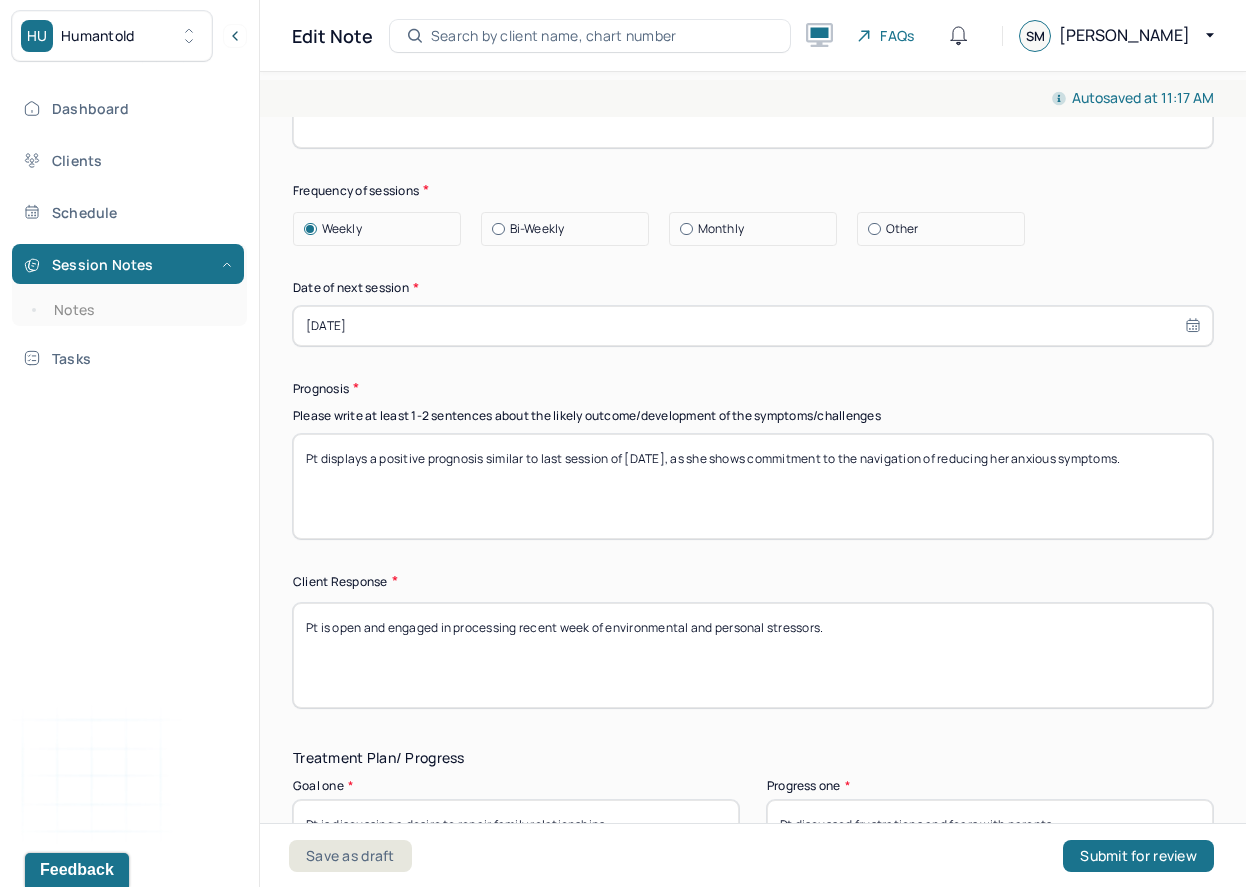 drag, startPoint x: 653, startPoint y: 471, endPoint x: 643, endPoint y: 469, distance: 10.198039 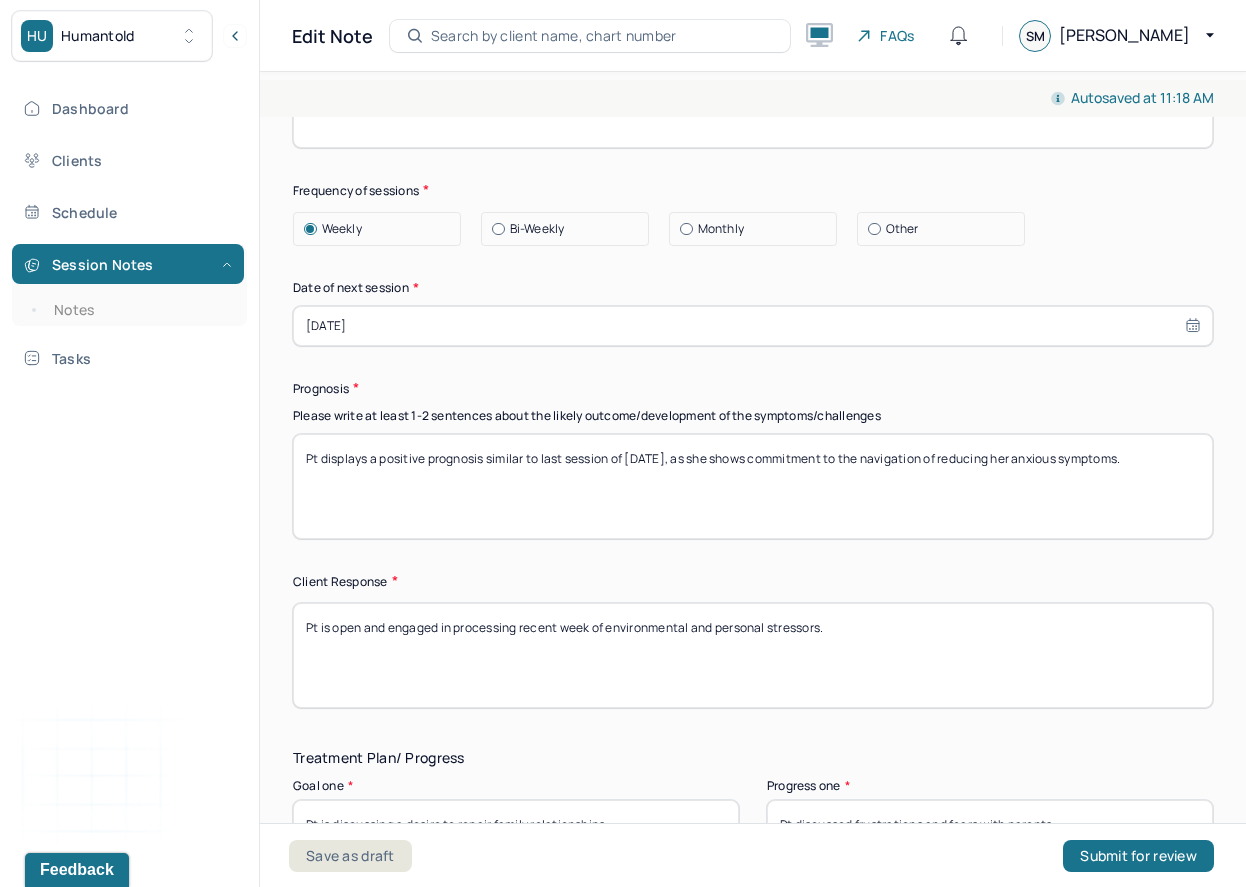 type on "Pt displays a positive prognosis similar to last session of 6/24/25, as she shows commitment to the navigation of reducing her anxious symptoms." 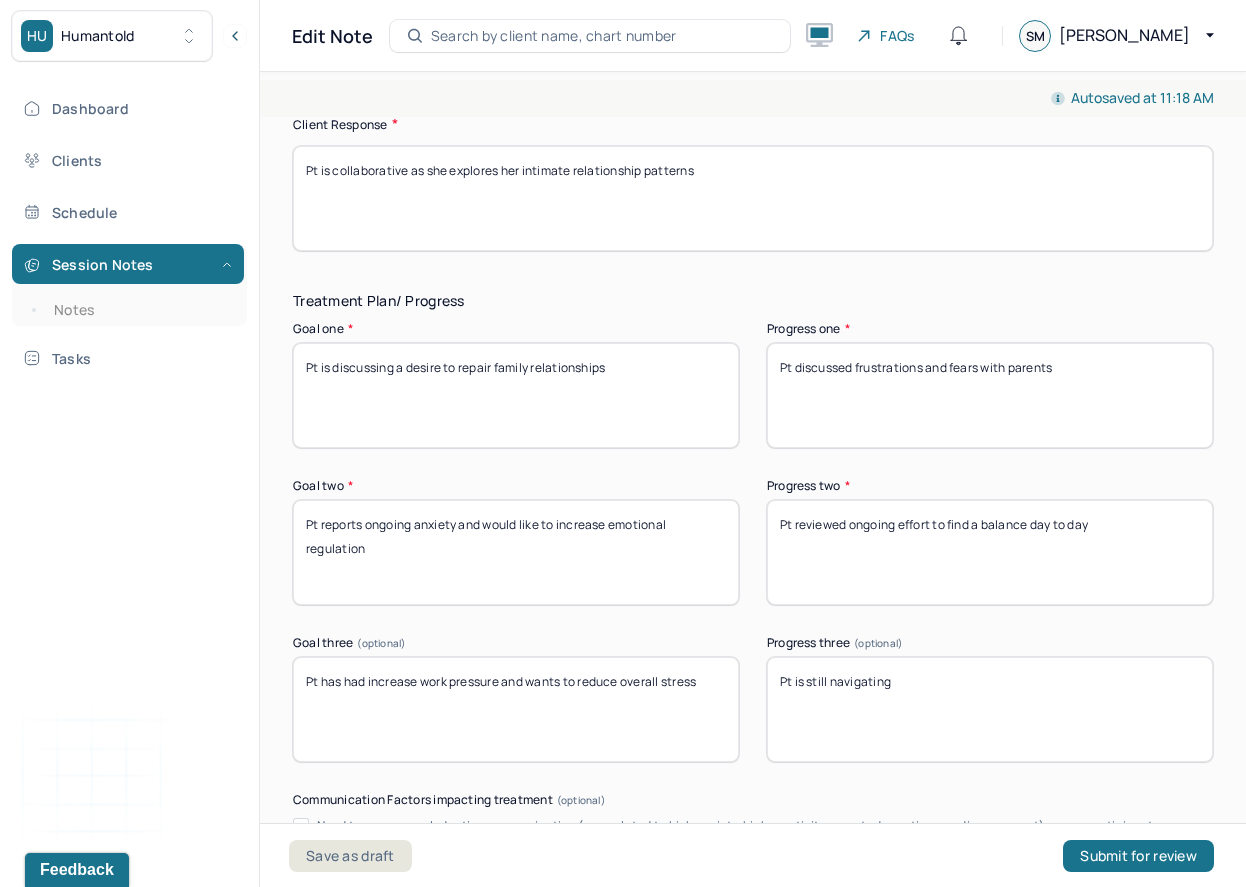 scroll, scrollTop: 3491, scrollLeft: 0, axis: vertical 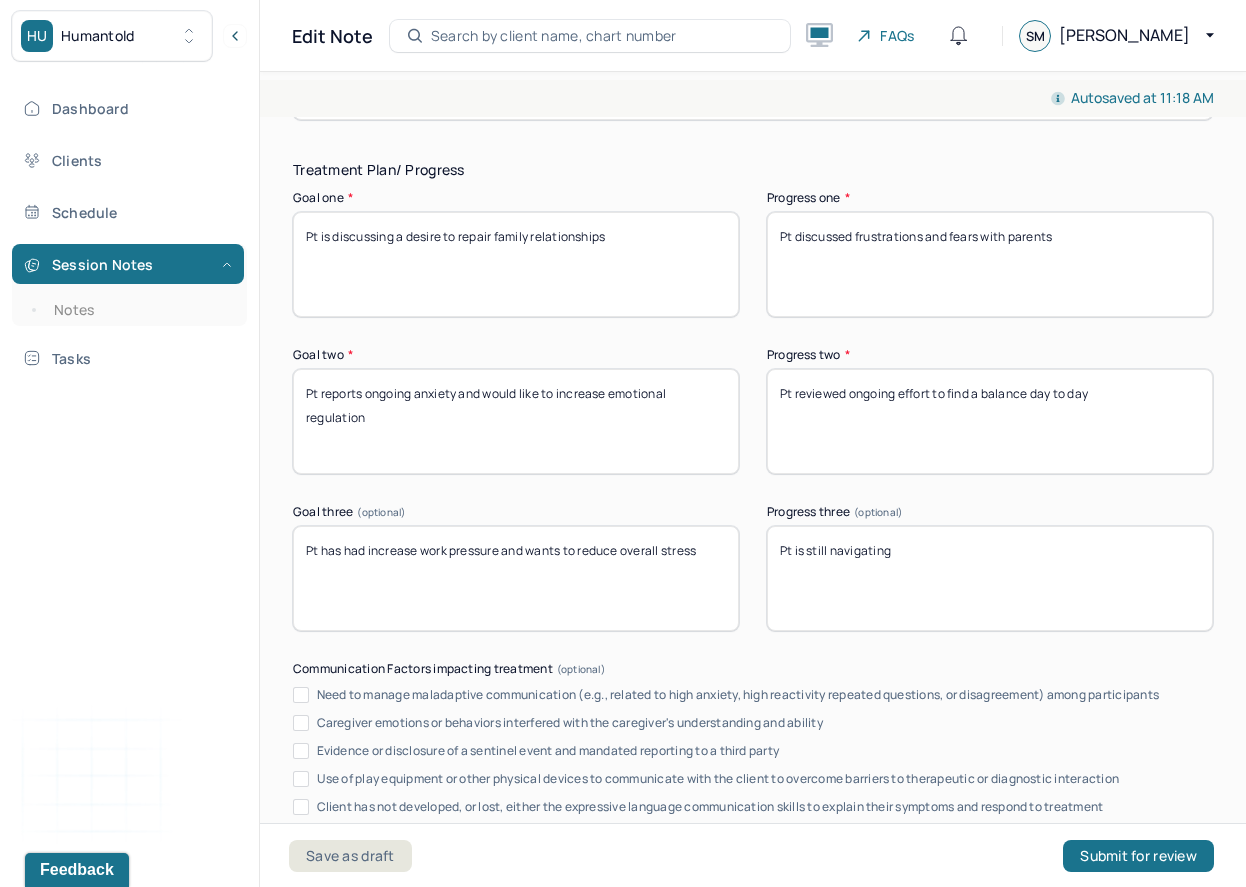 type on "Pt is collaborative as she explores her intimate relationship patterns" 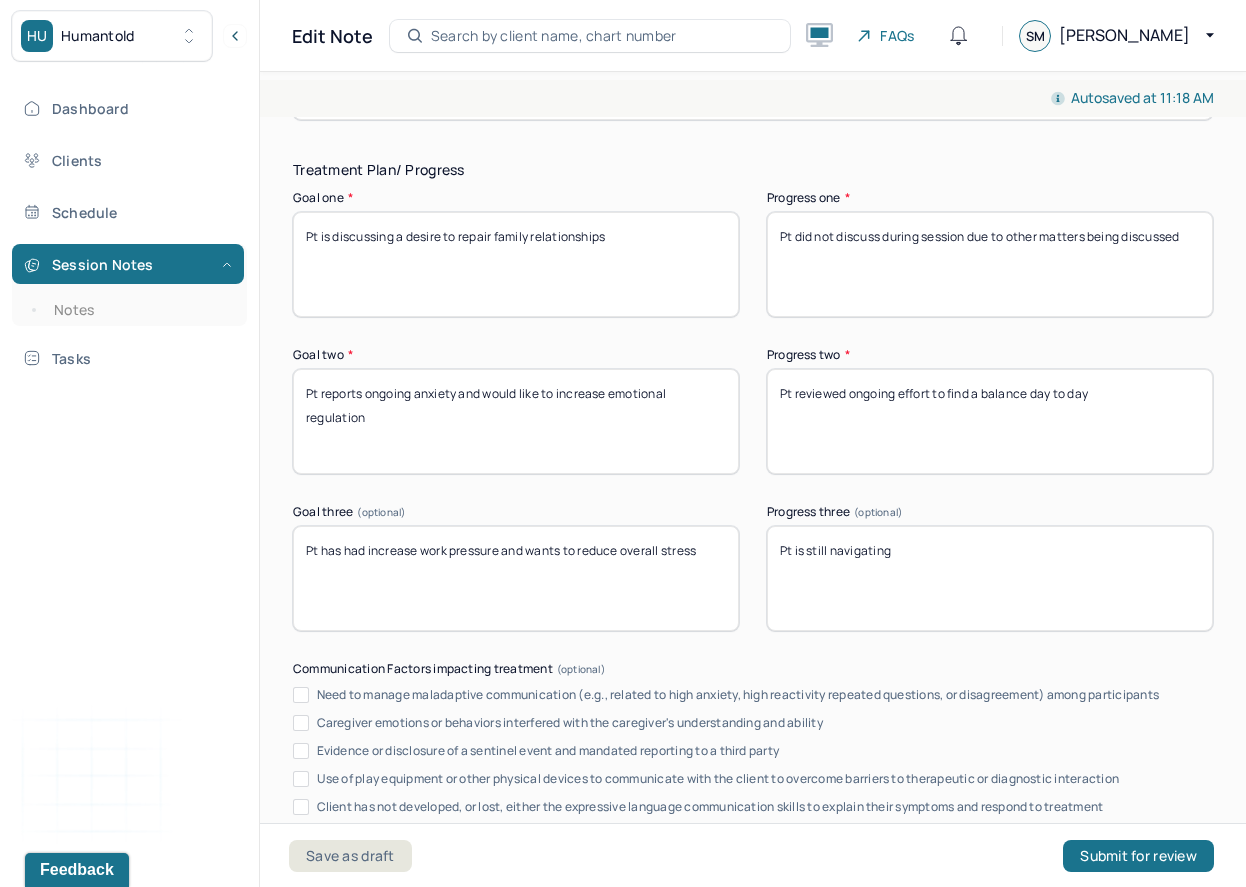 type on "Pt did not discuss during session due to other matters being discussed" 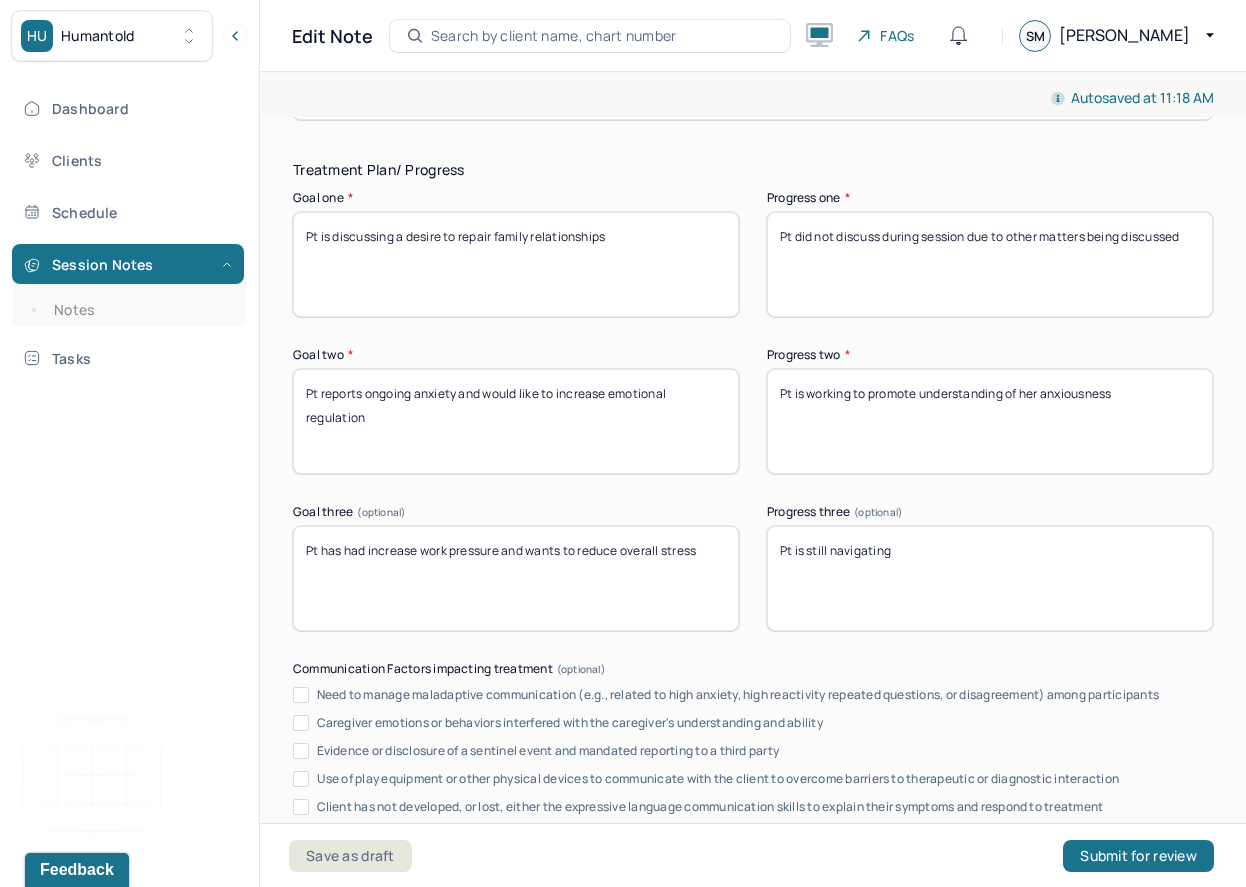 type on "Pt is working to promote understanding of her anxiousness" 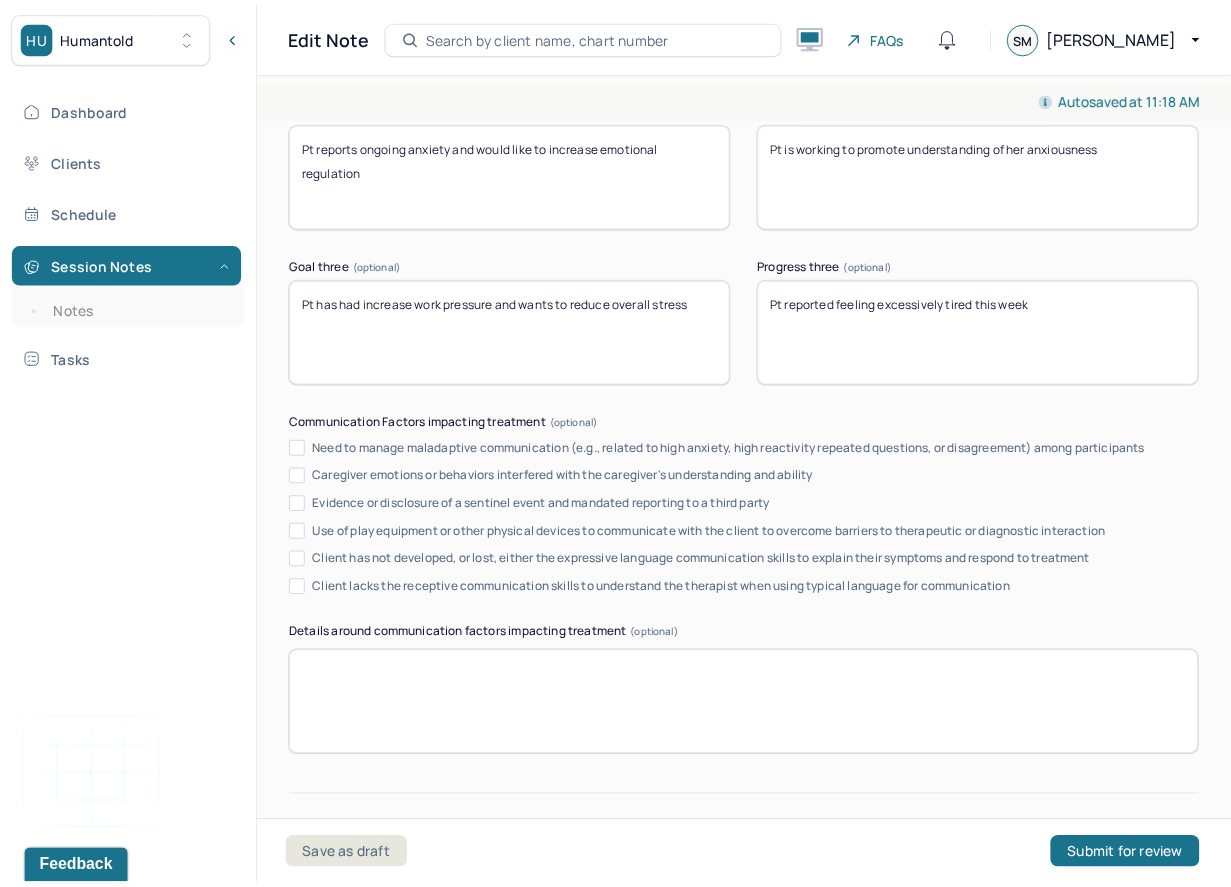 scroll, scrollTop: 3969, scrollLeft: 0, axis: vertical 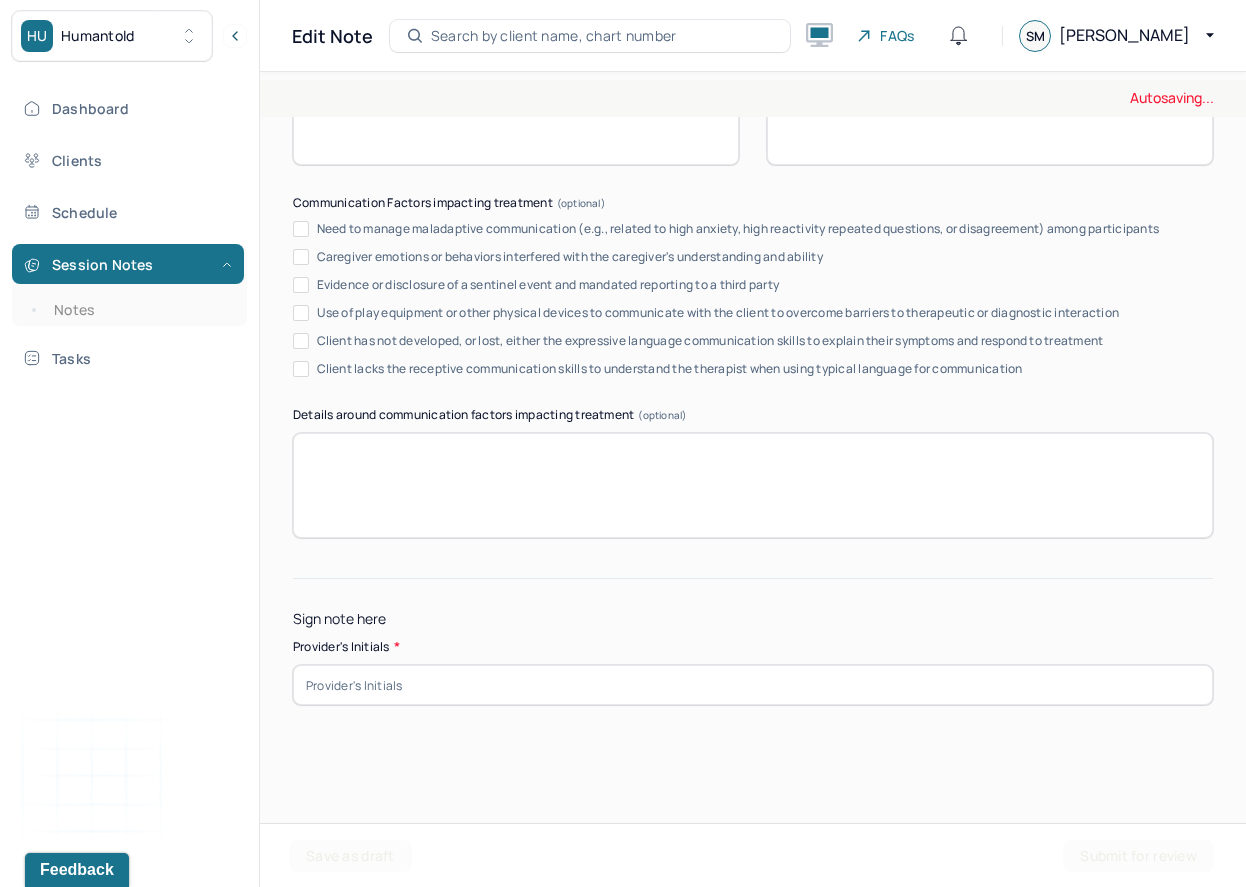 type on "Pt reported feeling excessively tired this week" 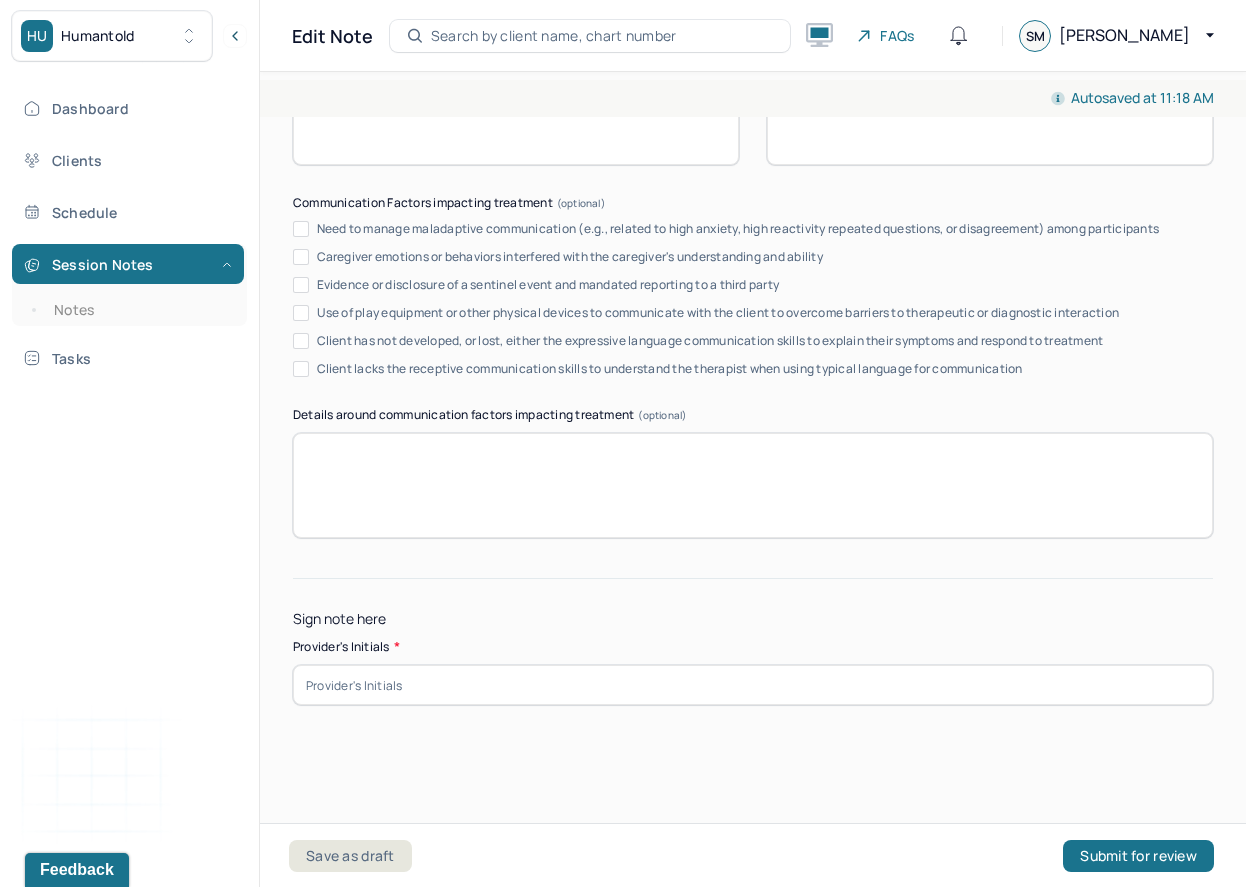 click at bounding box center [753, 685] 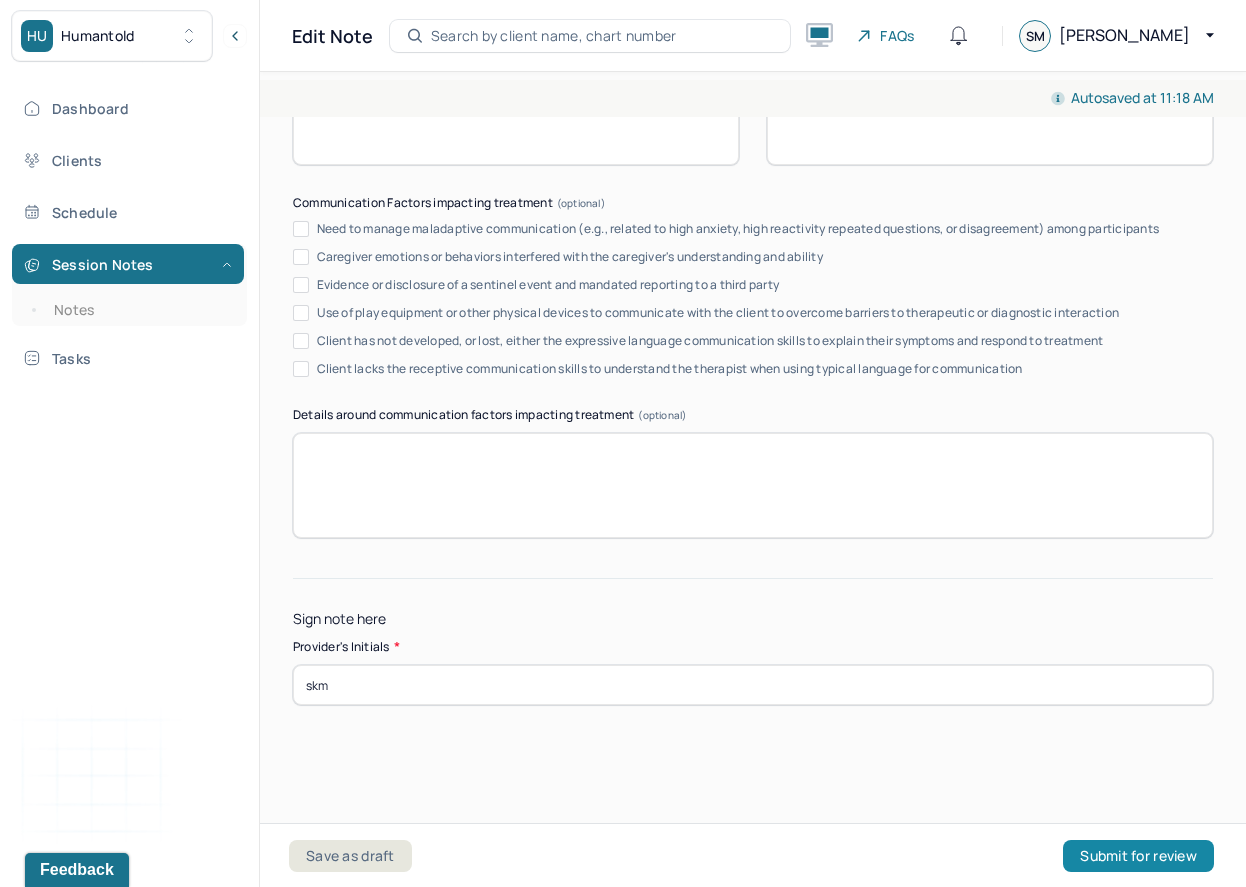 type on "skm" 